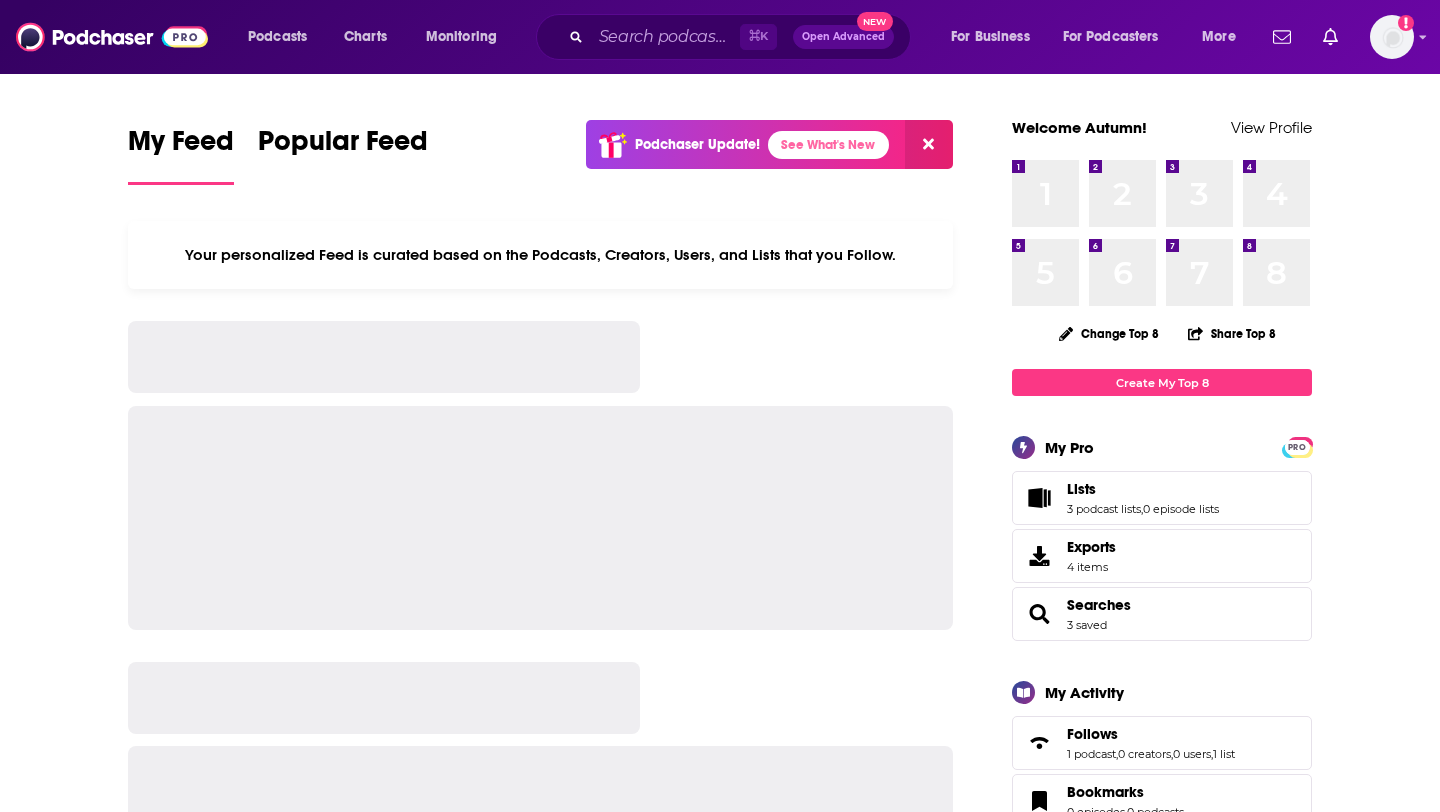 scroll, scrollTop: 0, scrollLeft: 0, axis: both 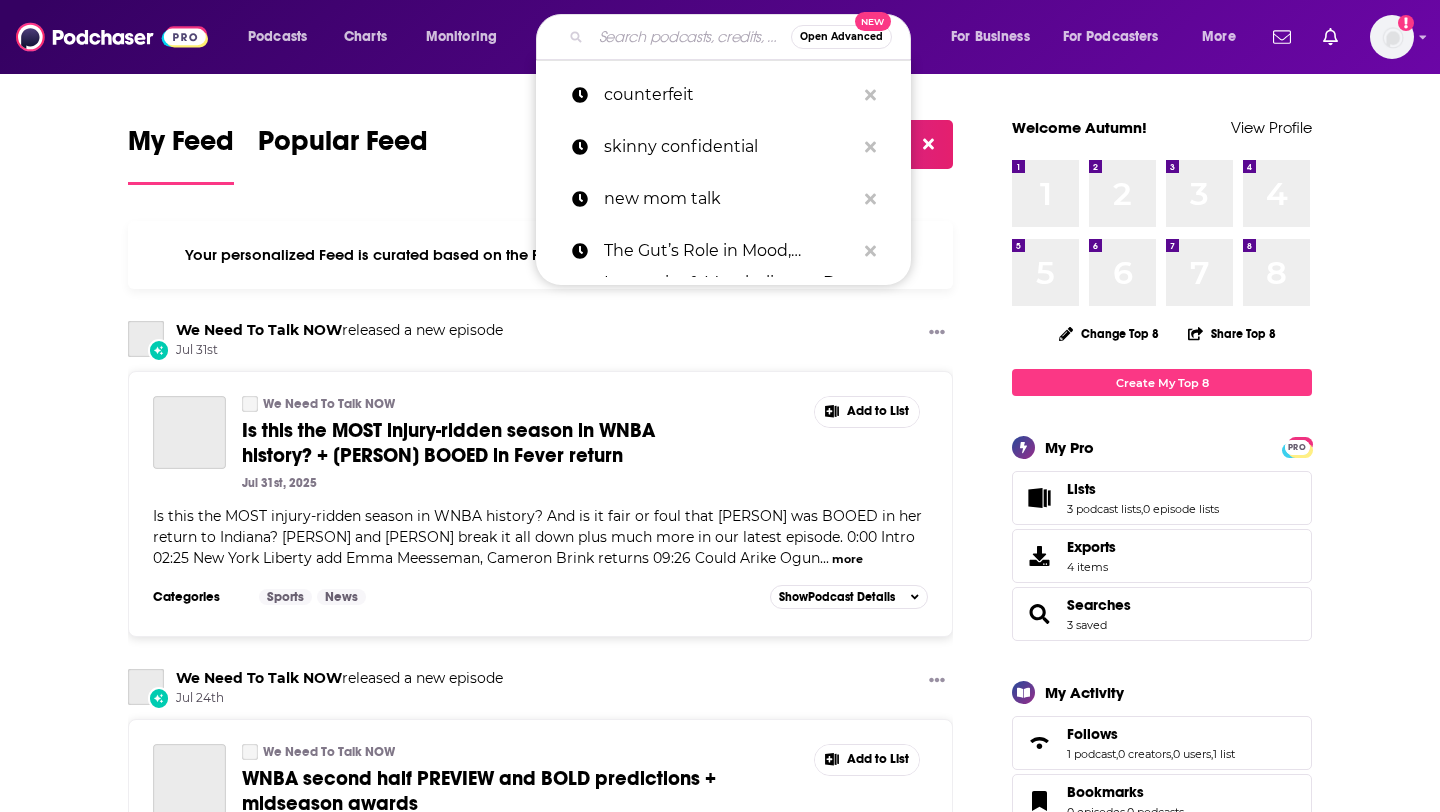 click at bounding box center (691, 37) 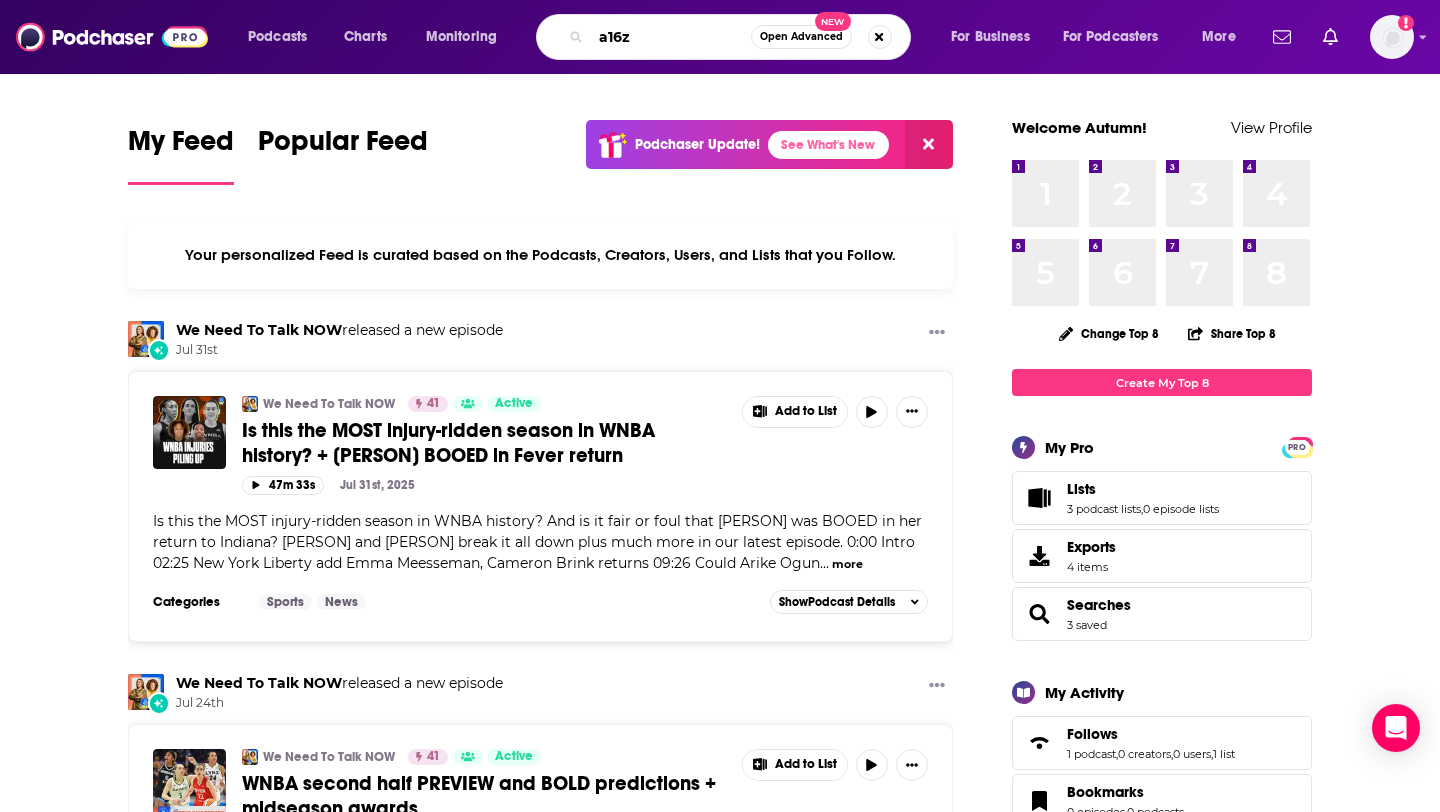 type on "a16z" 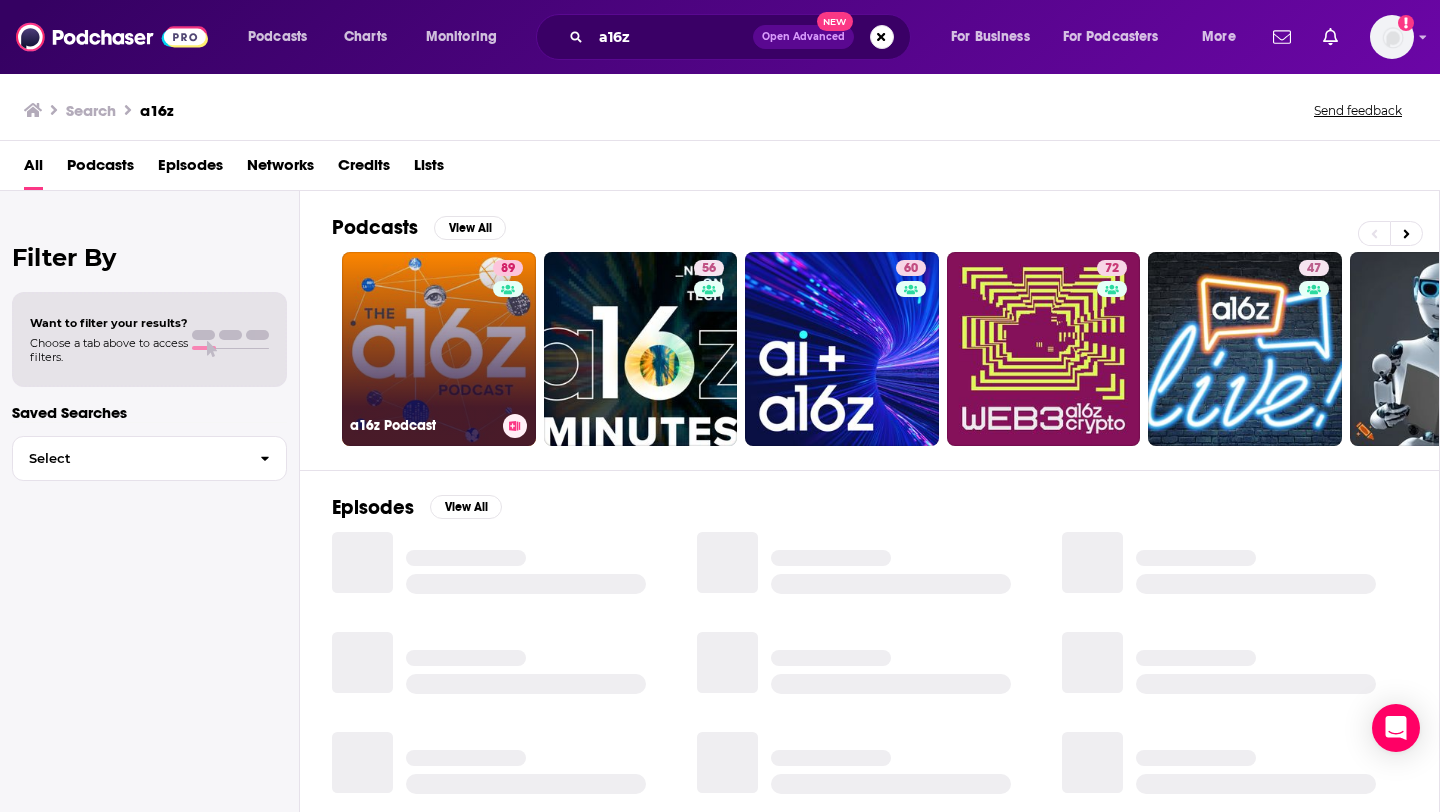 click on "89 a16z Podcast" at bounding box center (439, 349) 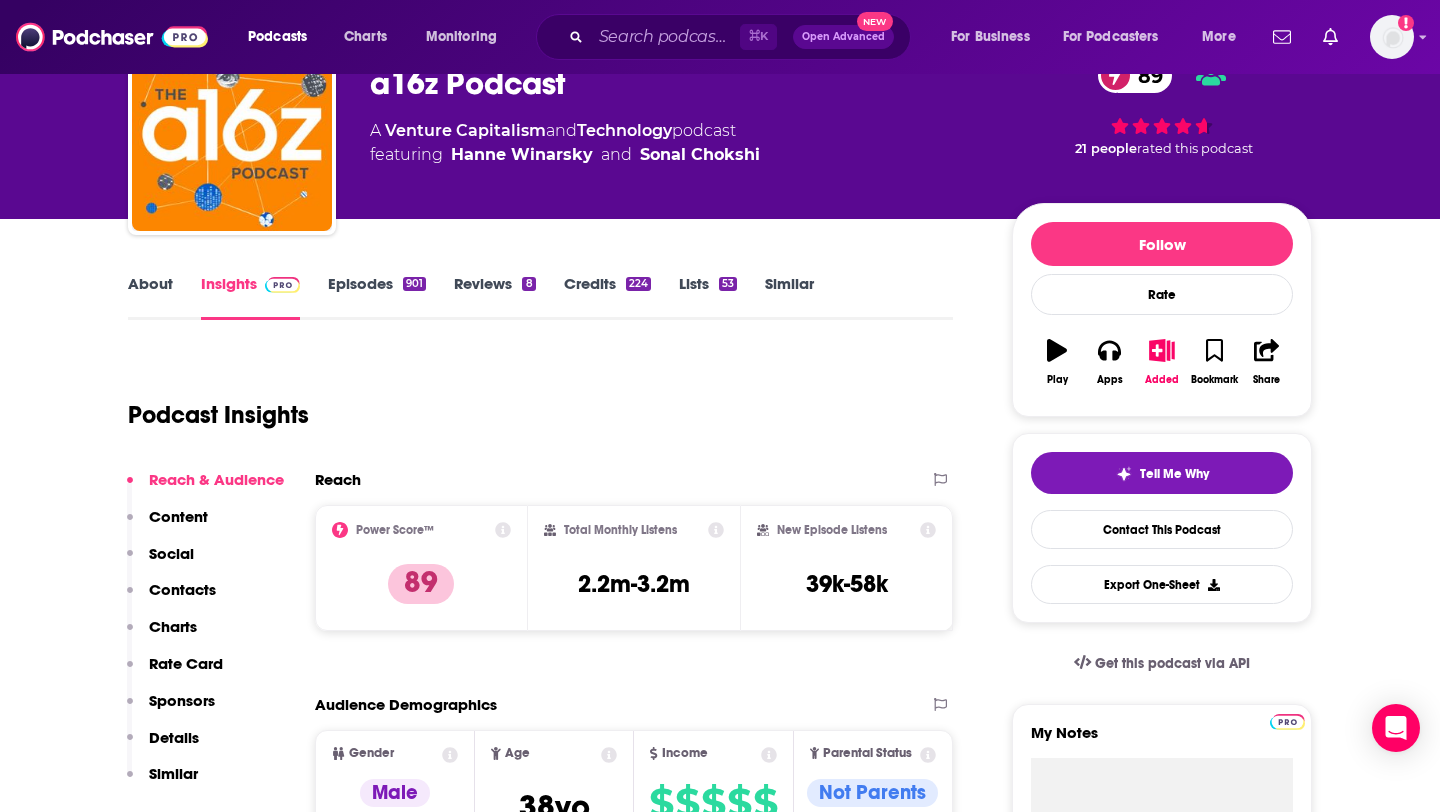 scroll, scrollTop: 162, scrollLeft: 0, axis: vertical 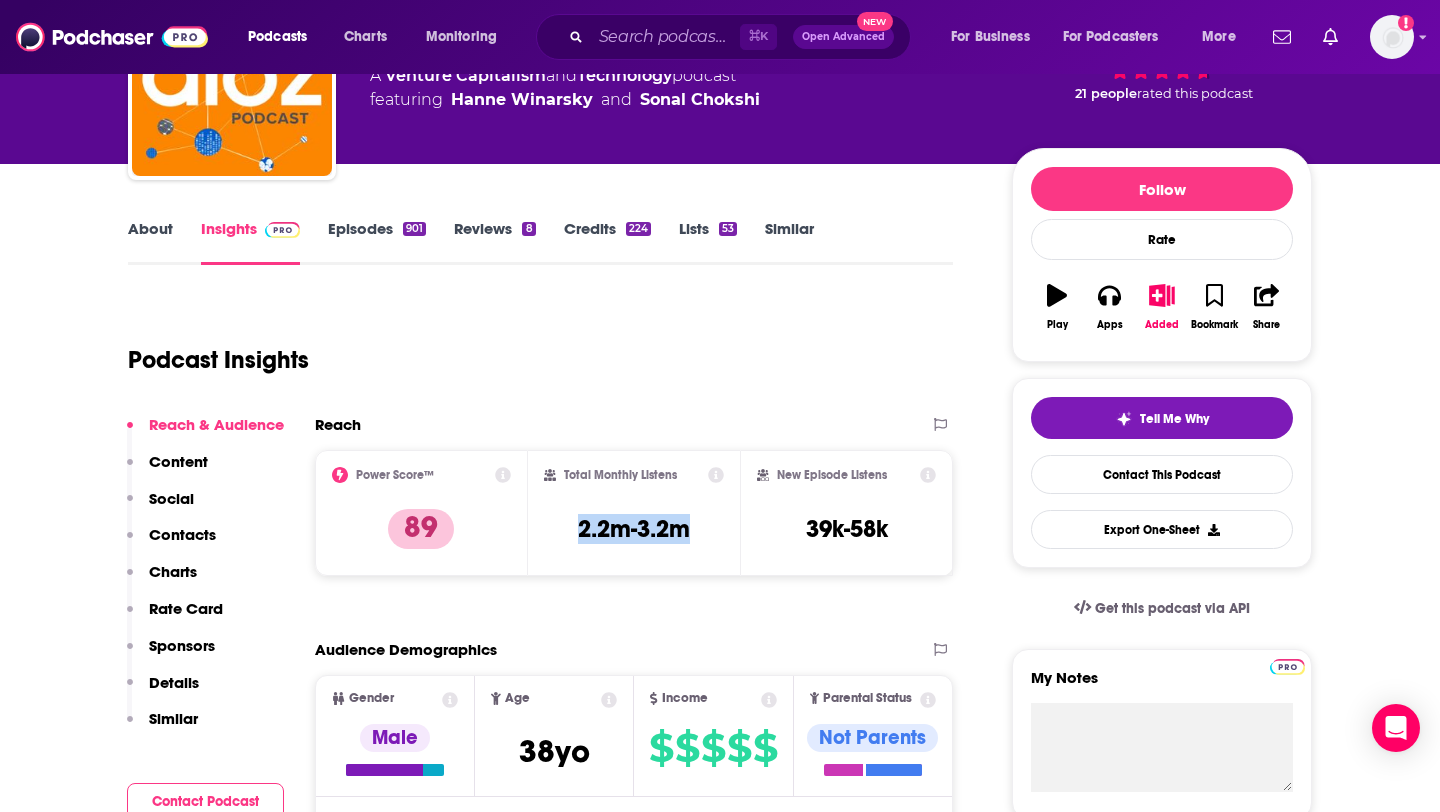 drag, startPoint x: 575, startPoint y: 535, endPoint x: 698, endPoint y: 535, distance: 123 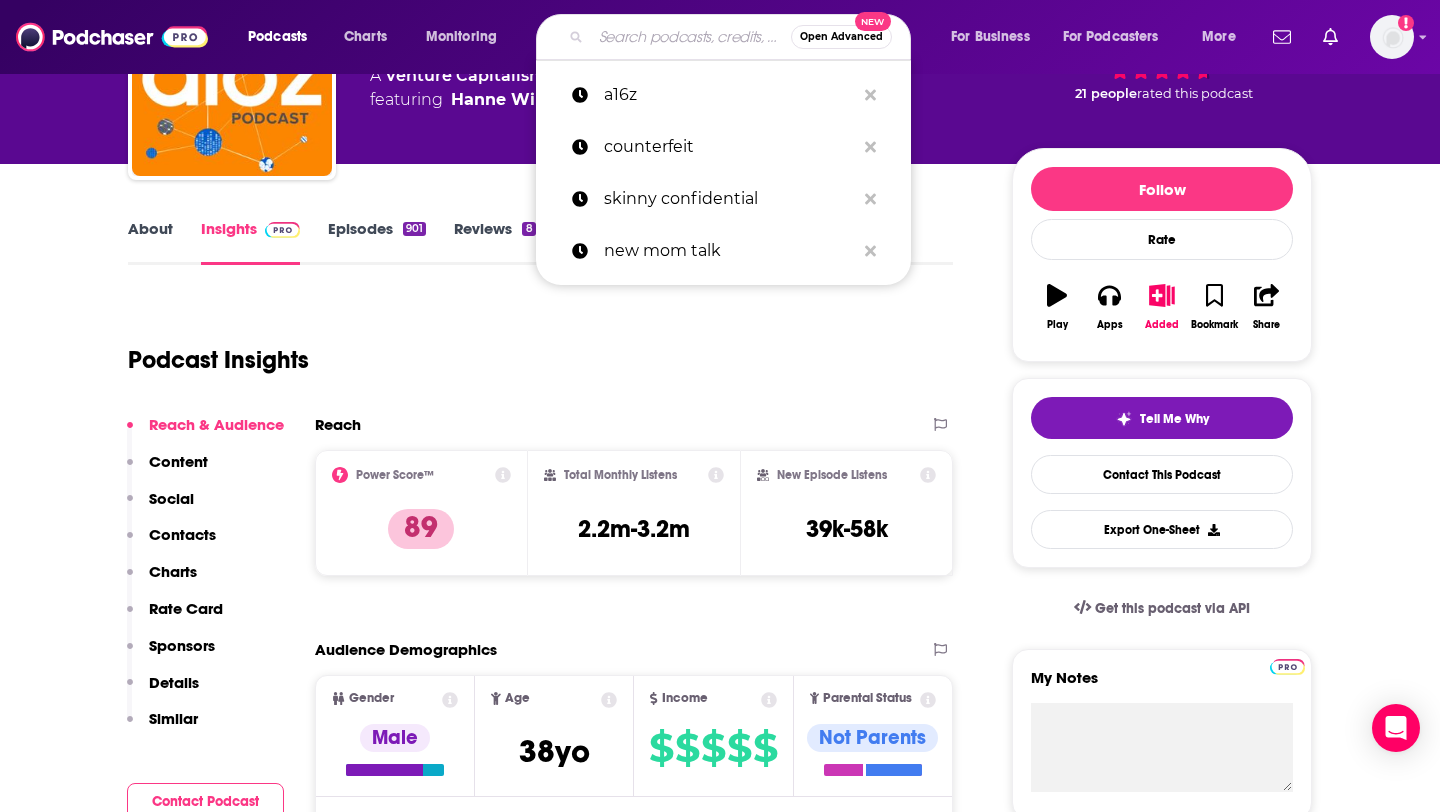 click at bounding box center (691, 37) 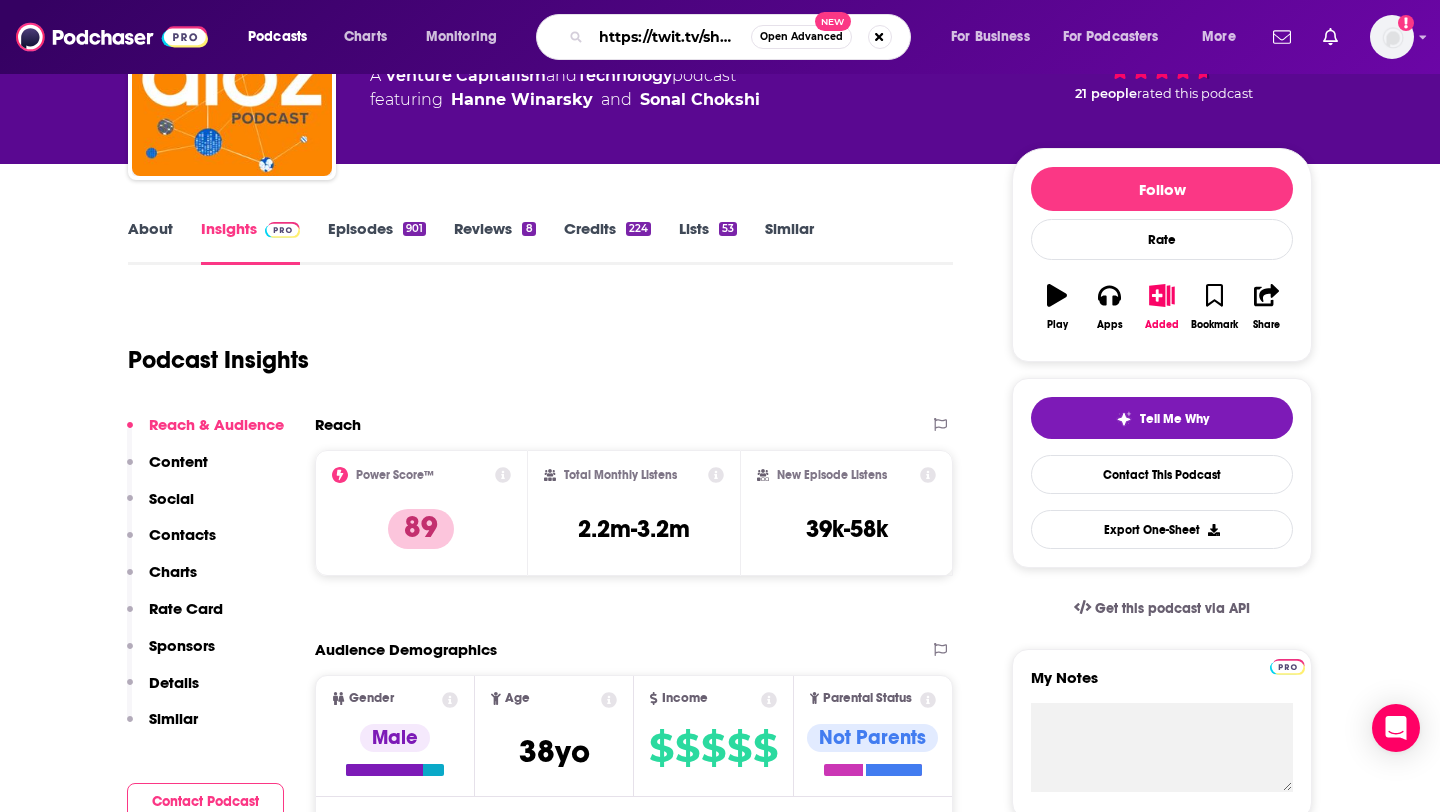 scroll, scrollTop: 0, scrollLeft: 143, axis: horizontal 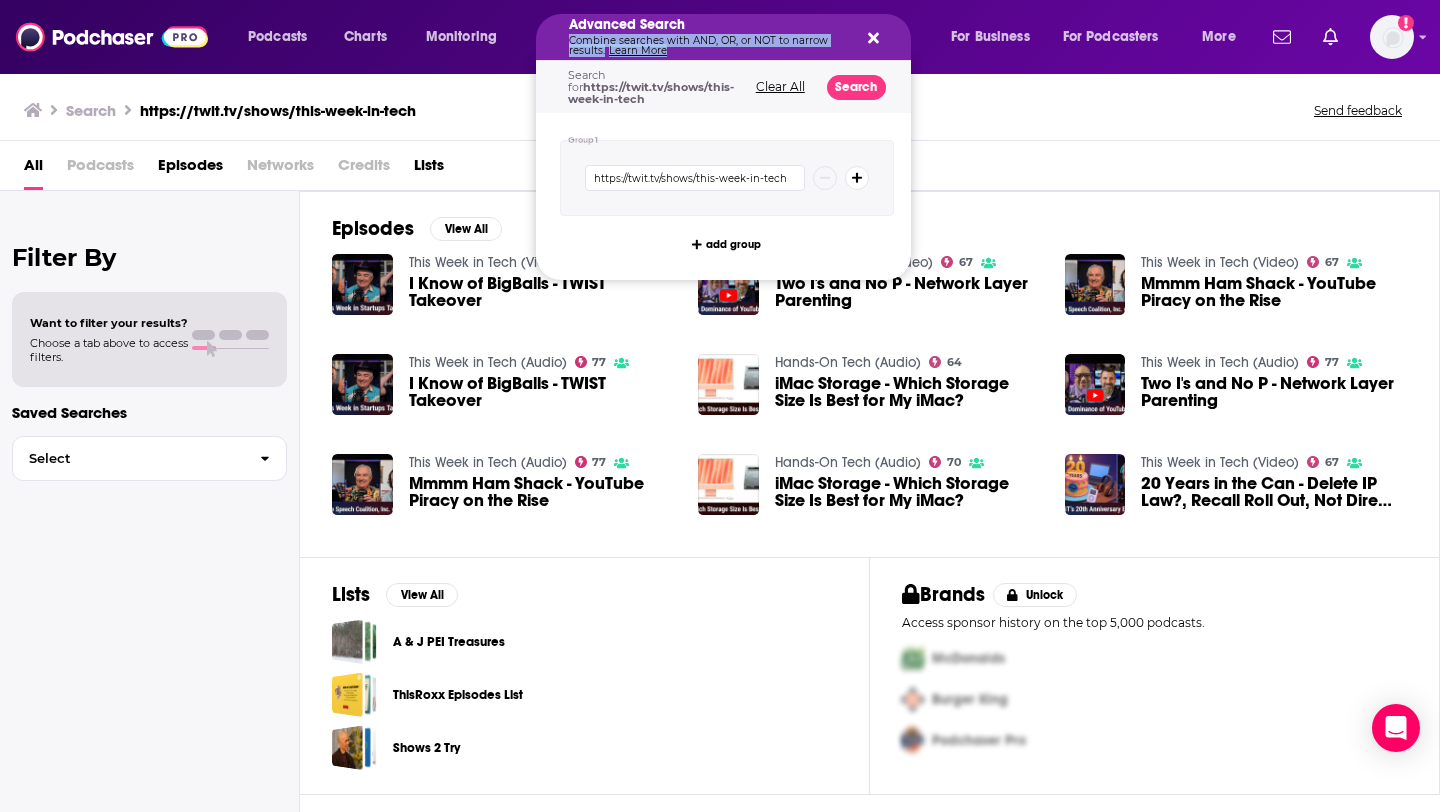click on "Combine searches with AND, OR, or NOT to narrow results. Learn More" at bounding box center (707, 46) 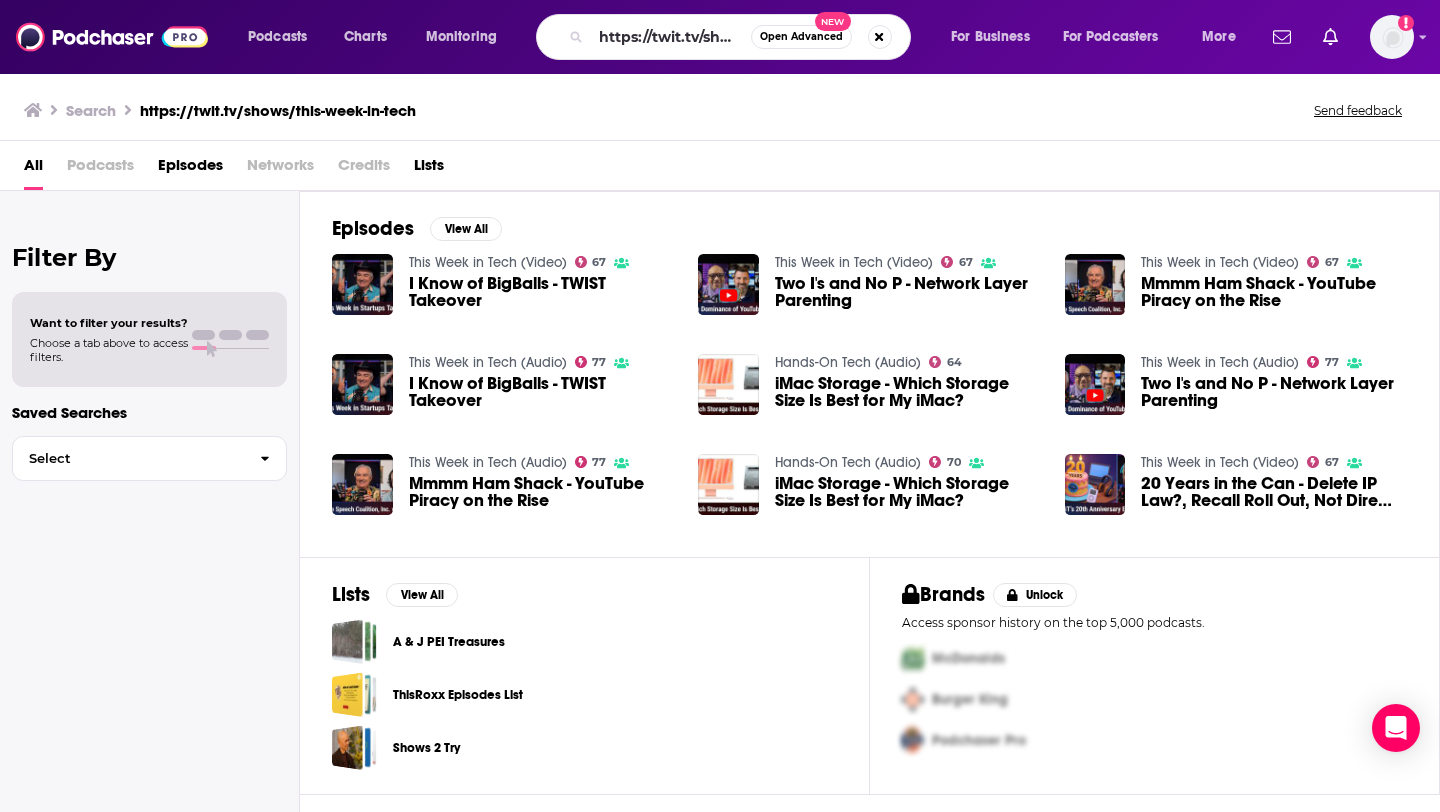 click on "https://twit.tv/shows/this-week-in-tech Open Advanced New" at bounding box center (723, 37) 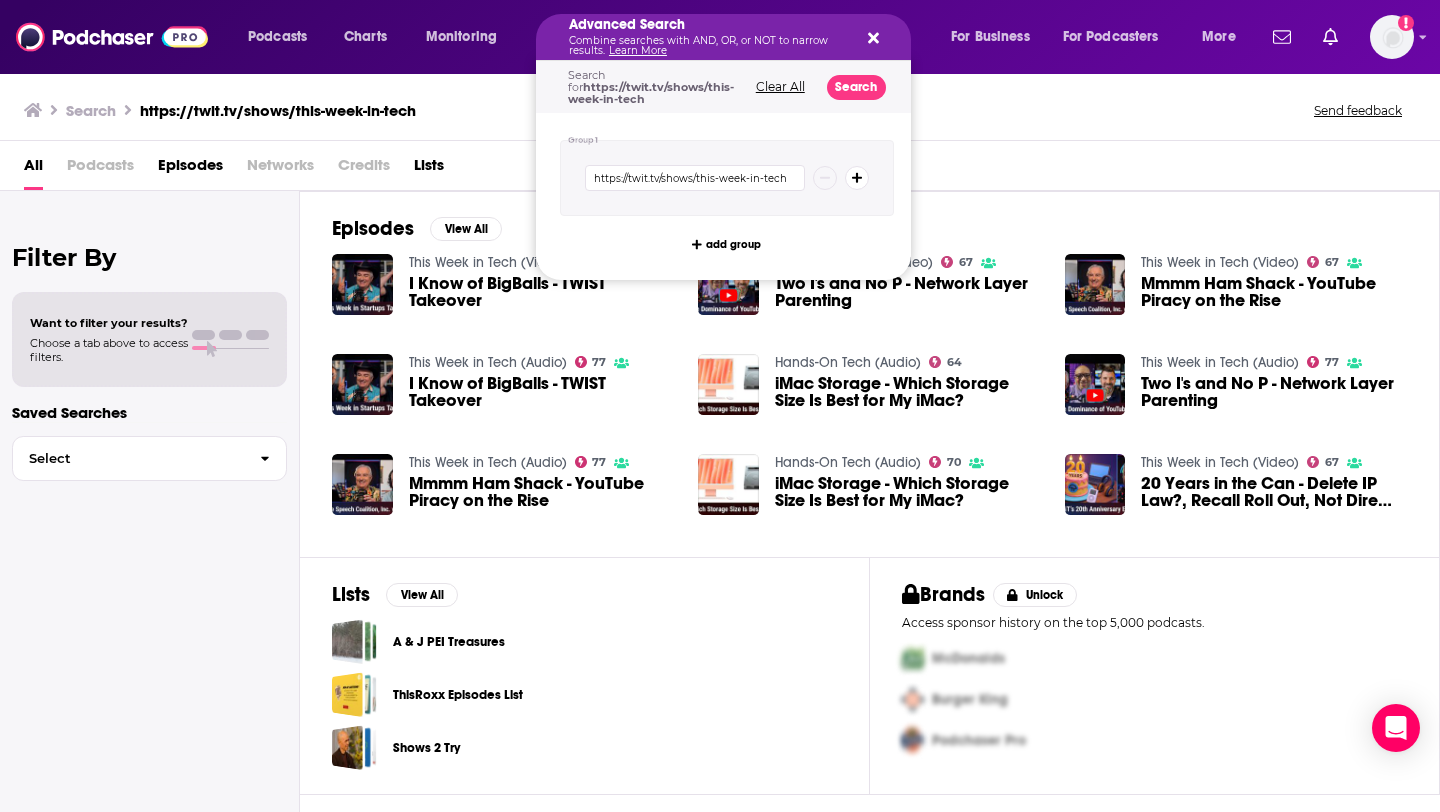 click on "Clear All" at bounding box center [780, 87] 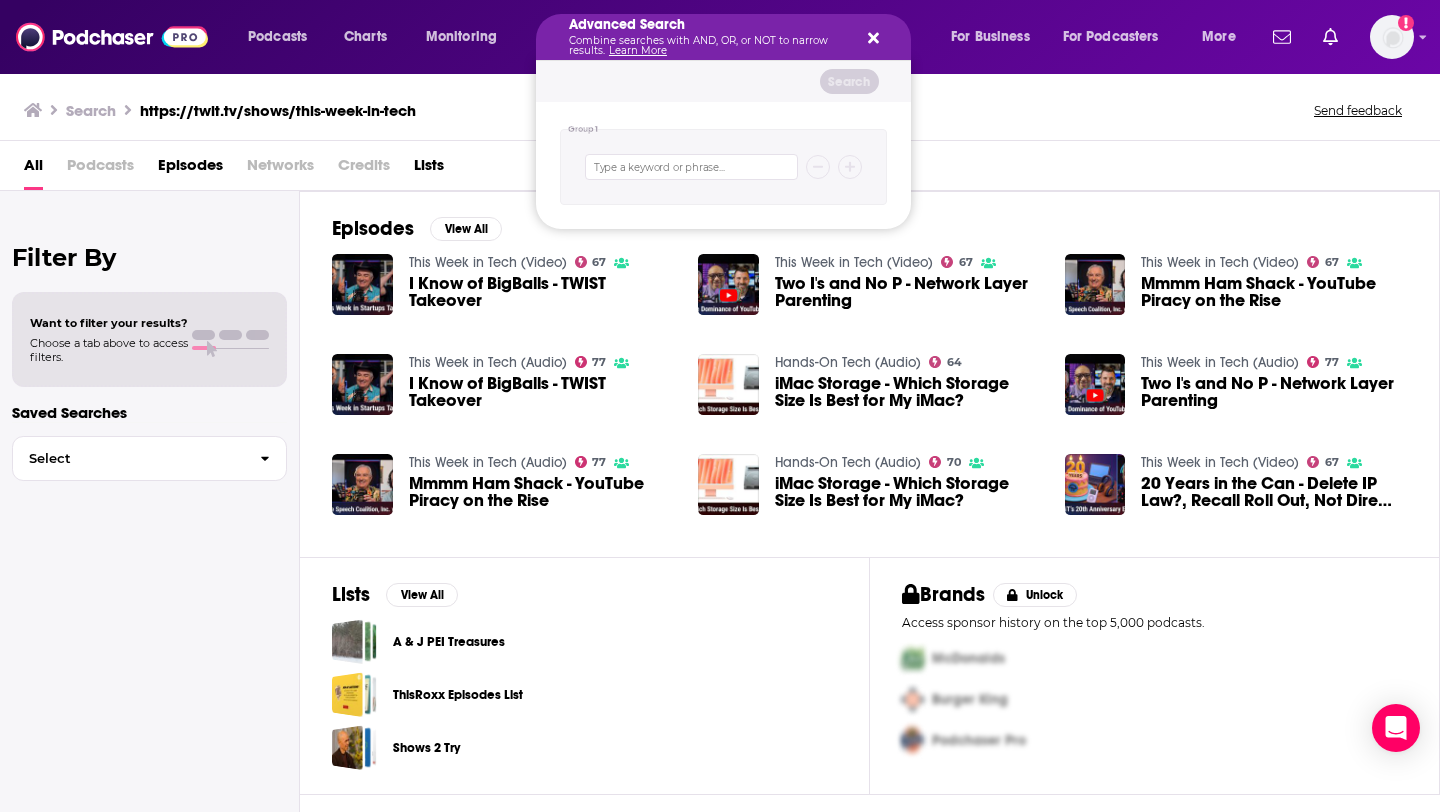 click 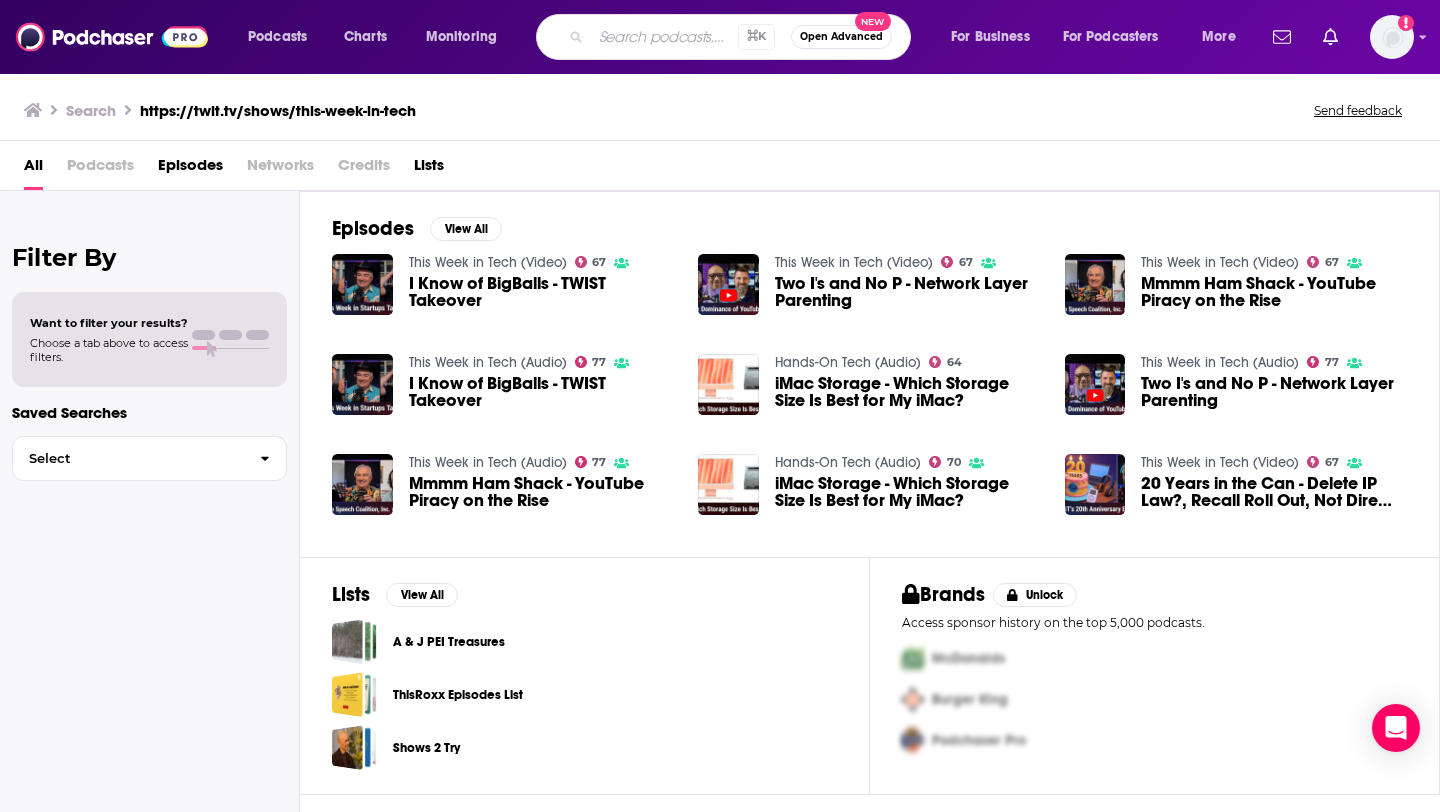 click at bounding box center (664, 37) 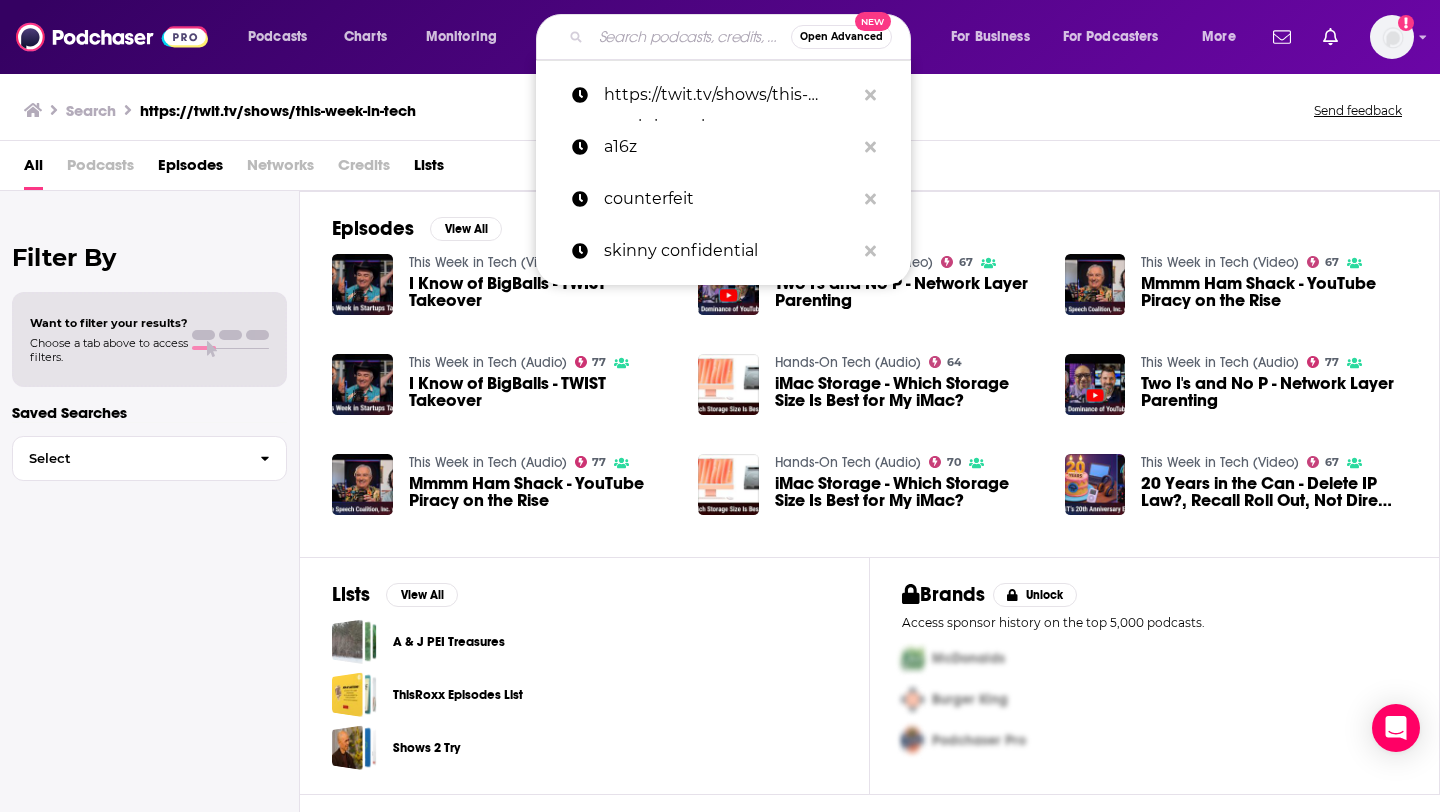 paste on "TWIT (This Week in Tech)" 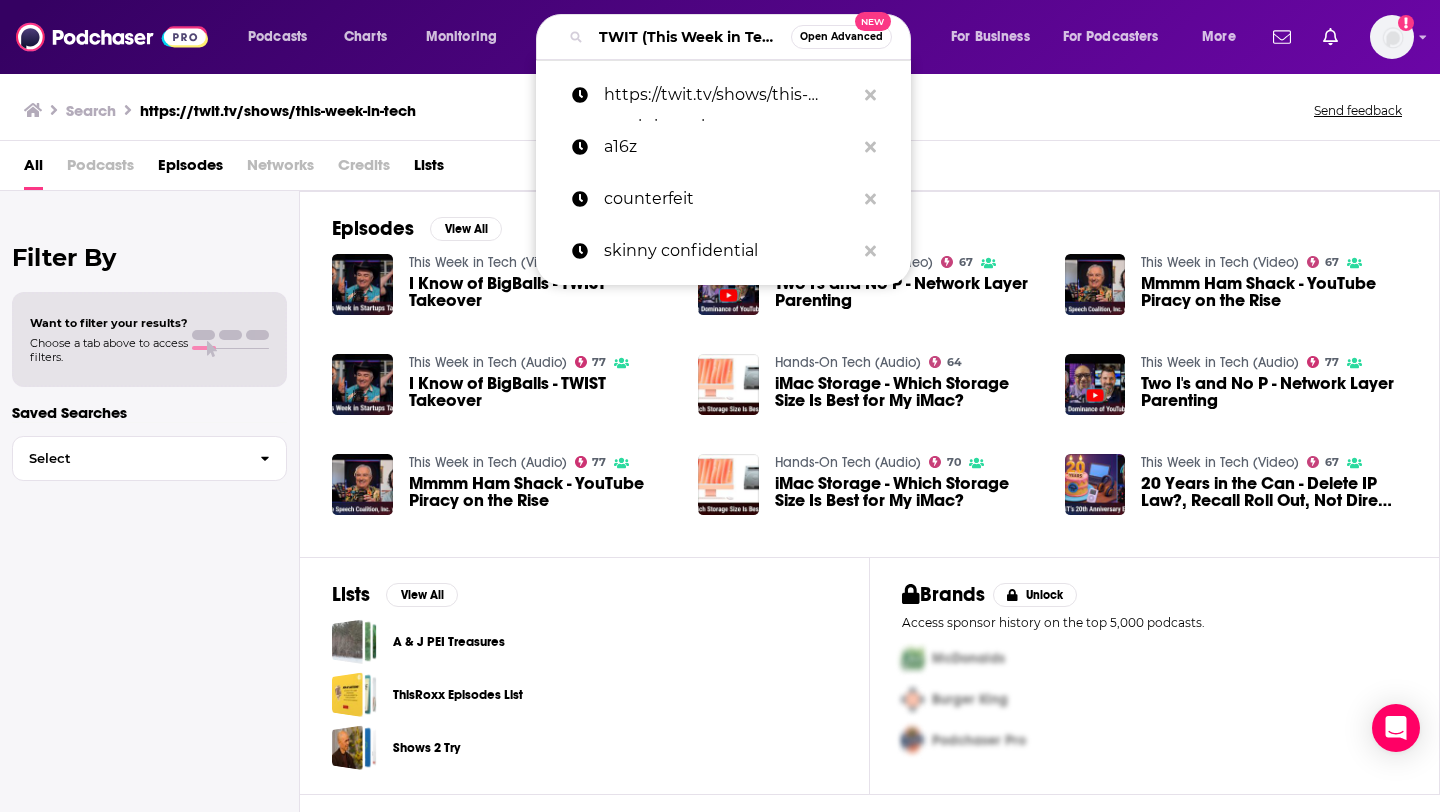 scroll, scrollTop: 0, scrollLeft: 42, axis: horizontal 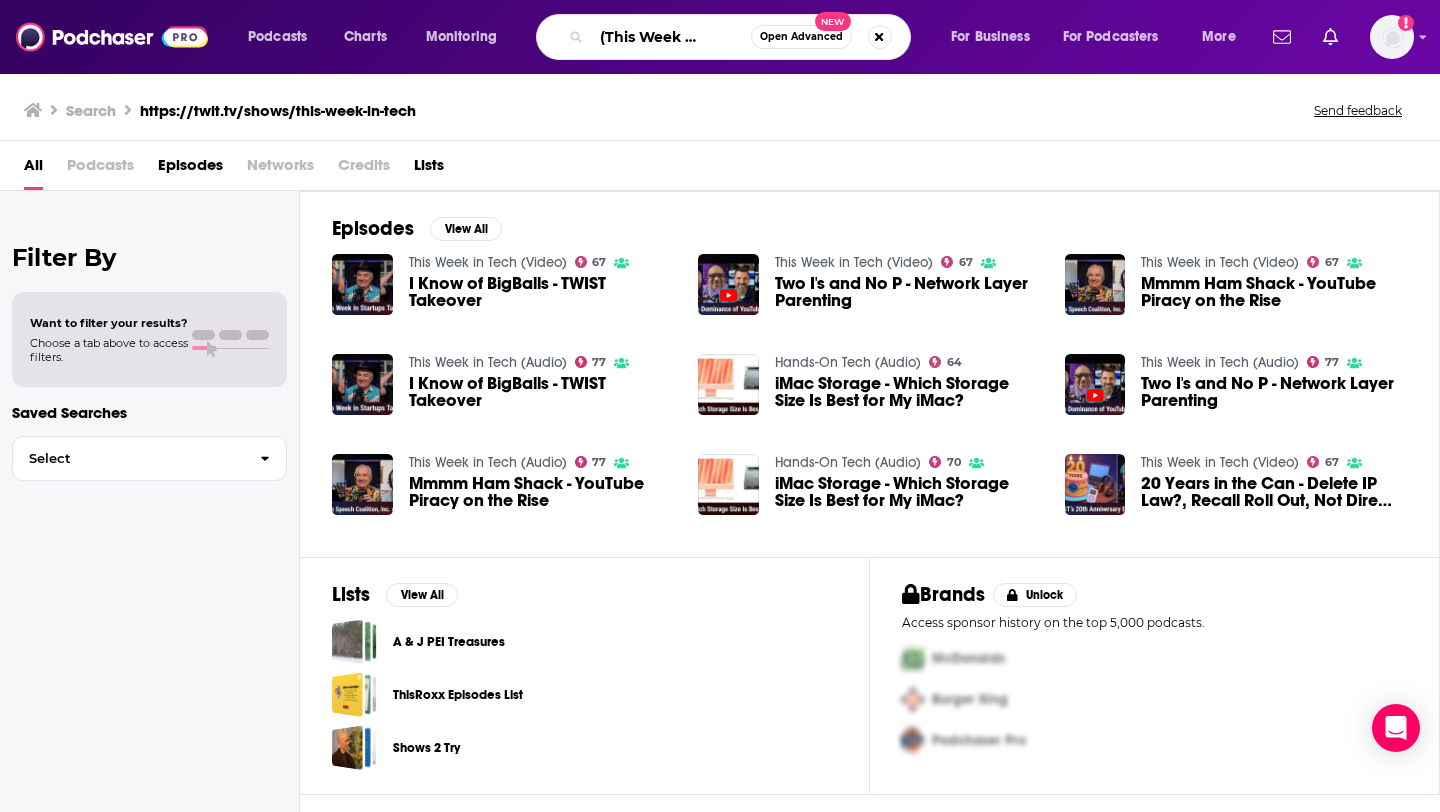type on "TWIT (This Week in Tech)" 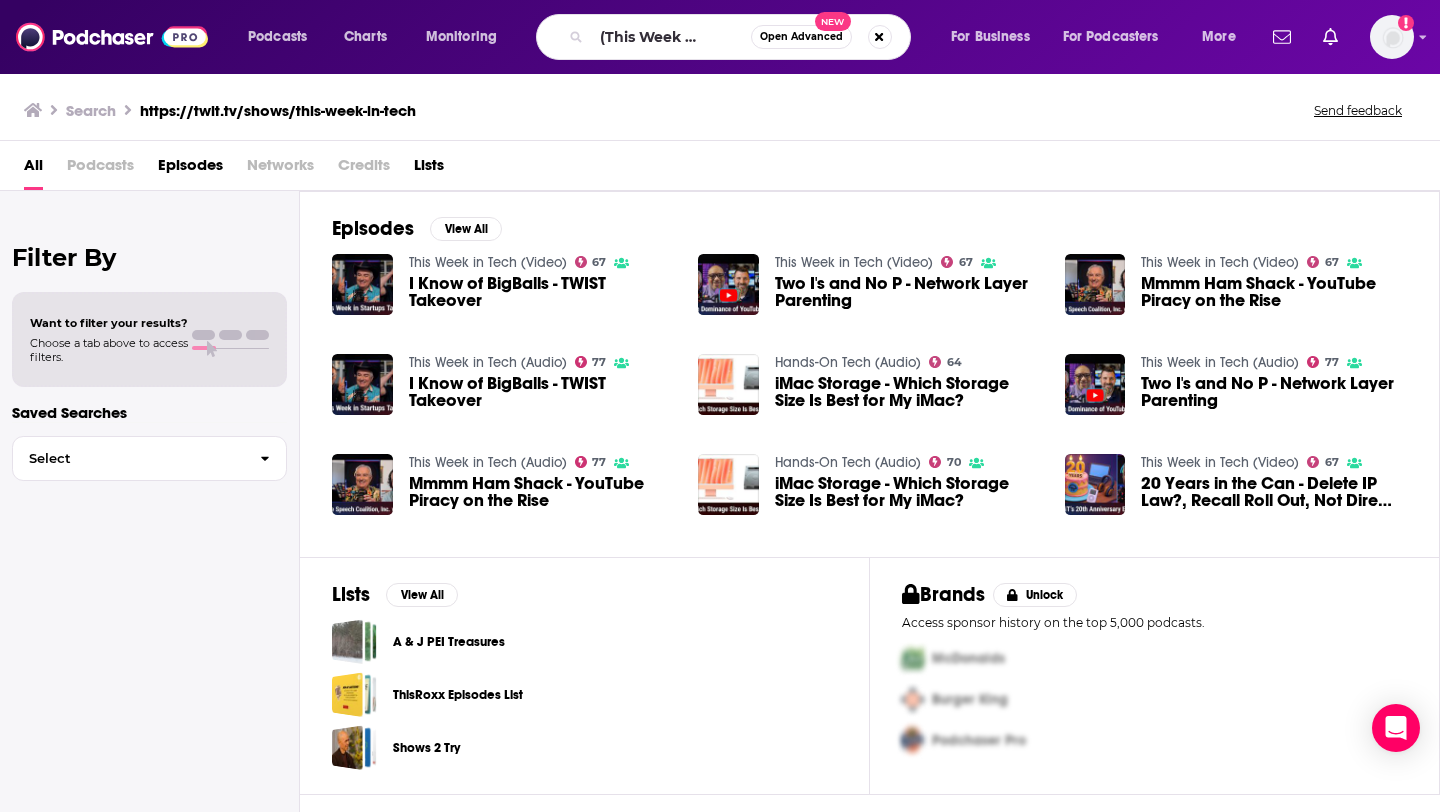 scroll, scrollTop: 0, scrollLeft: 0, axis: both 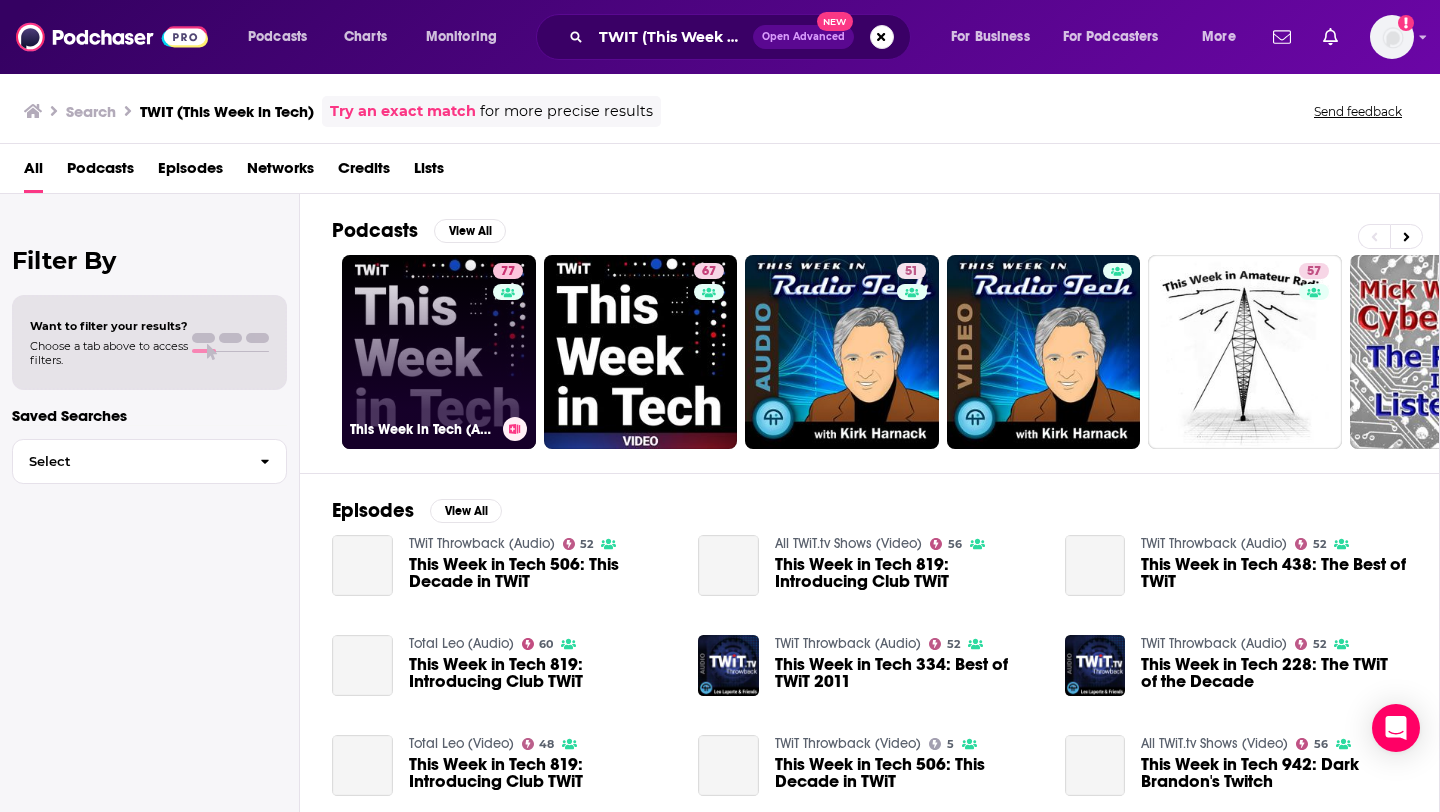 click on "77 This Week in Tech (Audio)" at bounding box center [439, 352] 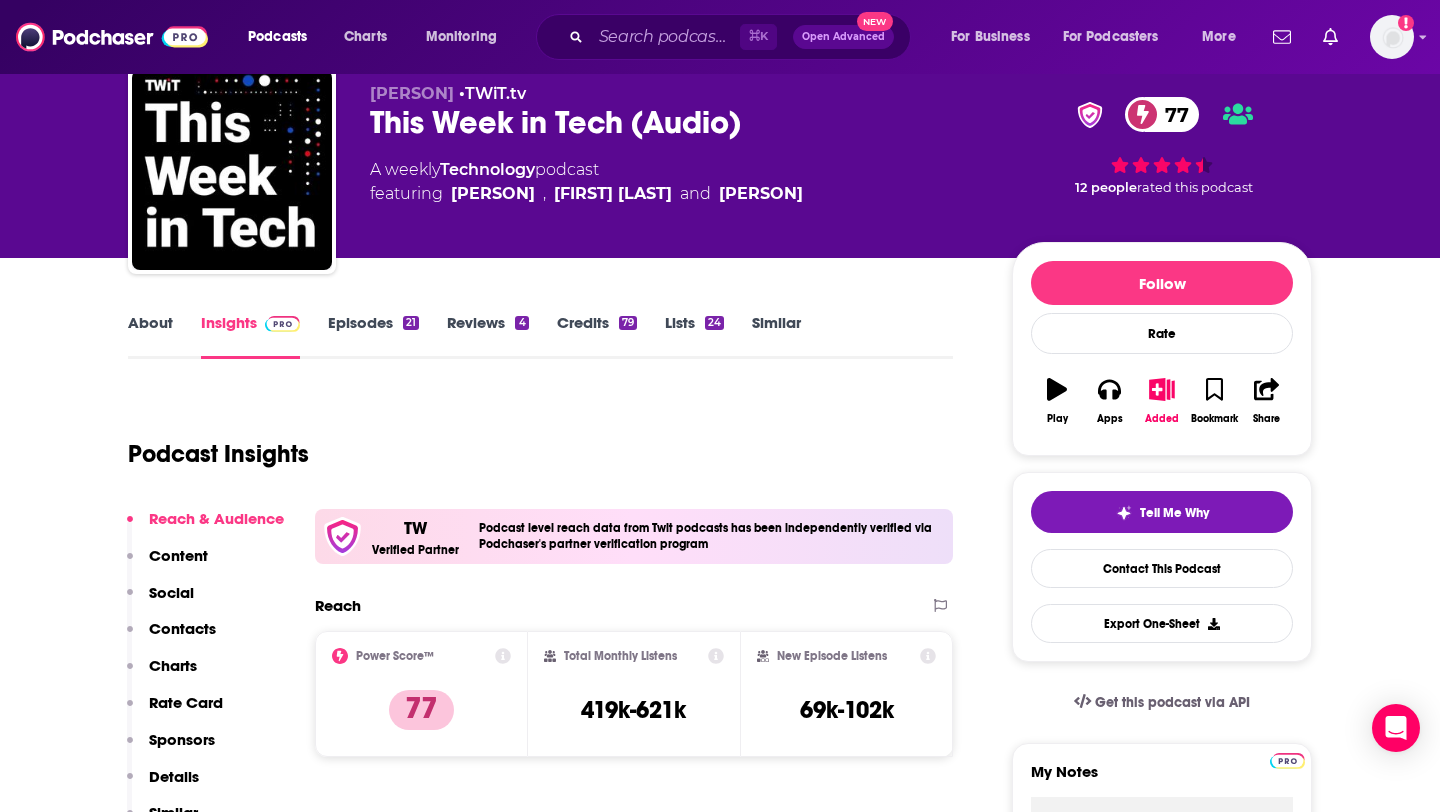 scroll, scrollTop: 106, scrollLeft: 0, axis: vertical 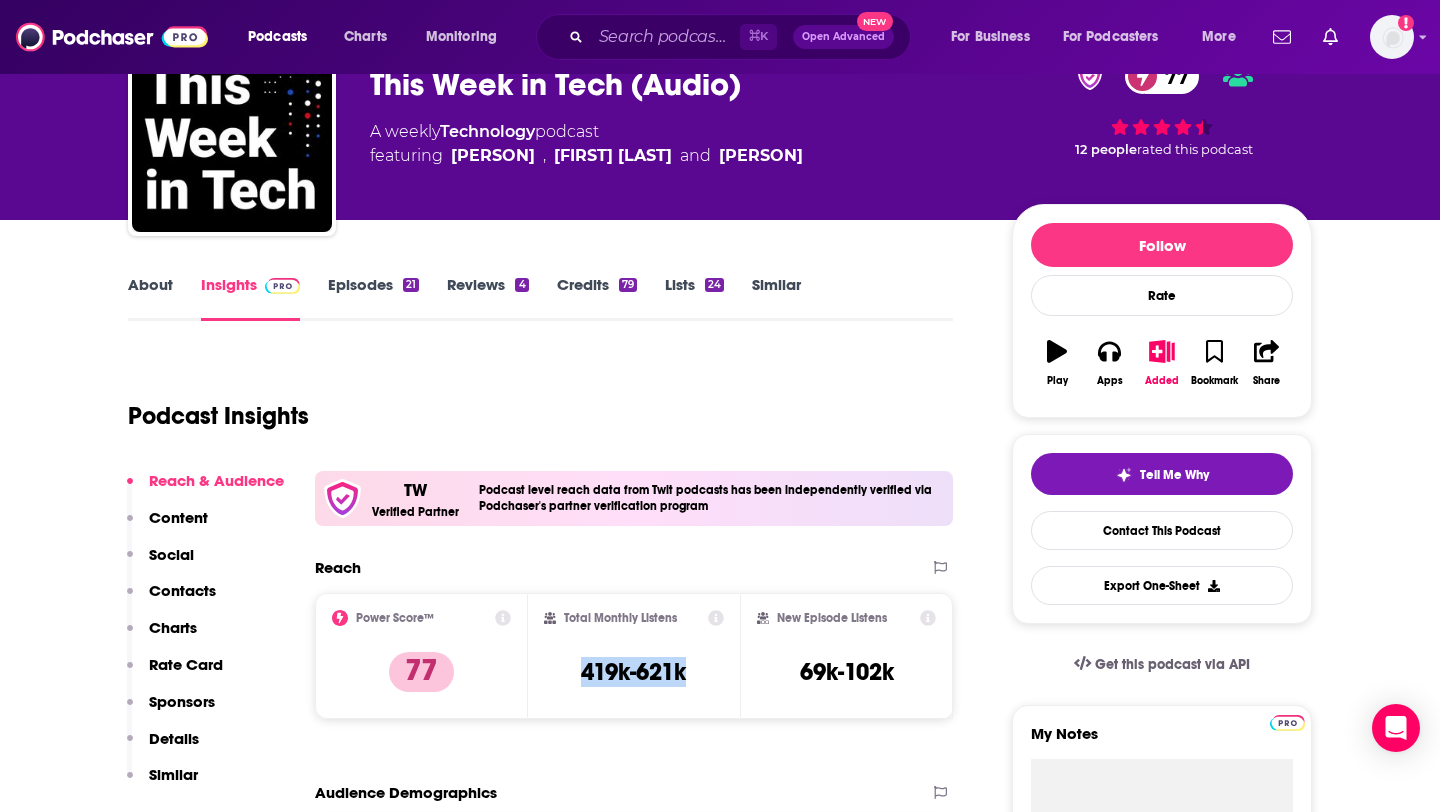 drag, startPoint x: 573, startPoint y: 675, endPoint x: 700, endPoint y: 674, distance: 127.00394 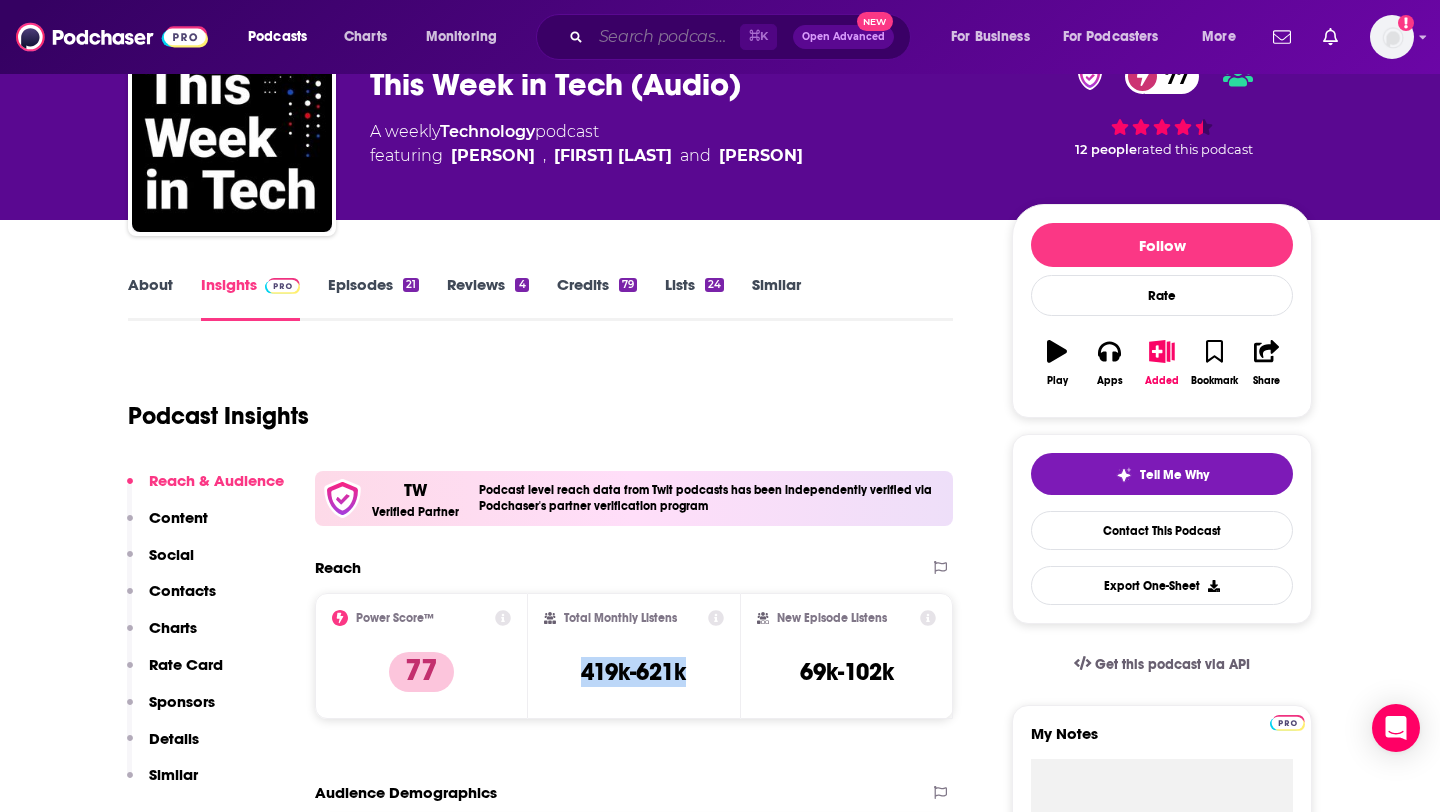 click at bounding box center (665, 37) 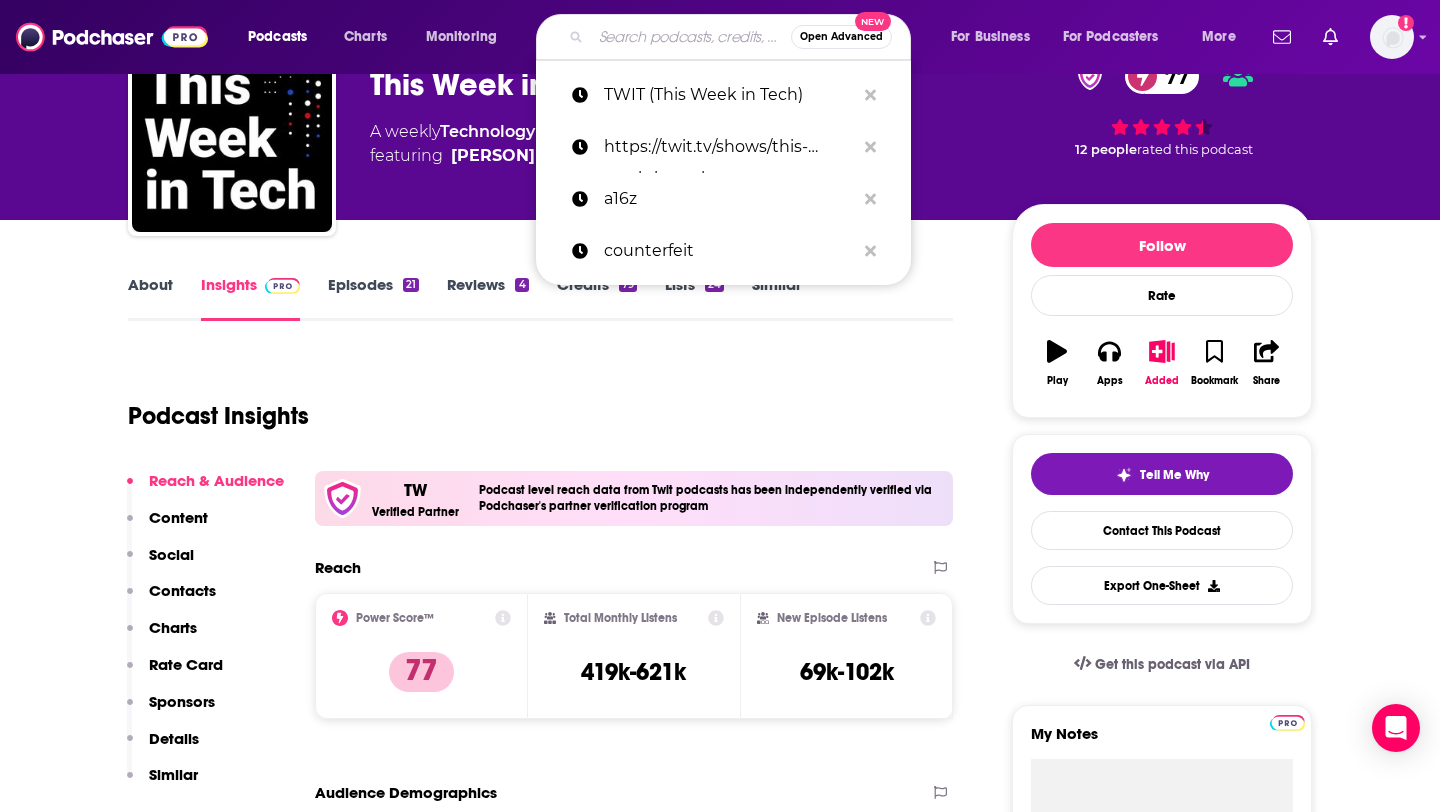 paste on "Hard Fork" 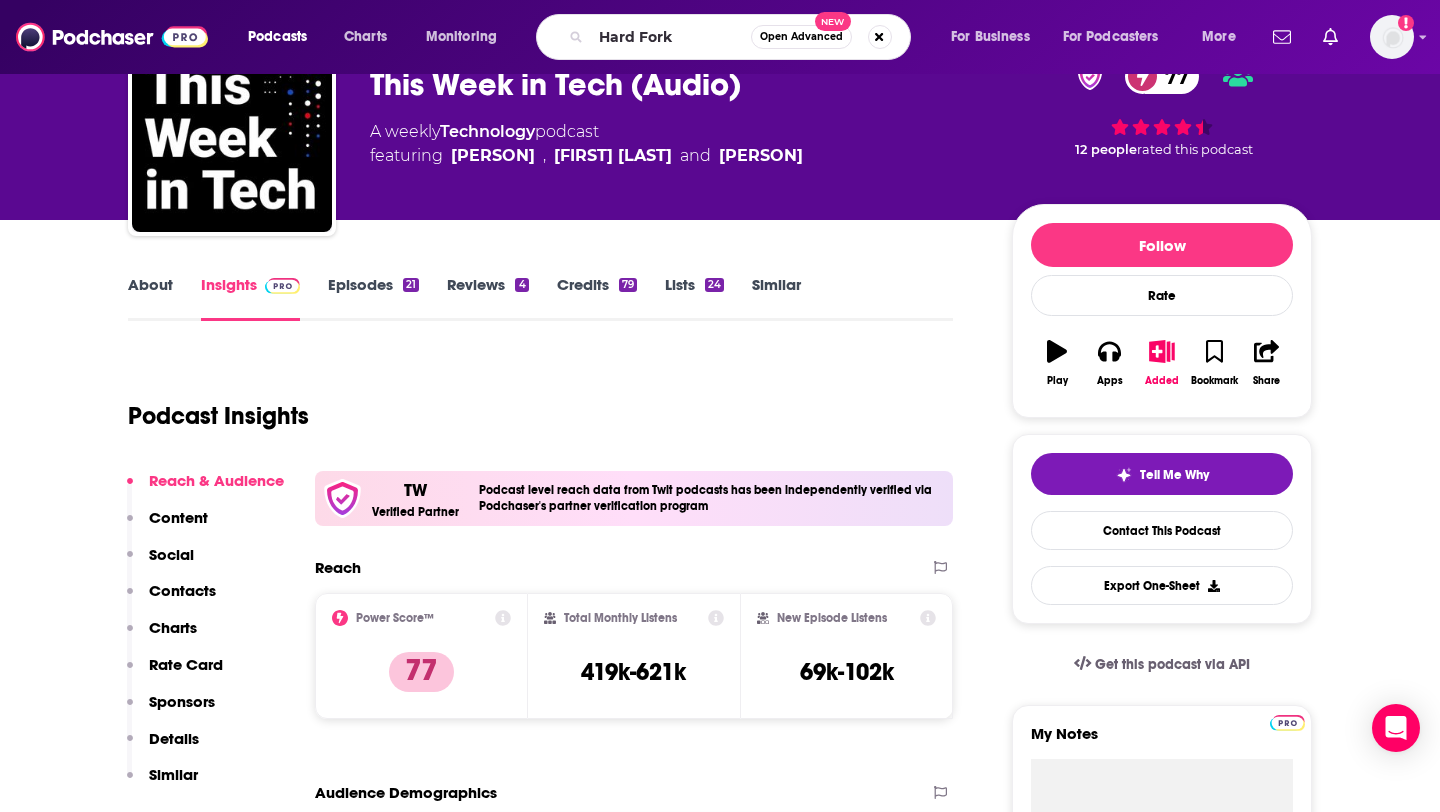 scroll, scrollTop: 0, scrollLeft: 0, axis: both 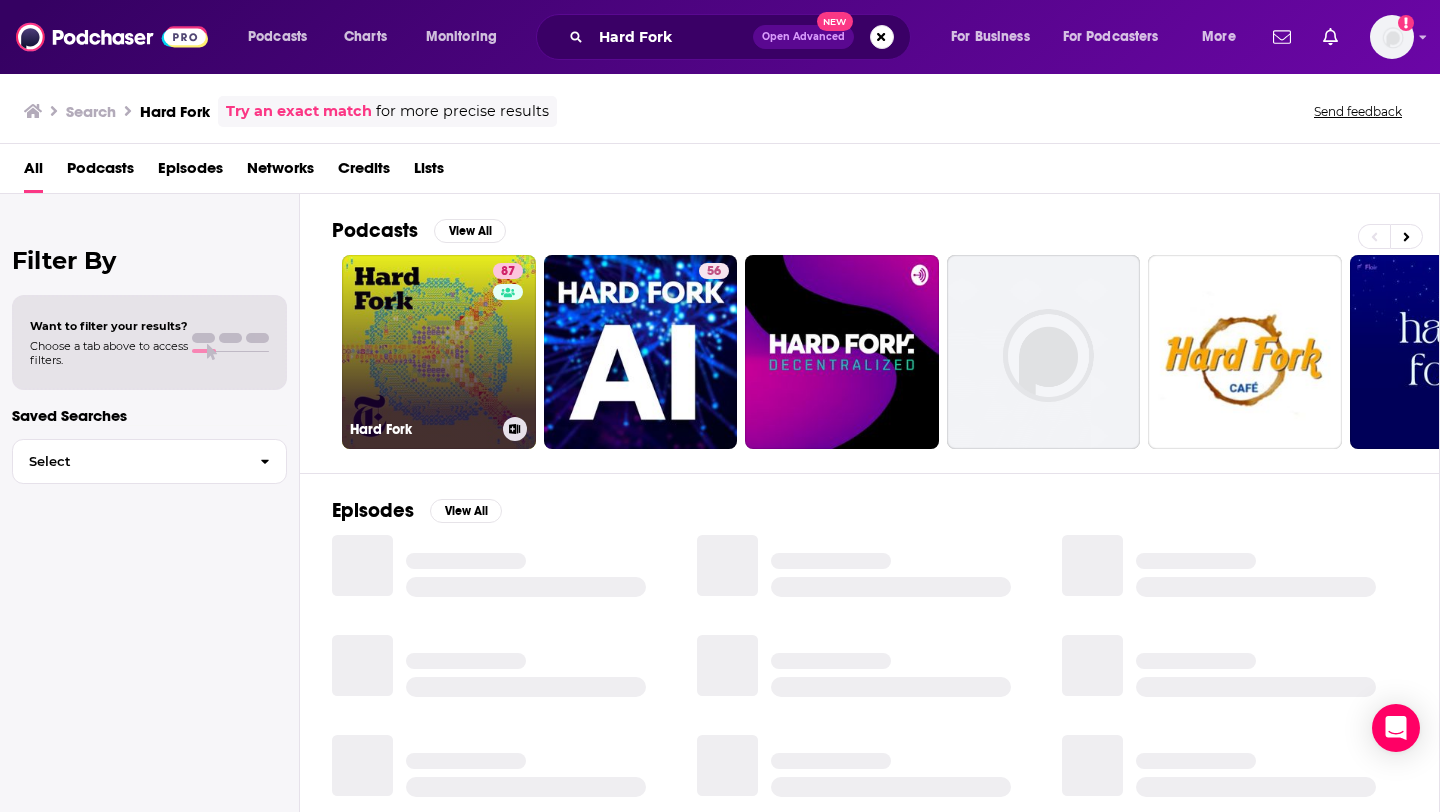 click on "87 Hard Fork" at bounding box center [439, 352] 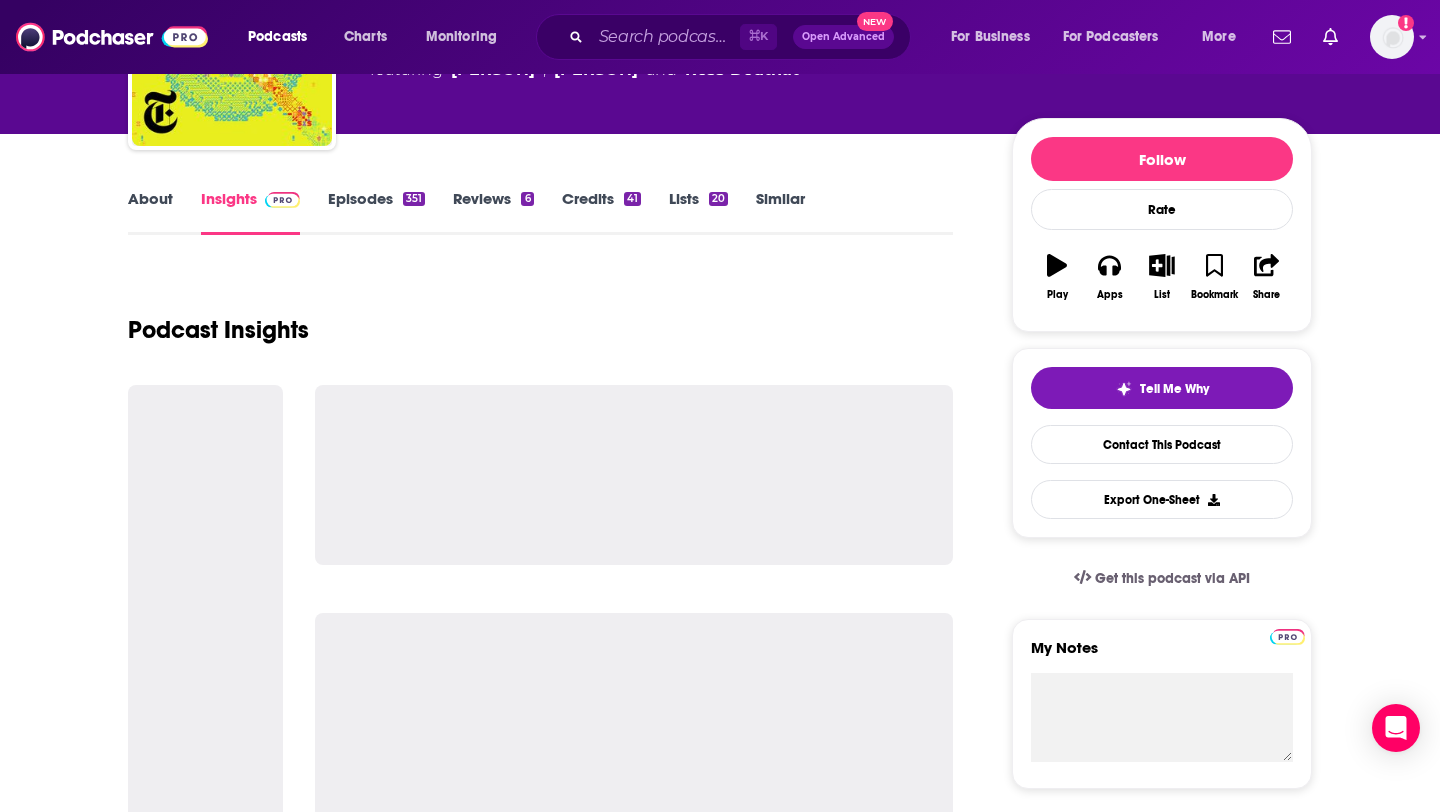 scroll, scrollTop: 239, scrollLeft: 0, axis: vertical 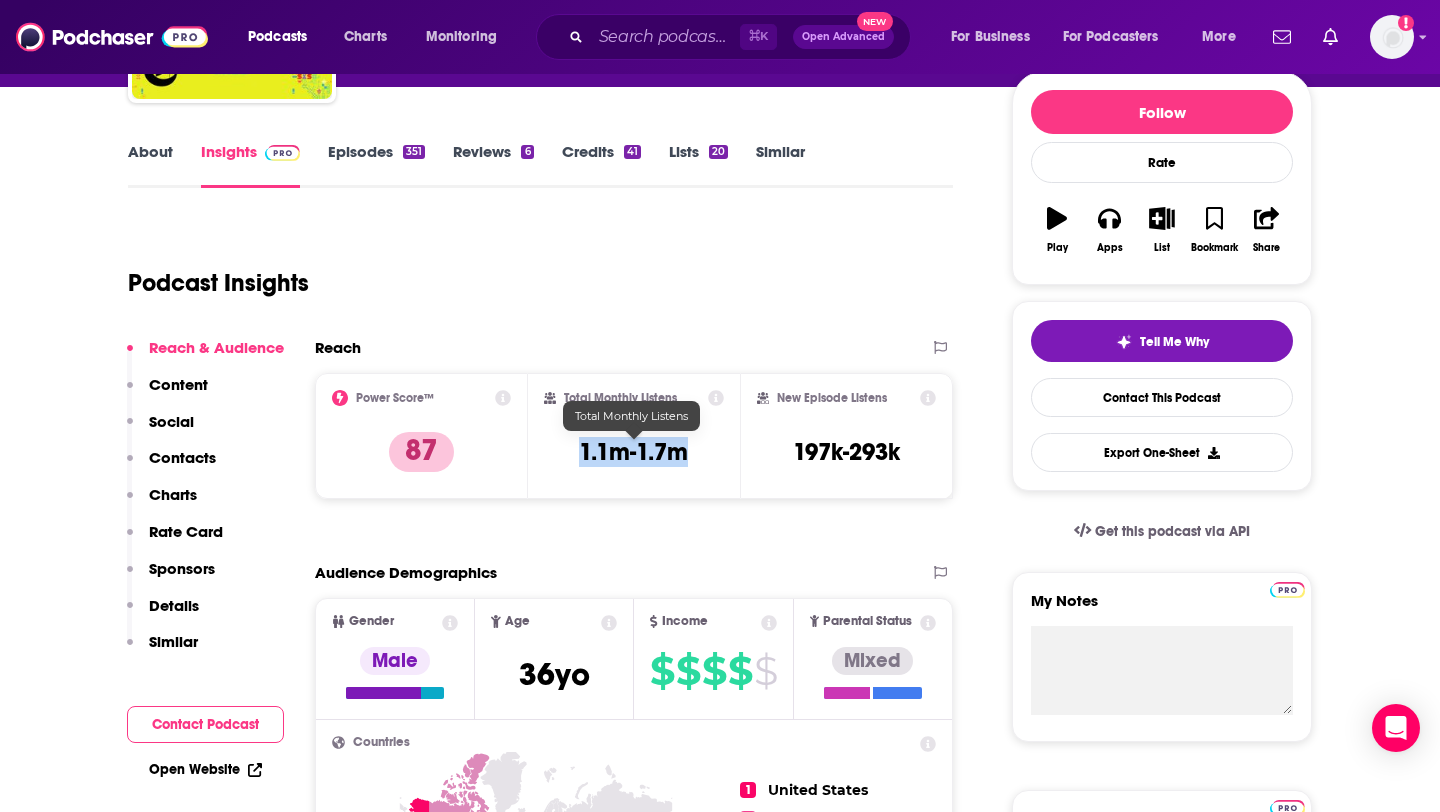 drag, startPoint x: 567, startPoint y: 456, endPoint x: 701, endPoint y: 456, distance: 134 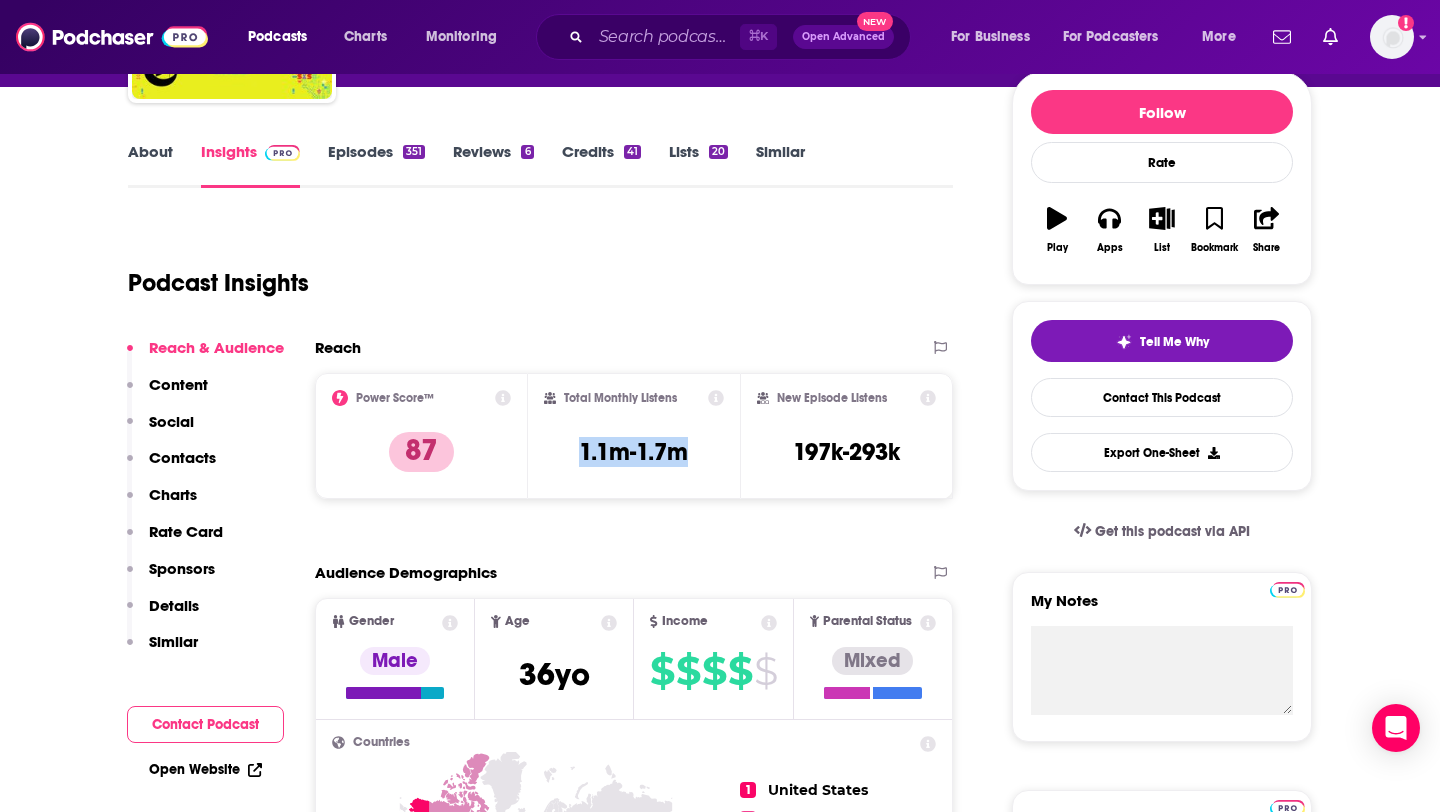 copy on "1.1m-1.7m" 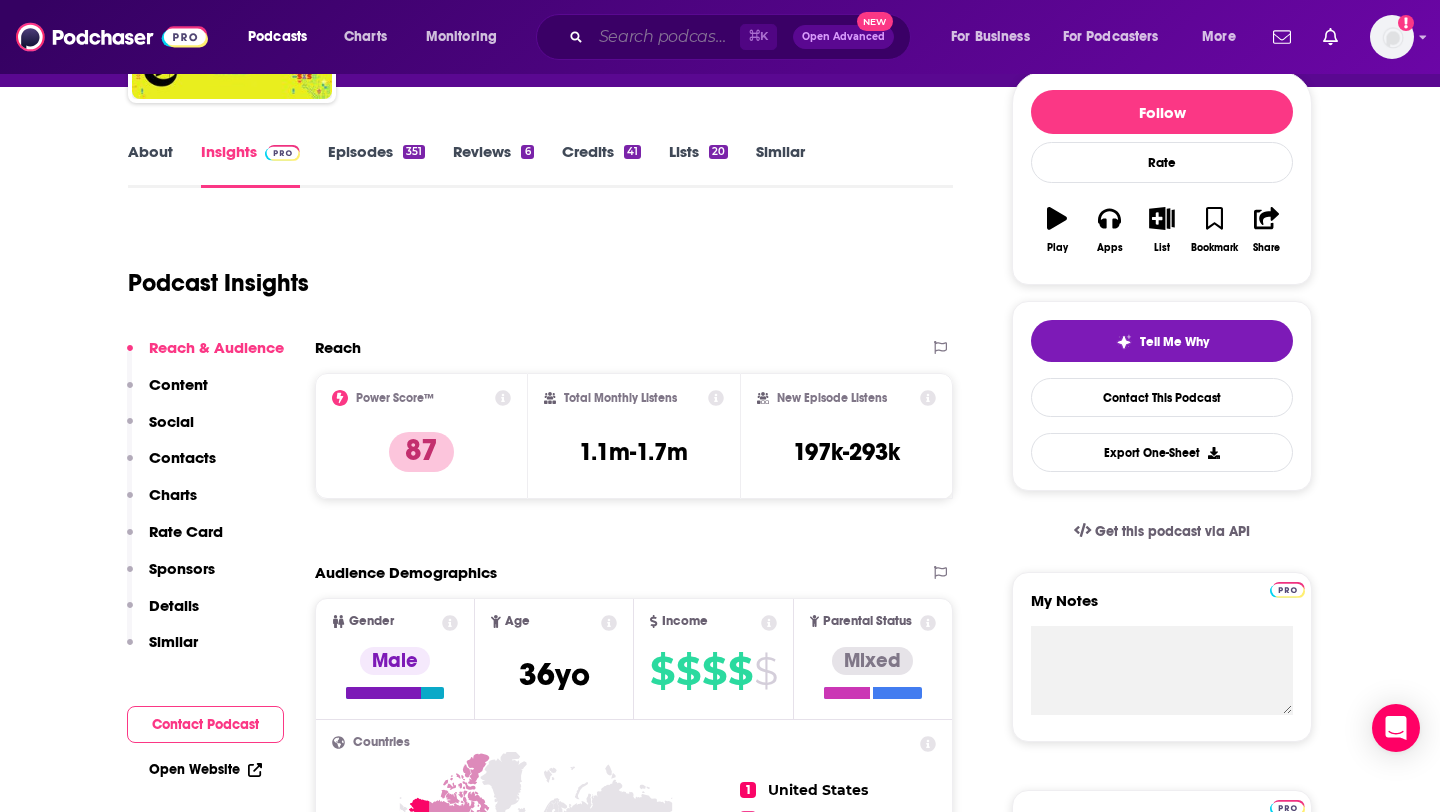 click at bounding box center (665, 37) 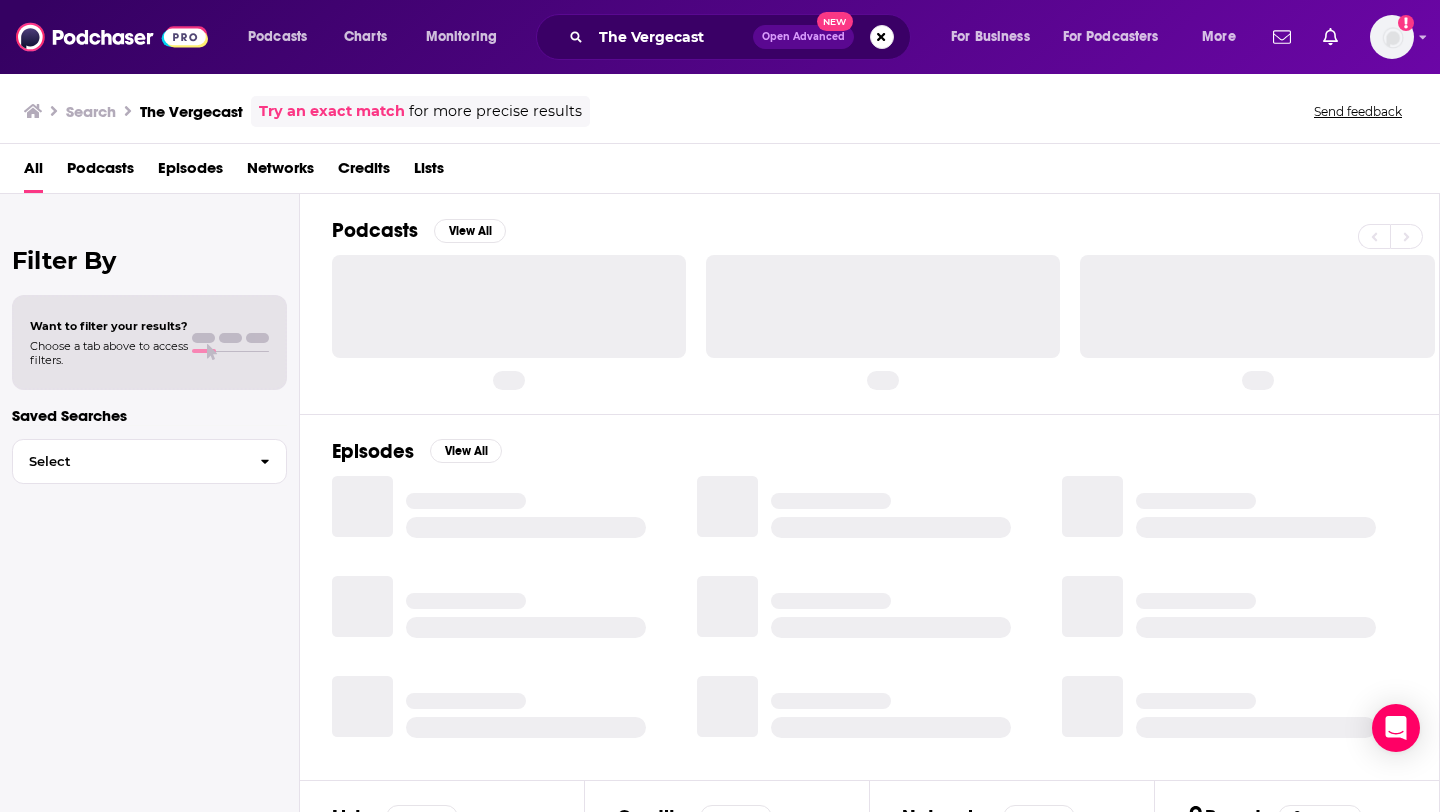 scroll, scrollTop: 0, scrollLeft: 0, axis: both 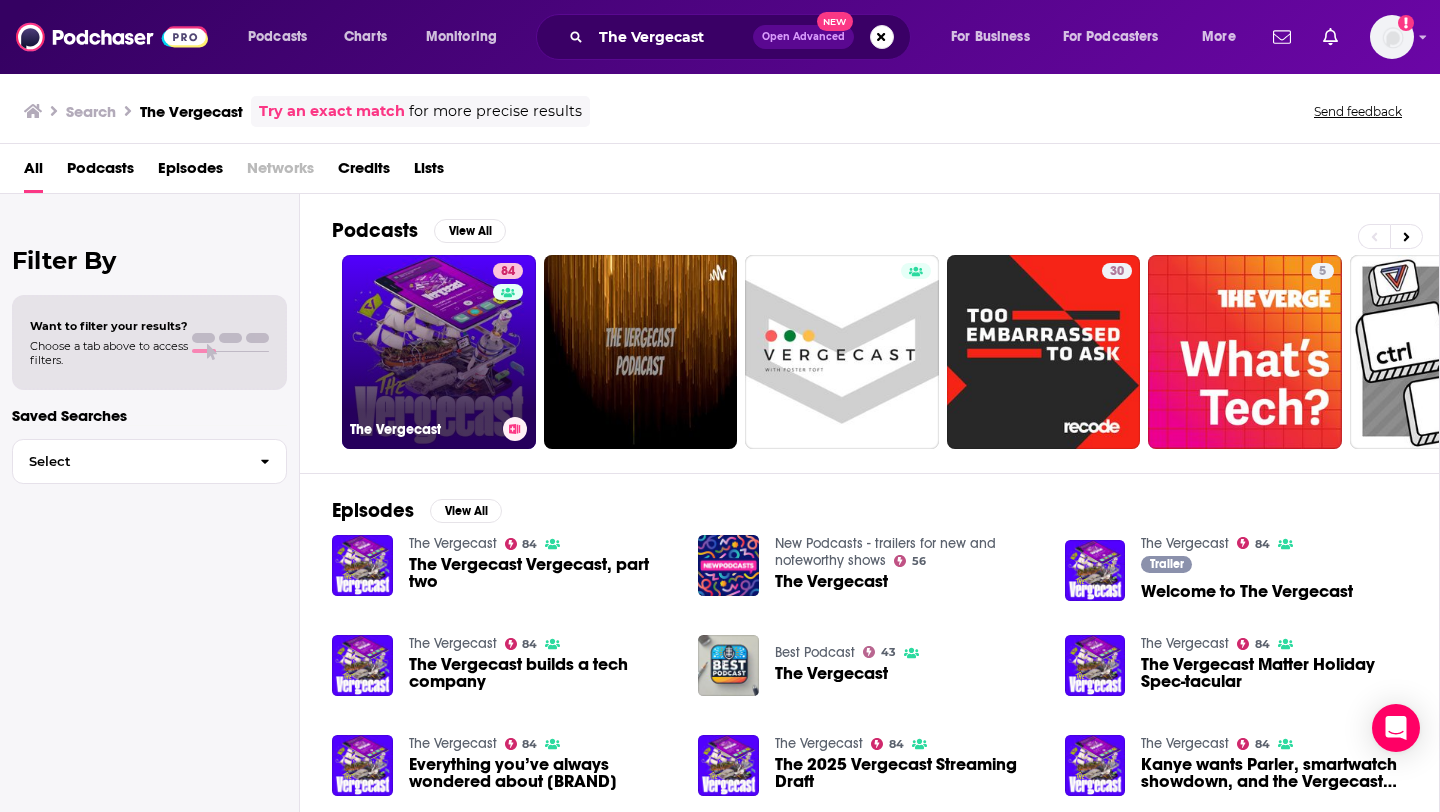 click on "84 The Vergecast" at bounding box center [439, 352] 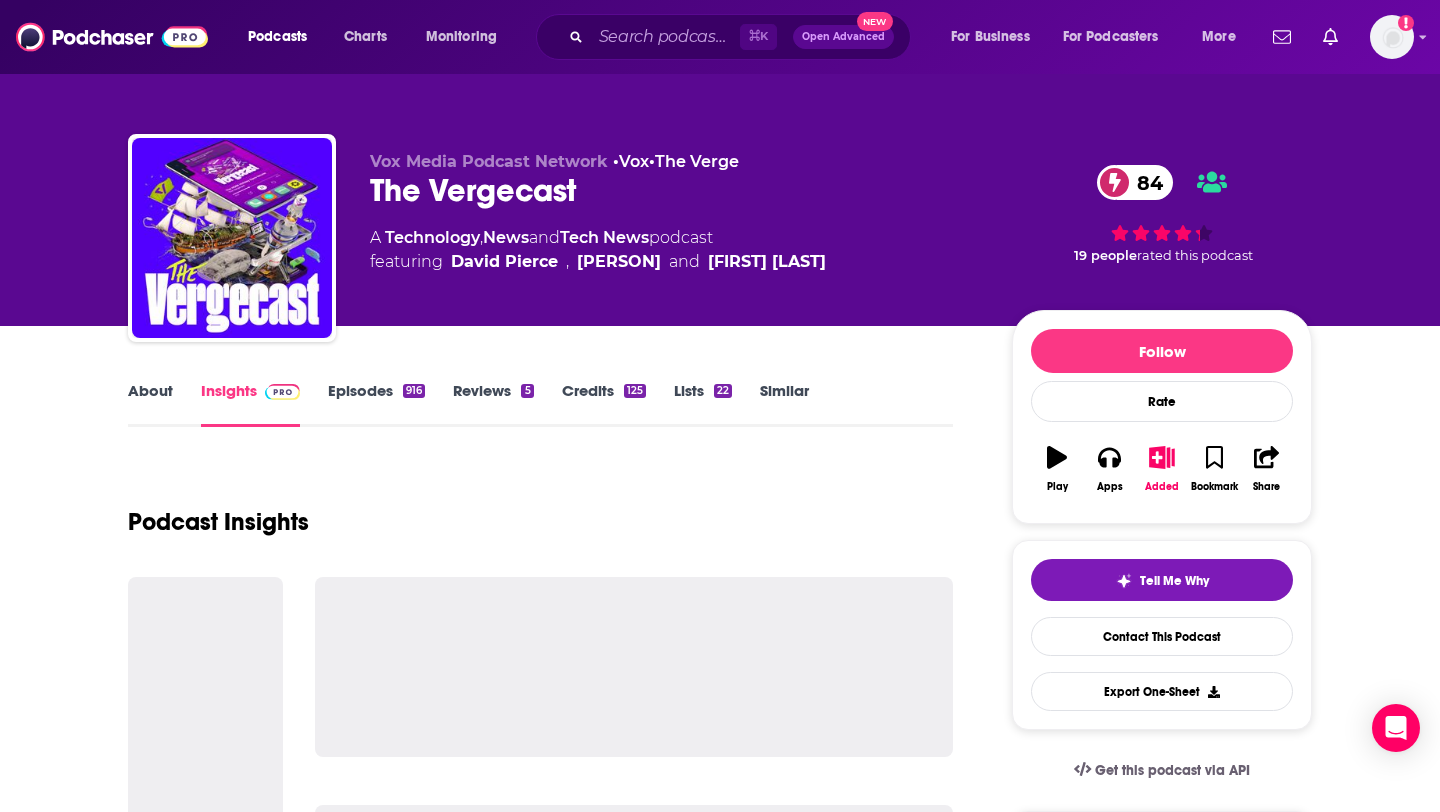 scroll, scrollTop: 104, scrollLeft: 0, axis: vertical 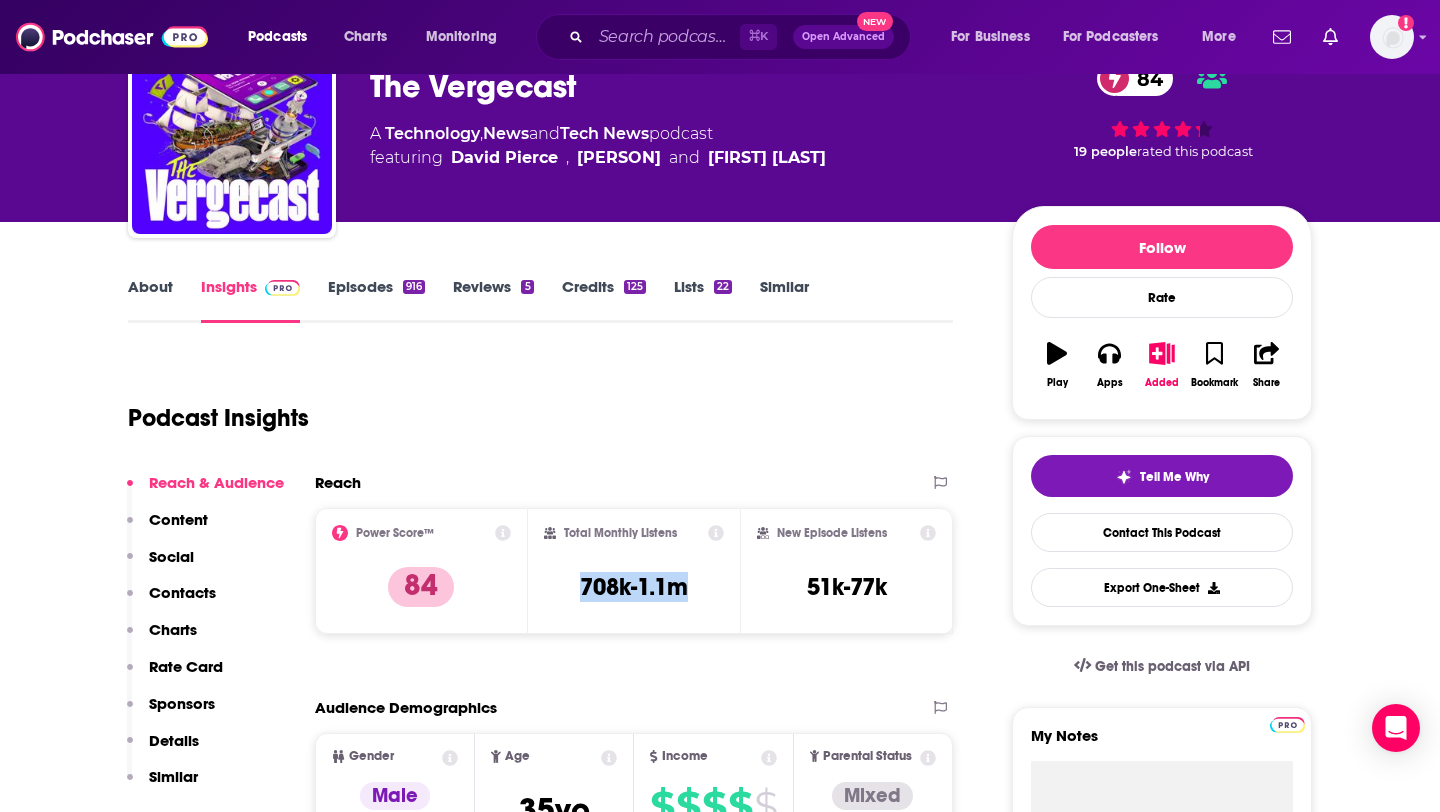 drag, startPoint x: 563, startPoint y: 587, endPoint x: 717, endPoint y: 588, distance: 154.00325 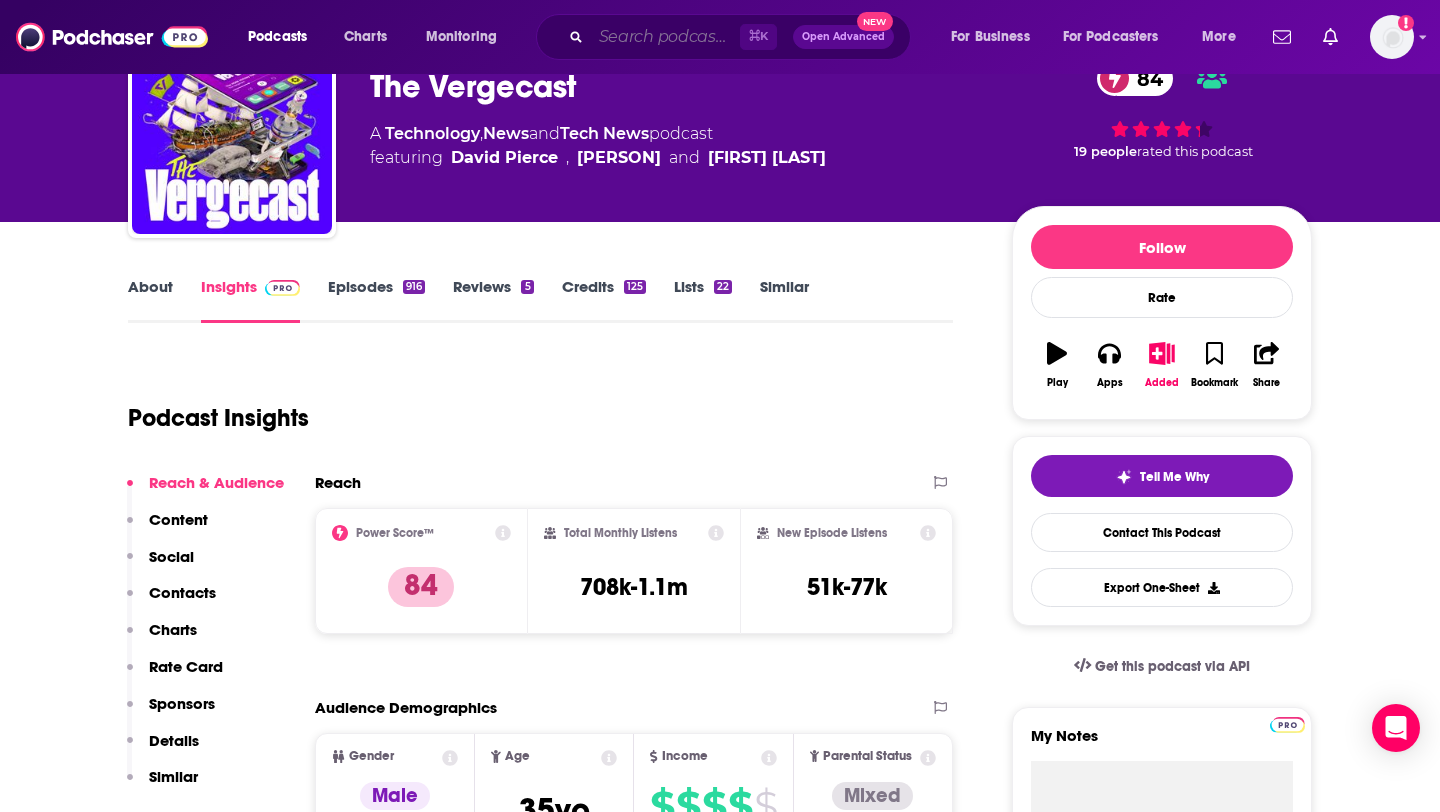 click at bounding box center [665, 37] 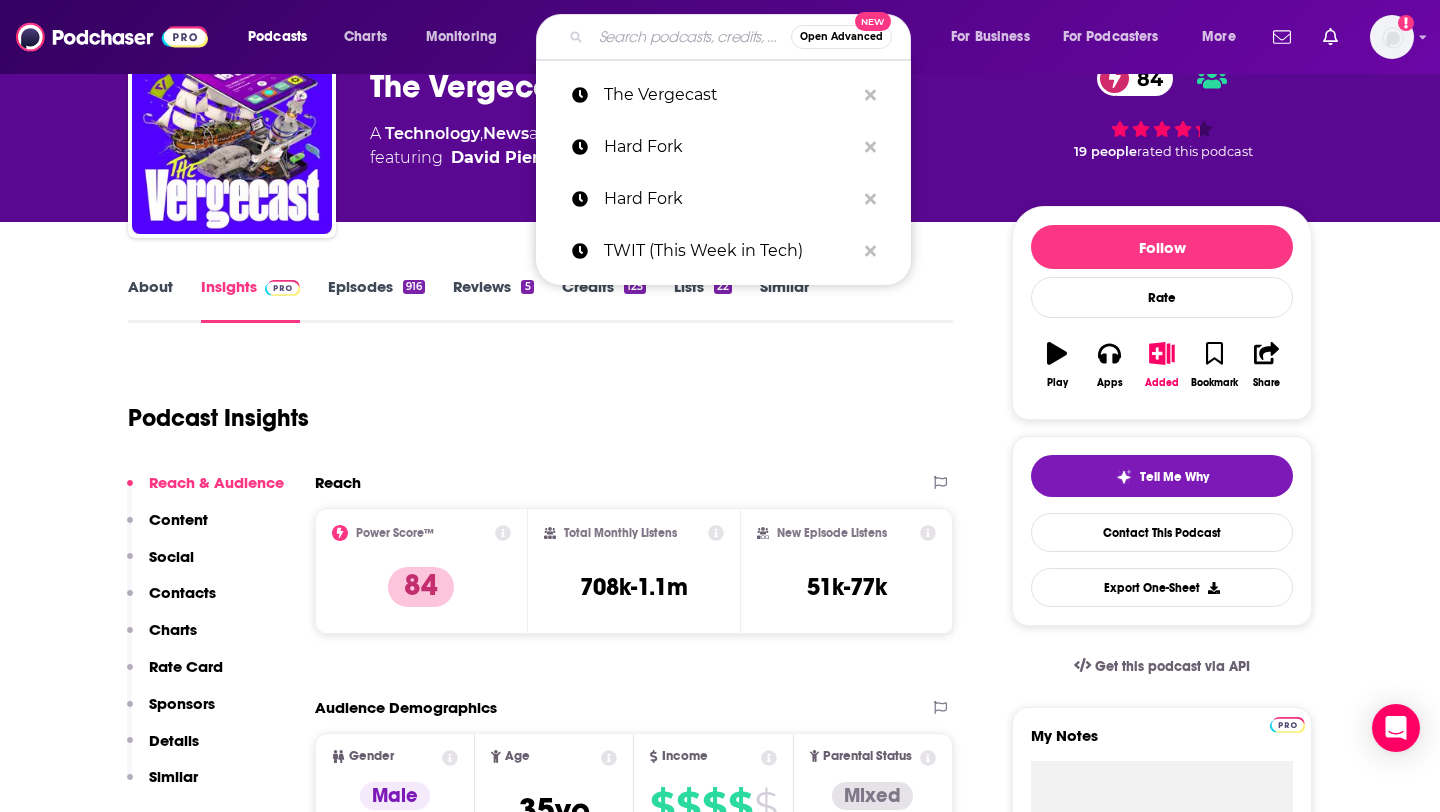 paste on "Pivot" 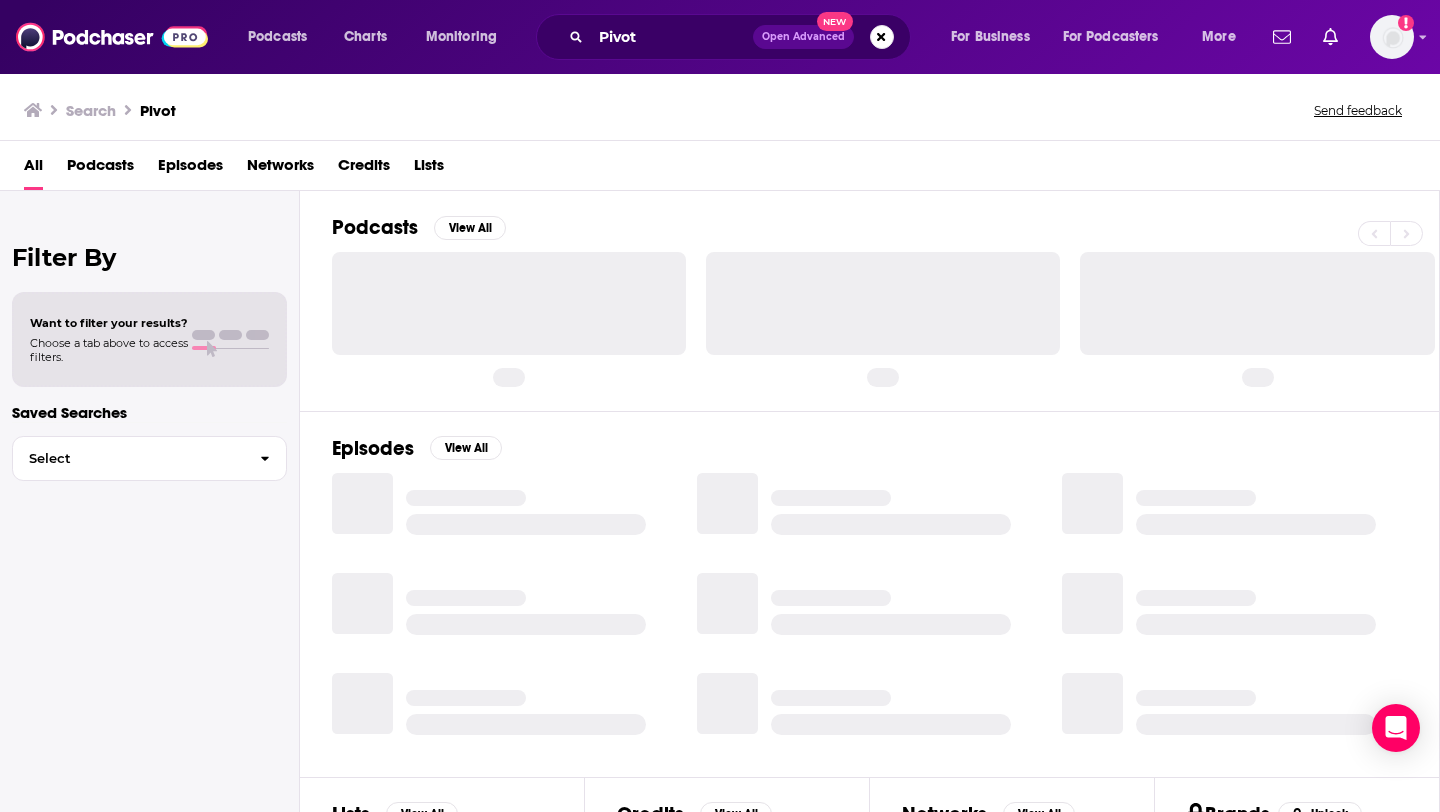scroll, scrollTop: 0, scrollLeft: 0, axis: both 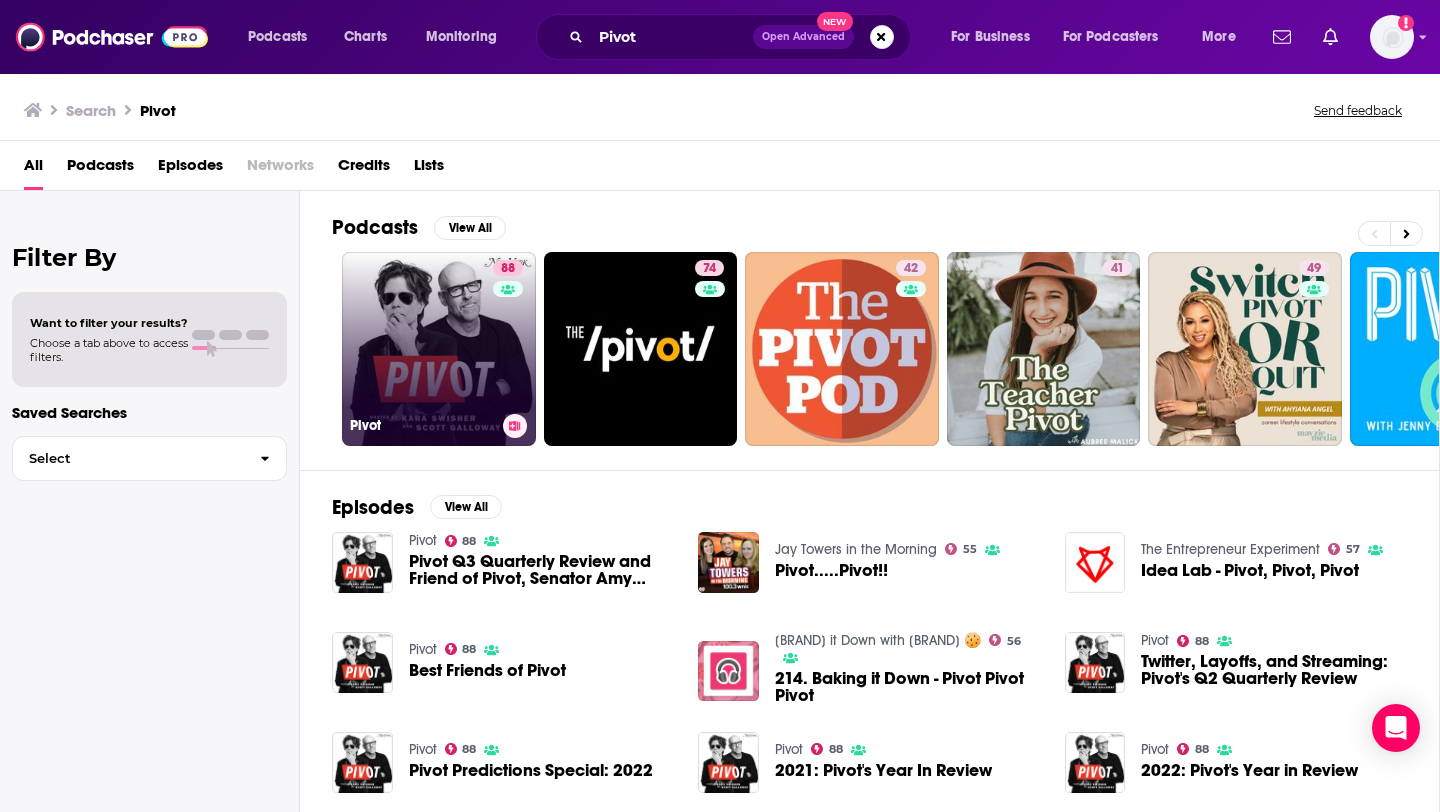 click on "88" at bounding box center [510, 337] 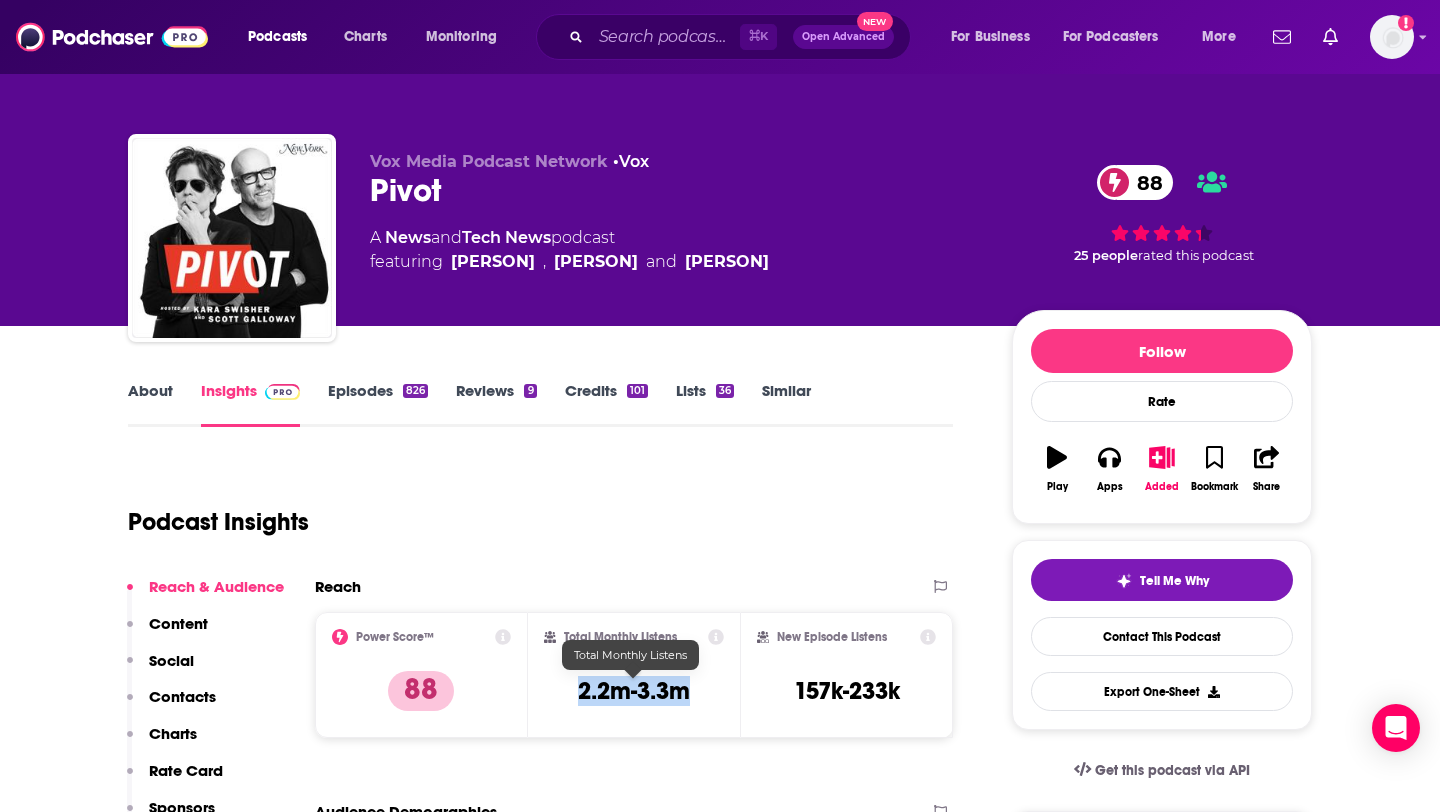 drag, startPoint x: 564, startPoint y: 695, endPoint x: 742, endPoint y: 695, distance: 178 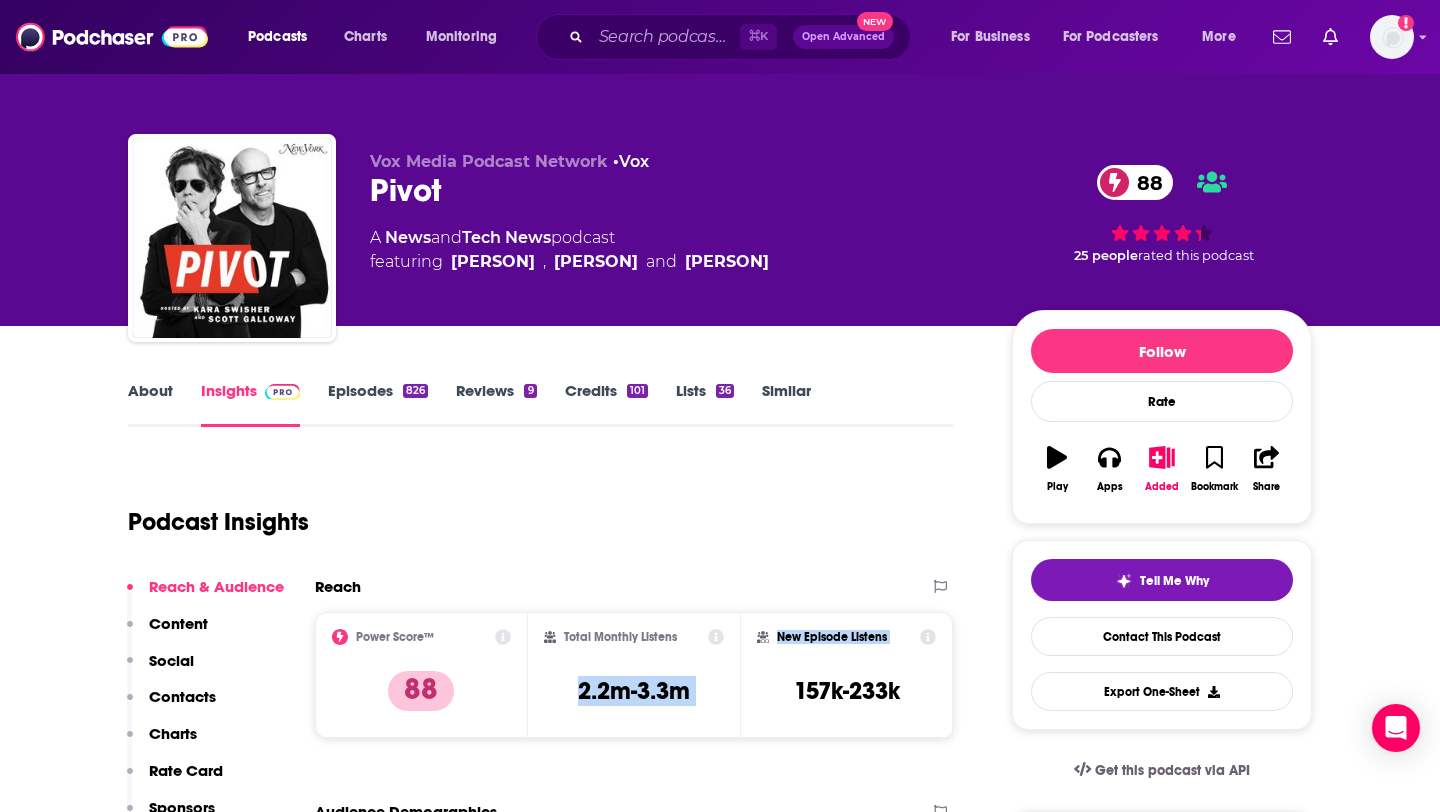 copy on "2.2m-3.3m New Episode Listens" 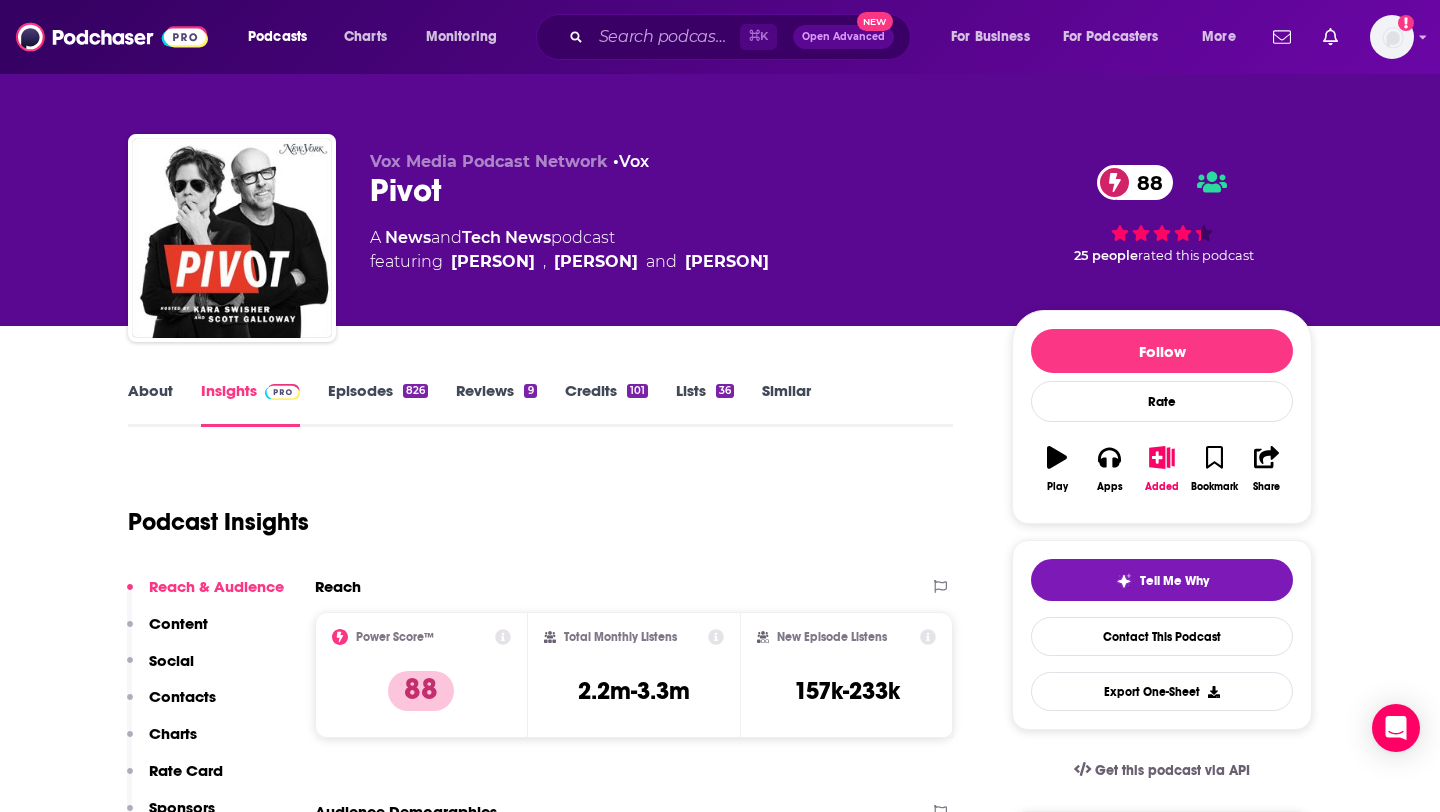click on "Reach Power Score™ 88 Total Monthly Listens 2.2m-3.3m New Episode Listens 157k-233k" at bounding box center [634, 665] 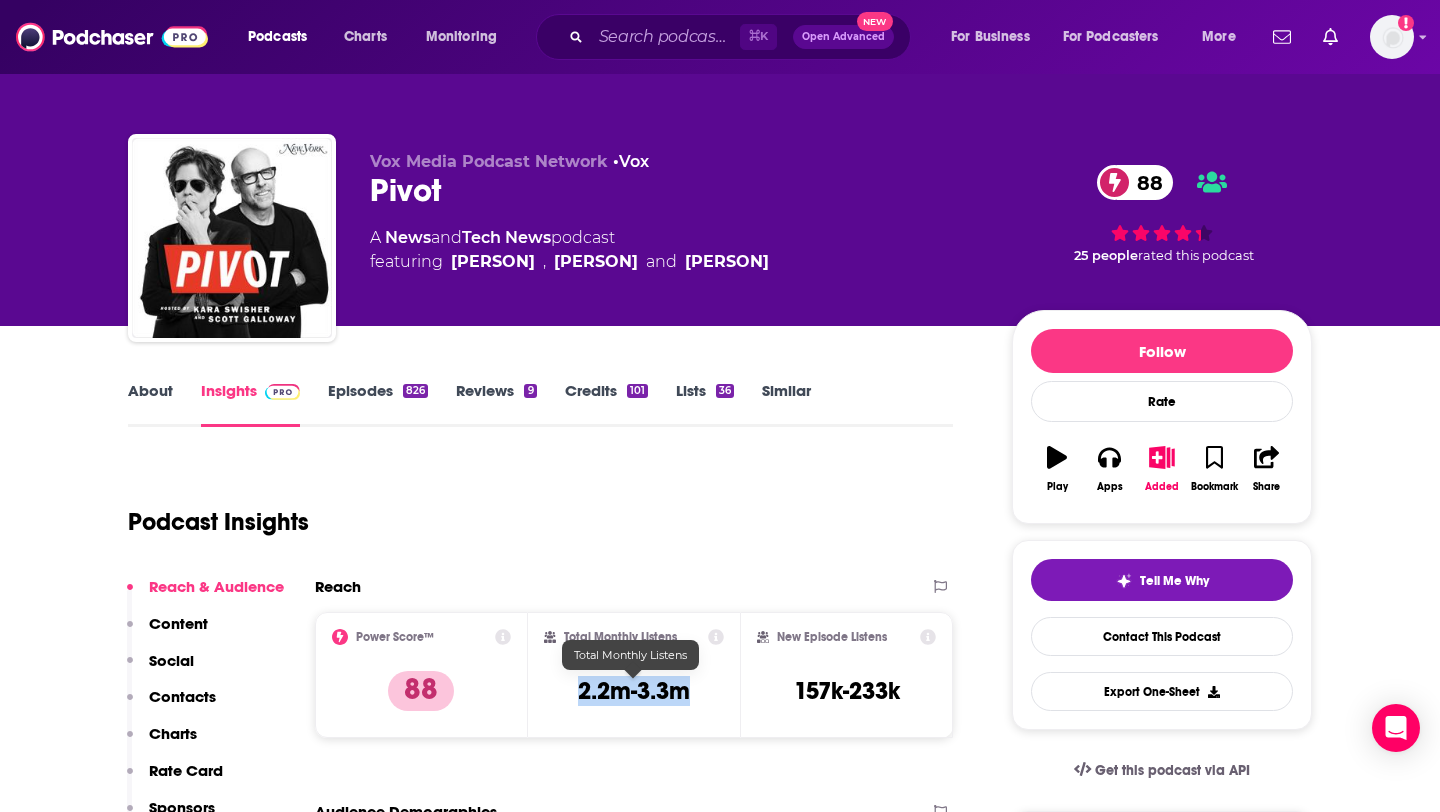drag, startPoint x: 574, startPoint y: 684, endPoint x: 707, endPoint y: 685, distance: 133.00375 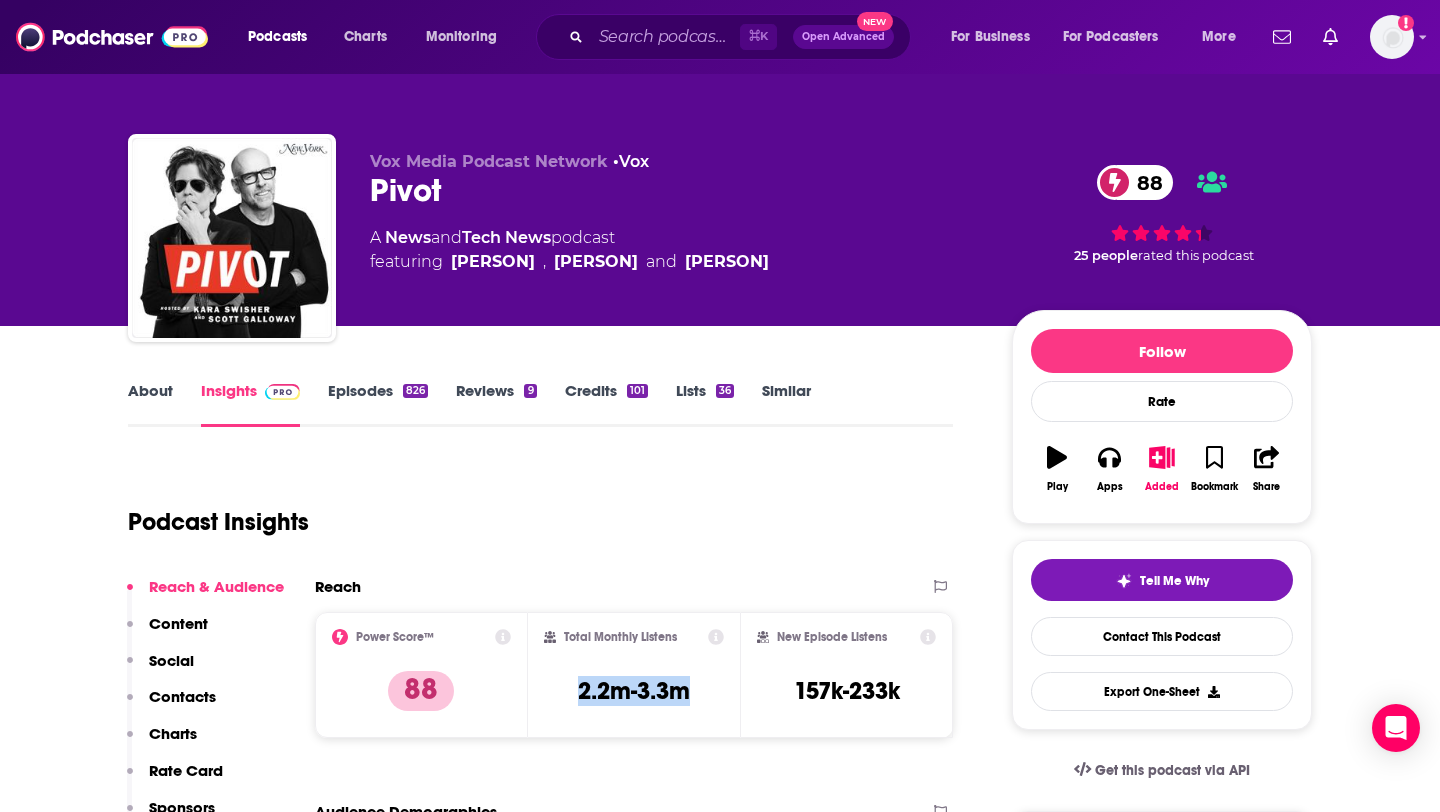 copy on "2.2m-3.3m" 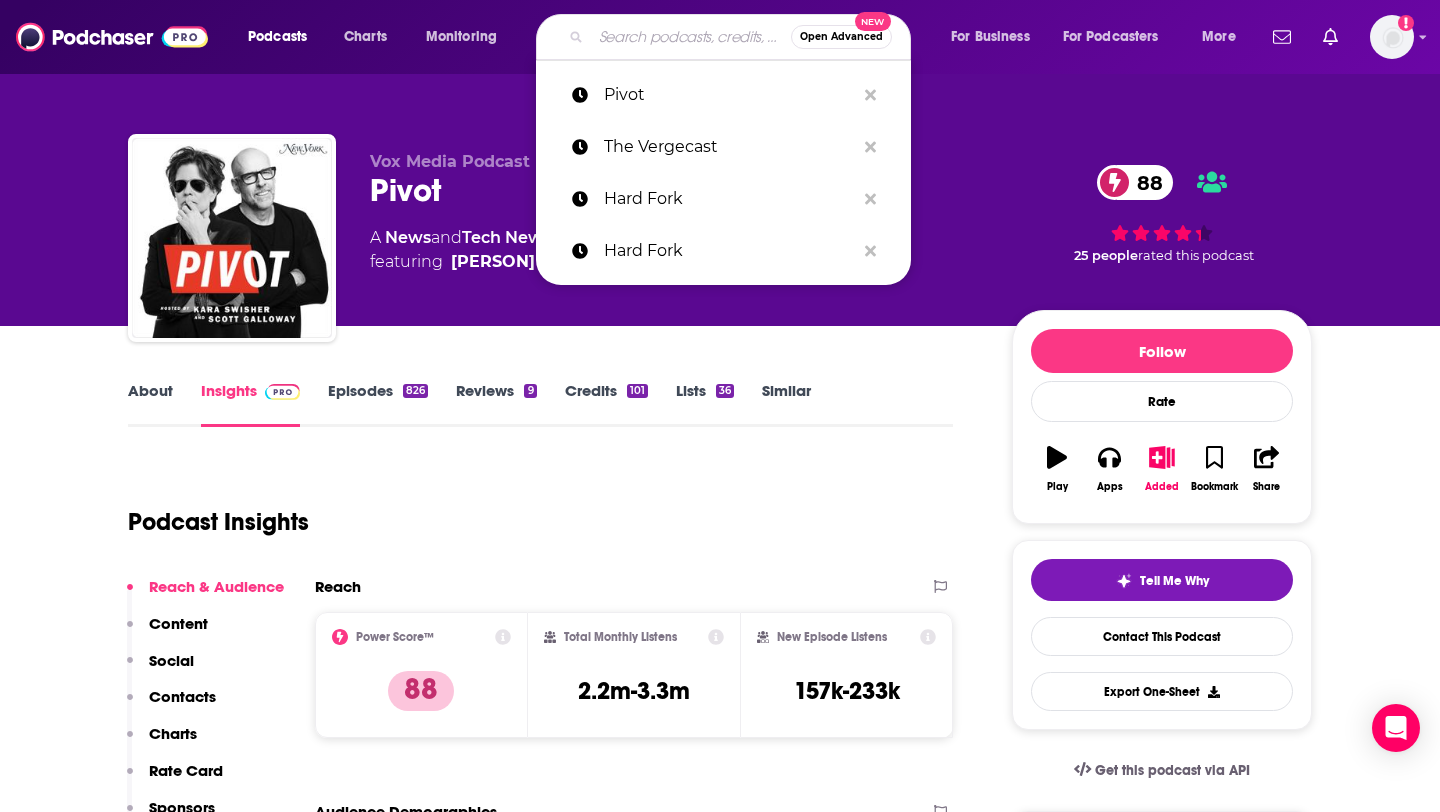 click at bounding box center [691, 37] 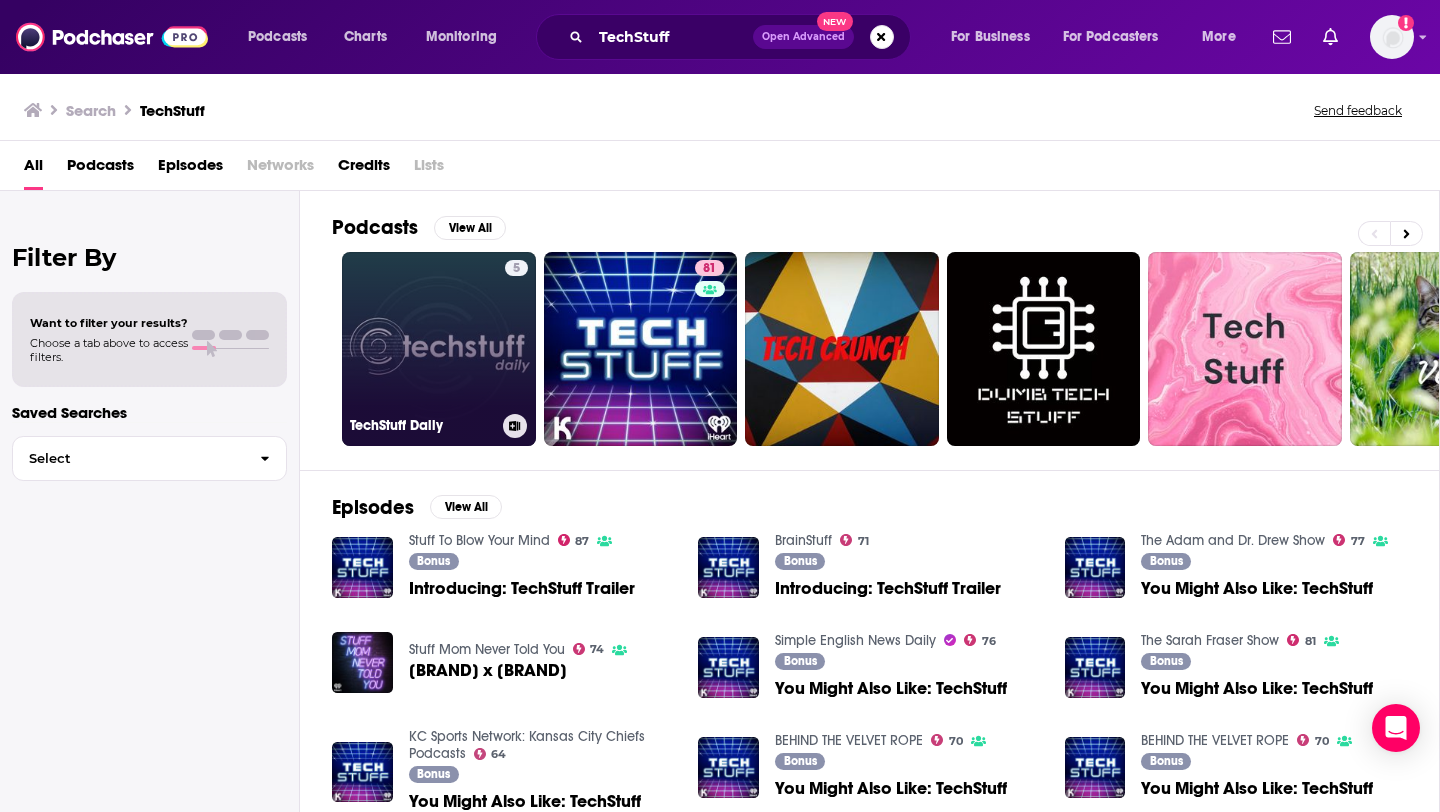 click on "5 TechStuff Daily" at bounding box center (439, 349) 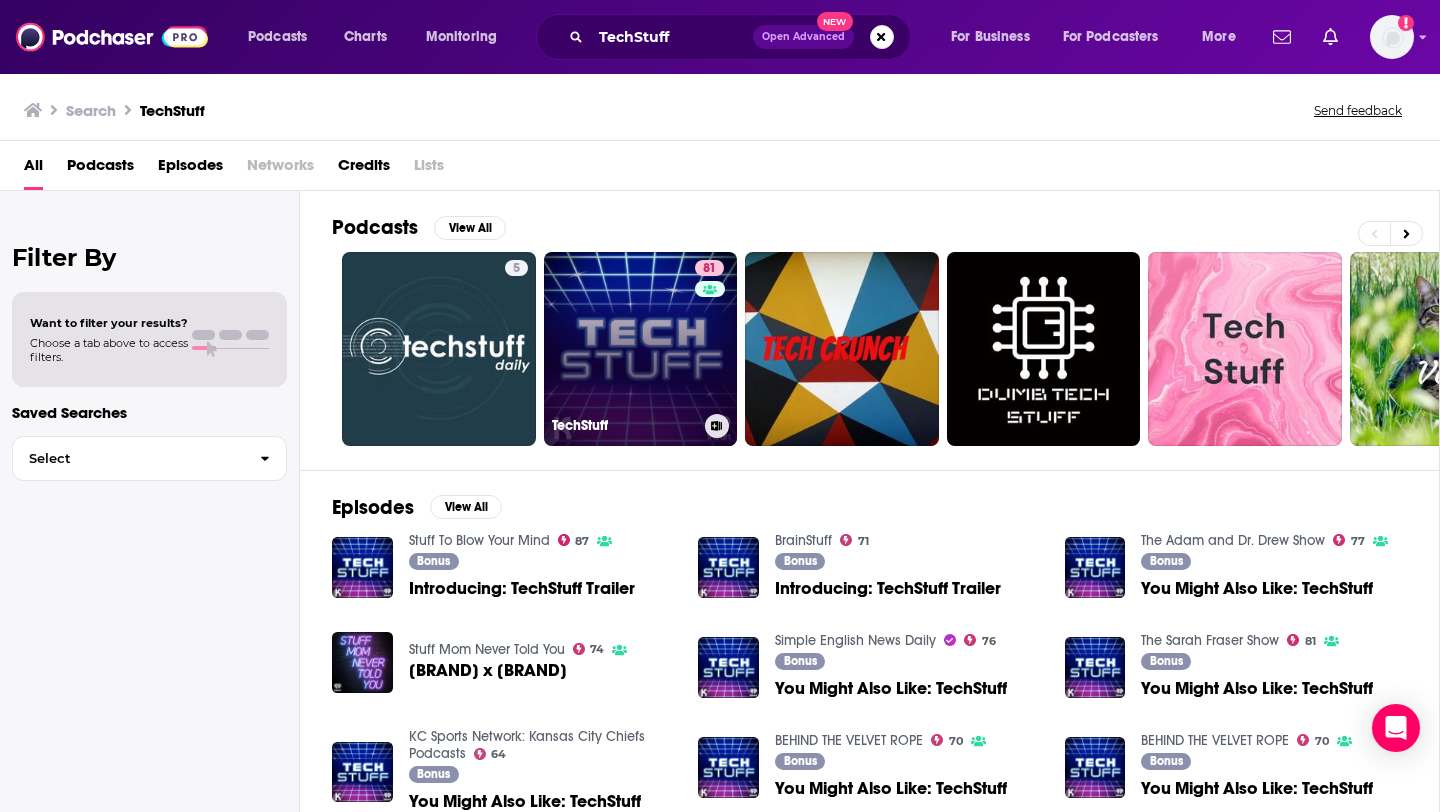 click on "81 TechStuff" at bounding box center (641, 349) 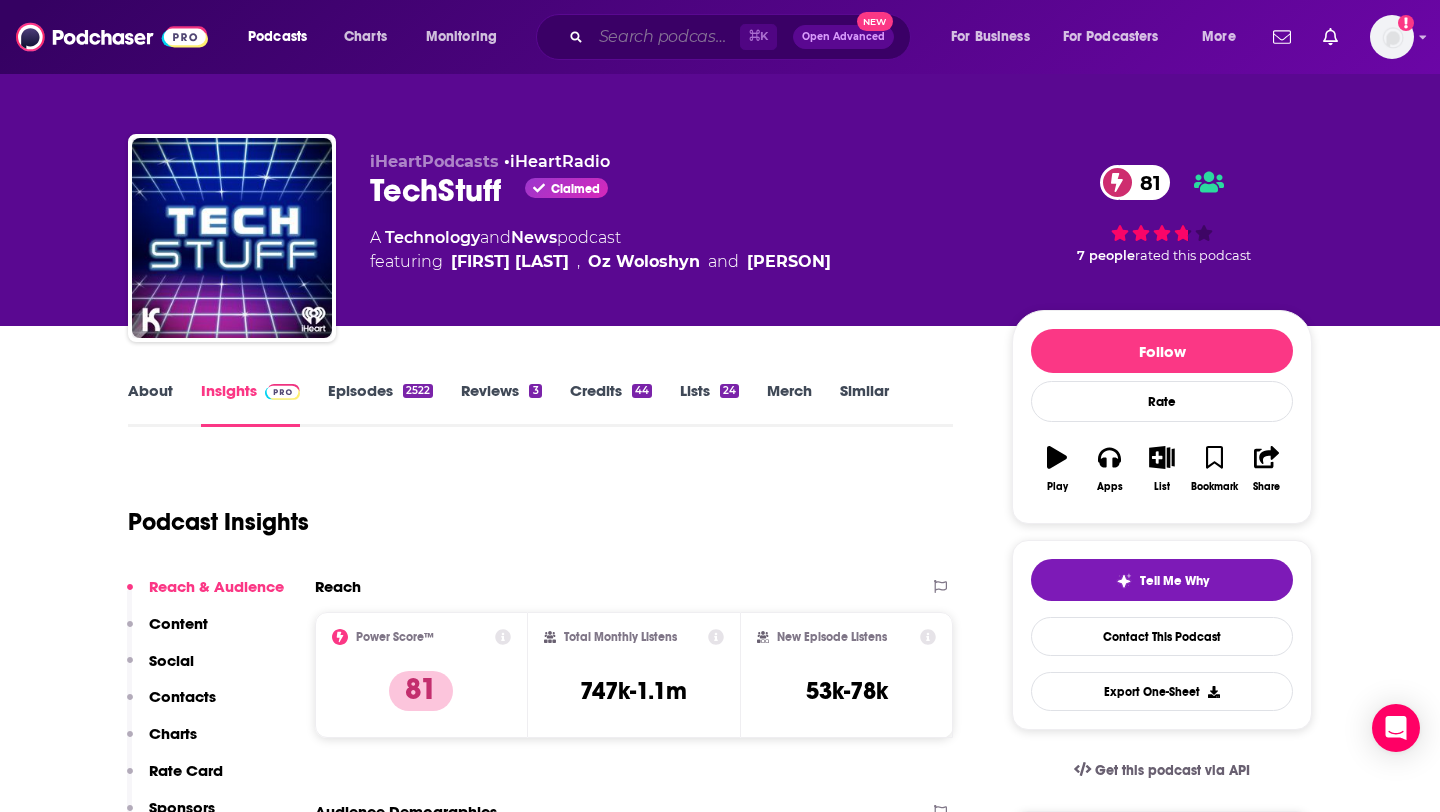 click at bounding box center (665, 37) 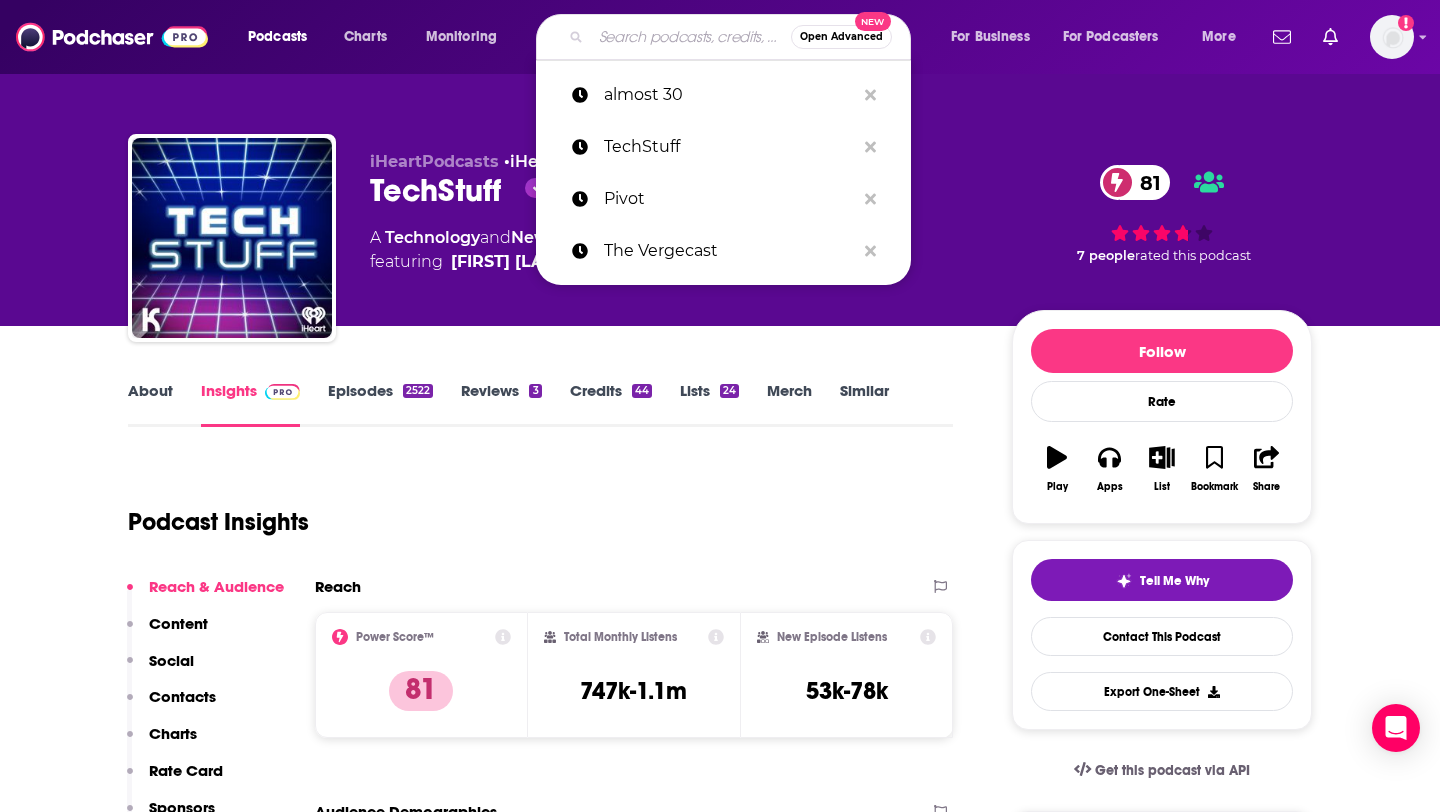 paste on "TechLife" 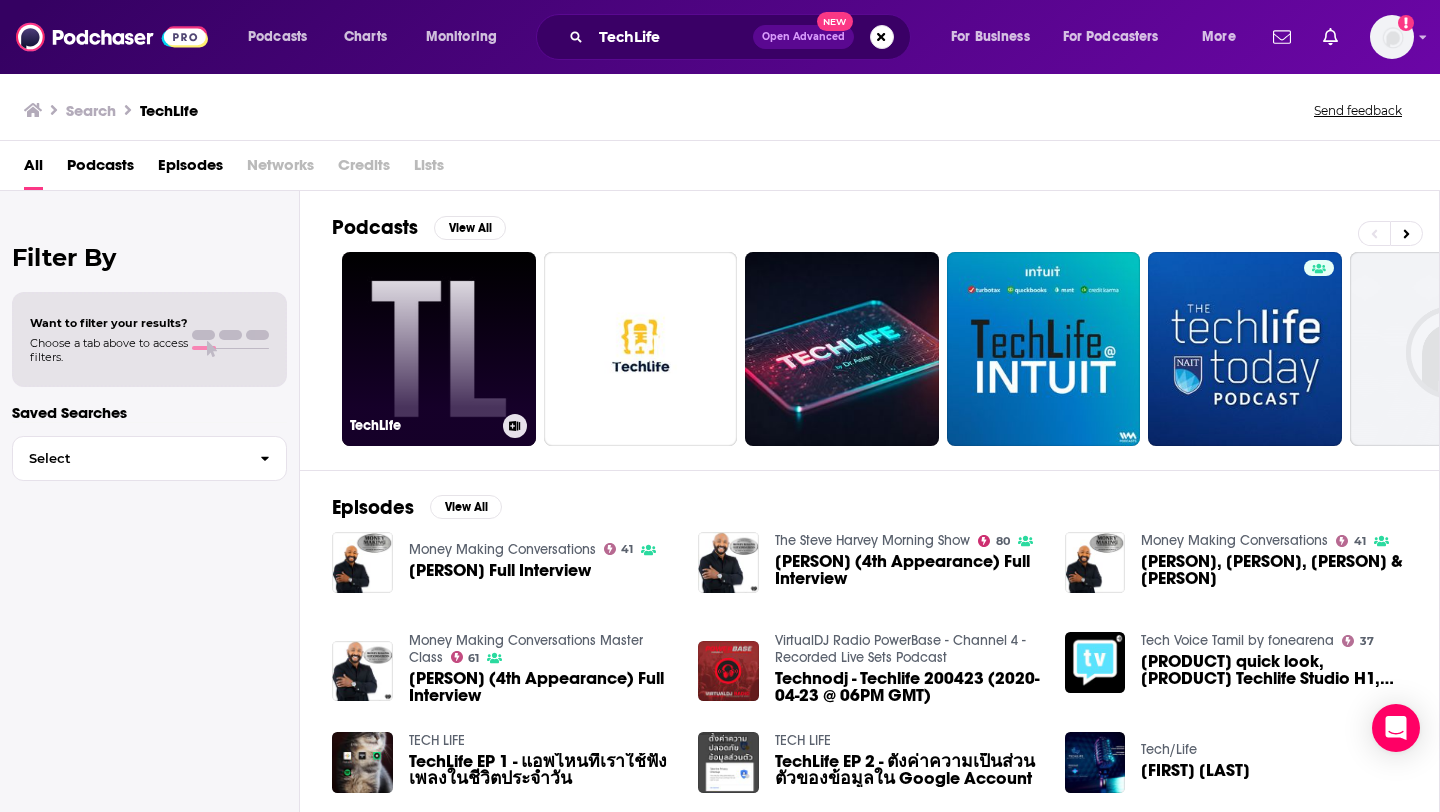 click on "TechLife" at bounding box center [439, 349] 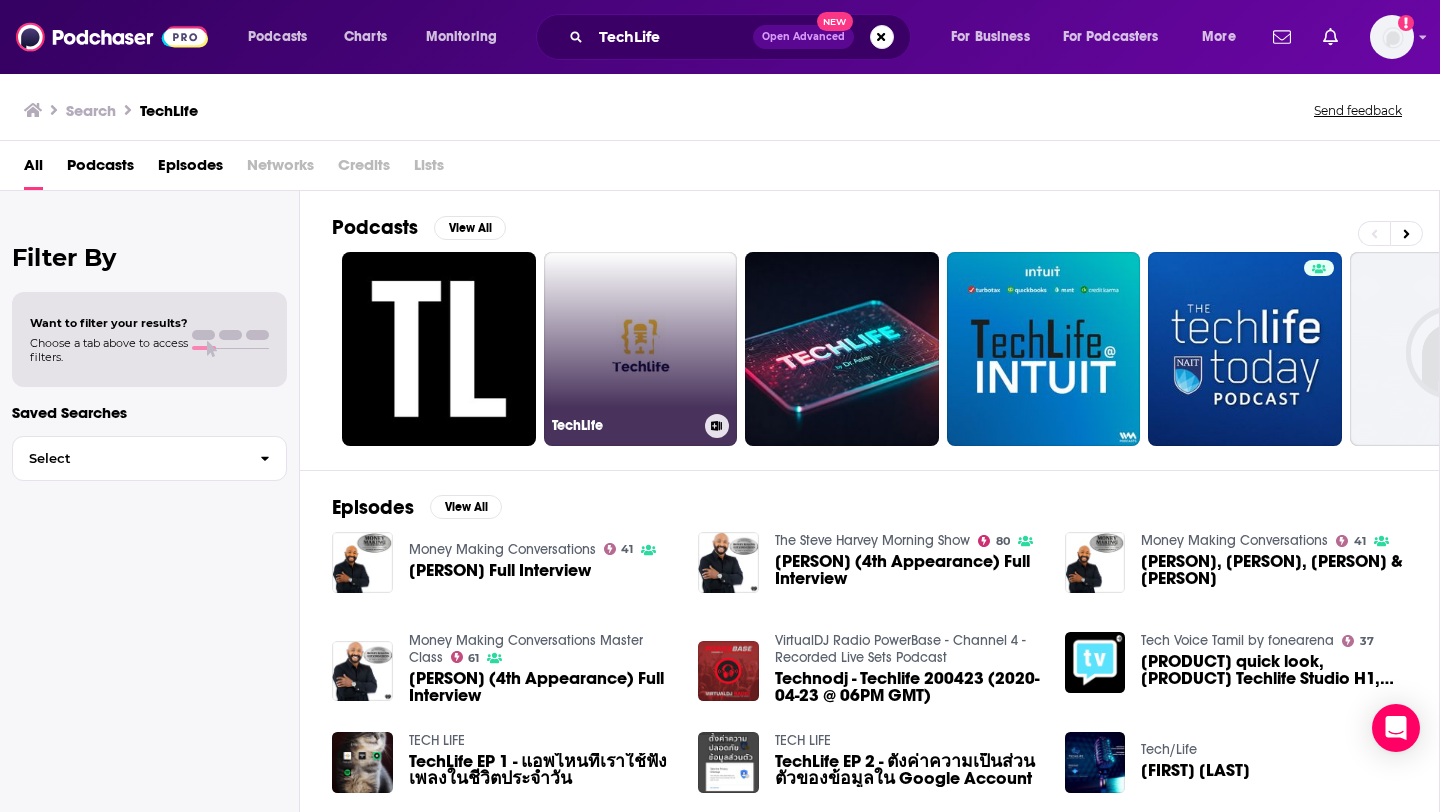 click on "TechLife" at bounding box center (641, 349) 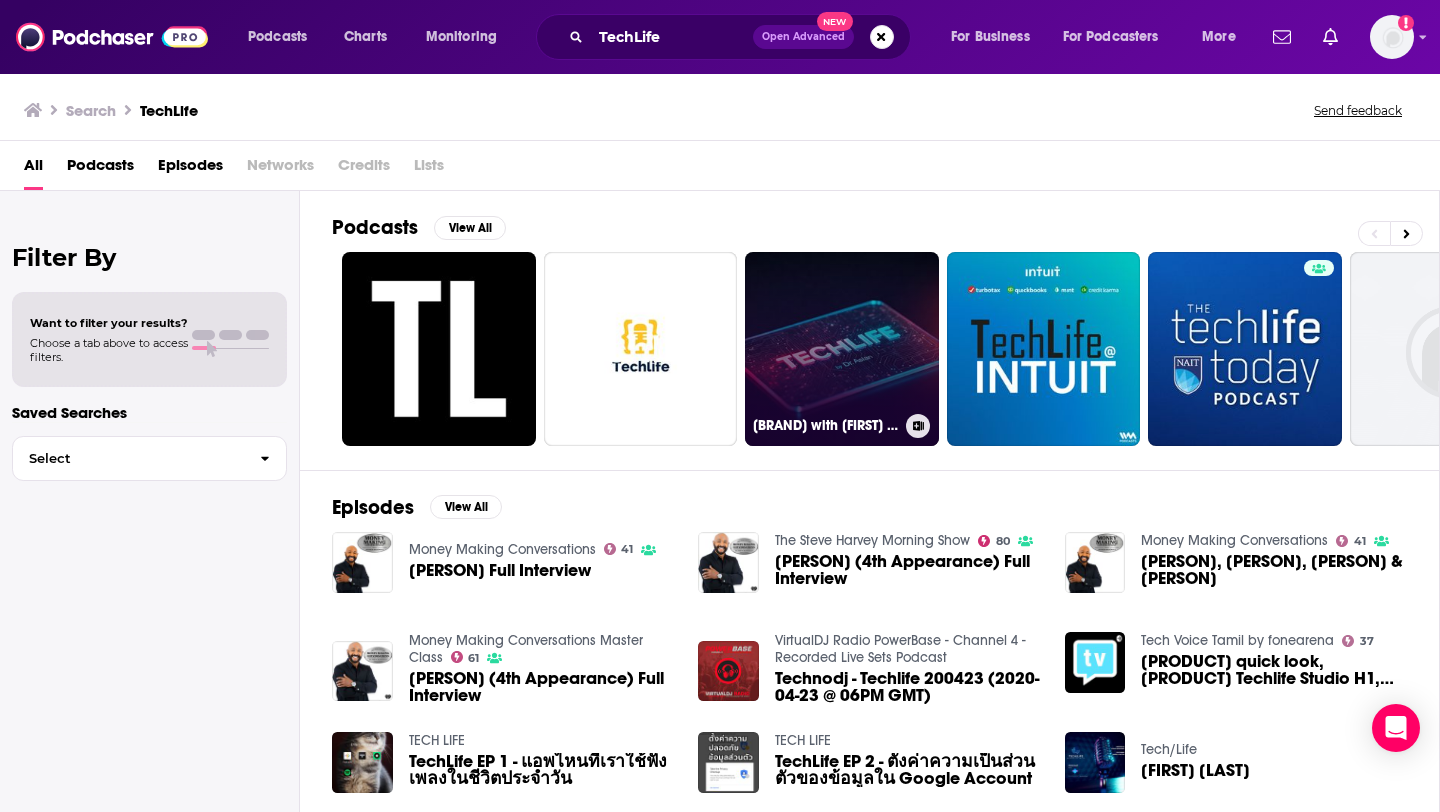 click on "TechLife with Dr. Aslan" at bounding box center [842, 349] 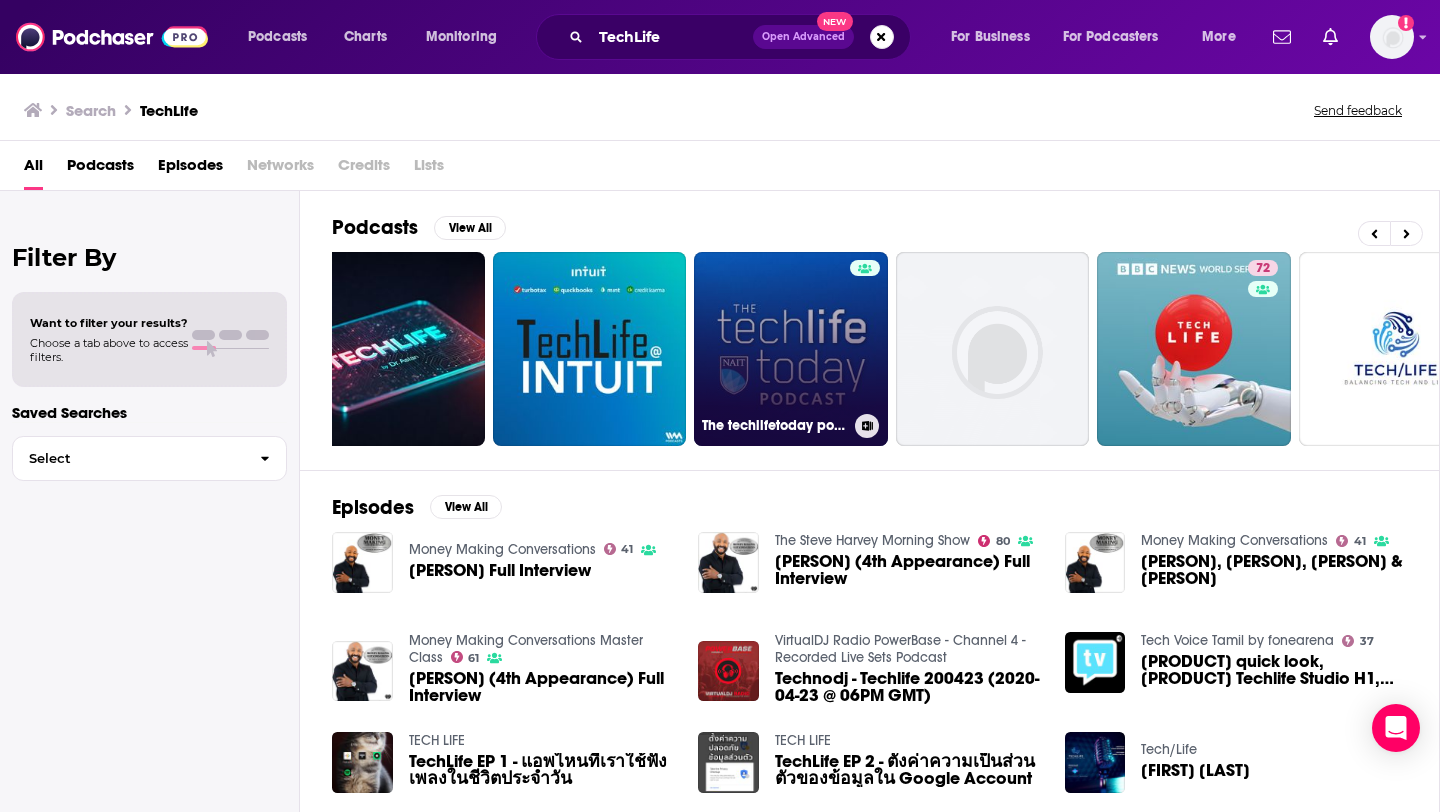 scroll, scrollTop: 0, scrollLeft: 507, axis: horizontal 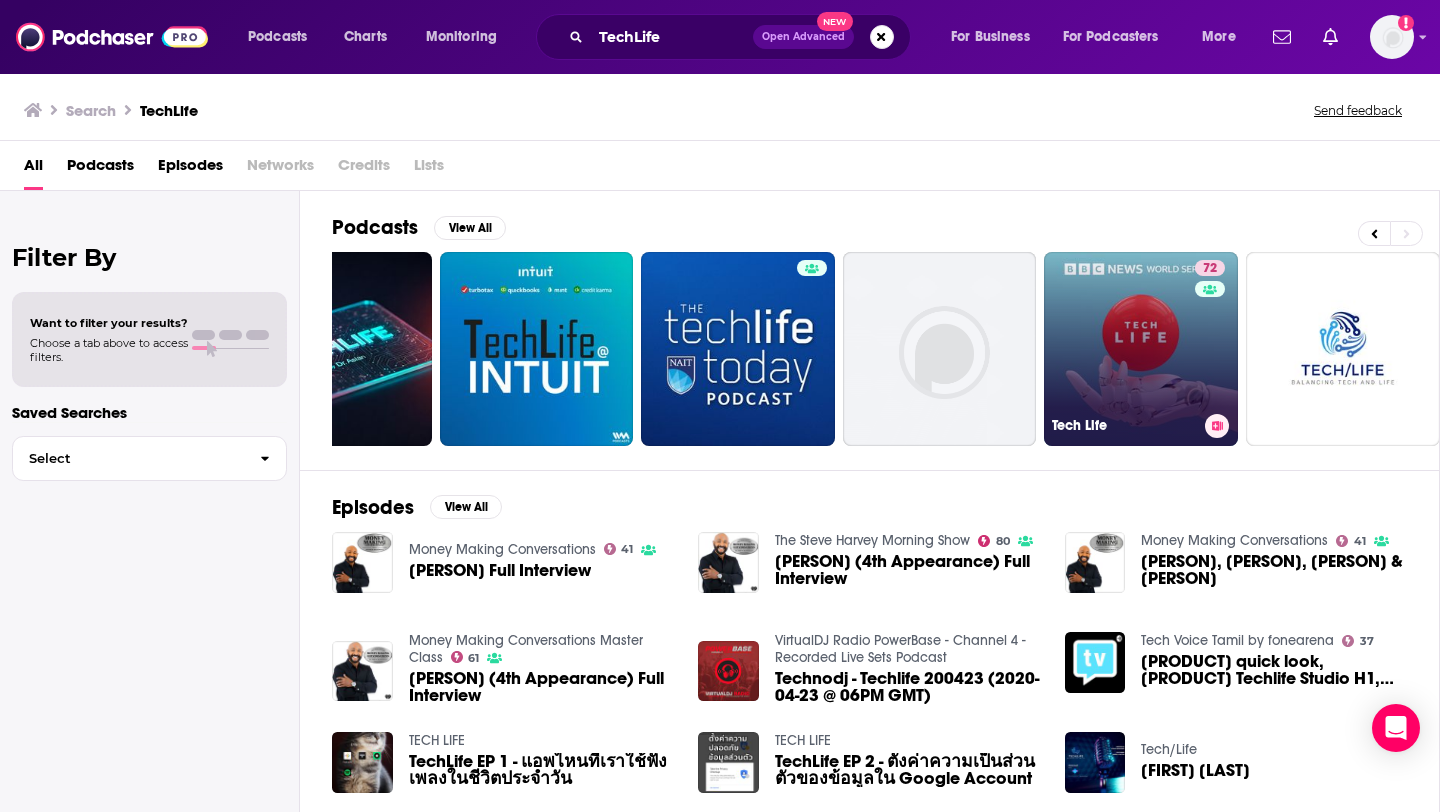 click on "72 Tech Life" at bounding box center (1141, 349) 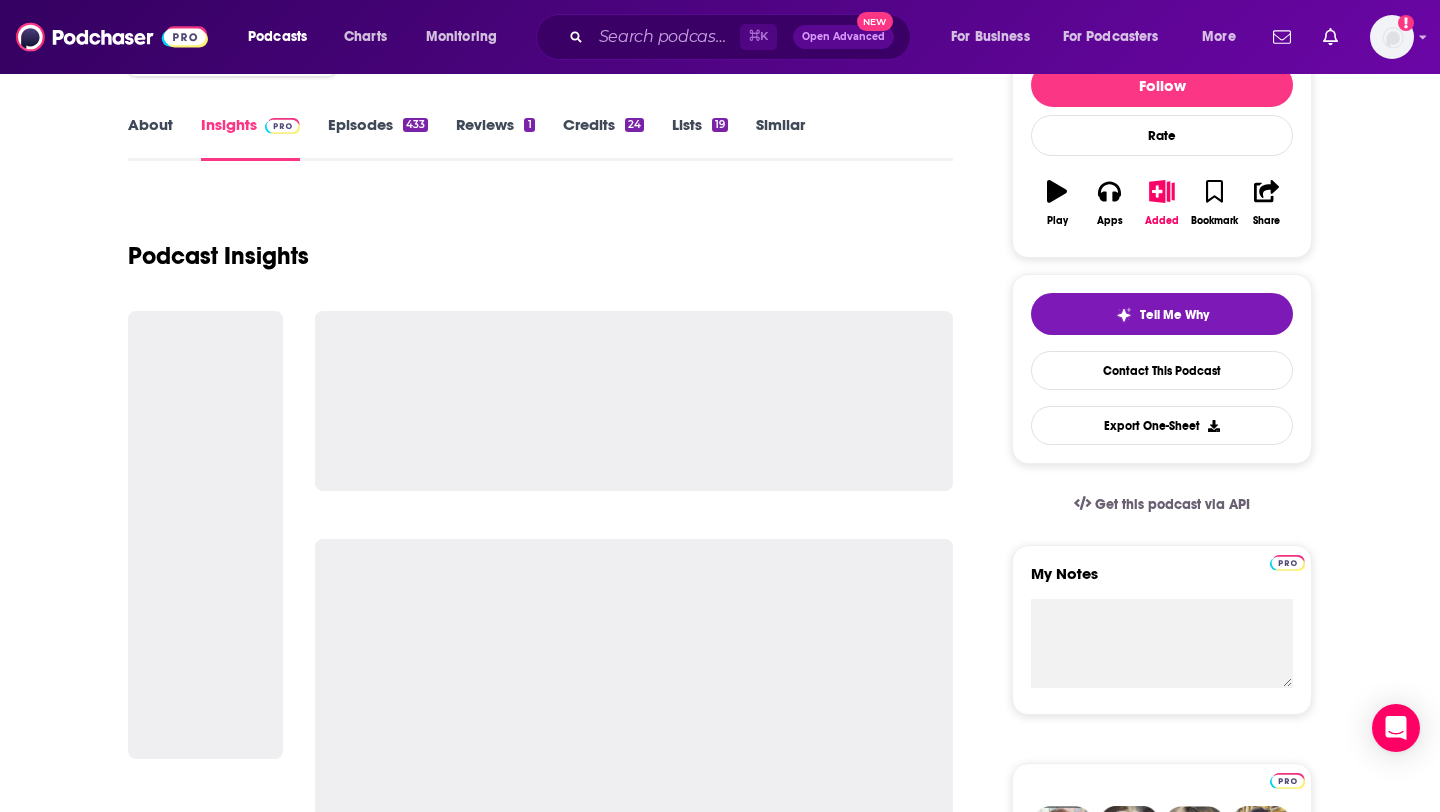 scroll, scrollTop: 279, scrollLeft: 0, axis: vertical 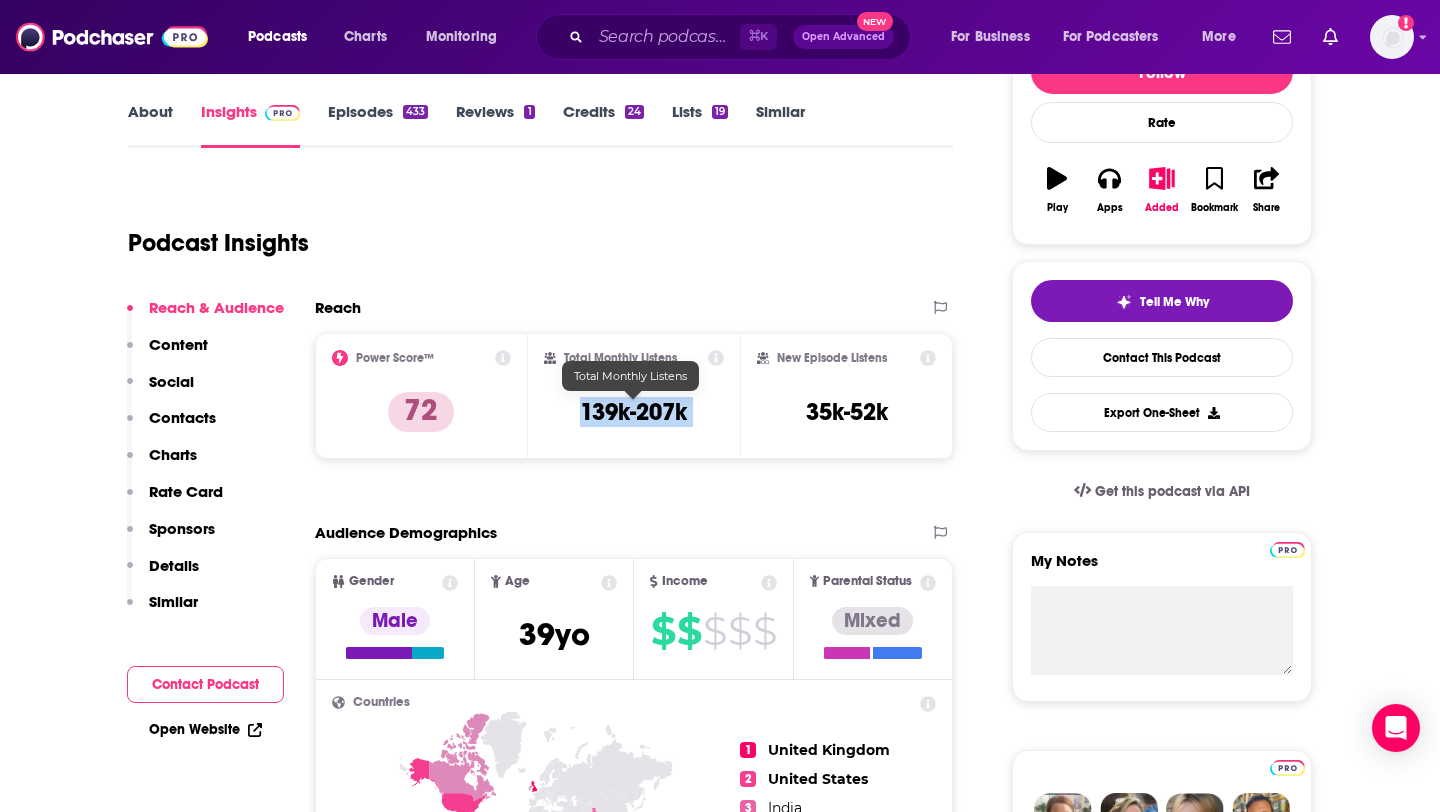 drag, startPoint x: 561, startPoint y: 424, endPoint x: 744, endPoint y: 400, distance: 184.56706 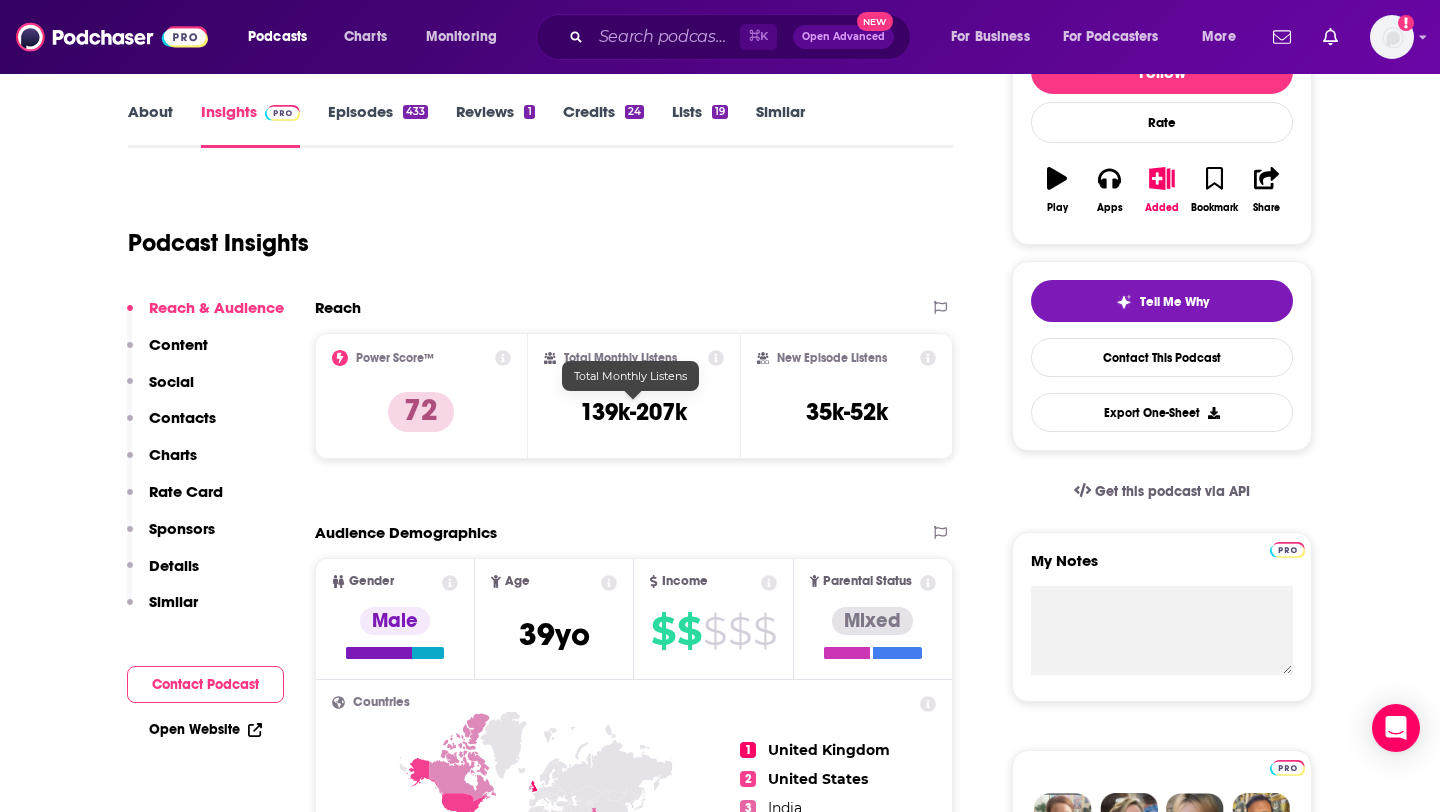 click on "139k-207k" at bounding box center (633, 412) 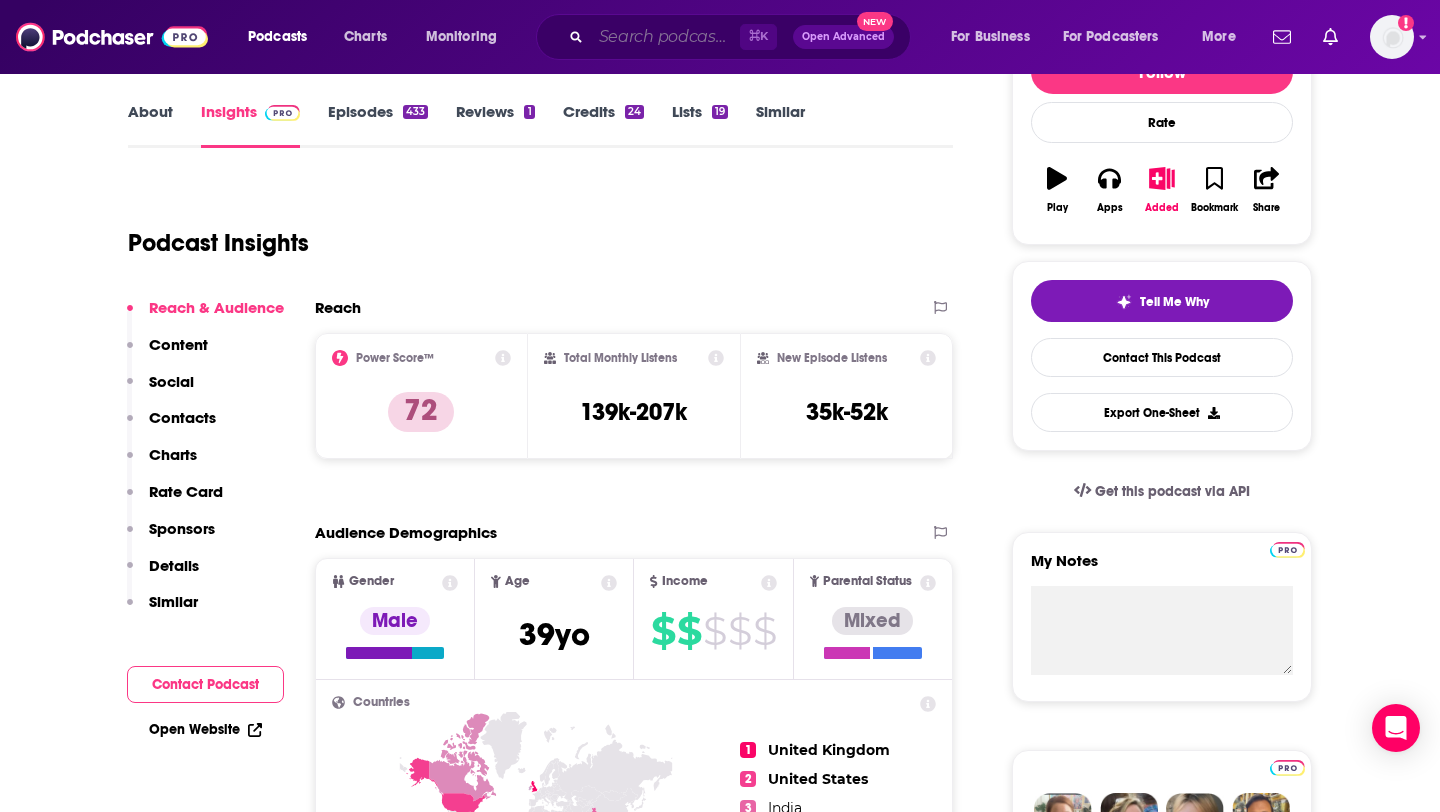 click at bounding box center [665, 37] 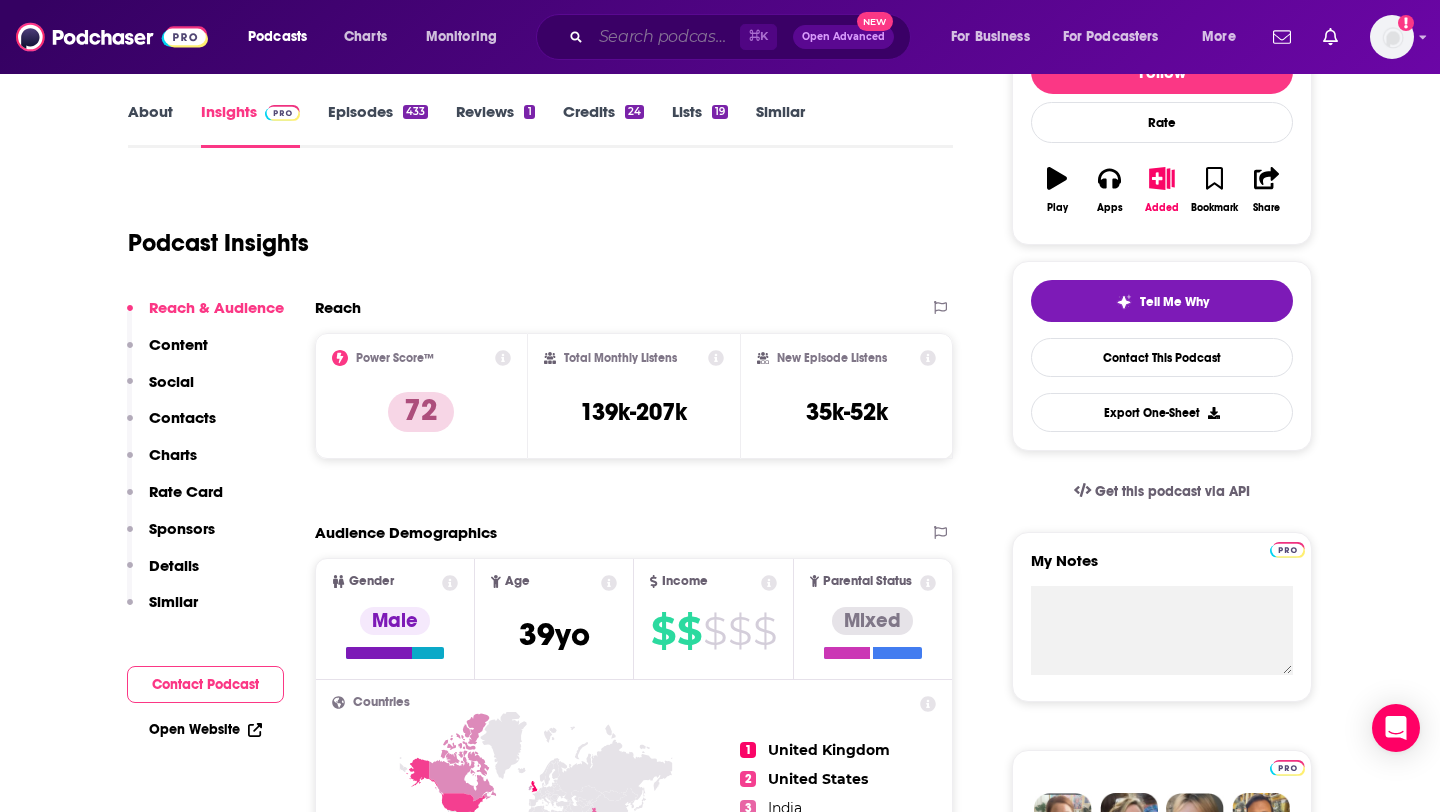 type on "Waveform: The MKBHD Podcast" 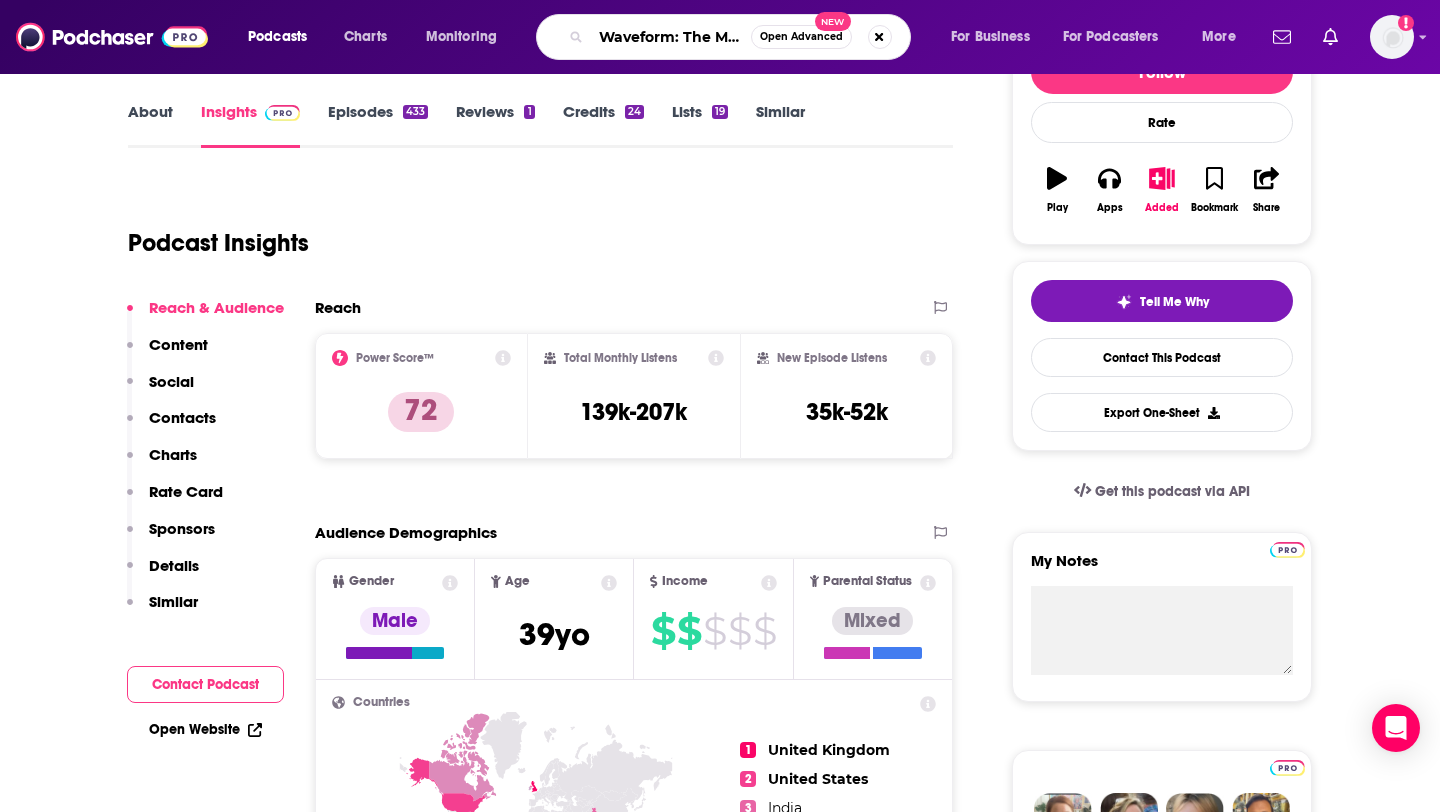 scroll, scrollTop: 0, scrollLeft: 93, axis: horizontal 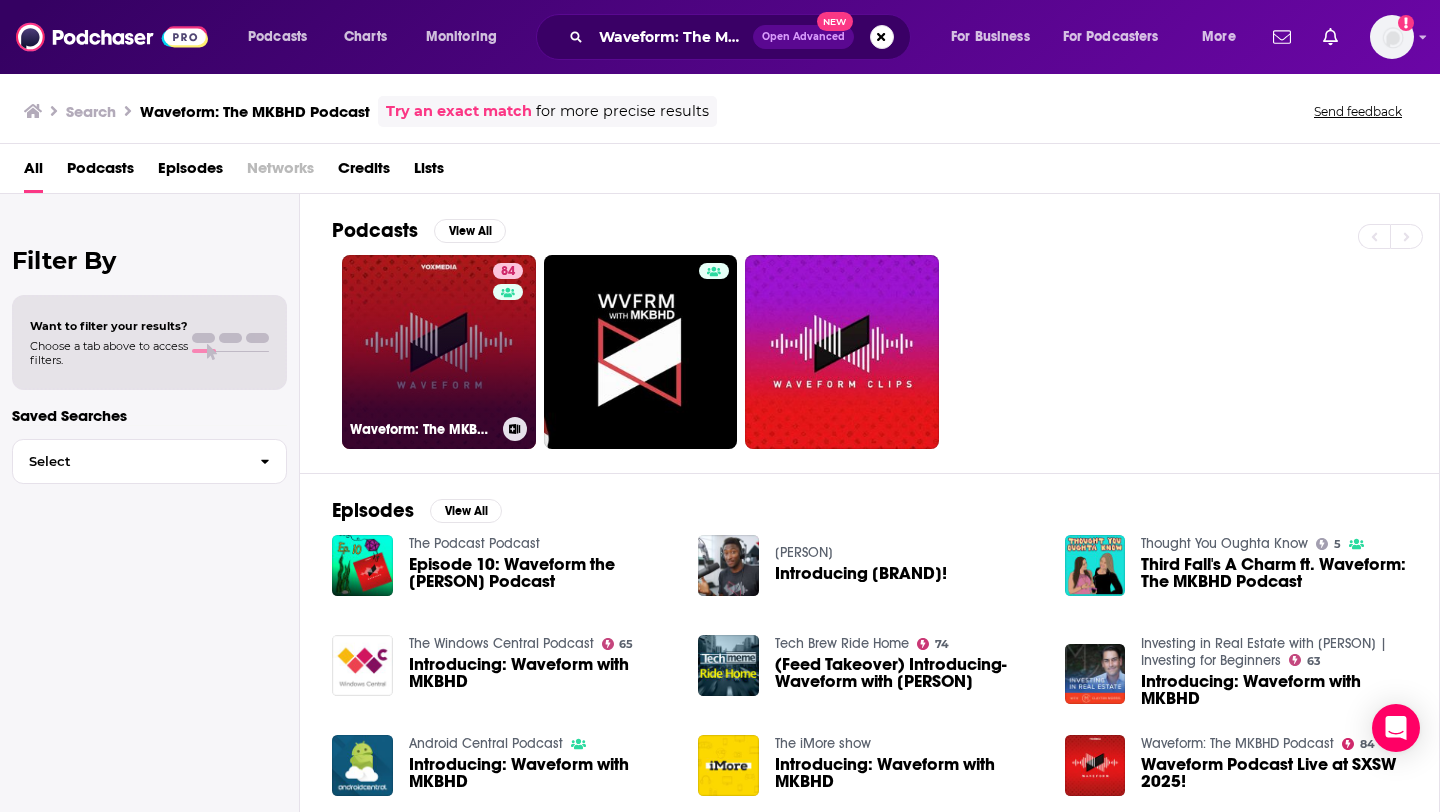 click on "84 Waveform: The MKBHD Podcast" at bounding box center [439, 352] 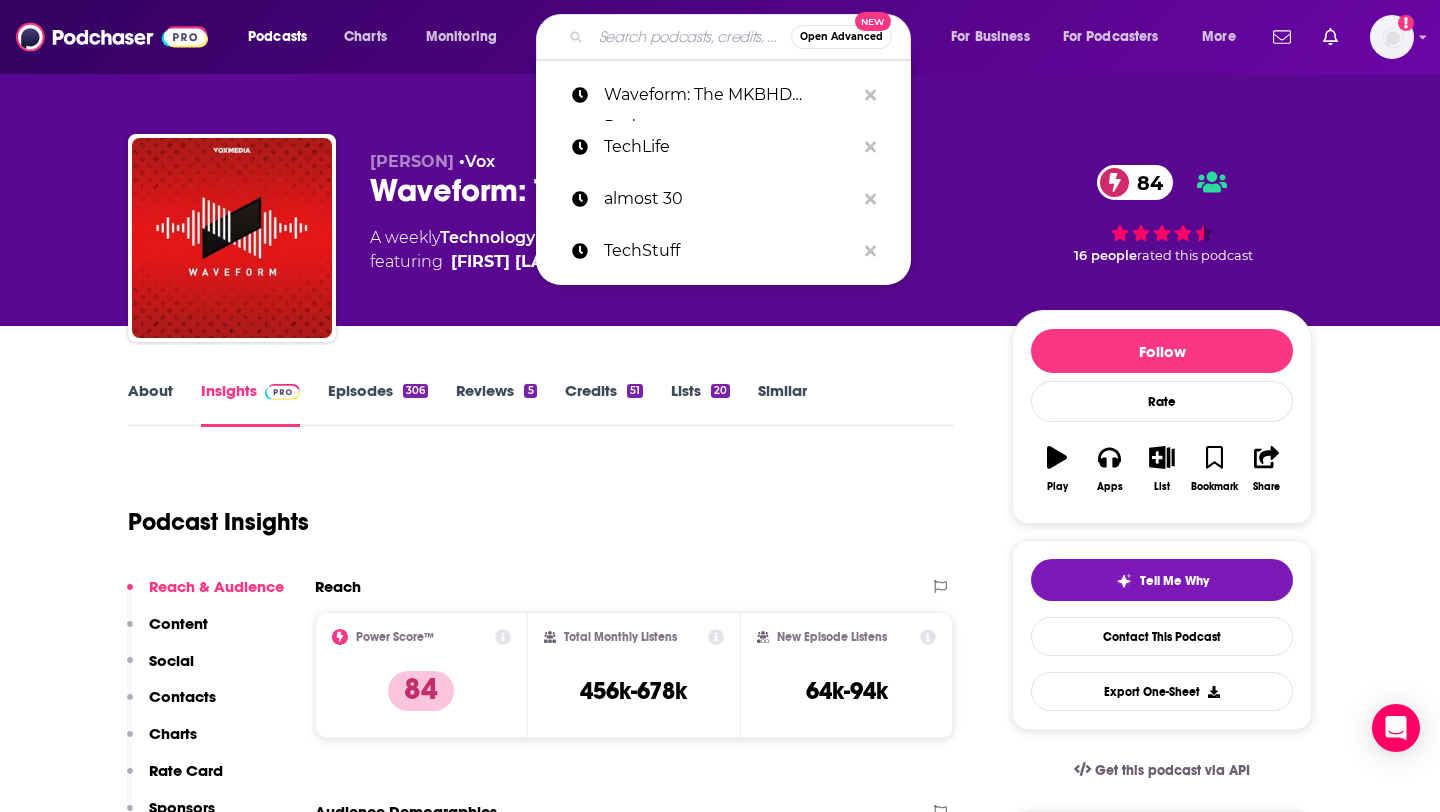 click at bounding box center [691, 37] 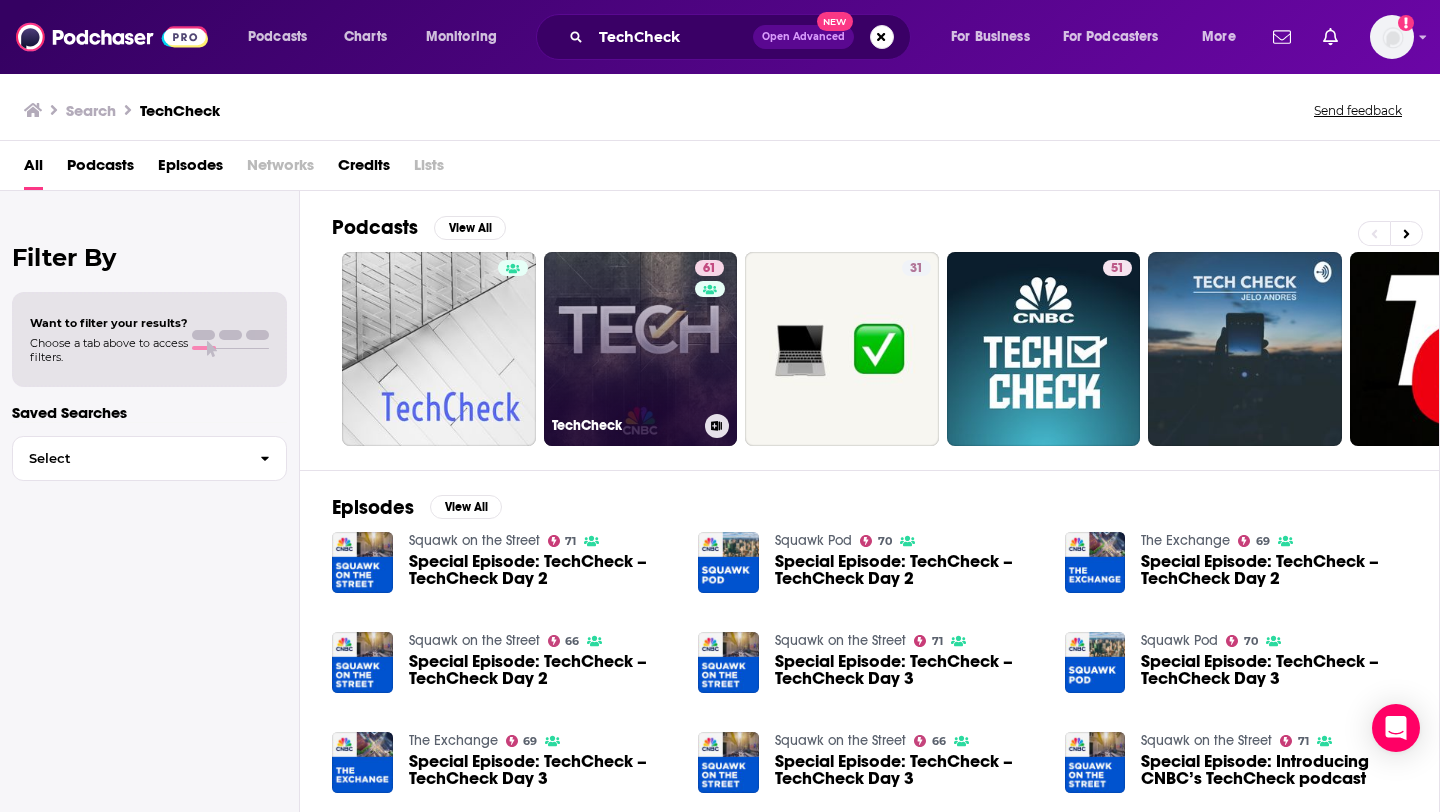 click on "61 TechCheck" at bounding box center (641, 349) 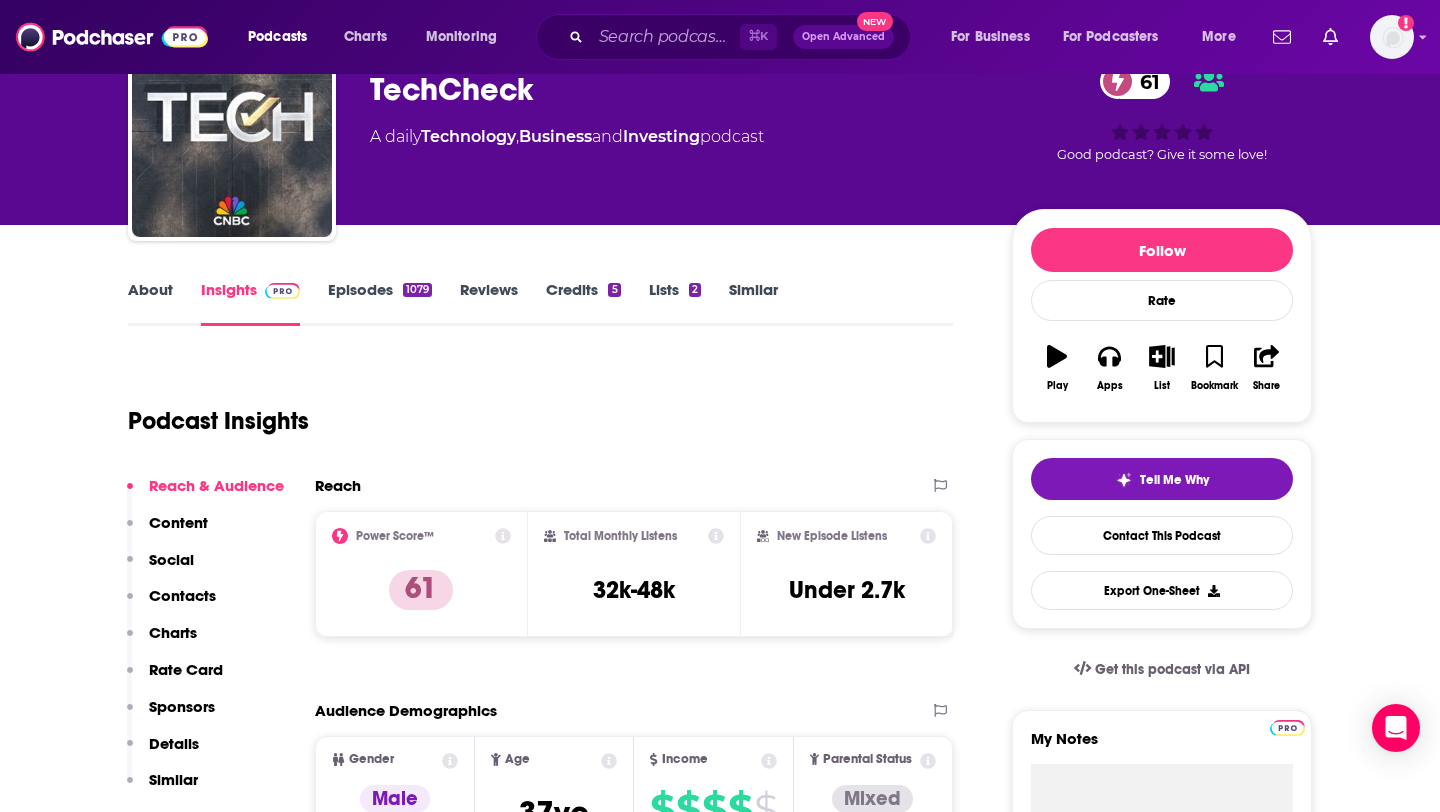 scroll, scrollTop: 150, scrollLeft: 0, axis: vertical 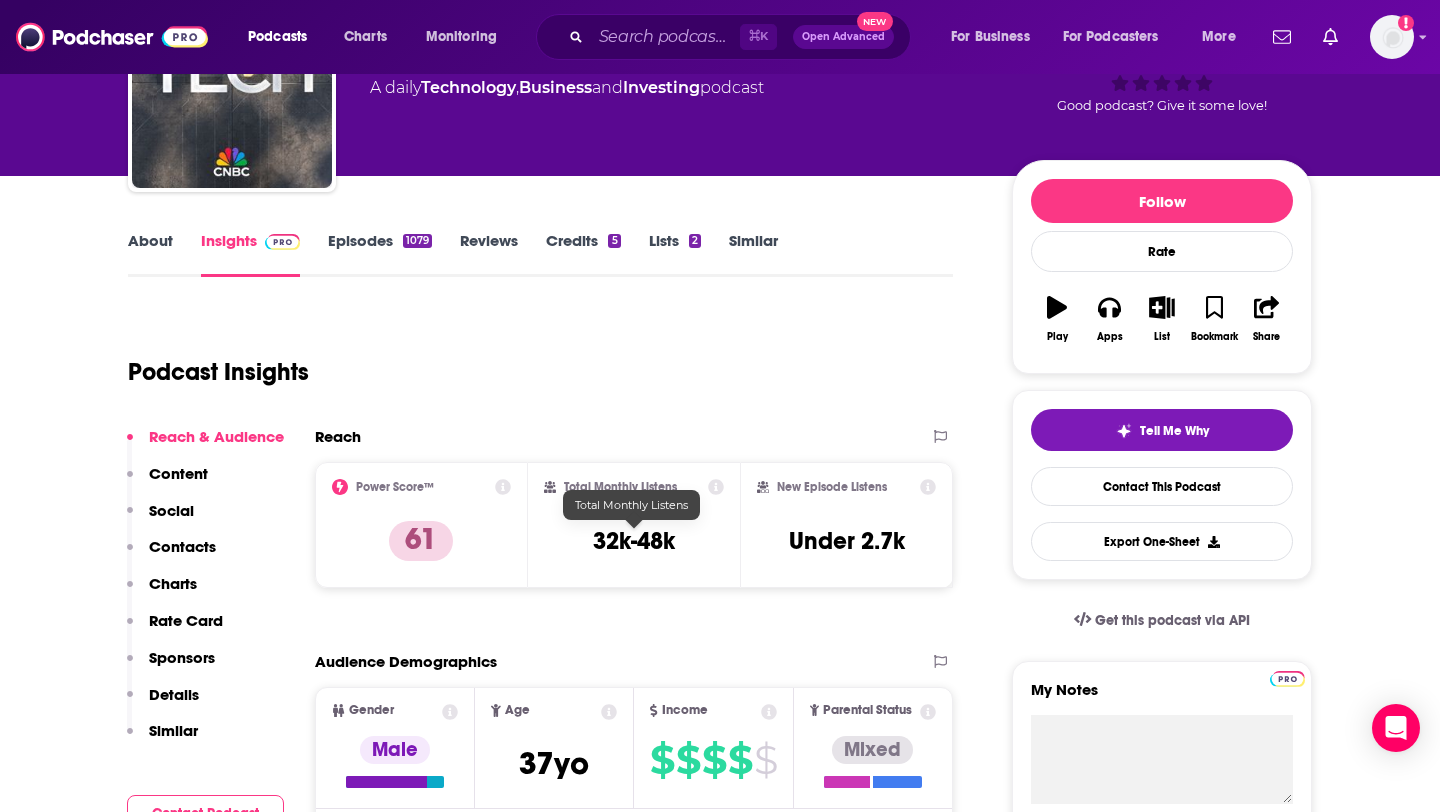 click on "32k-48k" at bounding box center (634, 541) 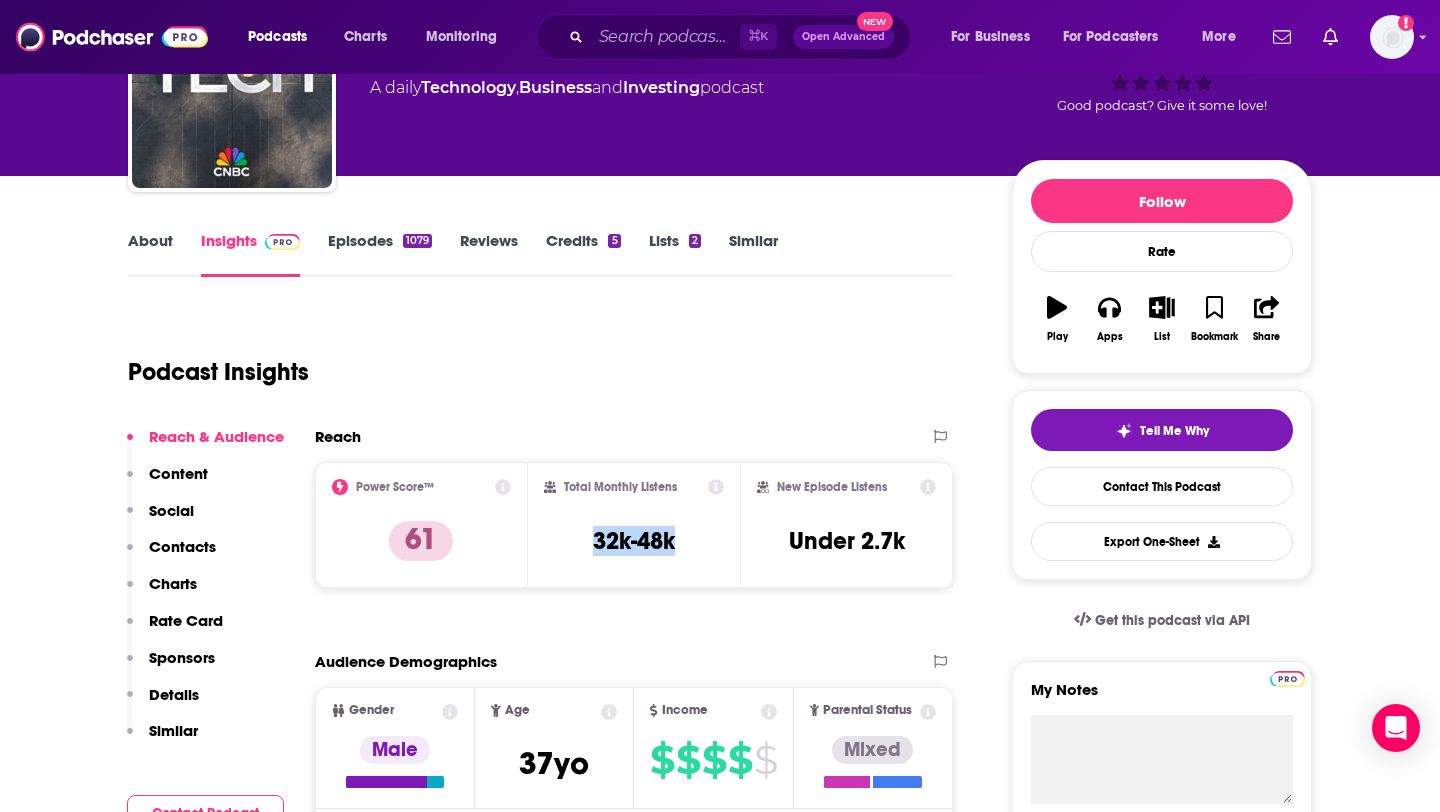 drag, startPoint x: 689, startPoint y: 542, endPoint x: 567, endPoint y: 541, distance: 122.0041 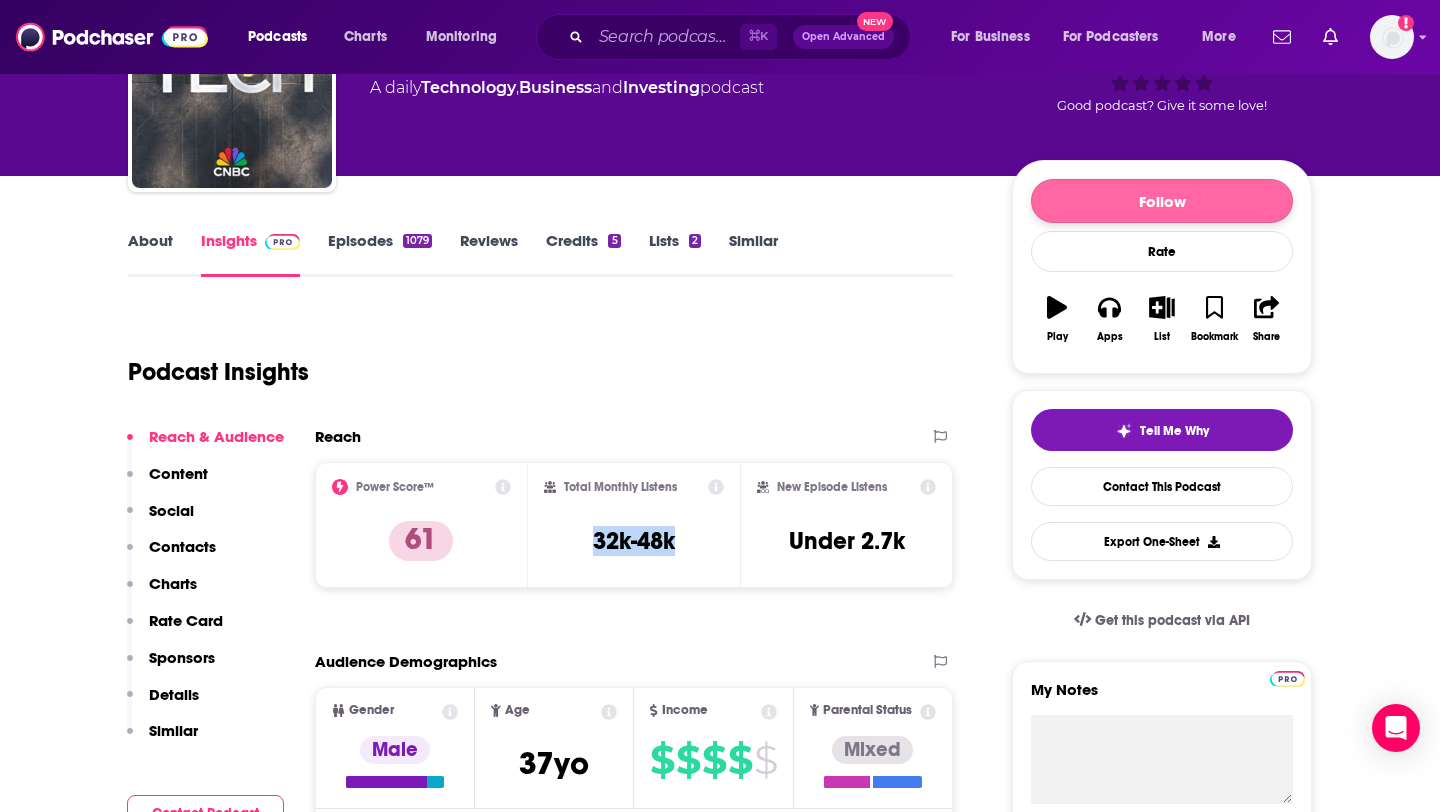 copy on "32k-48k" 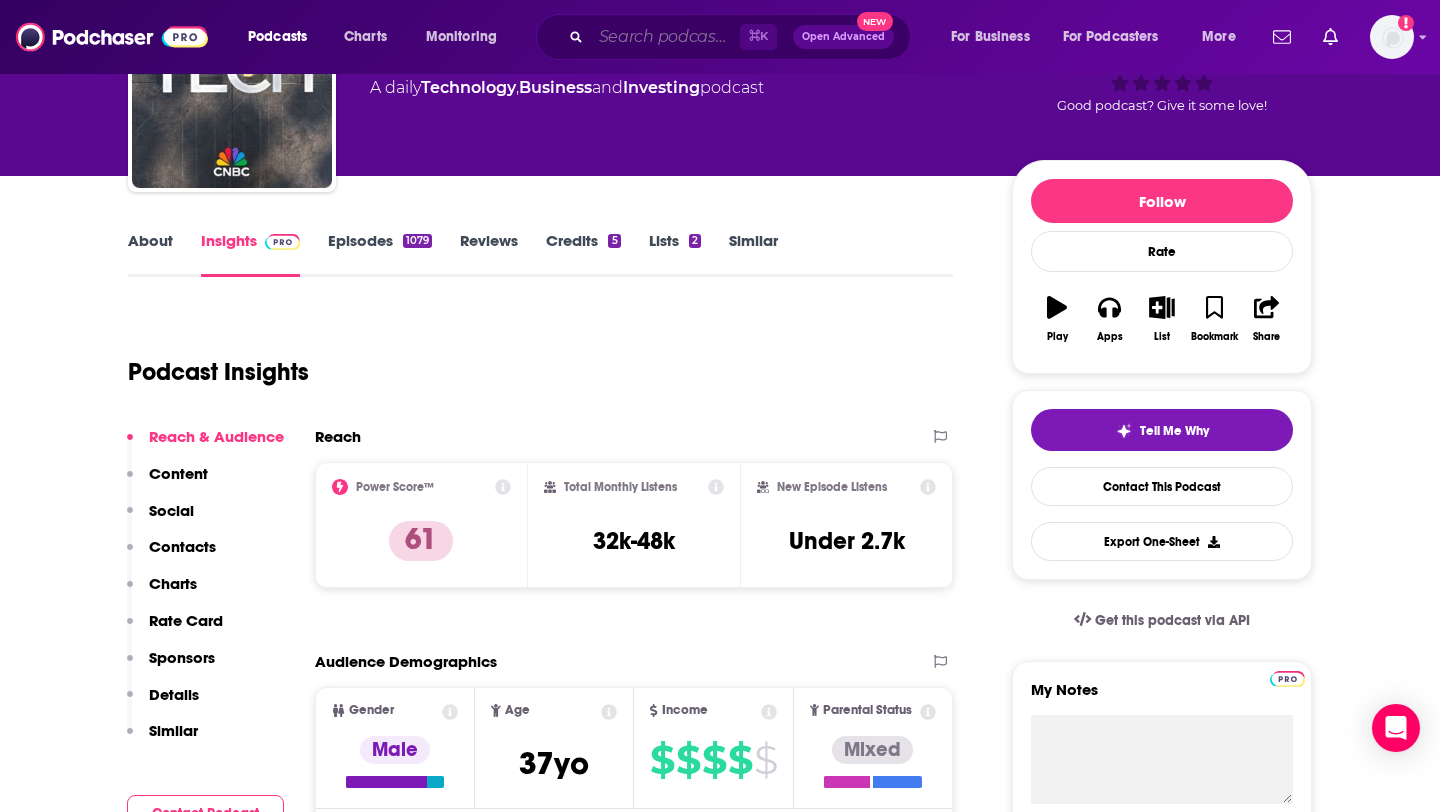 click at bounding box center [665, 37] 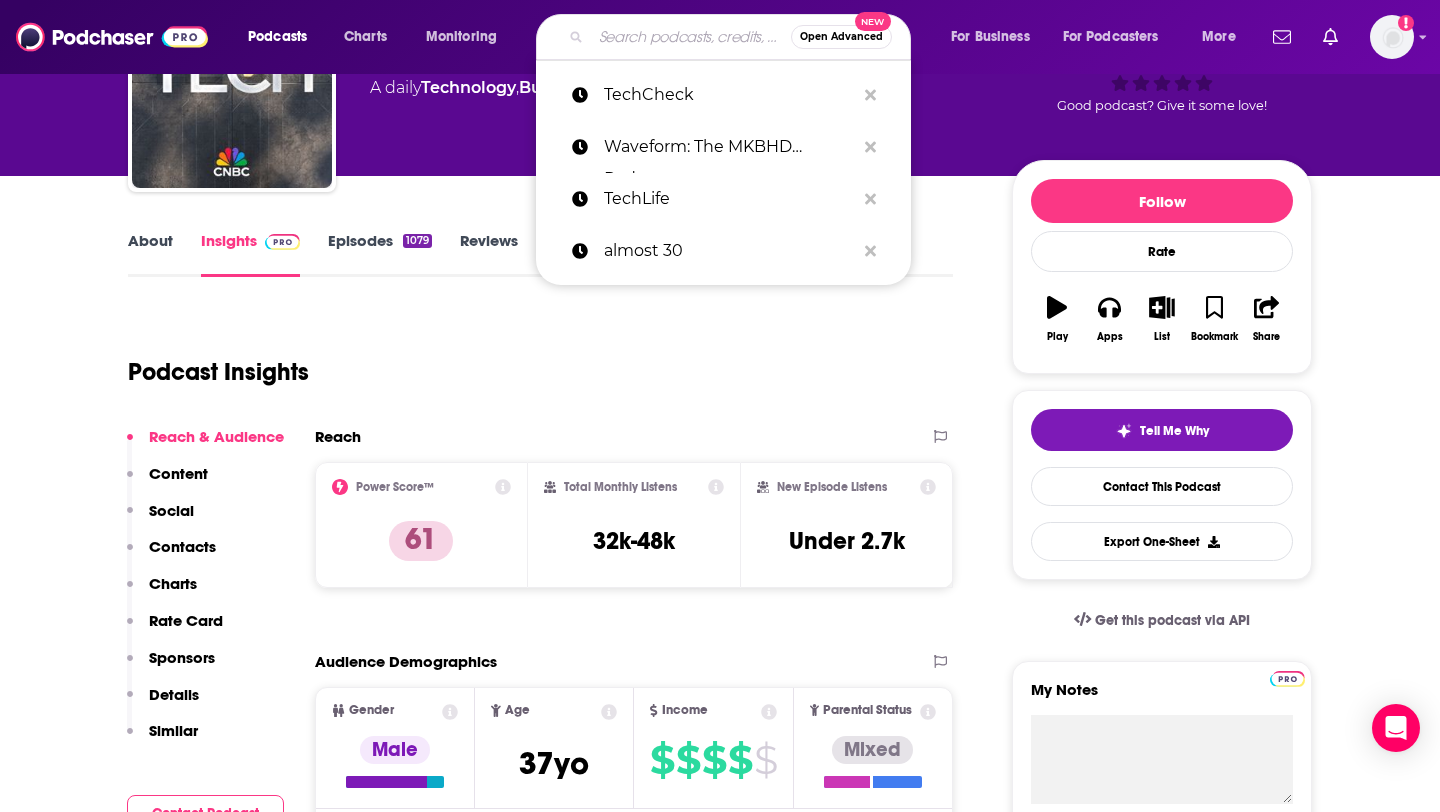 paste on "The Daily" 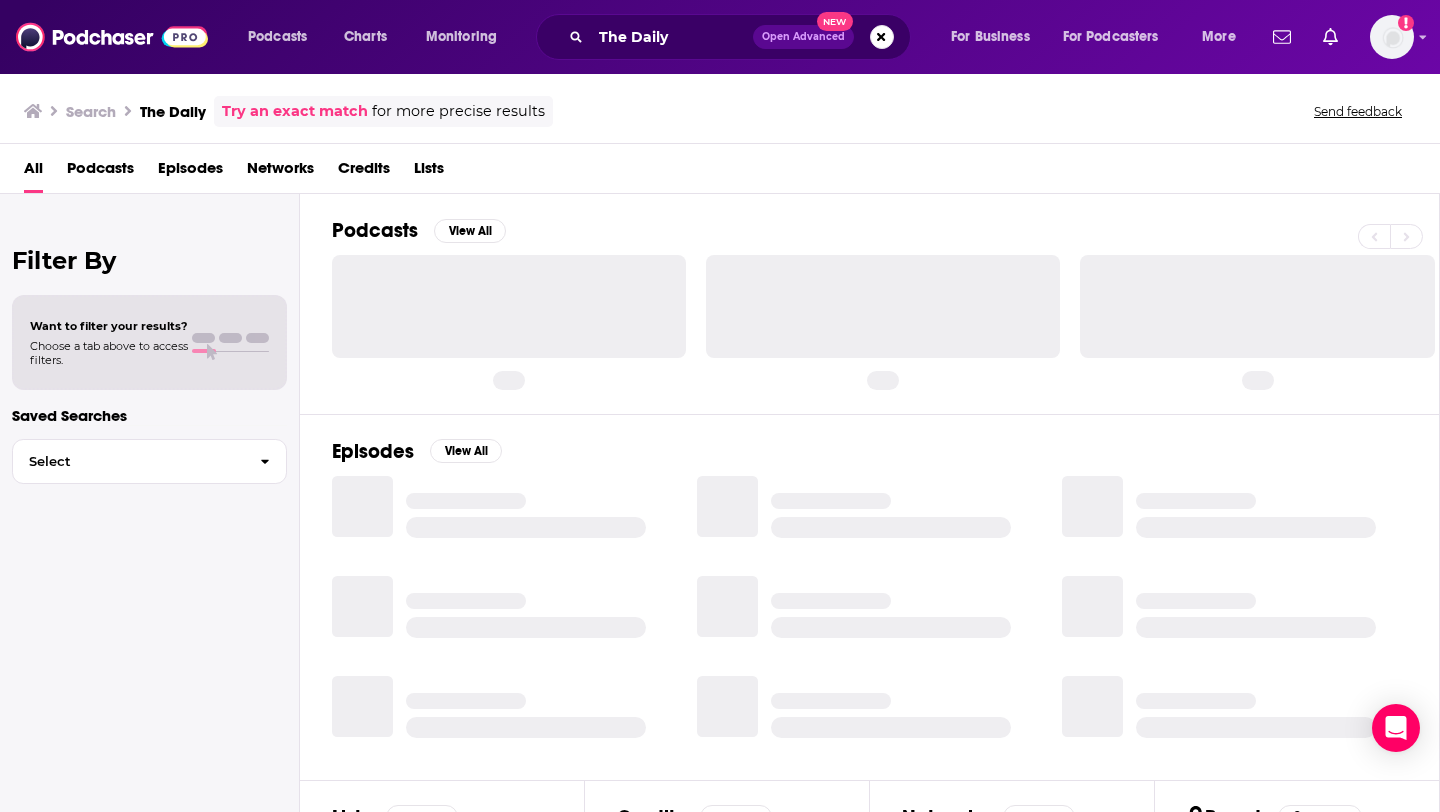 scroll, scrollTop: 0, scrollLeft: 0, axis: both 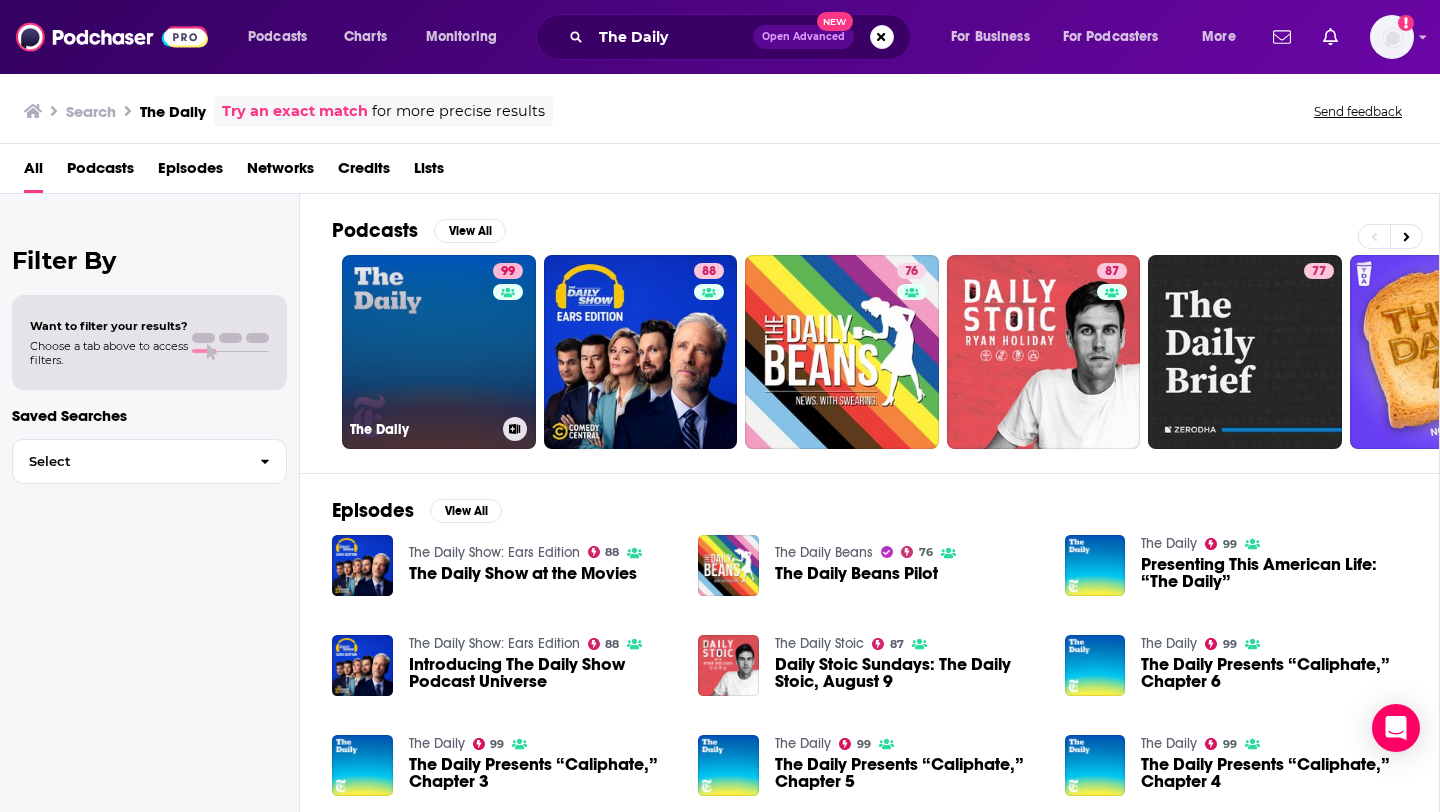 click on "99 The Daily" at bounding box center [439, 352] 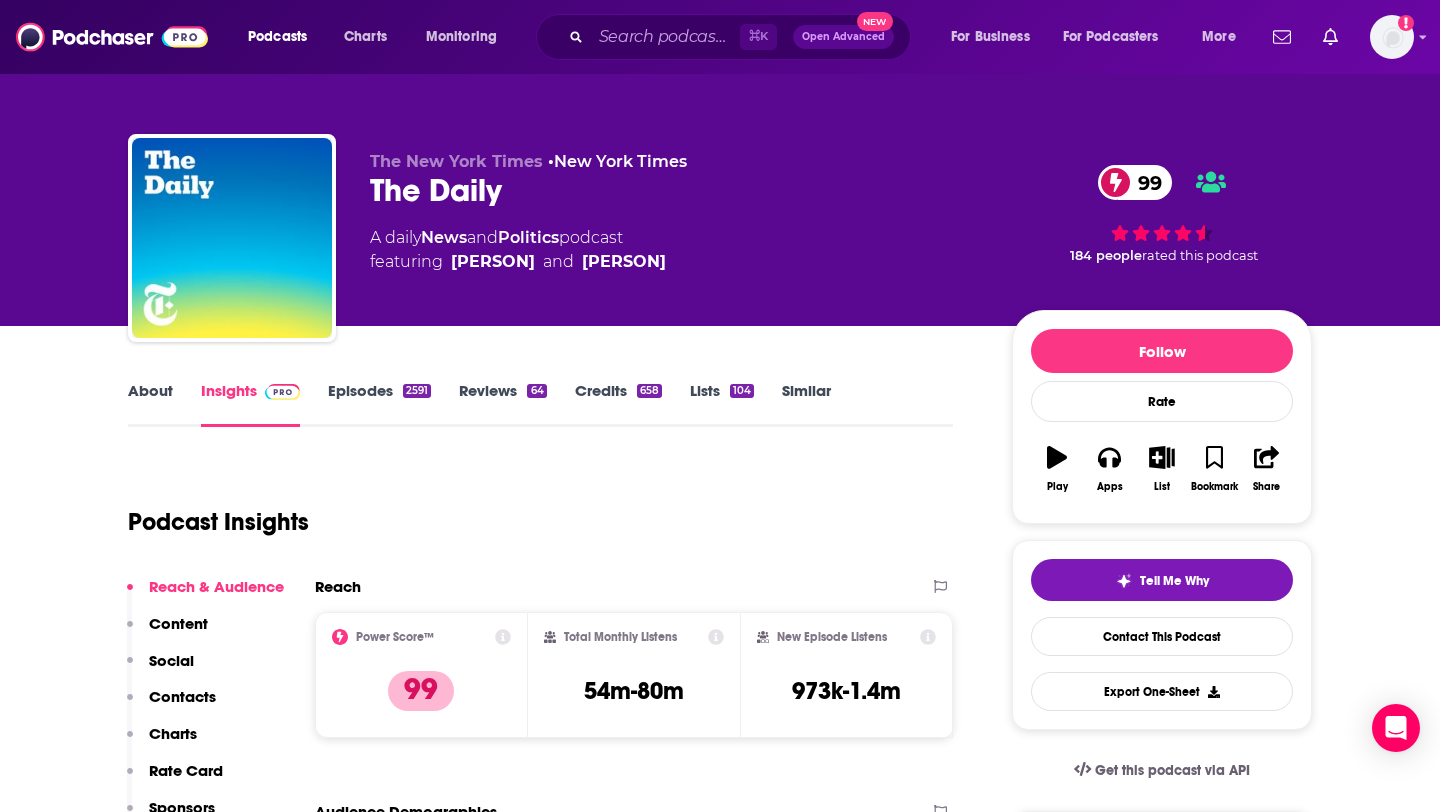 drag, startPoint x: 610, startPoint y: 689, endPoint x: 518, endPoint y: 689, distance: 92 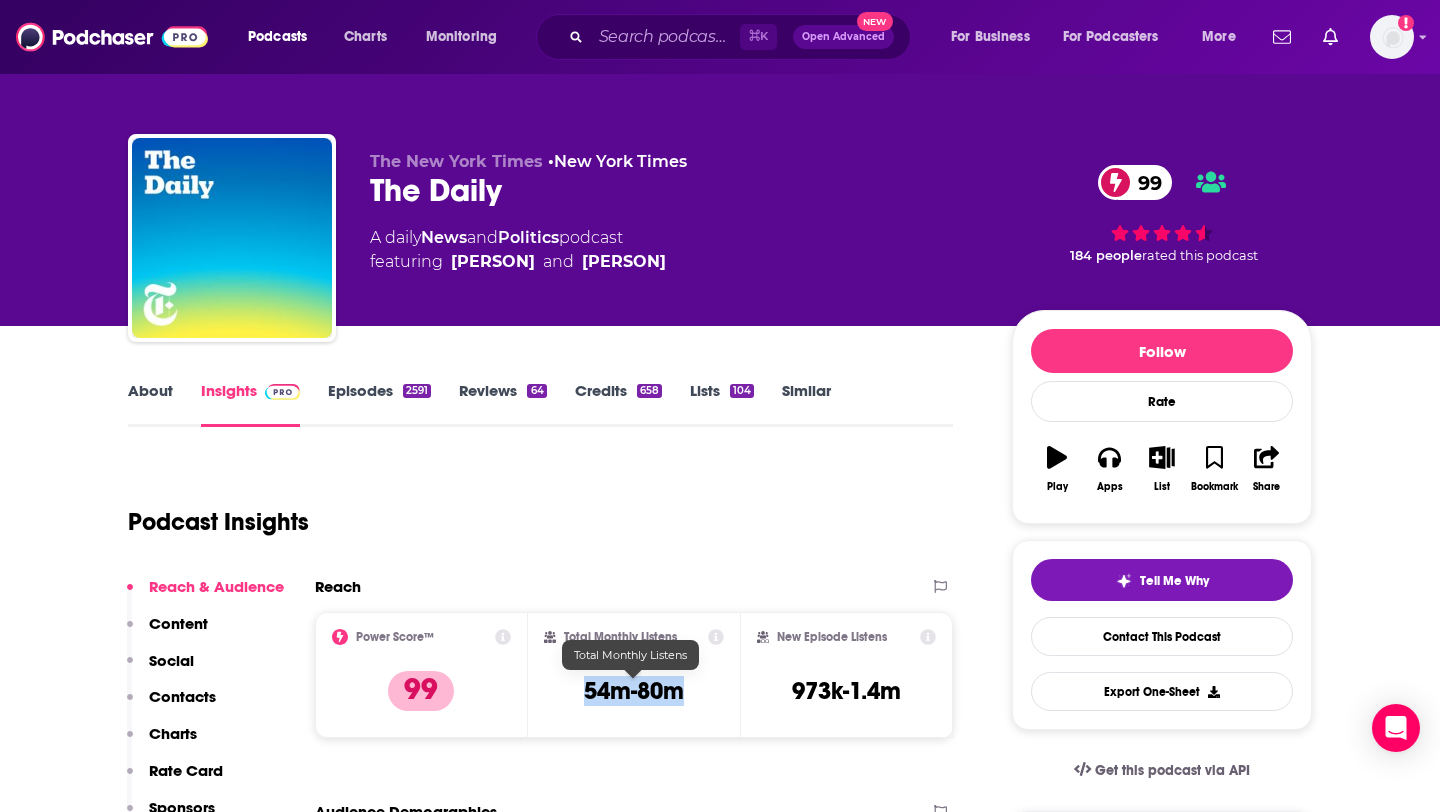 drag, startPoint x: 587, startPoint y: 688, endPoint x: 691, endPoint y: 692, distance: 104.0769 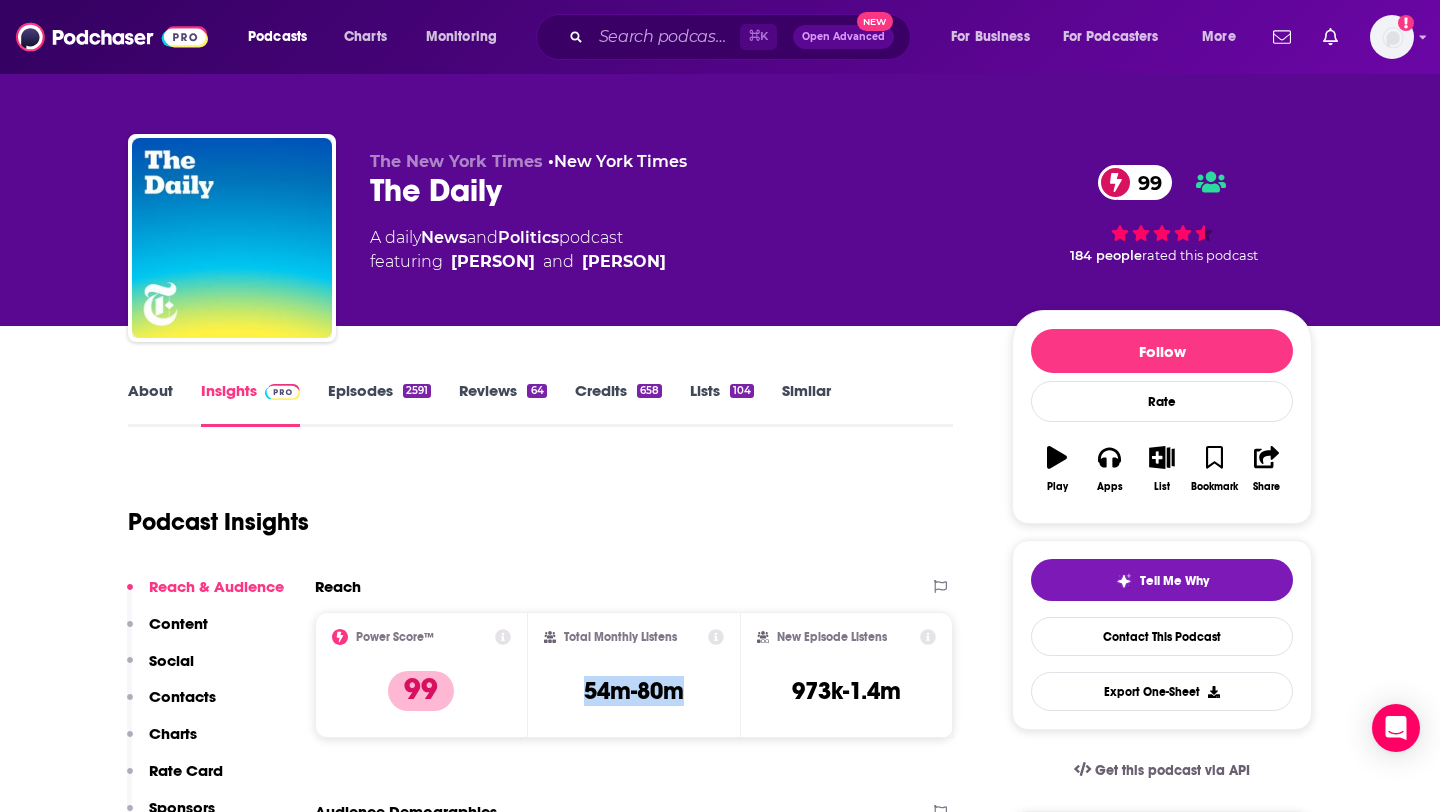 copy on "54m-80m" 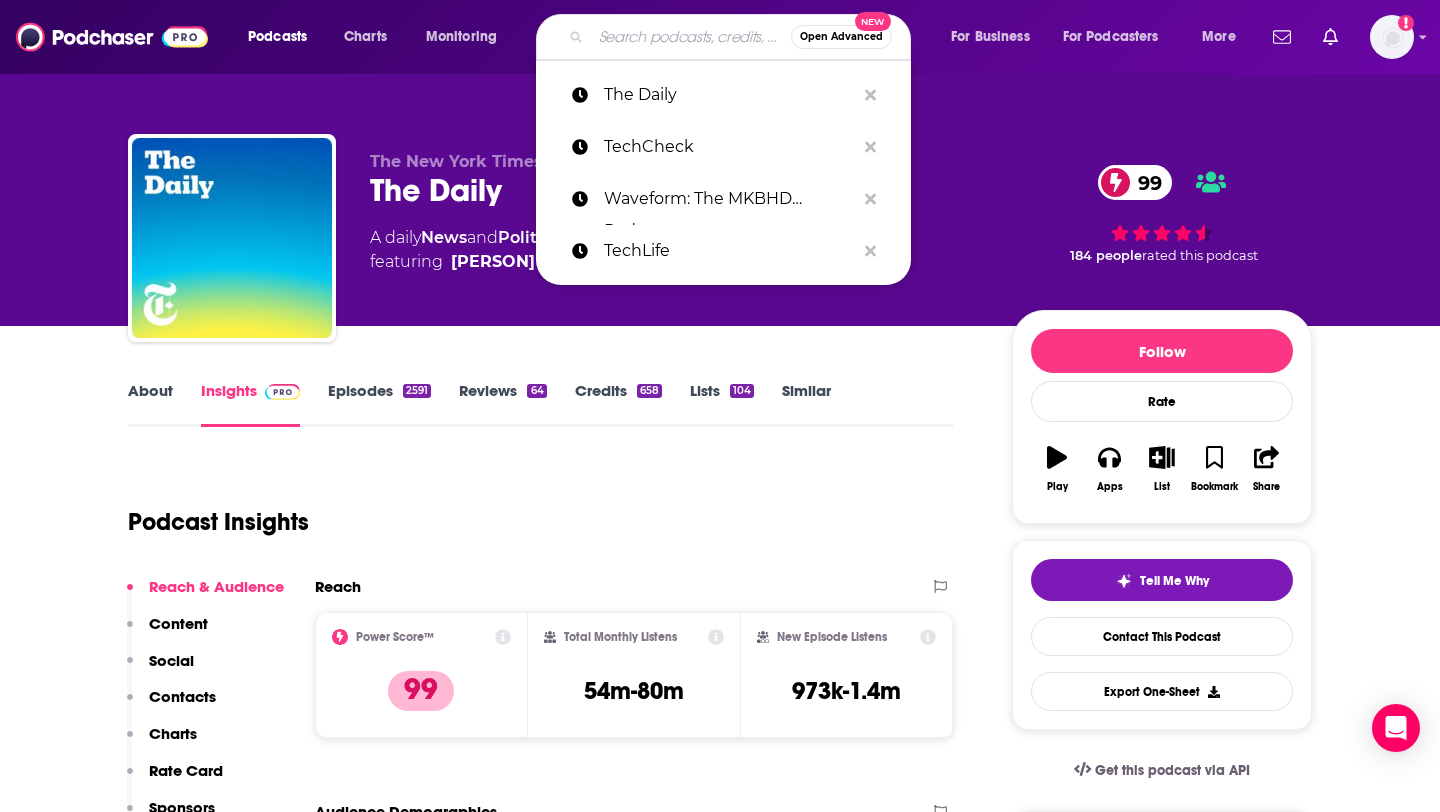 click at bounding box center [691, 37] 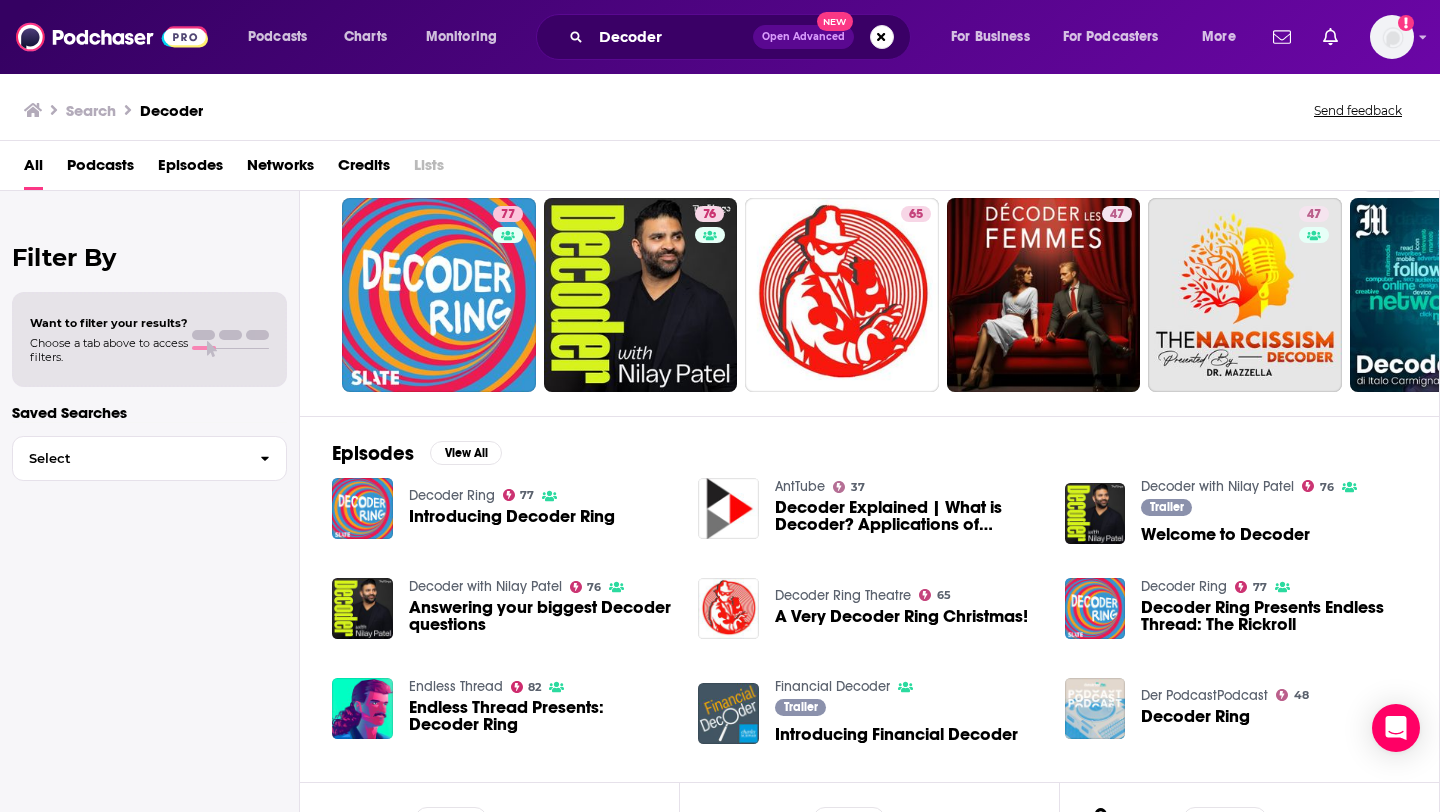 scroll, scrollTop: 0, scrollLeft: 0, axis: both 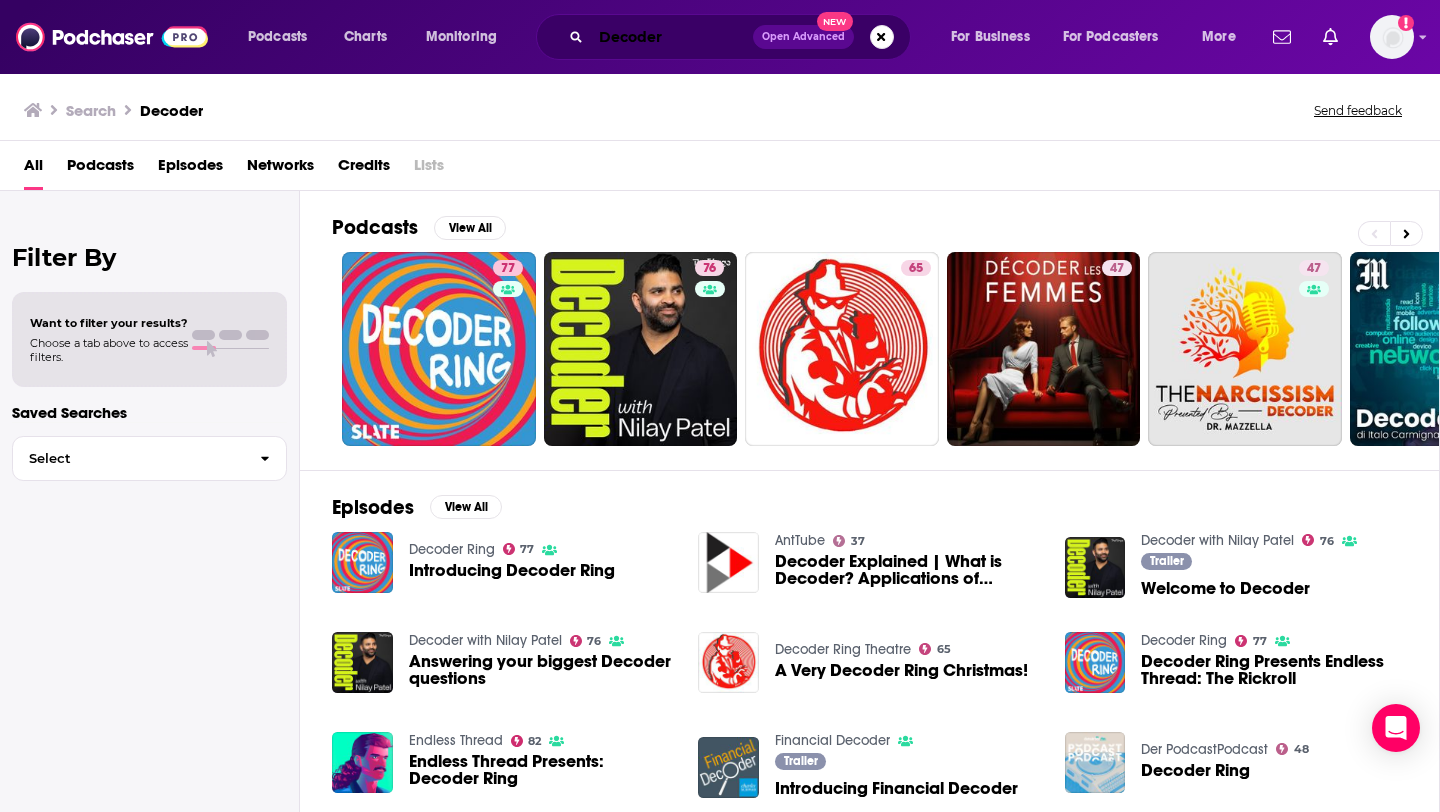 click on "Decoder" at bounding box center (672, 37) 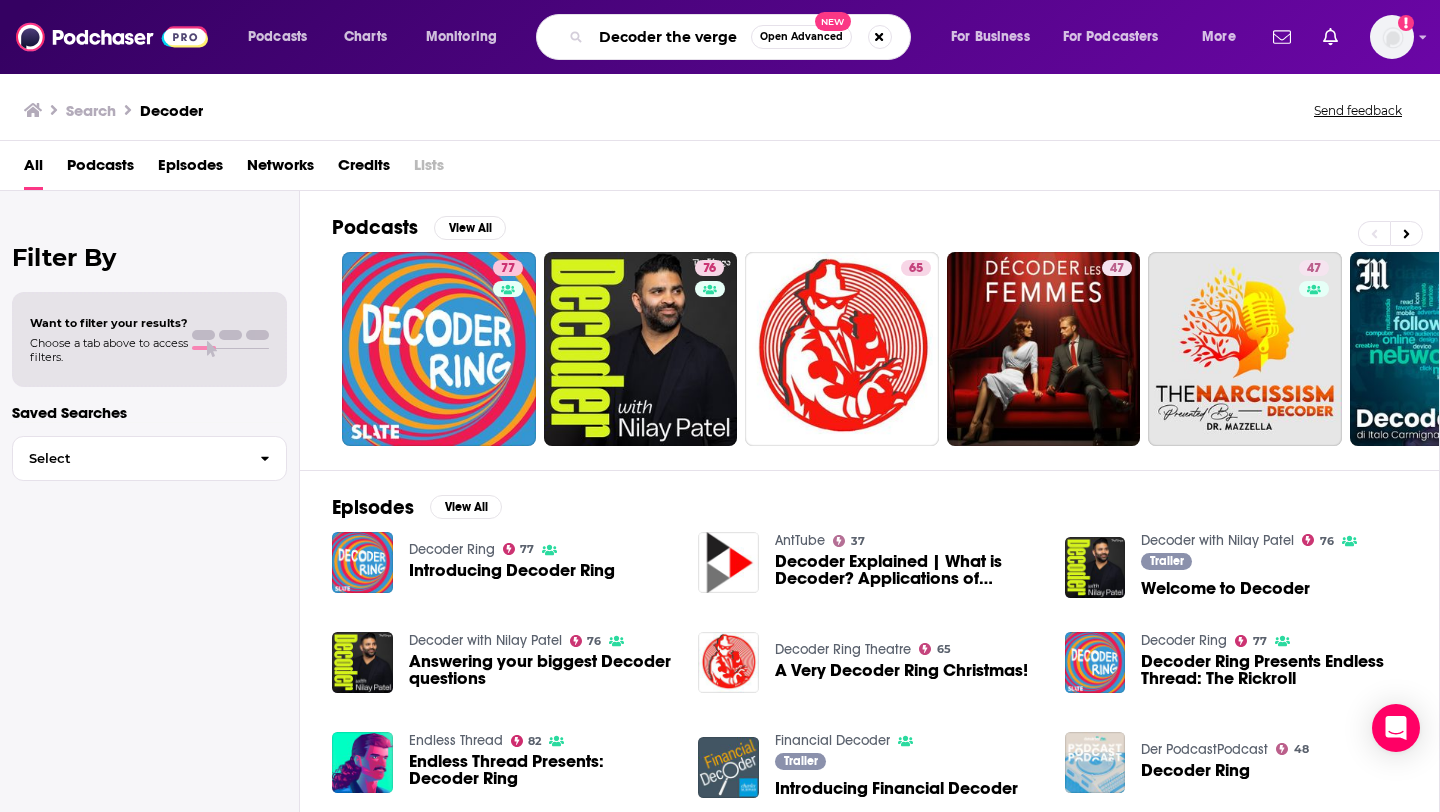 type on "Decoder the verge" 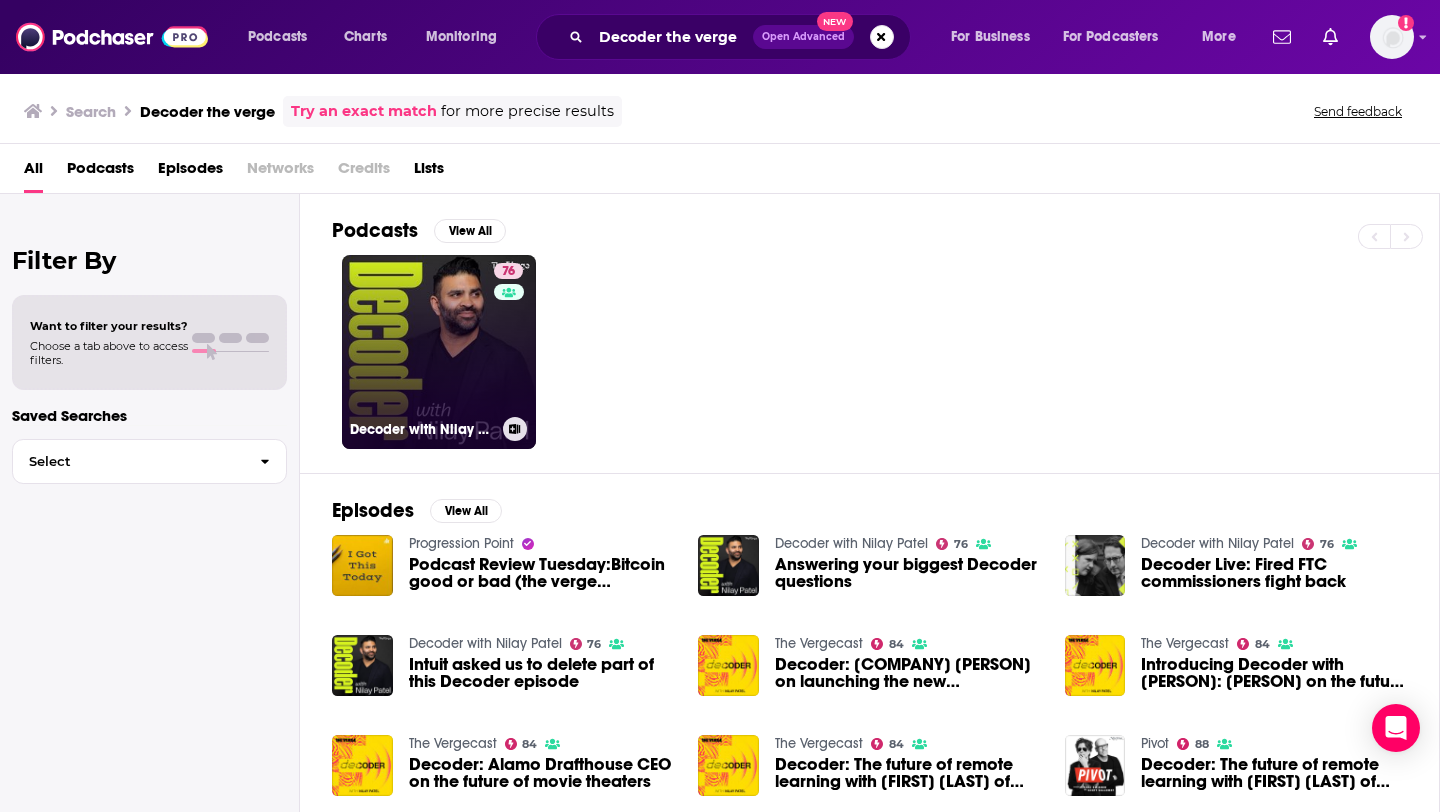 click on "76 Decoder with Nilay Patel" at bounding box center [439, 352] 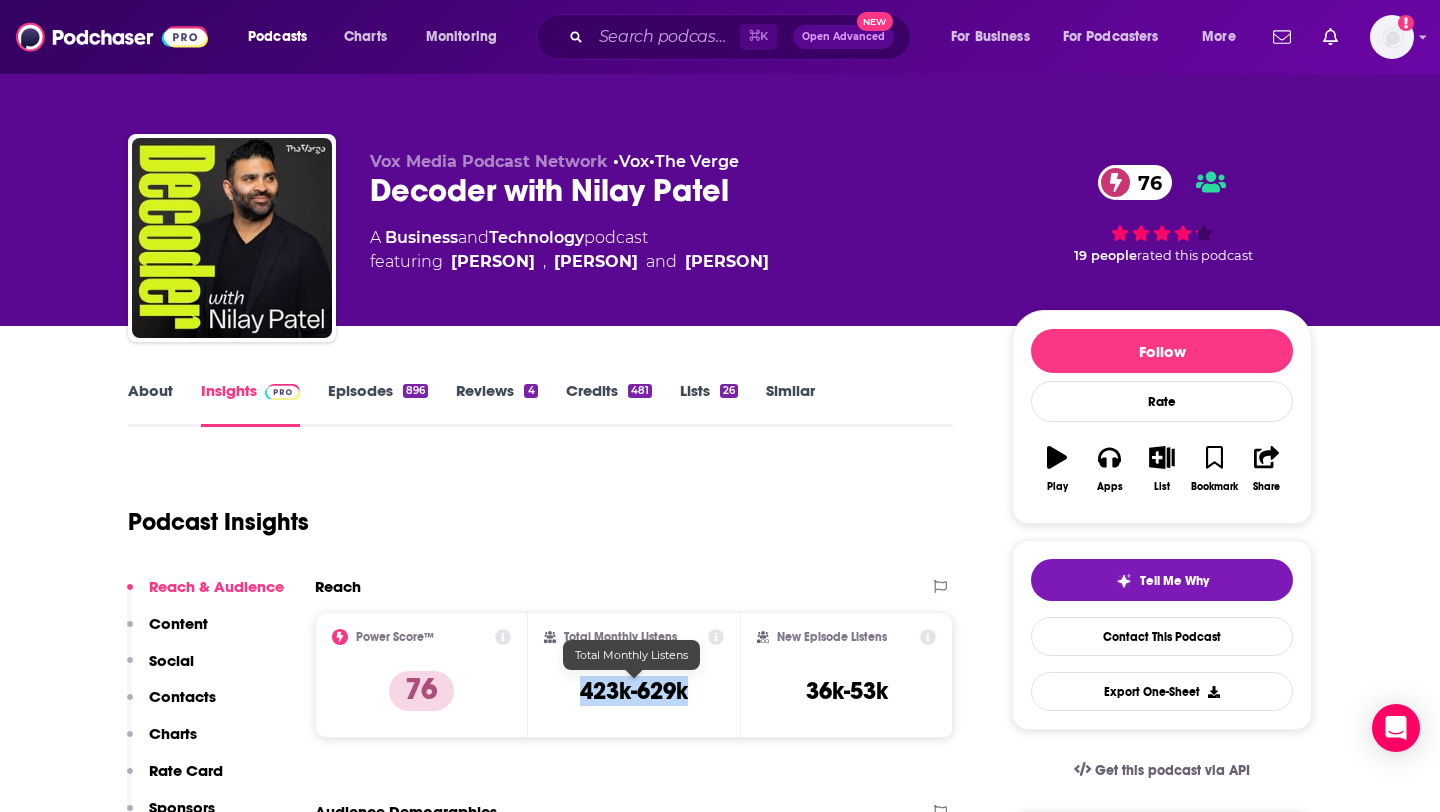 drag, startPoint x: 563, startPoint y: 688, endPoint x: 699, endPoint y: 691, distance: 136.03308 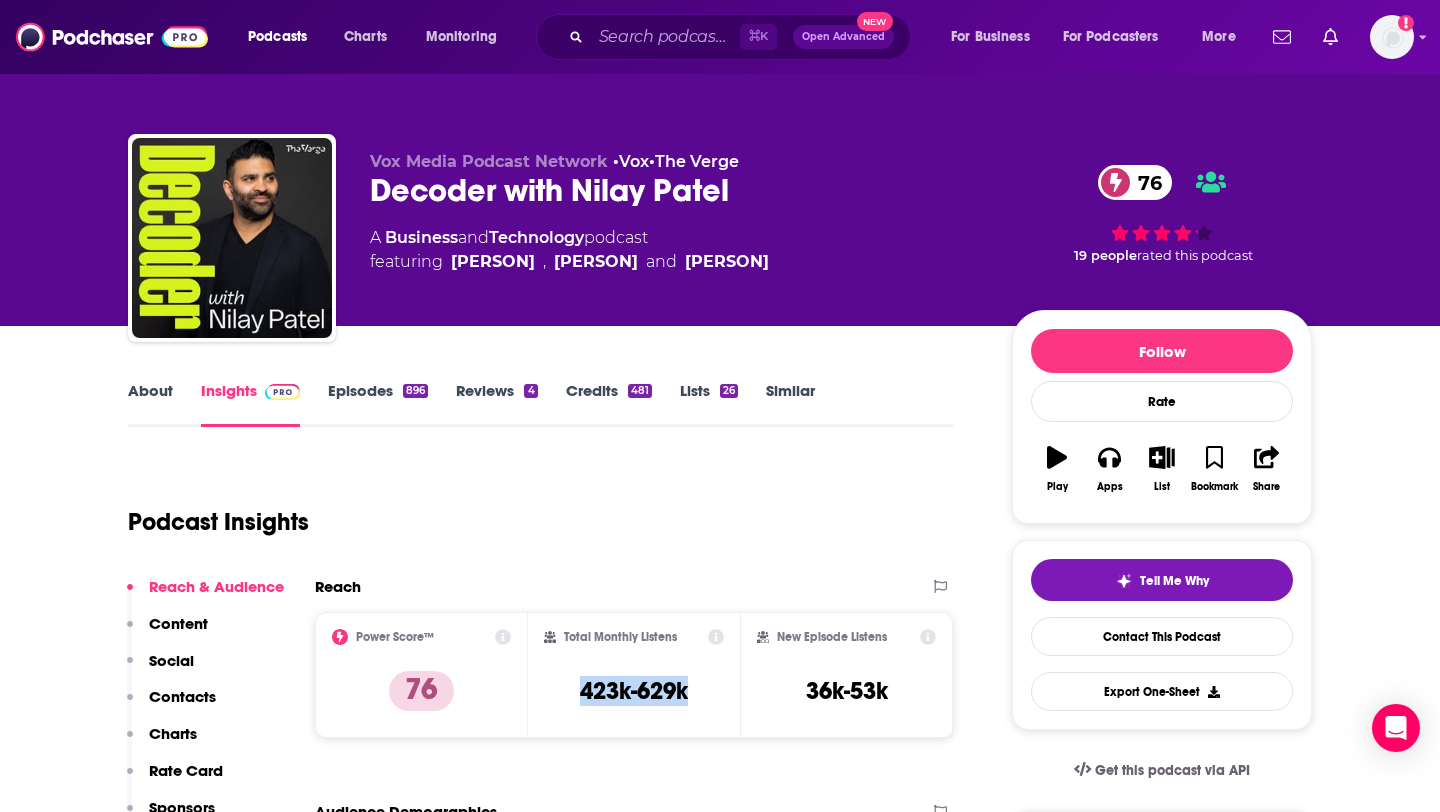 copy on "423k-629k" 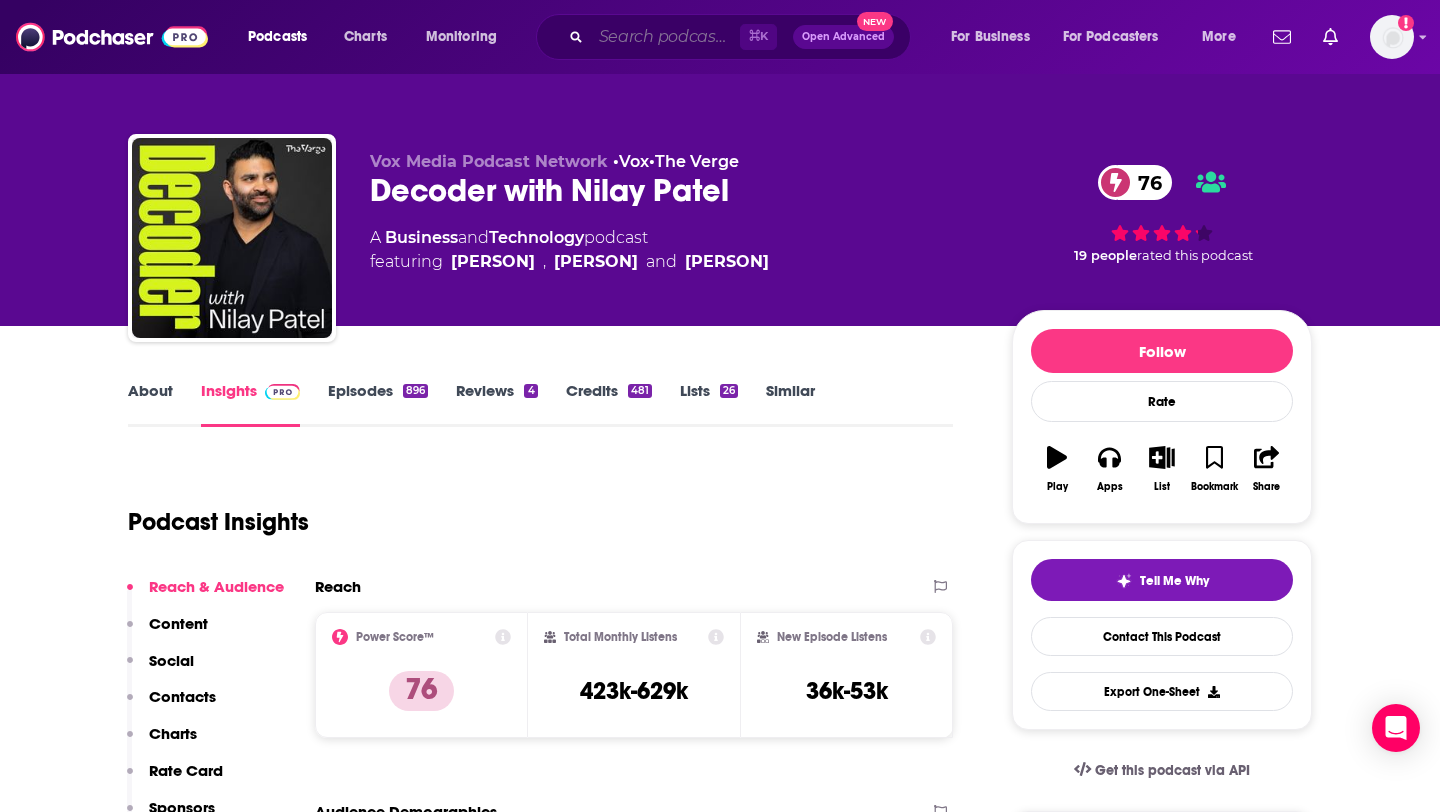 click at bounding box center [665, 37] 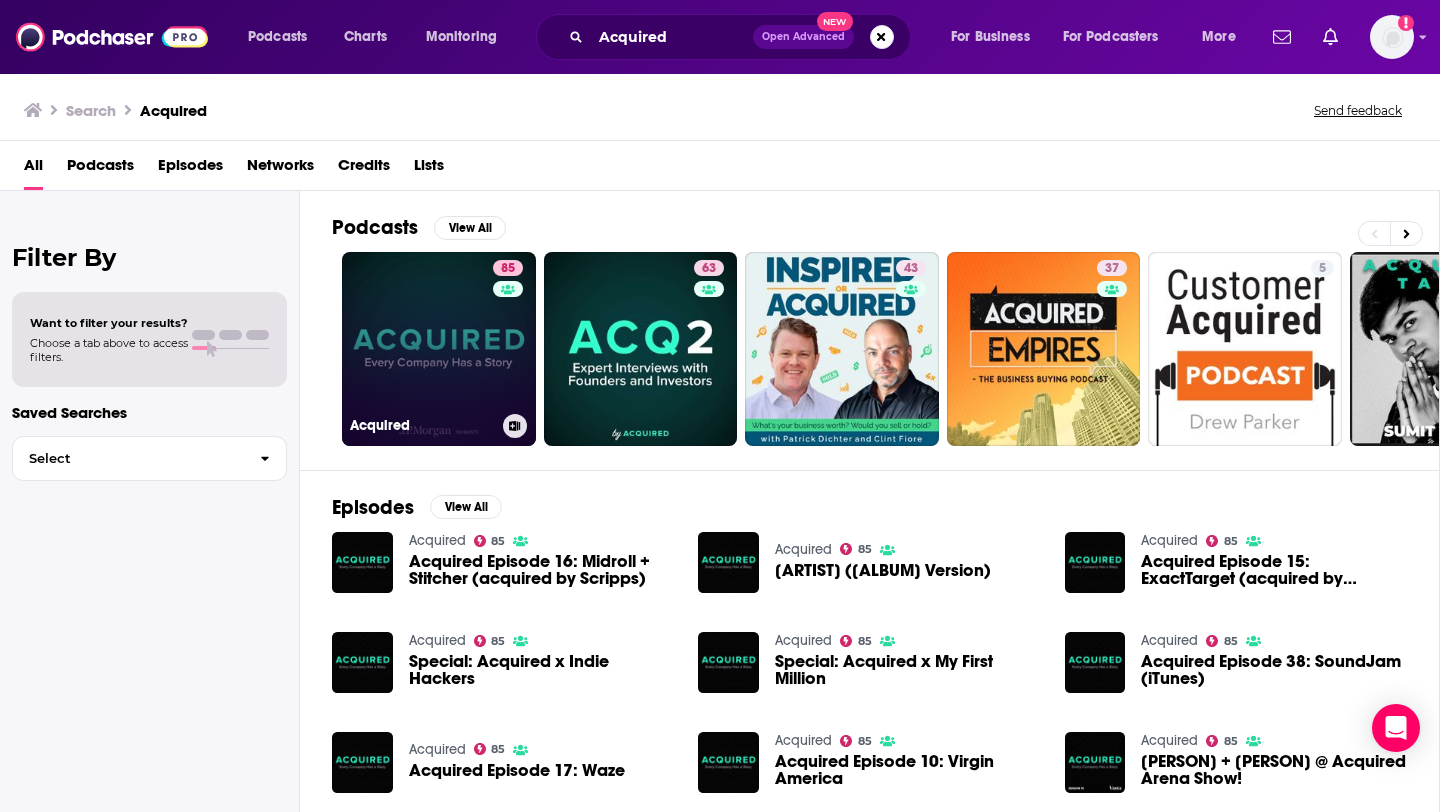 click on "85 Acquired" at bounding box center (439, 349) 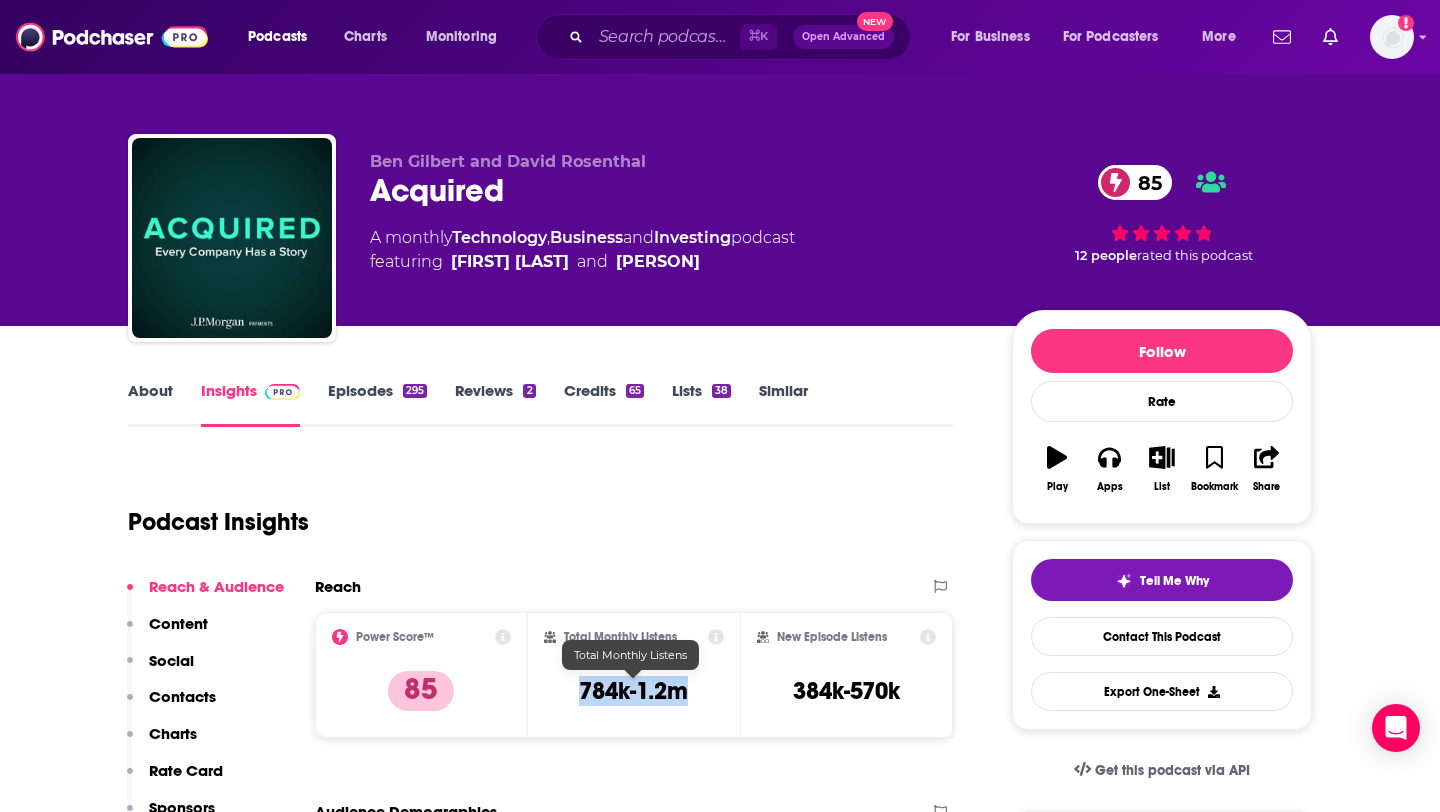 drag, startPoint x: 692, startPoint y: 698, endPoint x: 570, endPoint y: 698, distance: 122 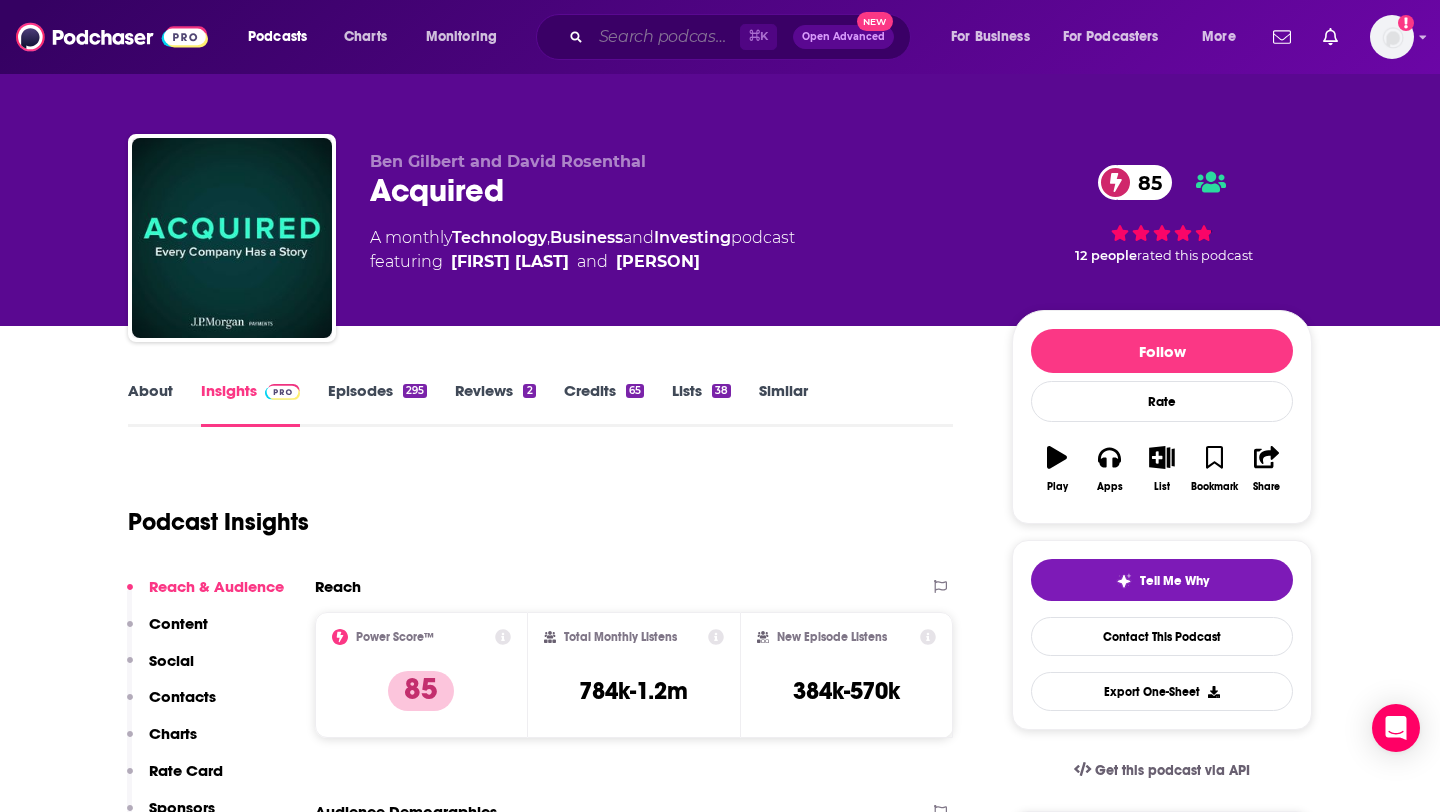 click at bounding box center (665, 37) 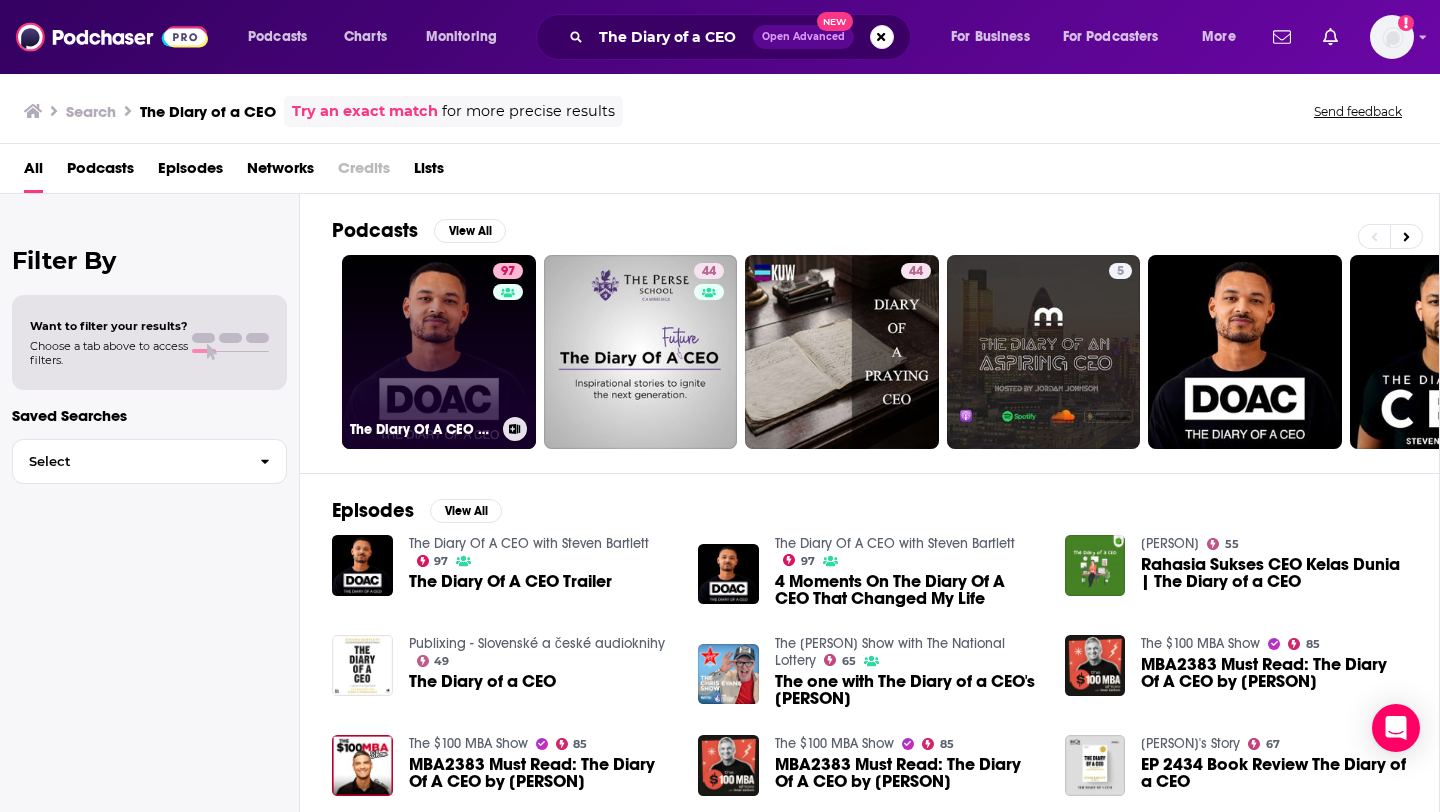click on "97 The Diary Of A CEO with Steven Bartlett" at bounding box center (439, 352) 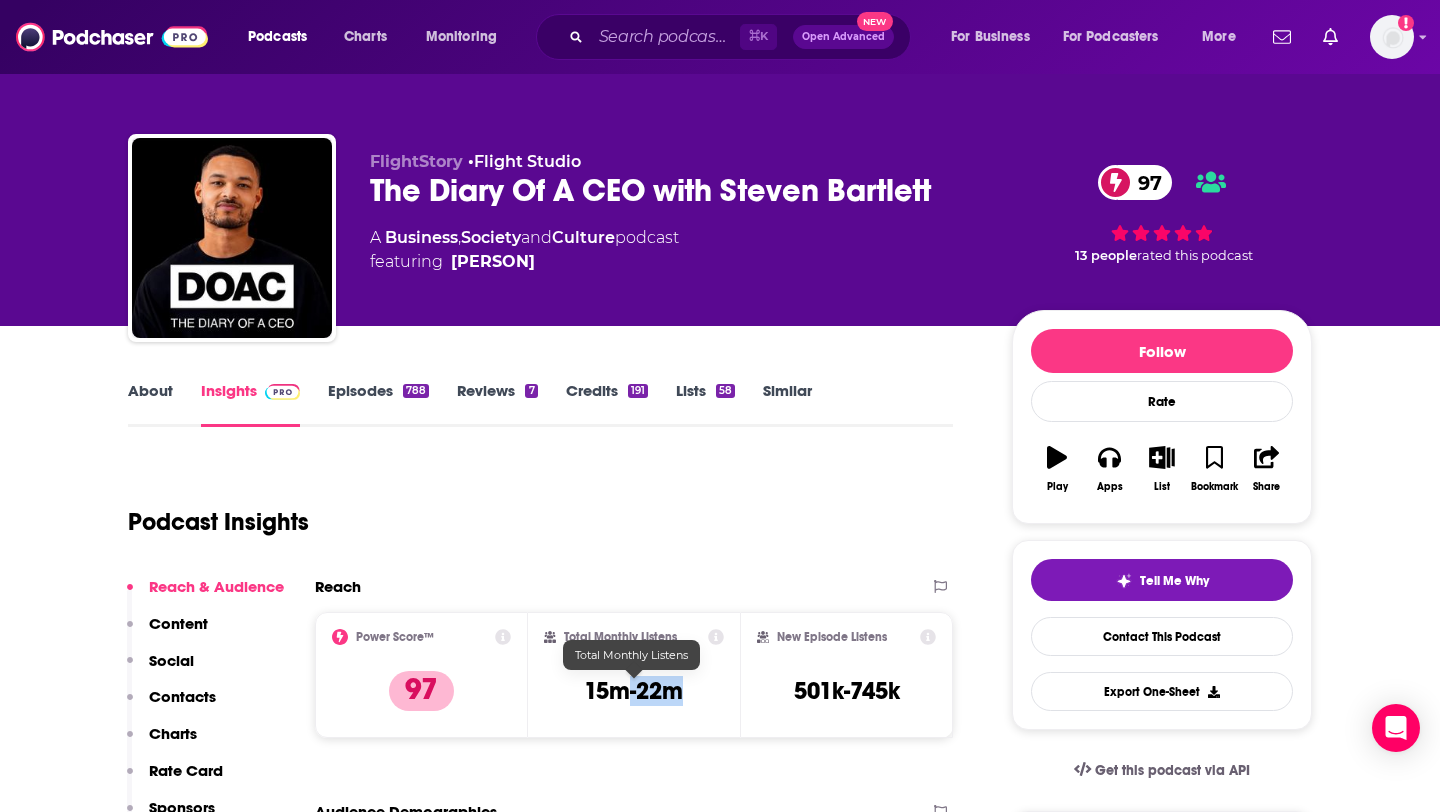 drag, startPoint x: 688, startPoint y: 690, endPoint x: 574, endPoint y: 690, distance: 114 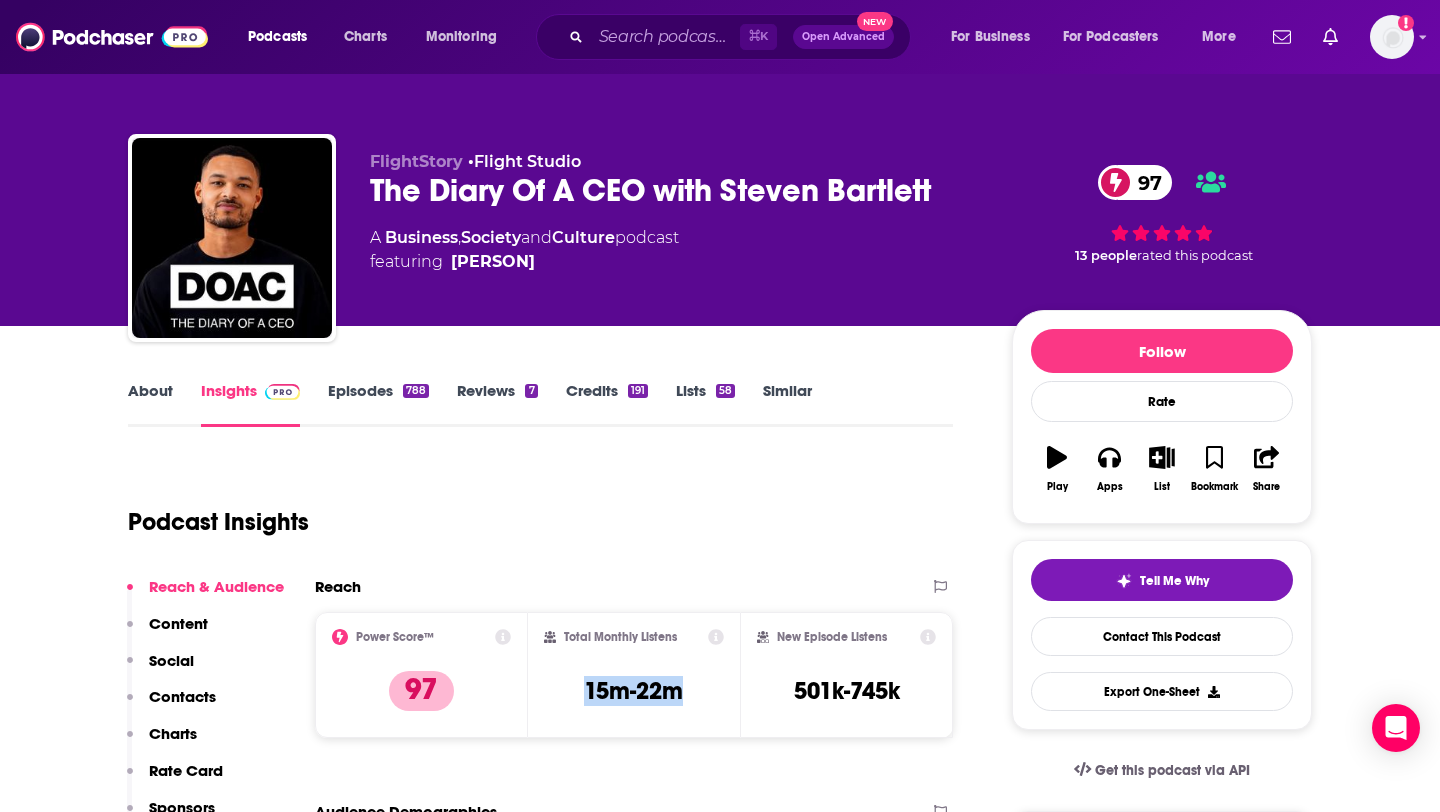 copy on "15m-22m" 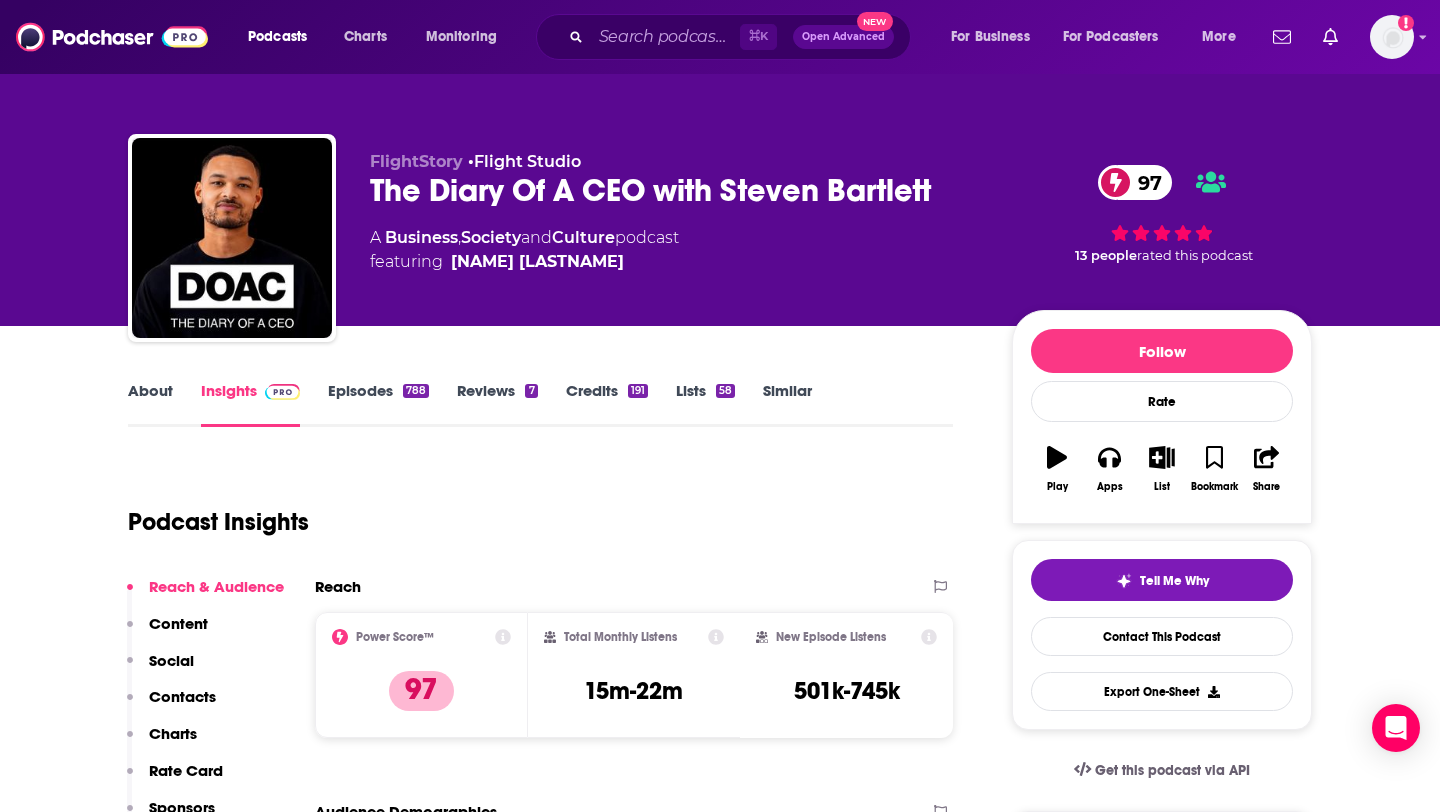 scroll, scrollTop: 0, scrollLeft: 0, axis: both 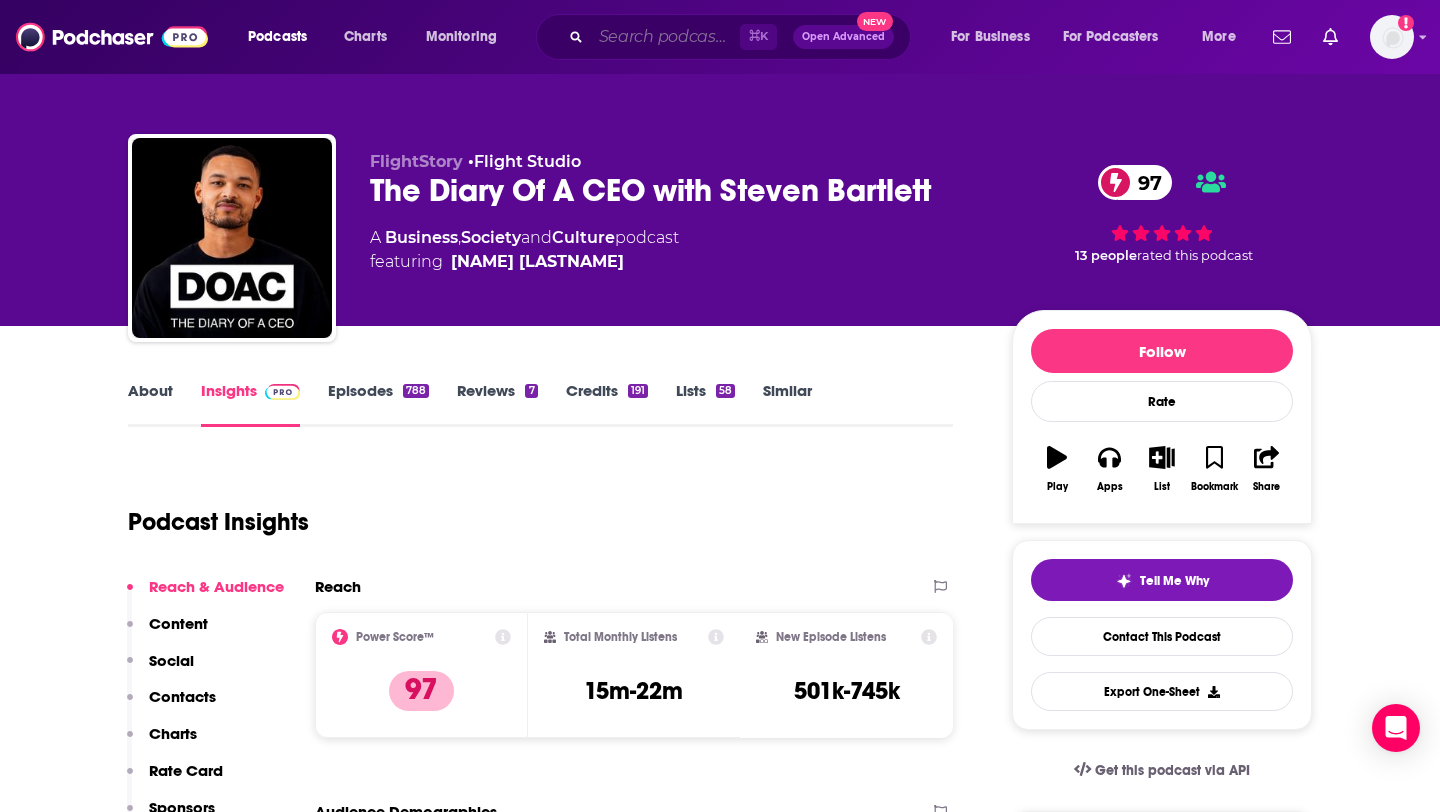 click at bounding box center [665, 37] 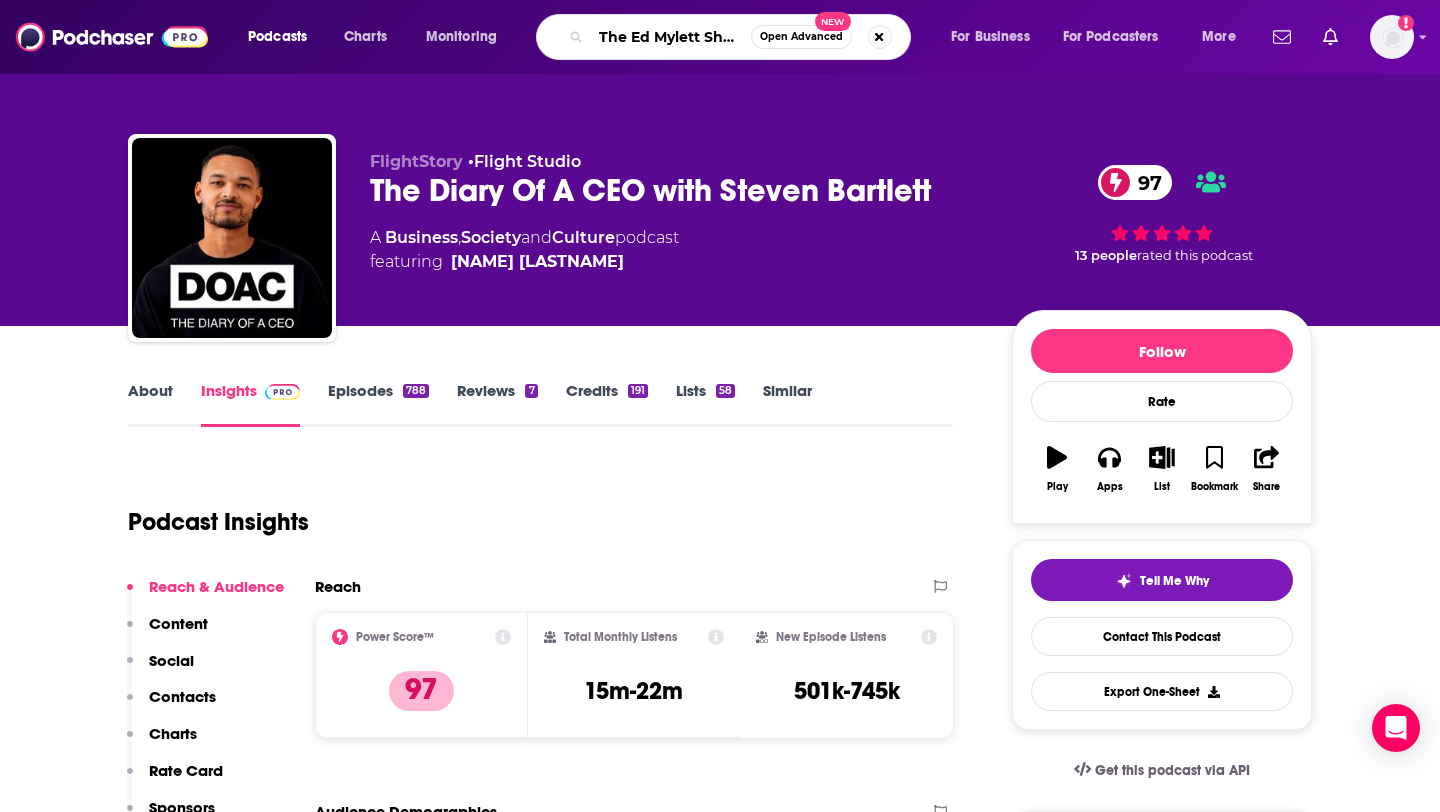 scroll, scrollTop: 0, scrollLeft: 3, axis: horizontal 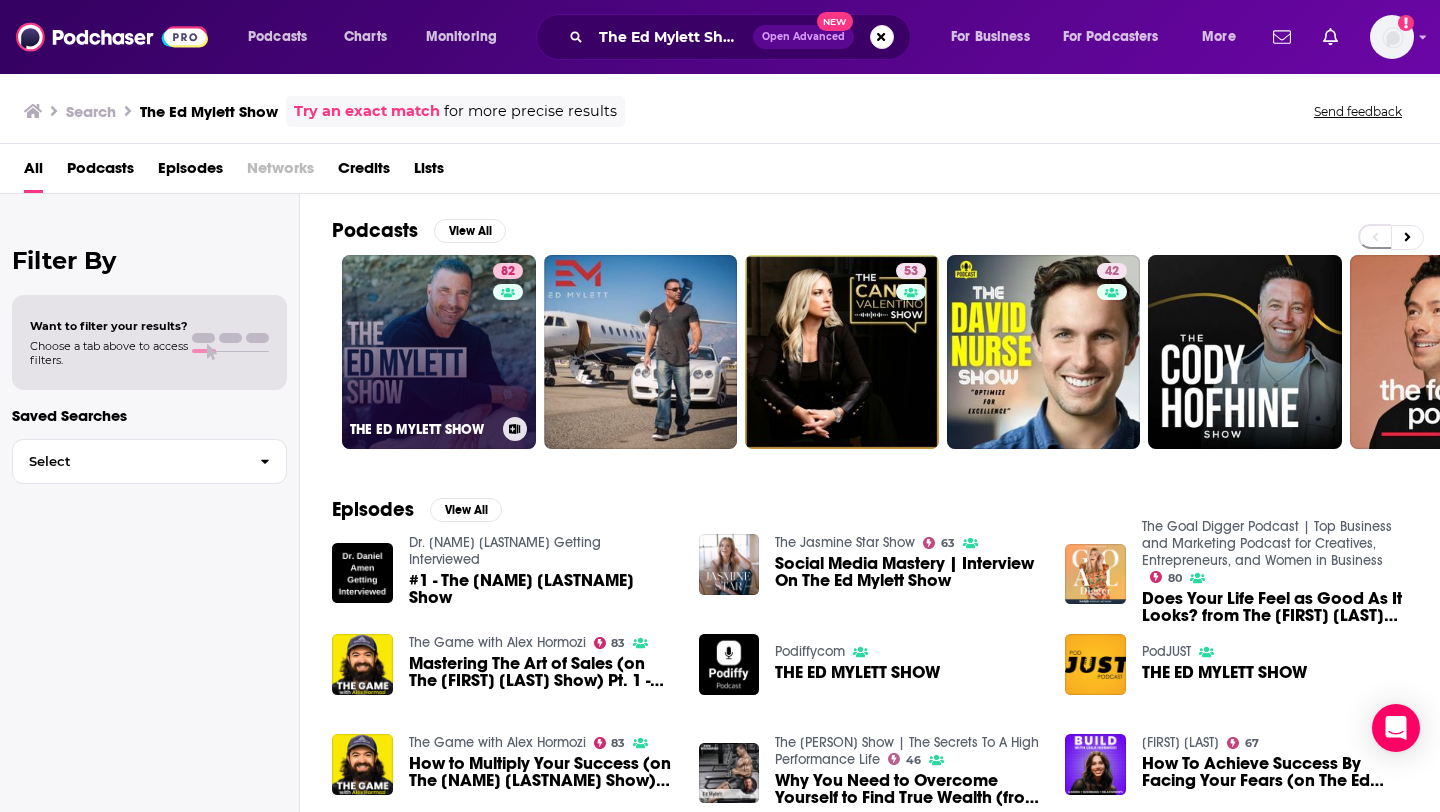 click on "[NUMBER] THE [PERSON] SHOW" at bounding box center (439, 352) 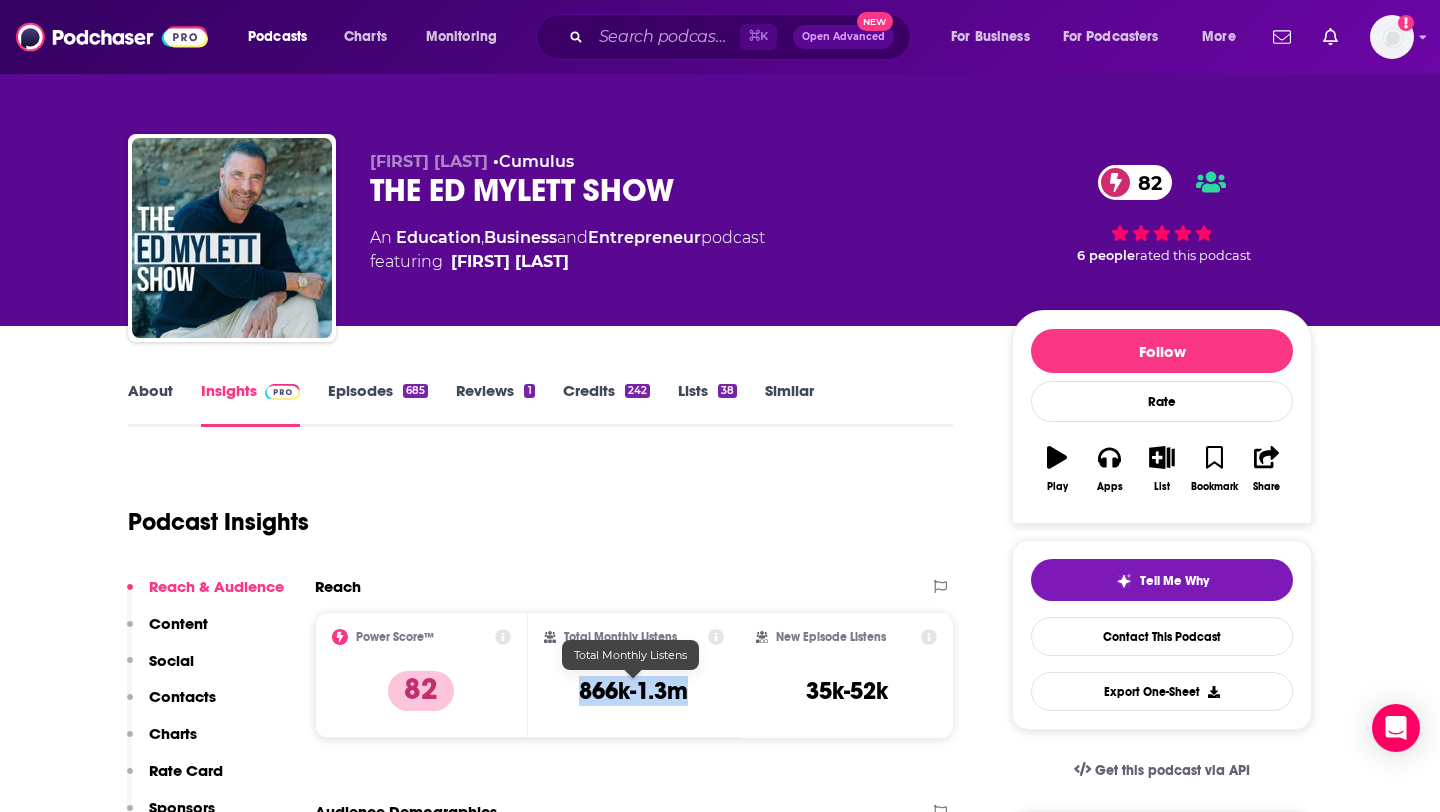 drag, startPoint x: 698, startPoint y: 690, endPoint x: 581, endPoint y: 690, distance: 117 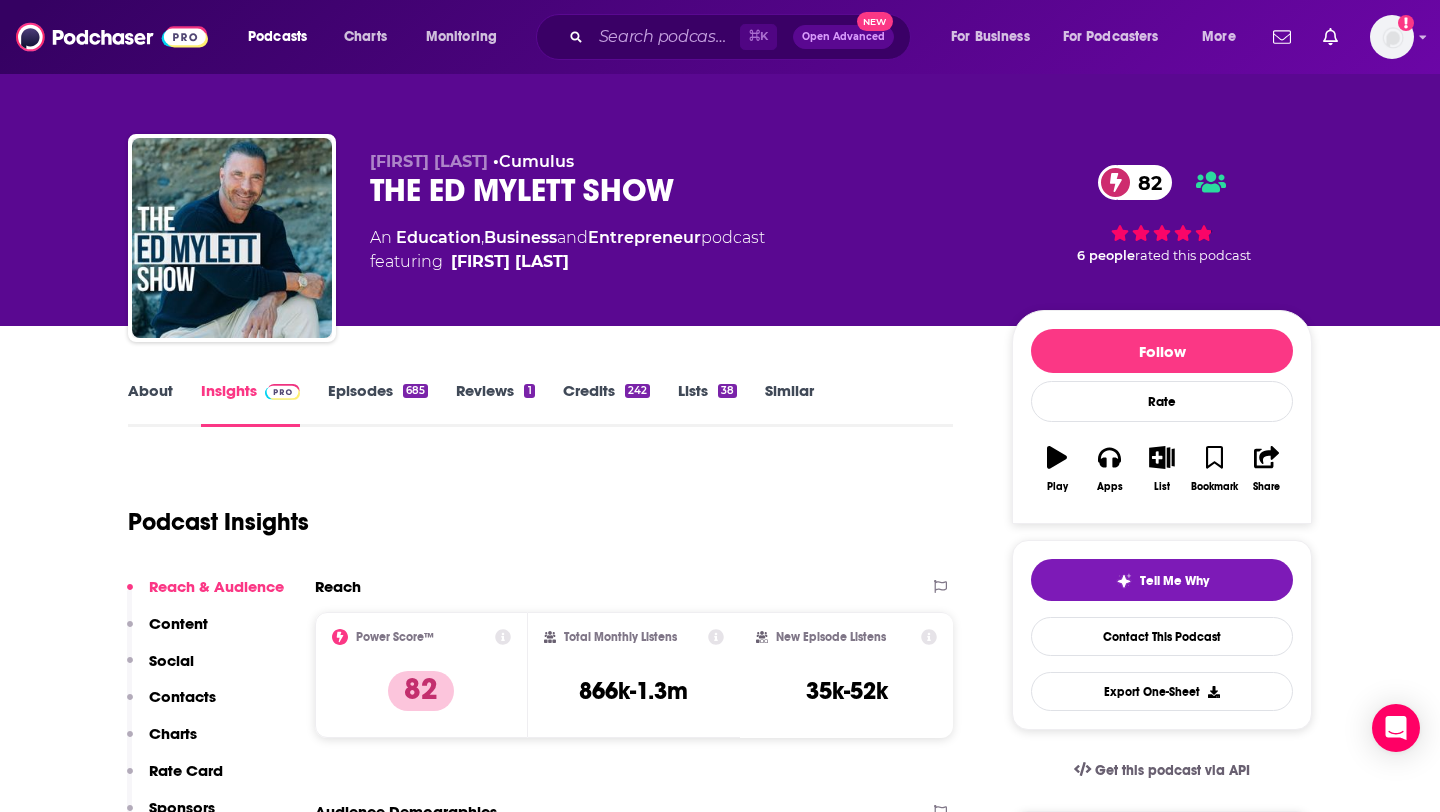 click on "⌘  K Open Advanced New" at bounding box center [723, 37] 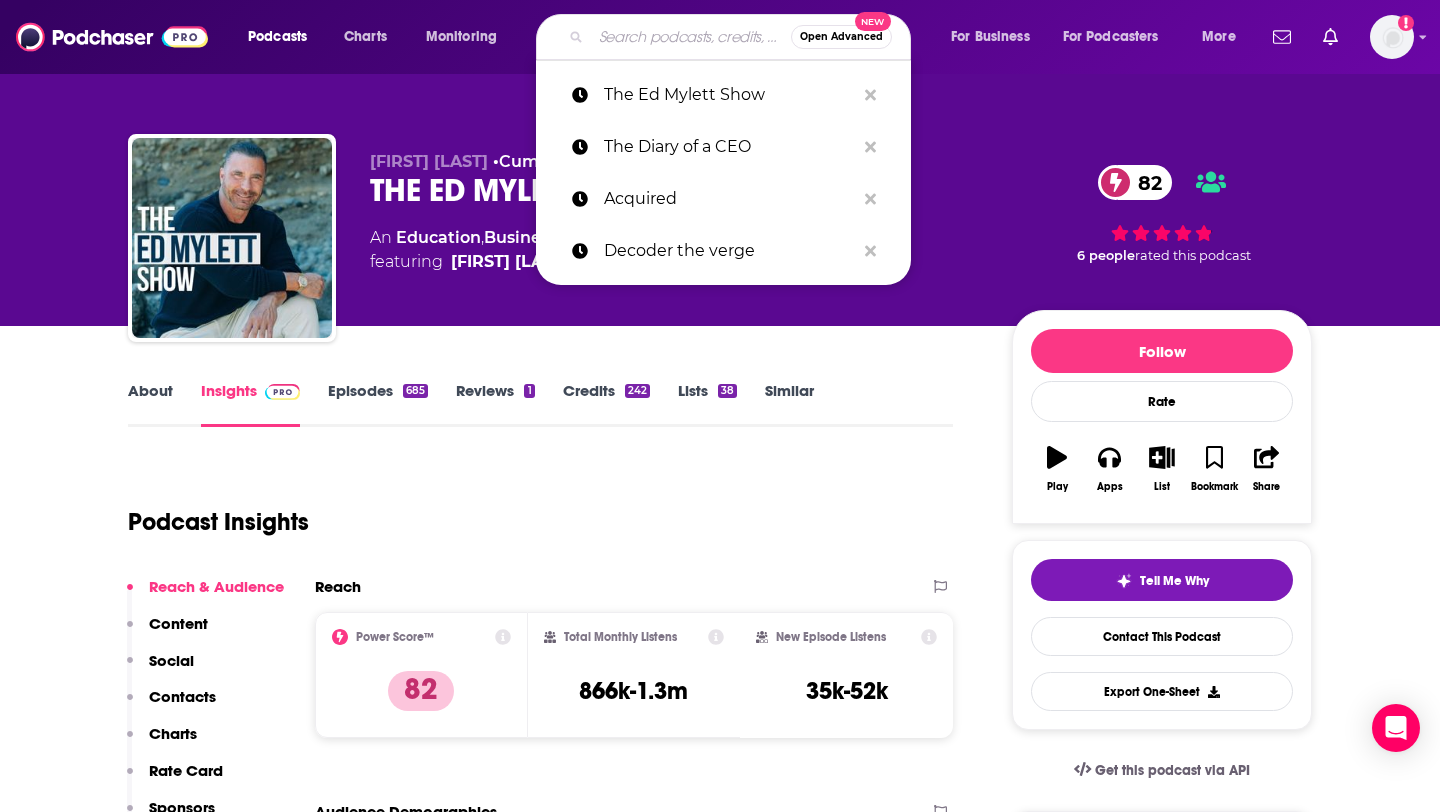 click at bounding box center (691, 37) 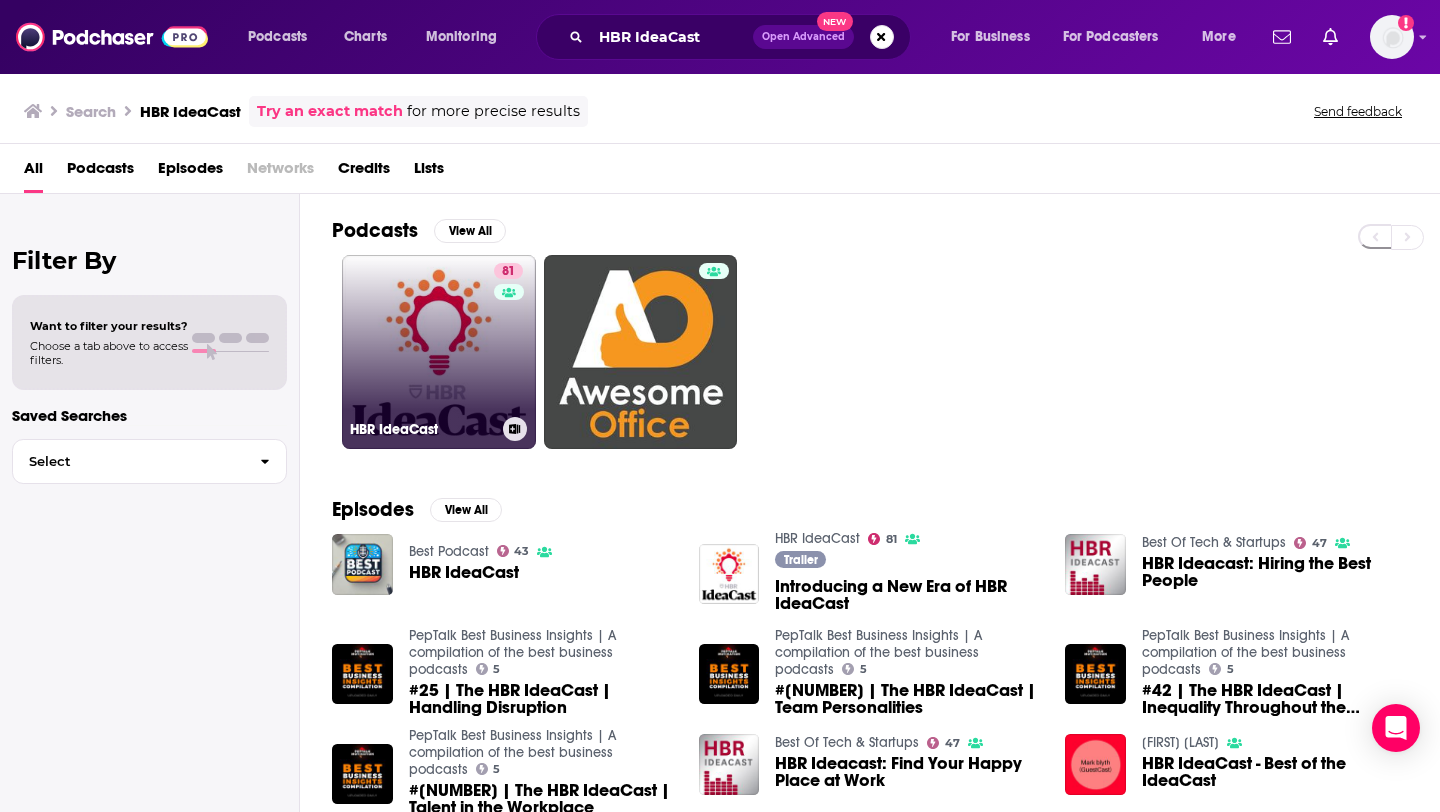 click on "81 HBR IdeaCast" at bounding box center [439, 352] 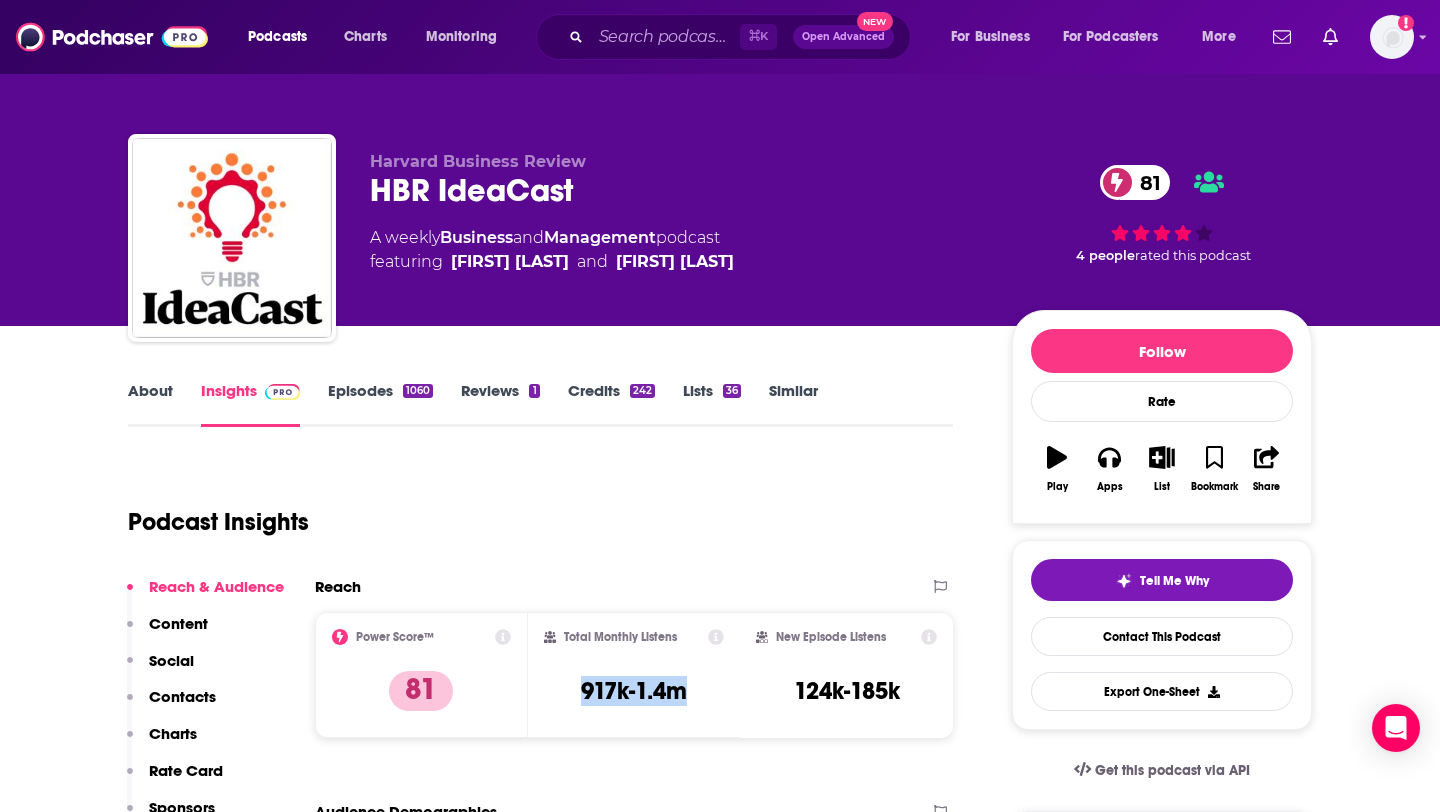 drag, startPoint x: 700, startPoint y: 693, endPoint x: 568, endPoint y: 693, distance: 132 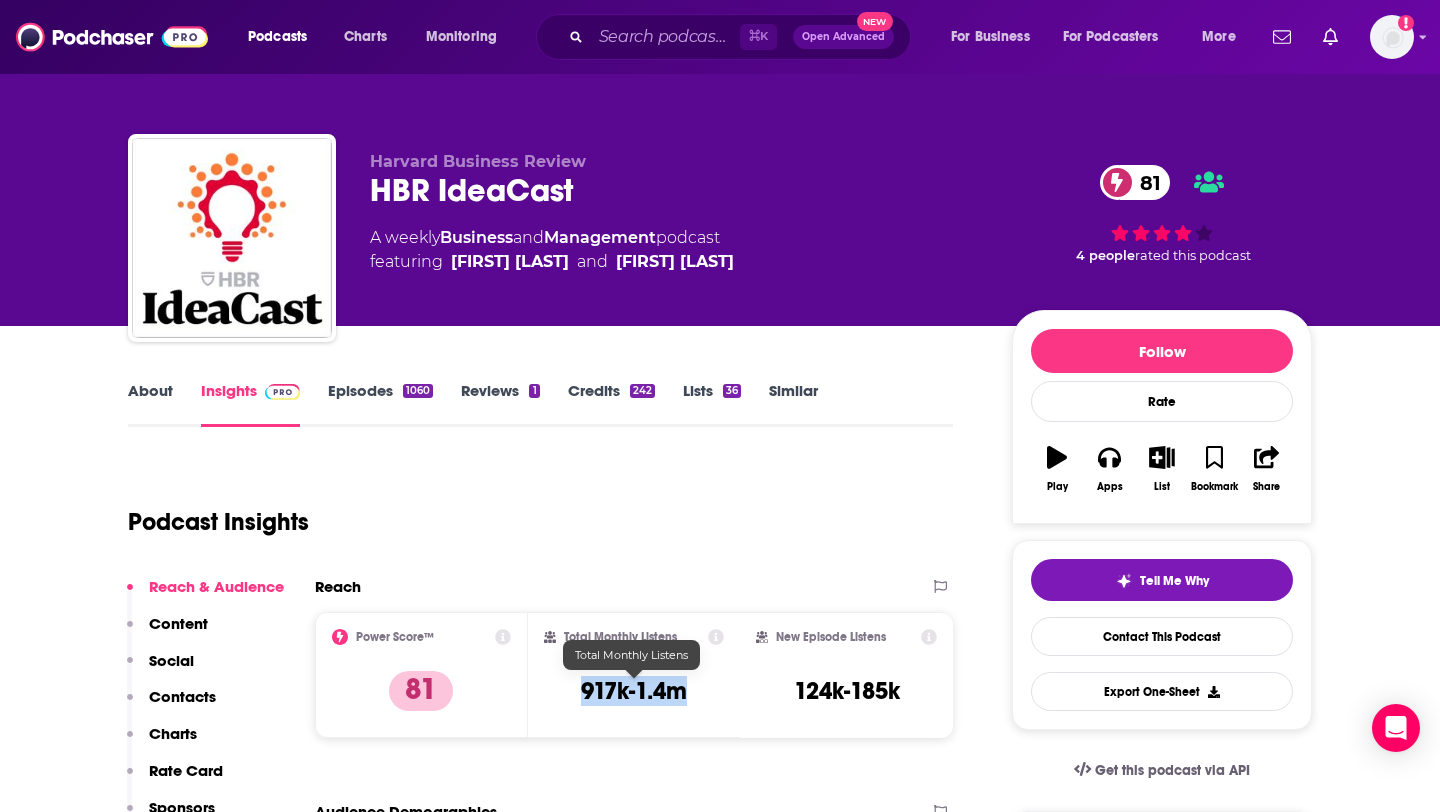 click on "Total Monthly Listens 917k-1.4m" at bounding box center [634, 675] 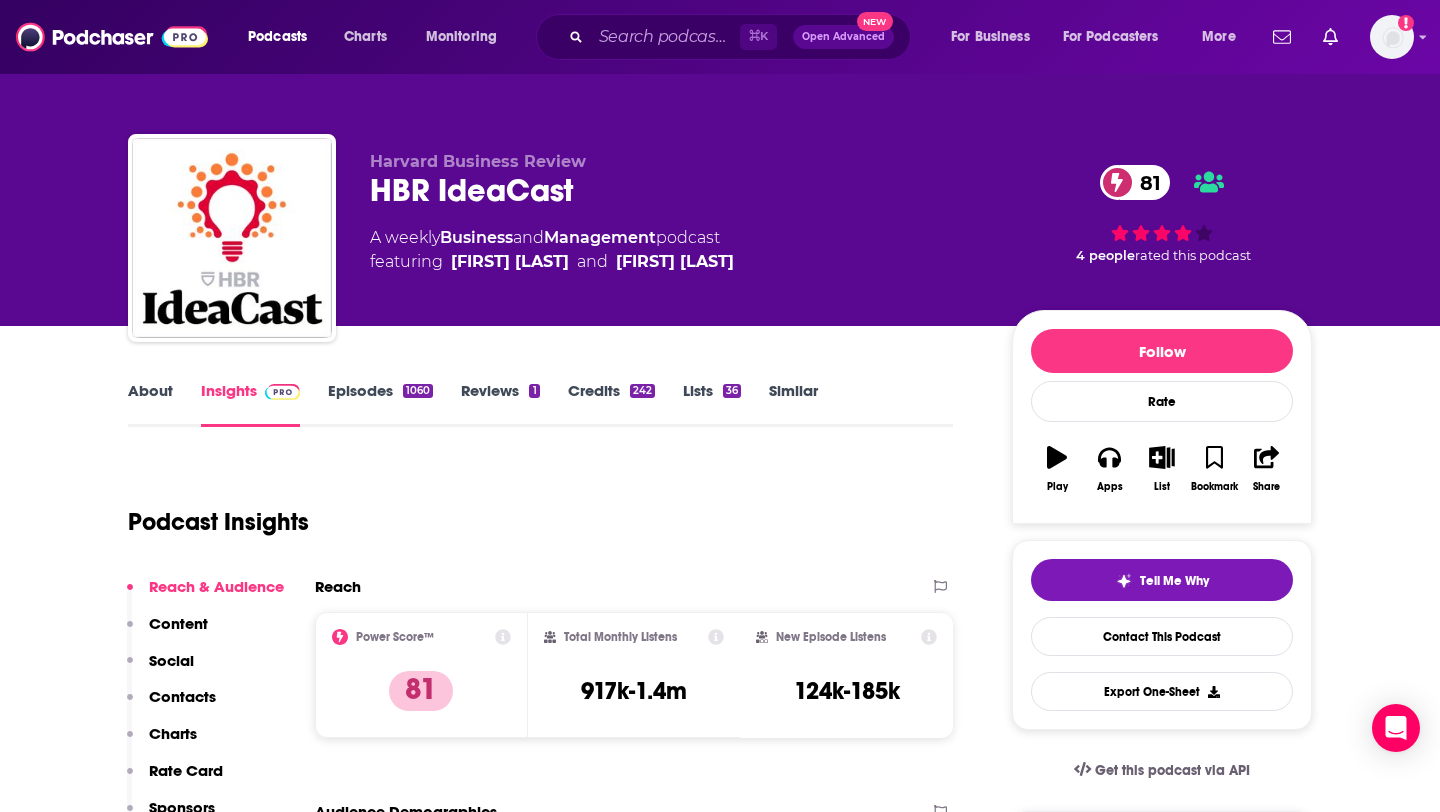 click on "⌘  K Open Advanced New" at bounding box center [723, 37] 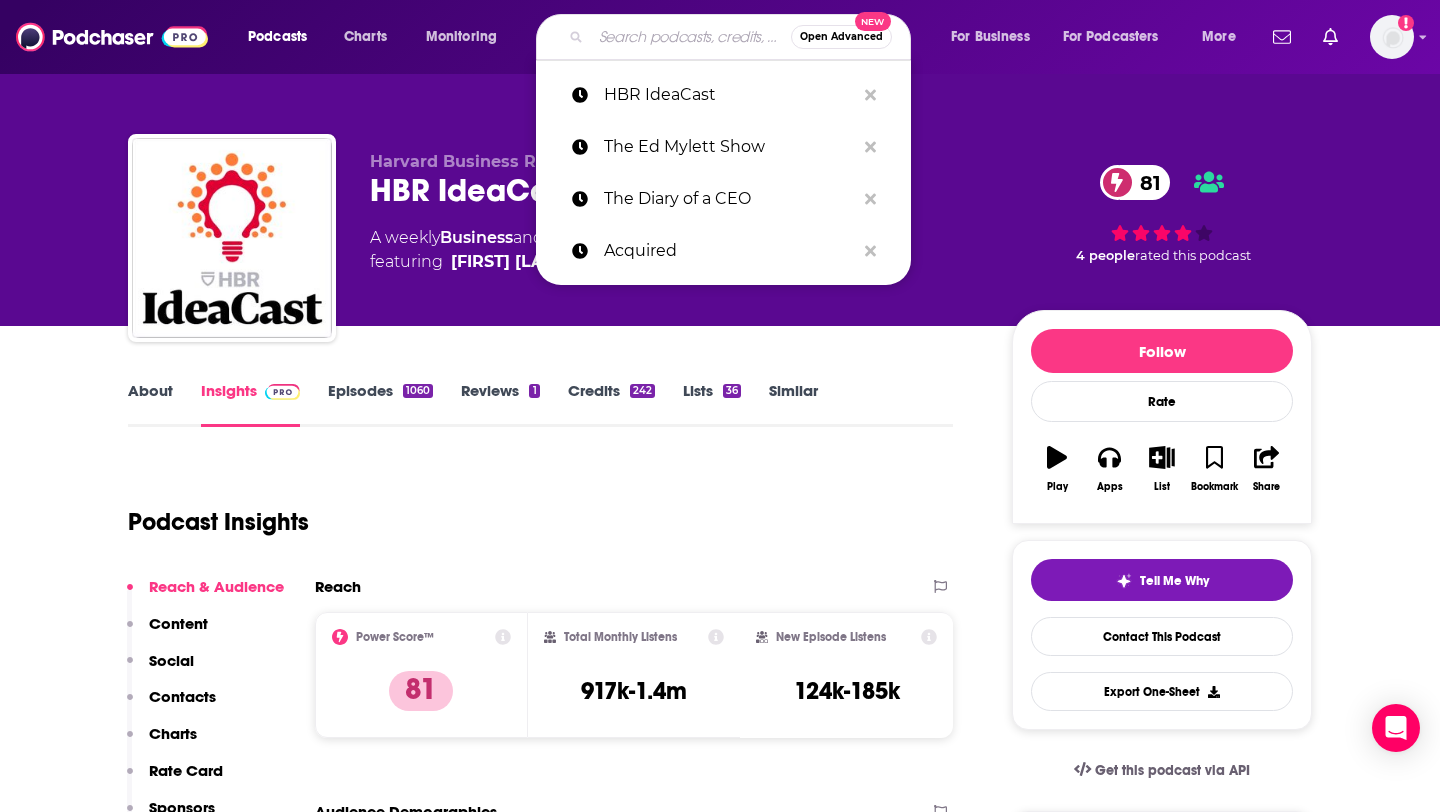 click at bounding box center [691, 37] 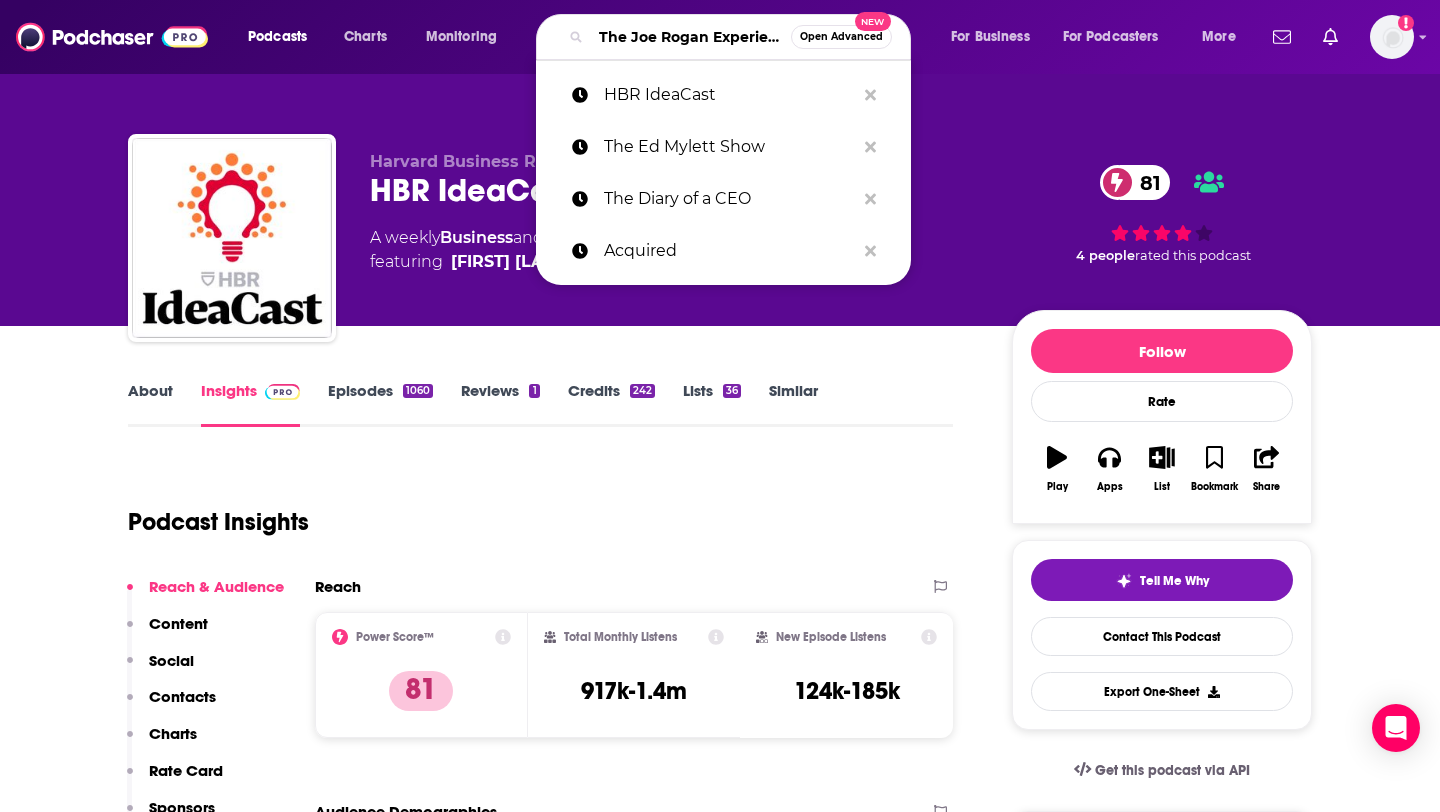 scroll, scrollTop: 0, scrollLeft: 52, axis: horizontal 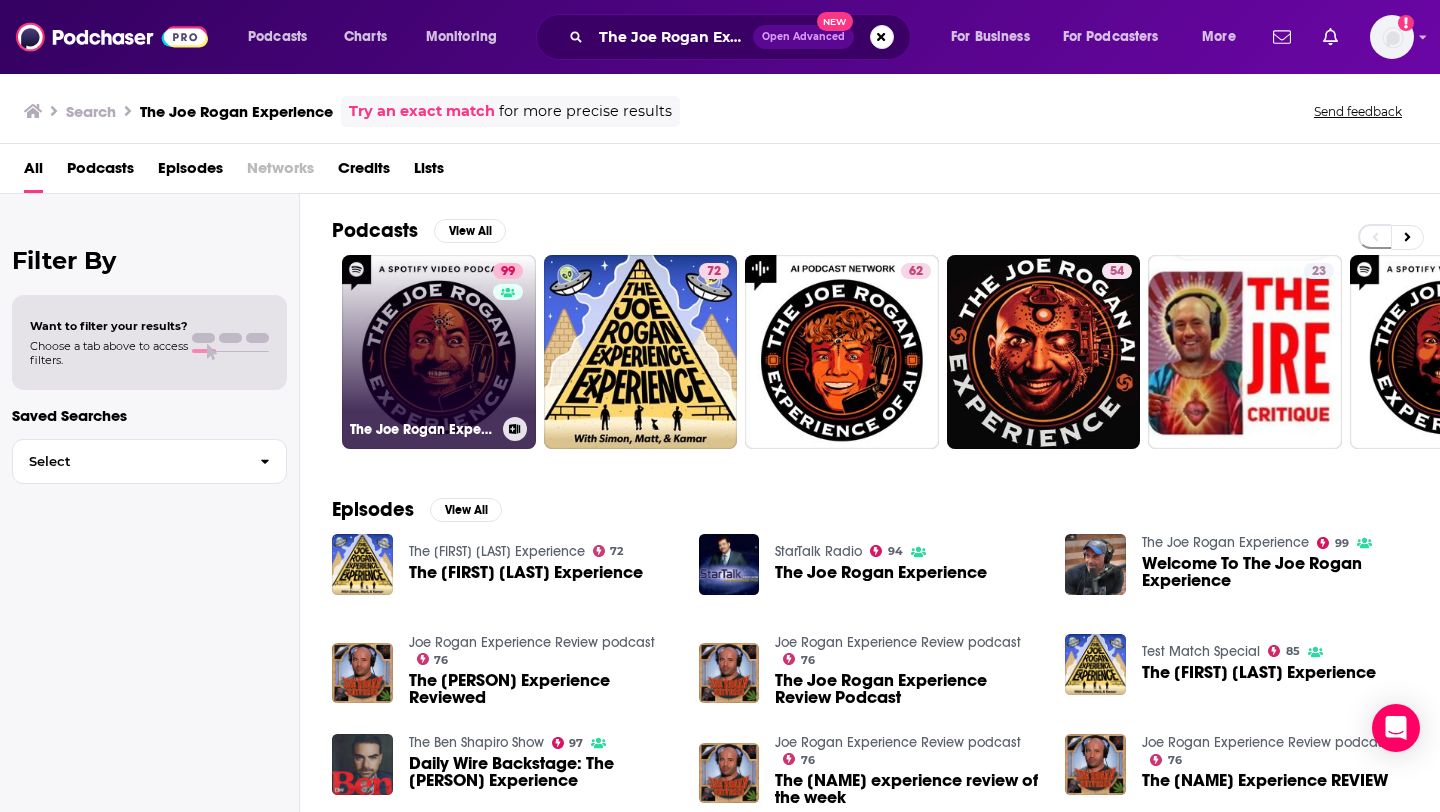 click on "99 The Joe Rogan Experience" at bounding box center (439, 352) 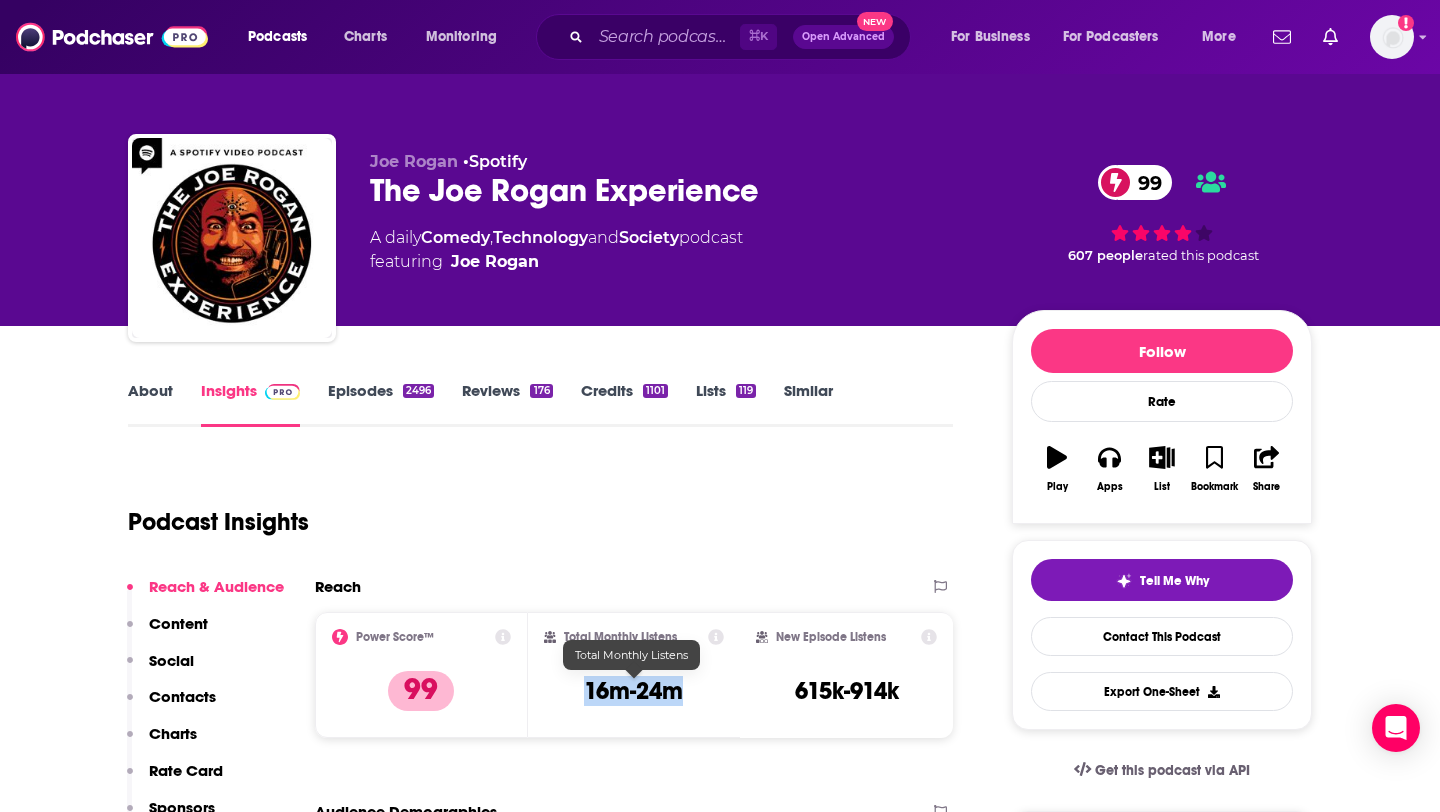 drag, startPoint x: 582, startPoint y: 681, endPoint x: 681, endPoint y: 687, distance: 99.18165 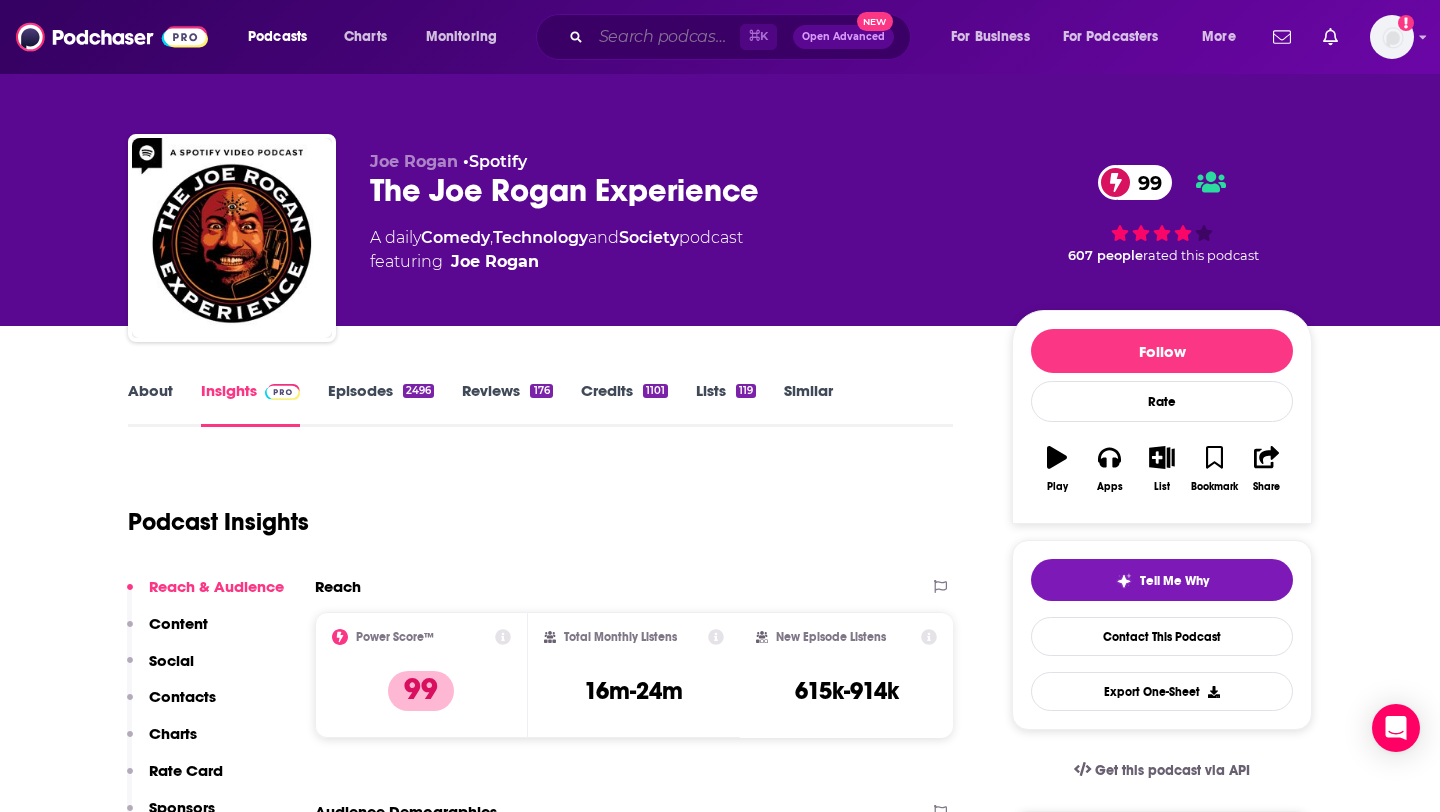 click at bounding box center [665, 37] 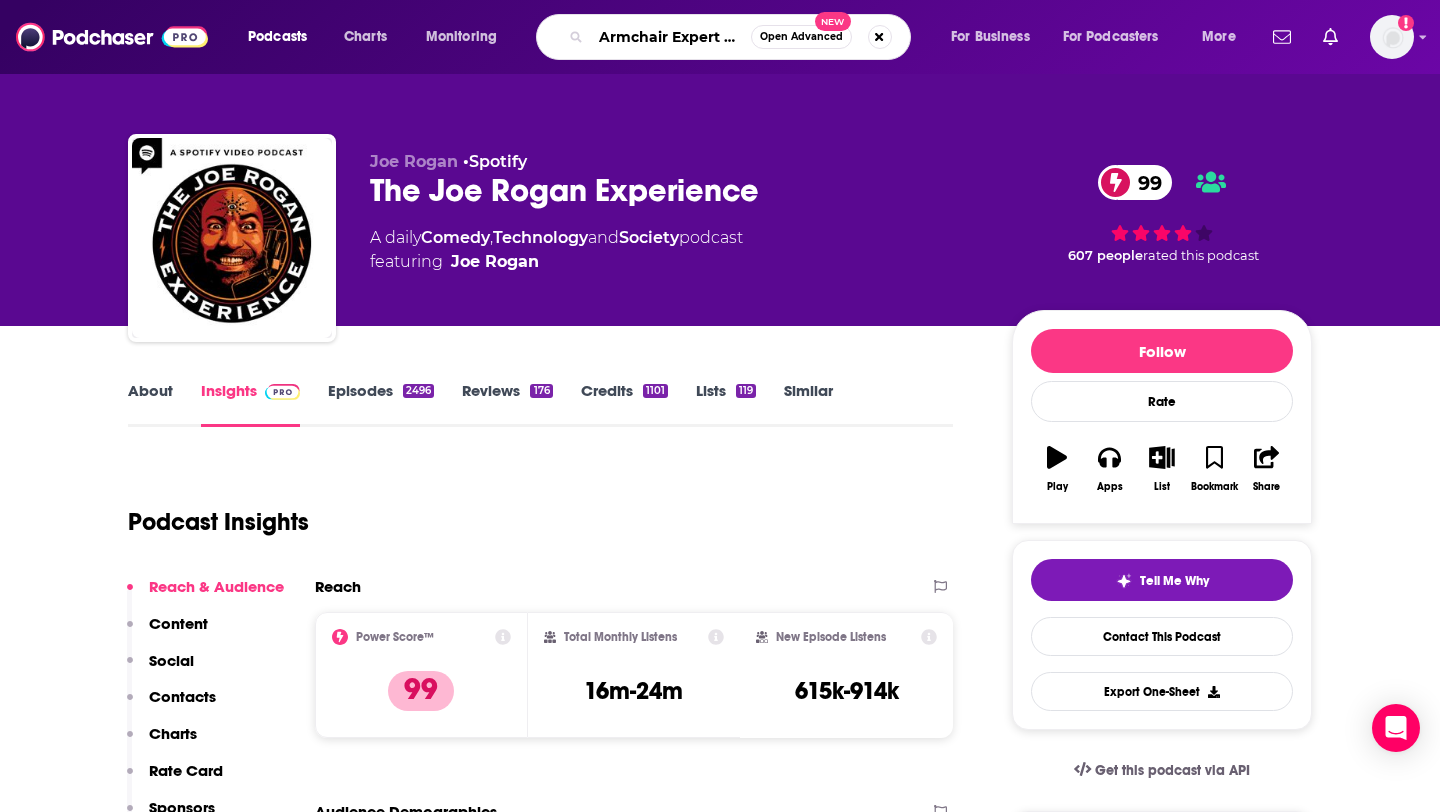 scroll, scrollTop: 0, scrollLeft: 113, axis: horizontal 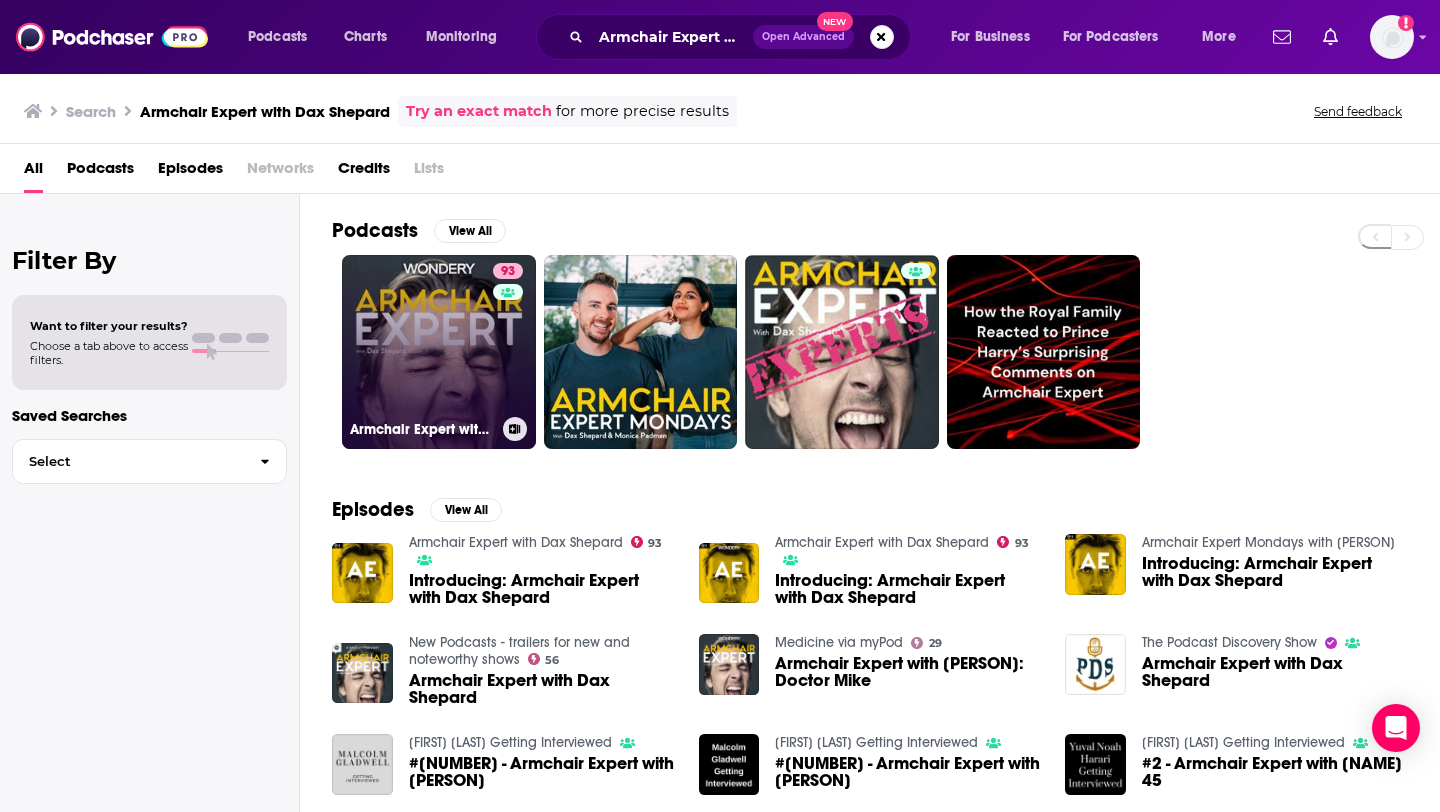 click on "93 Armchair Expert with Dax Shepard" at bounding box center [439, 352] 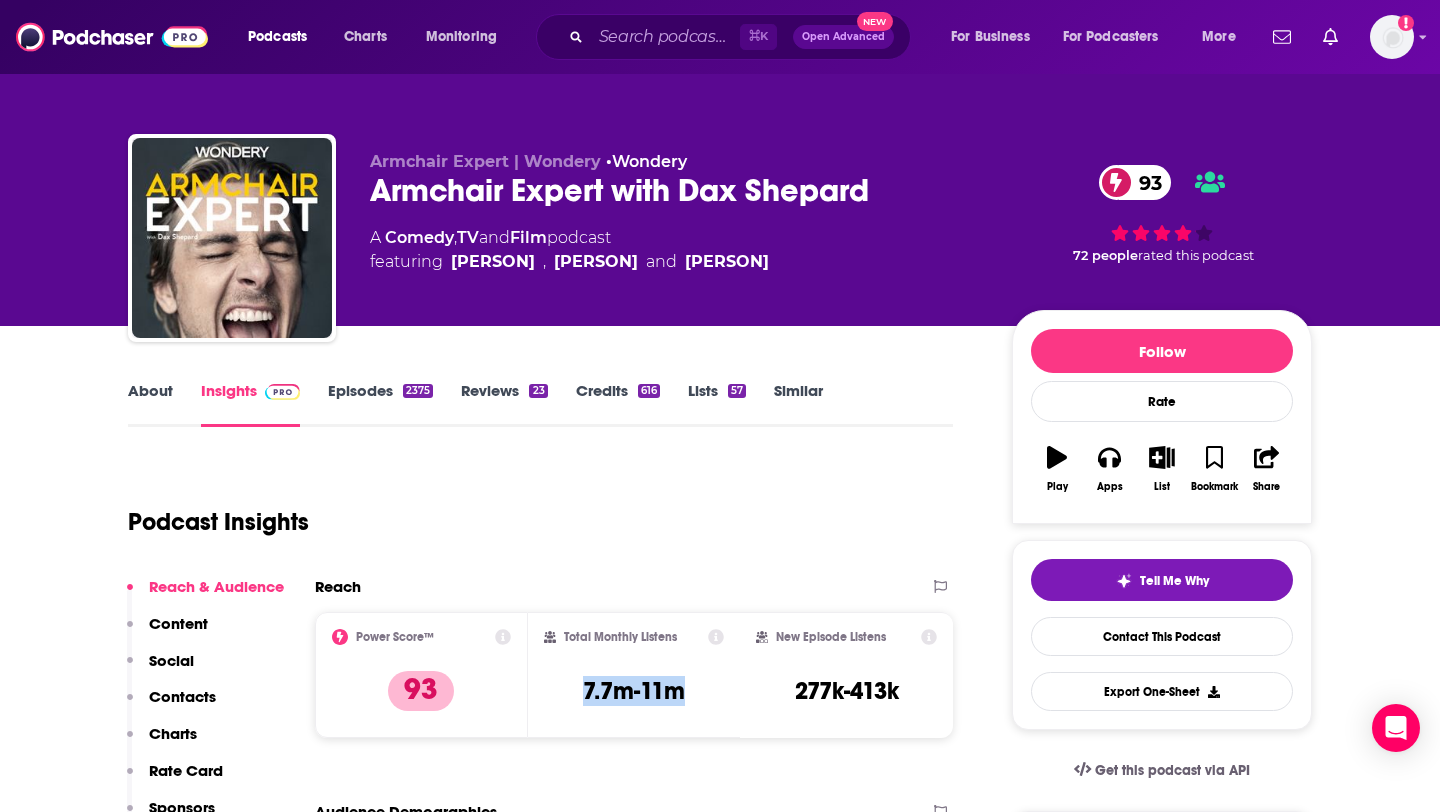drag, startPoint x: 578, startPoint y: 681, endPoint x: 713, endPoint y: 683, distance: 135.01482 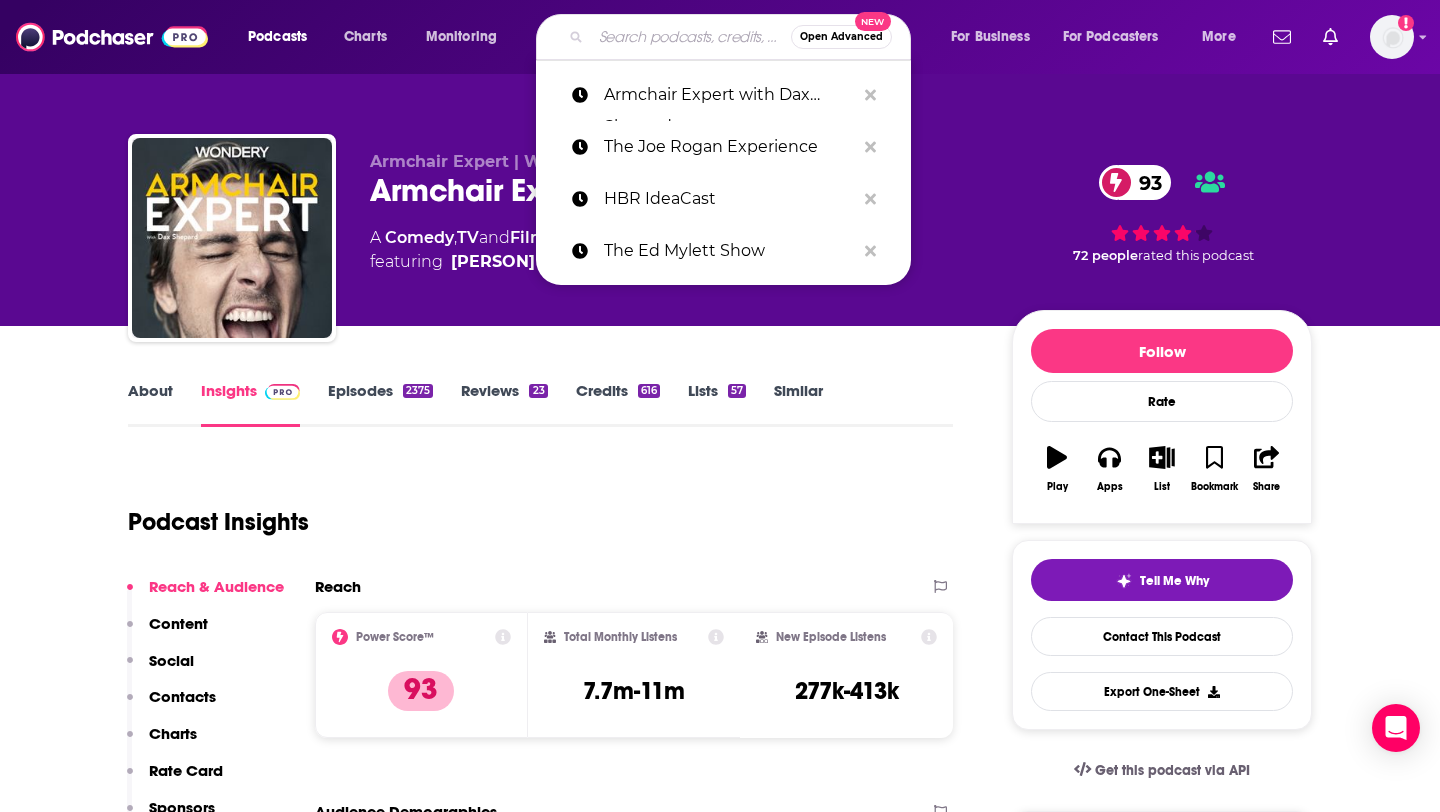 click at bounding box center [691, 37] 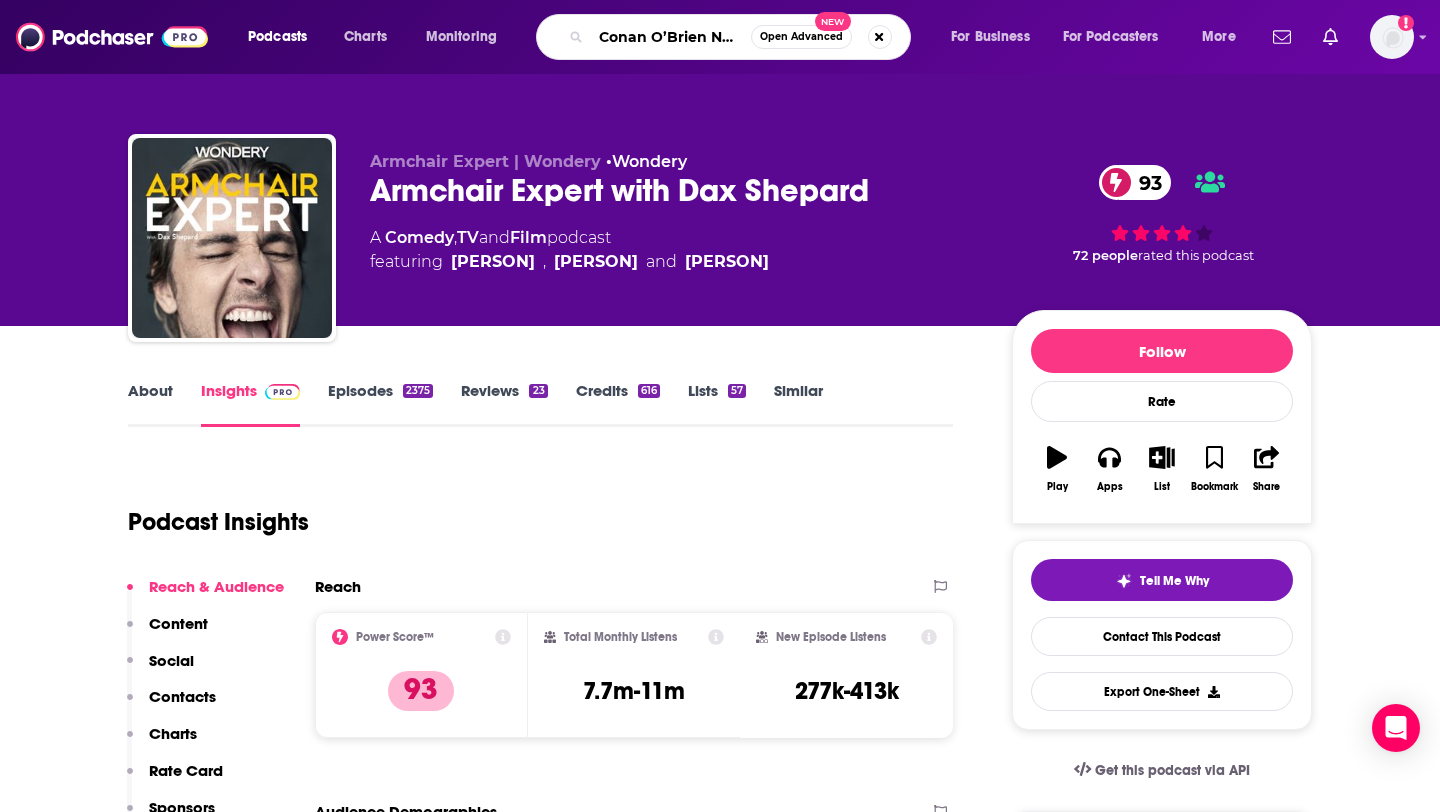 scroll, scrollTop: 0, scrollLeft: 80, axis: horizontal 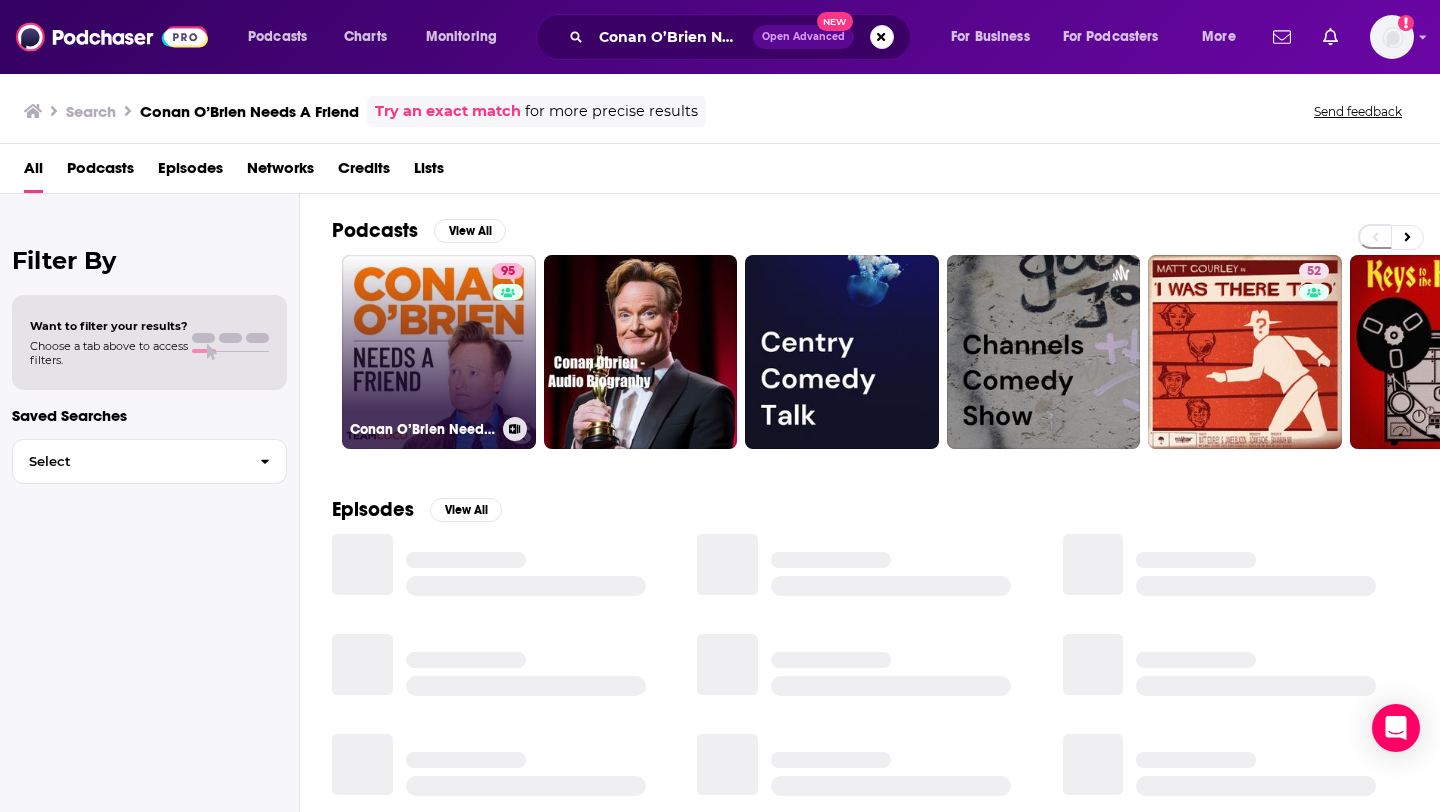 click on "[NUMBER] [NAME] [LASTNAME] Needs A Friend" at bounding box center [439, 352] 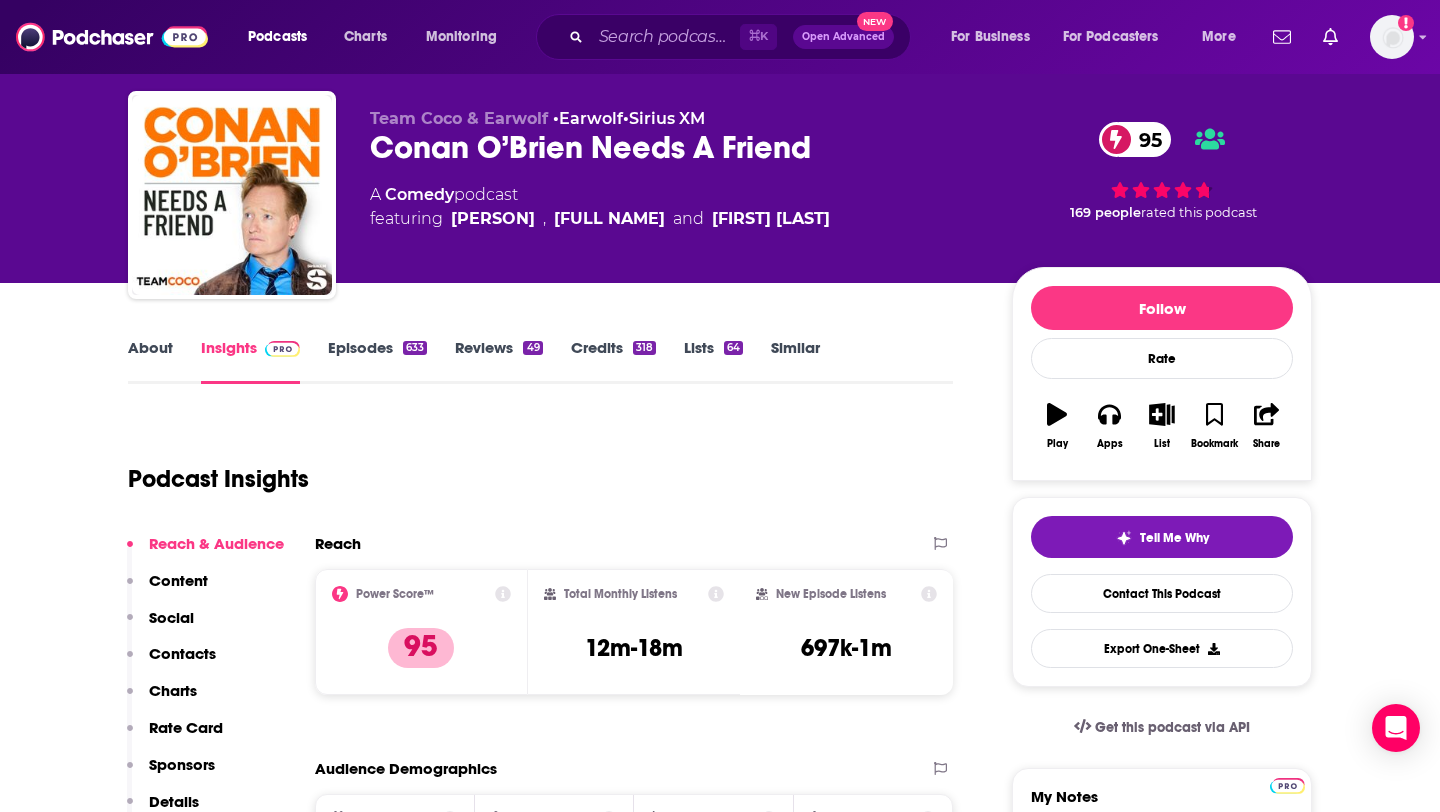 scroll, scrollTop: 0, scrollLeft: 0, axis: both 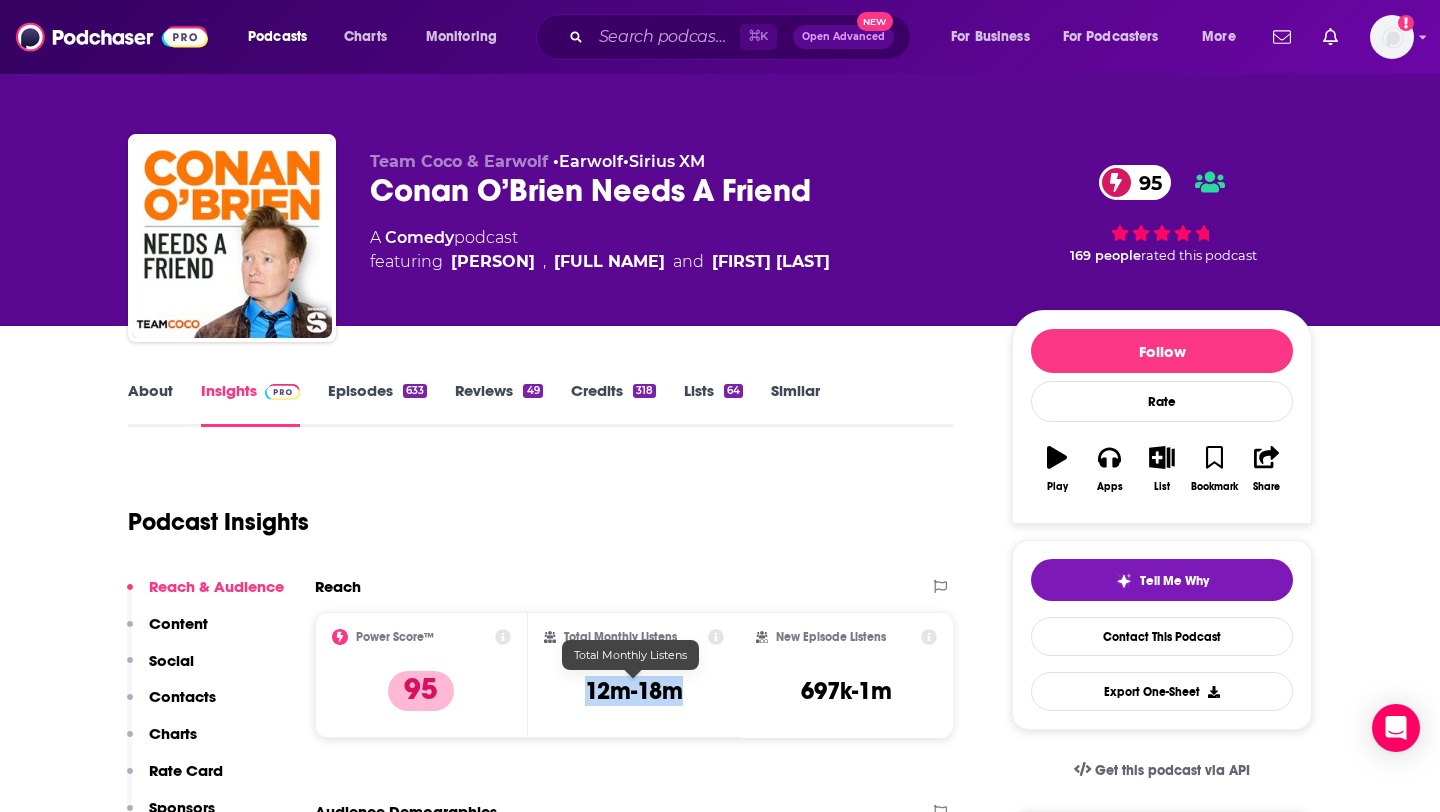 drag, startPoint x: 579, startPoint y: 675, endPoint x: 696, endPoint y: 682, distance: 117.20921 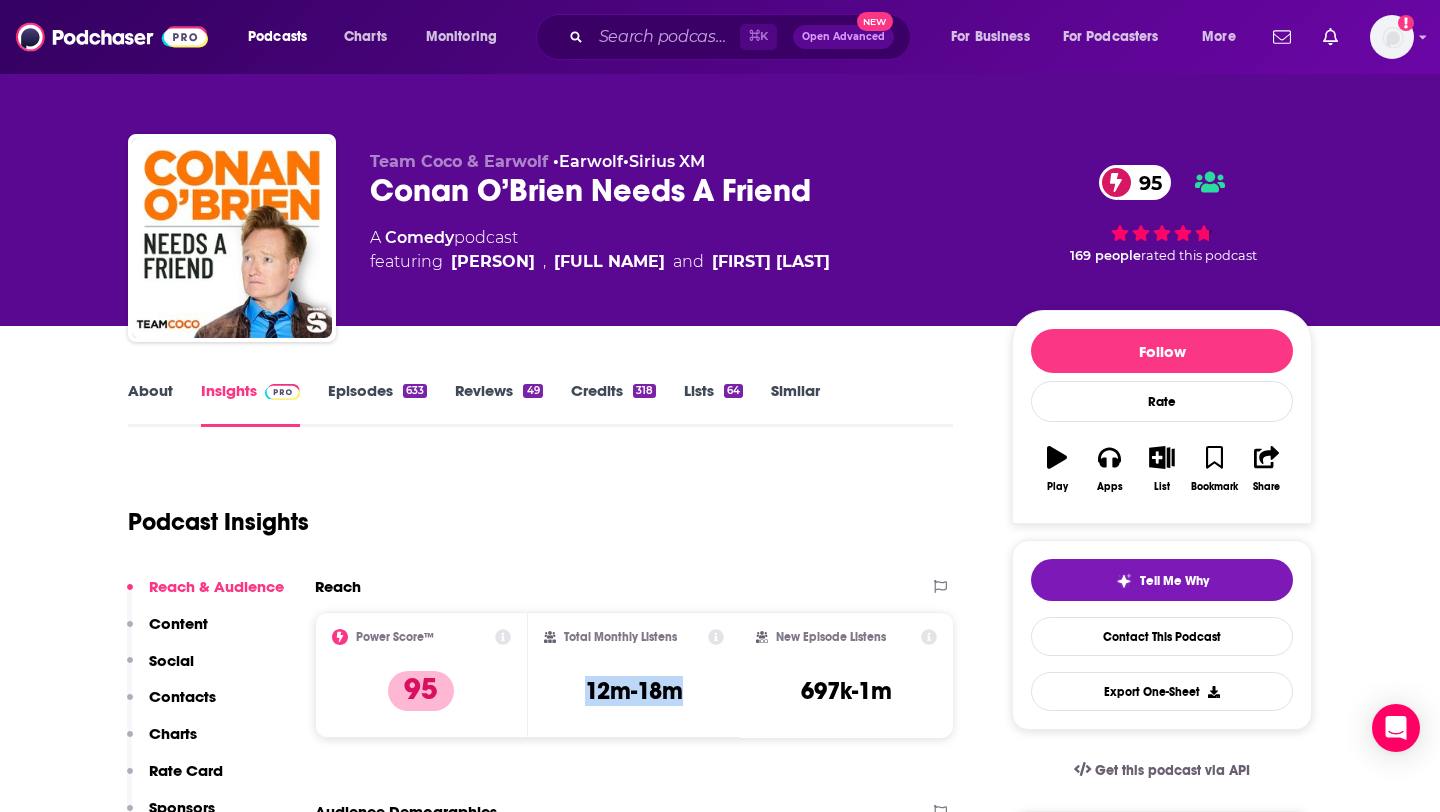 copy on "12m-18m" 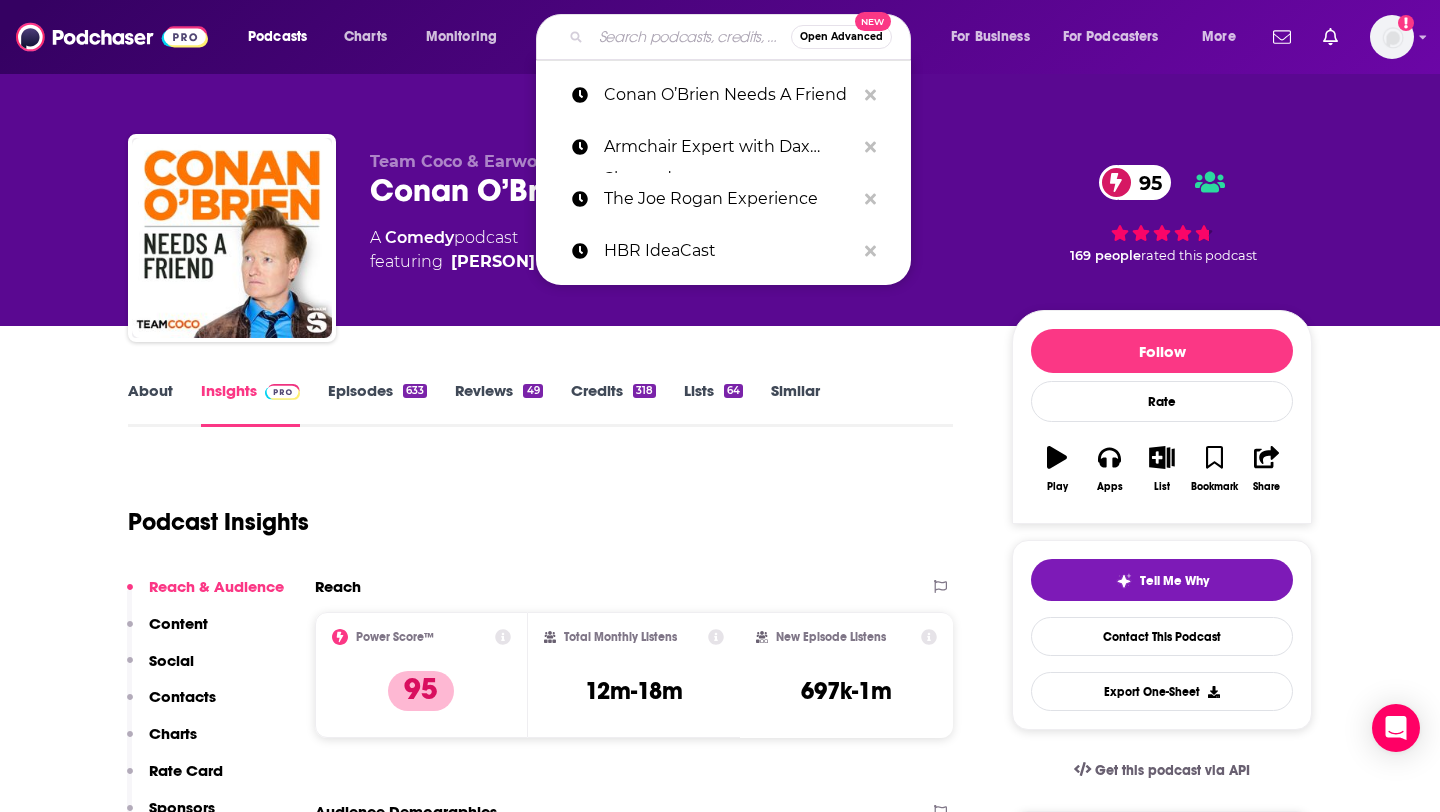 click at bounding box center [691, 37] 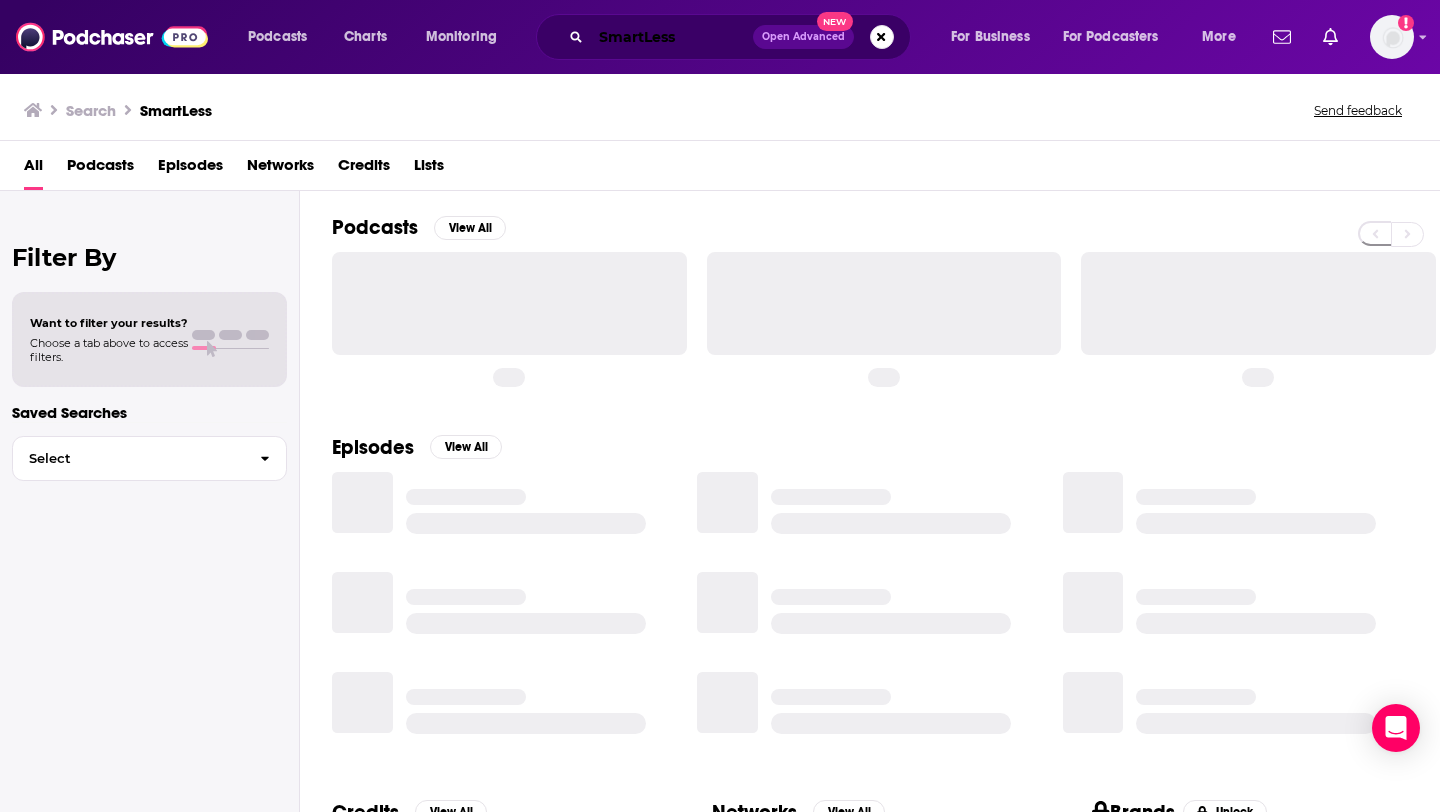 click on "SmartLess" at bounding box center [672, 37] 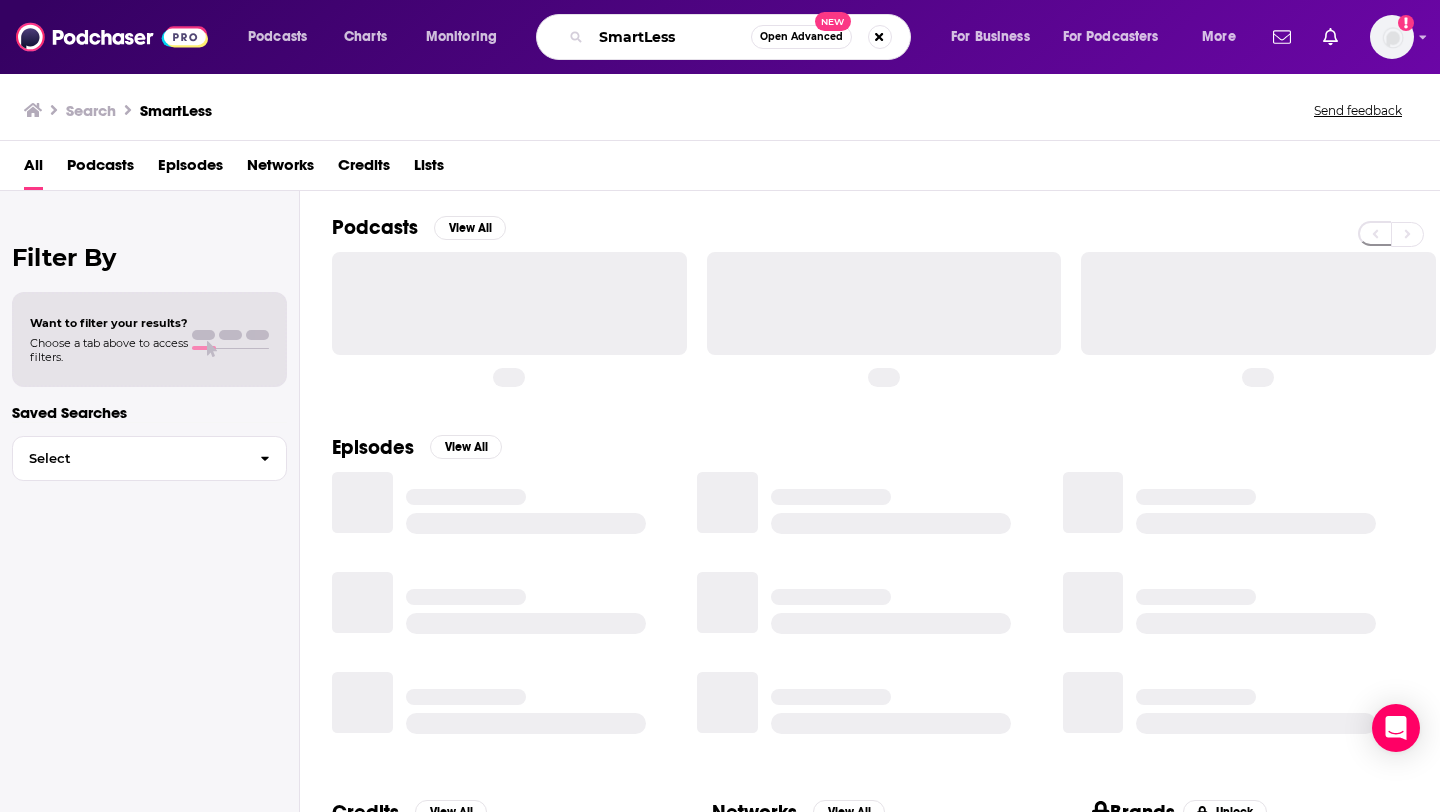 click on "SmartLess" at bounding box center (671, 37) 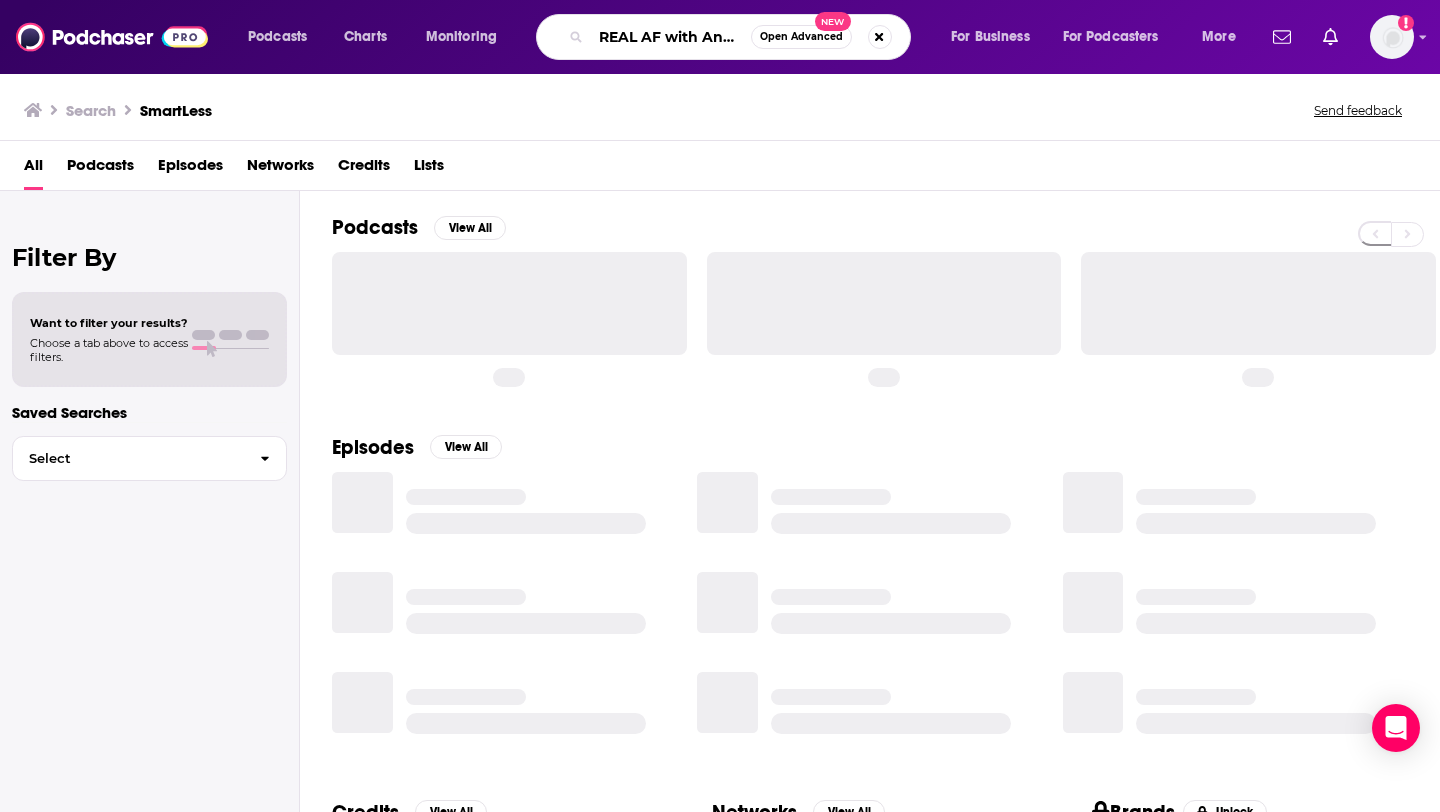 scroll, scrollTop: 0, scrollLeft: 56, axis: horizontal 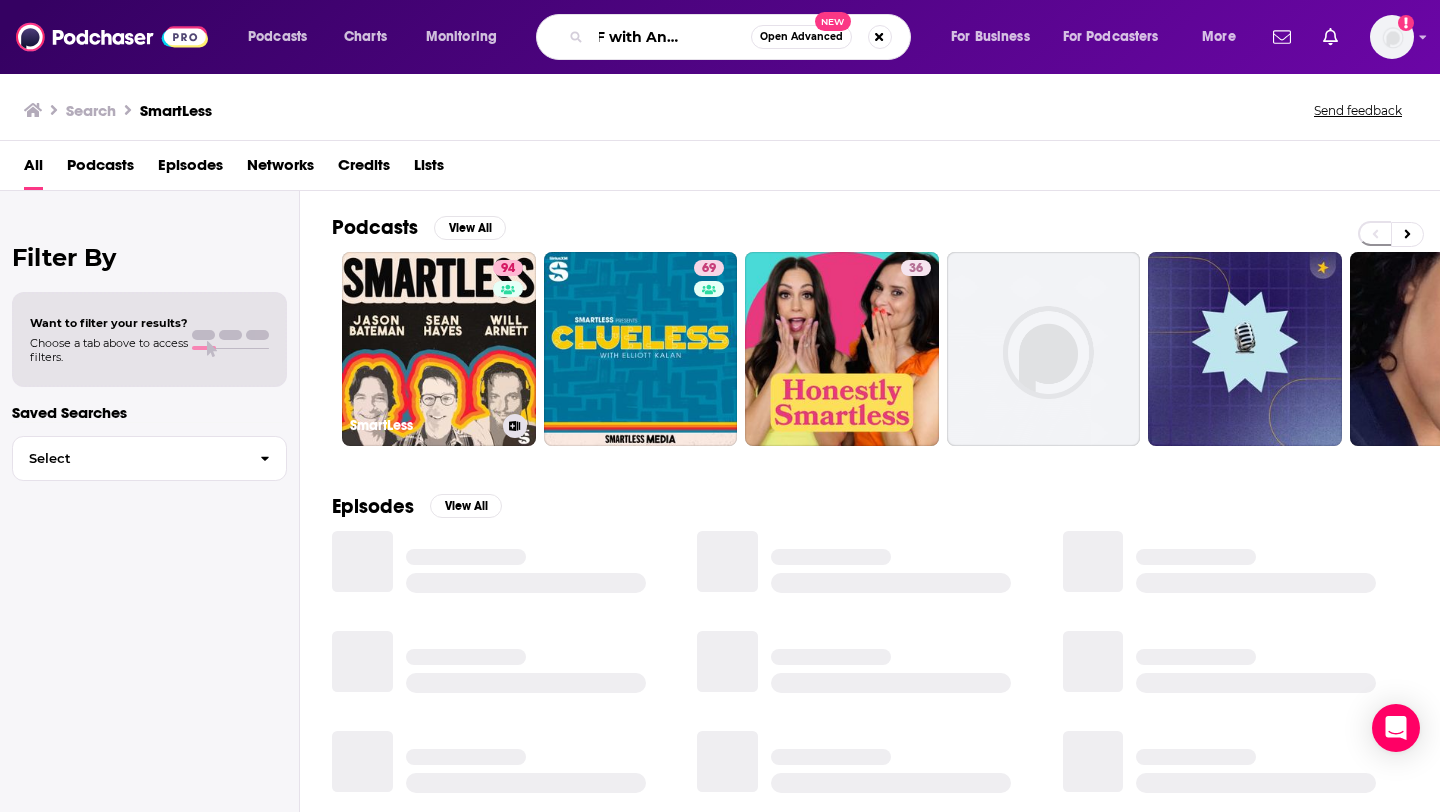 type on "REAL AF with Andy Frisella" 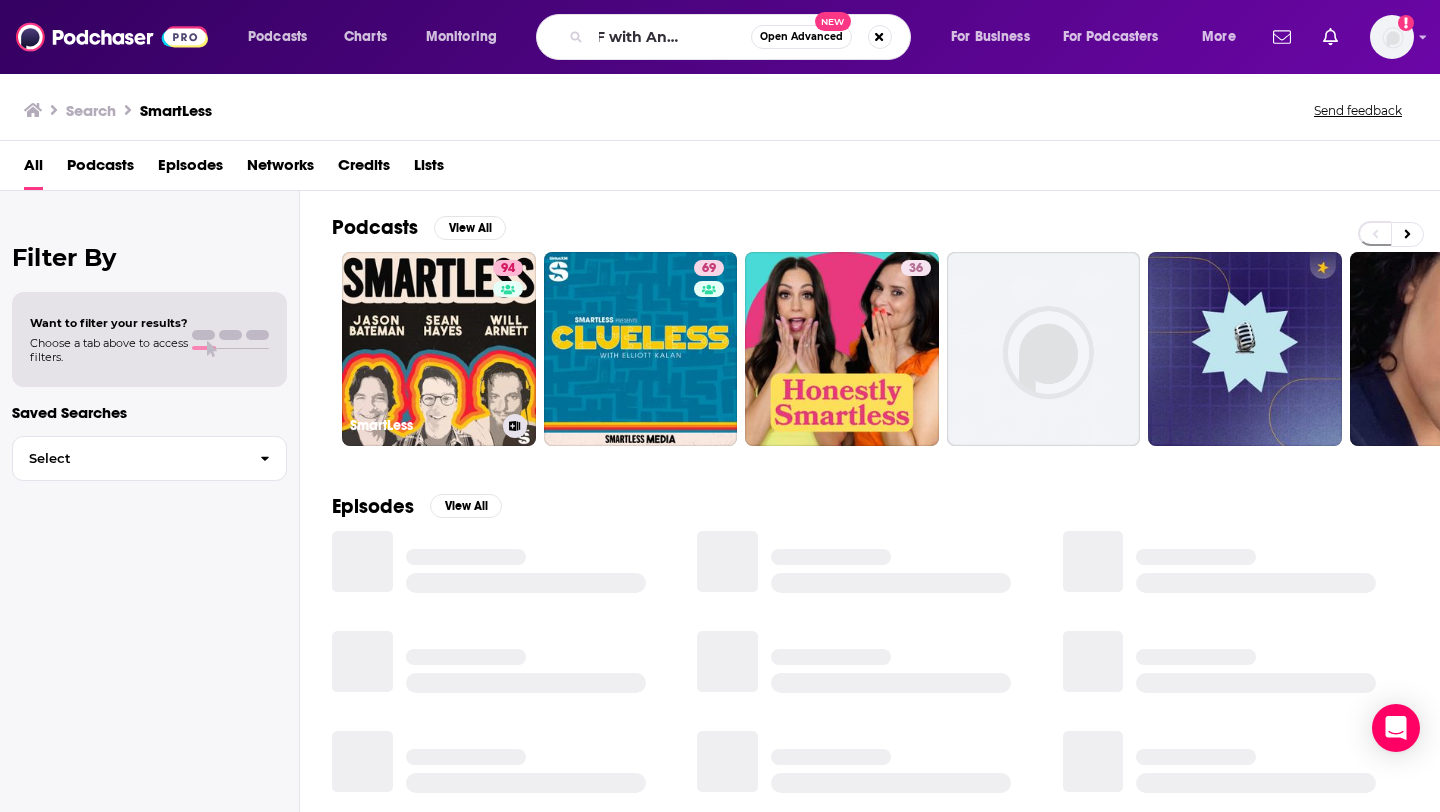 click on "94 SmartLess" at bounding box center (439, 349) 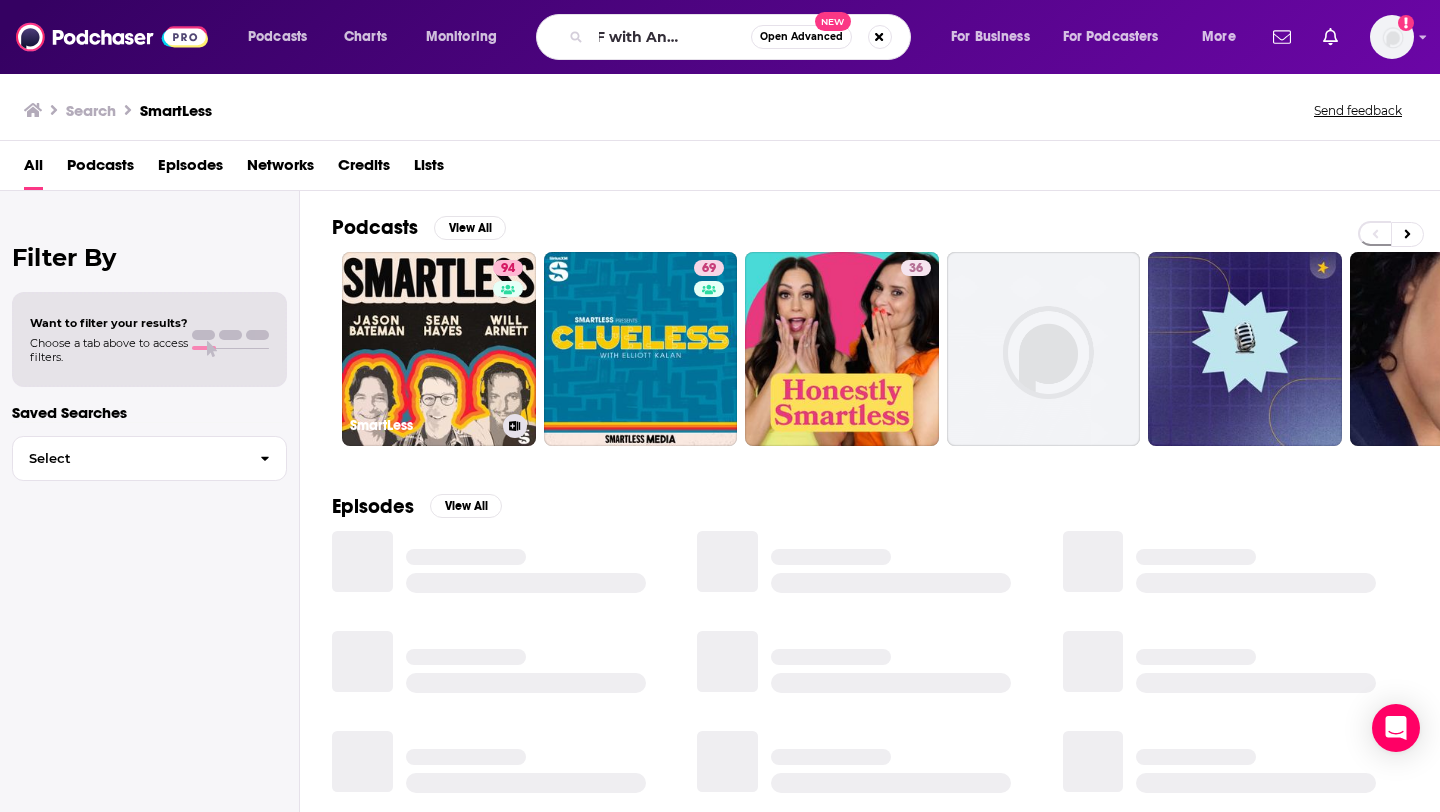 scroll, scrollTop: 0, scrollLeft: 0, axis: both 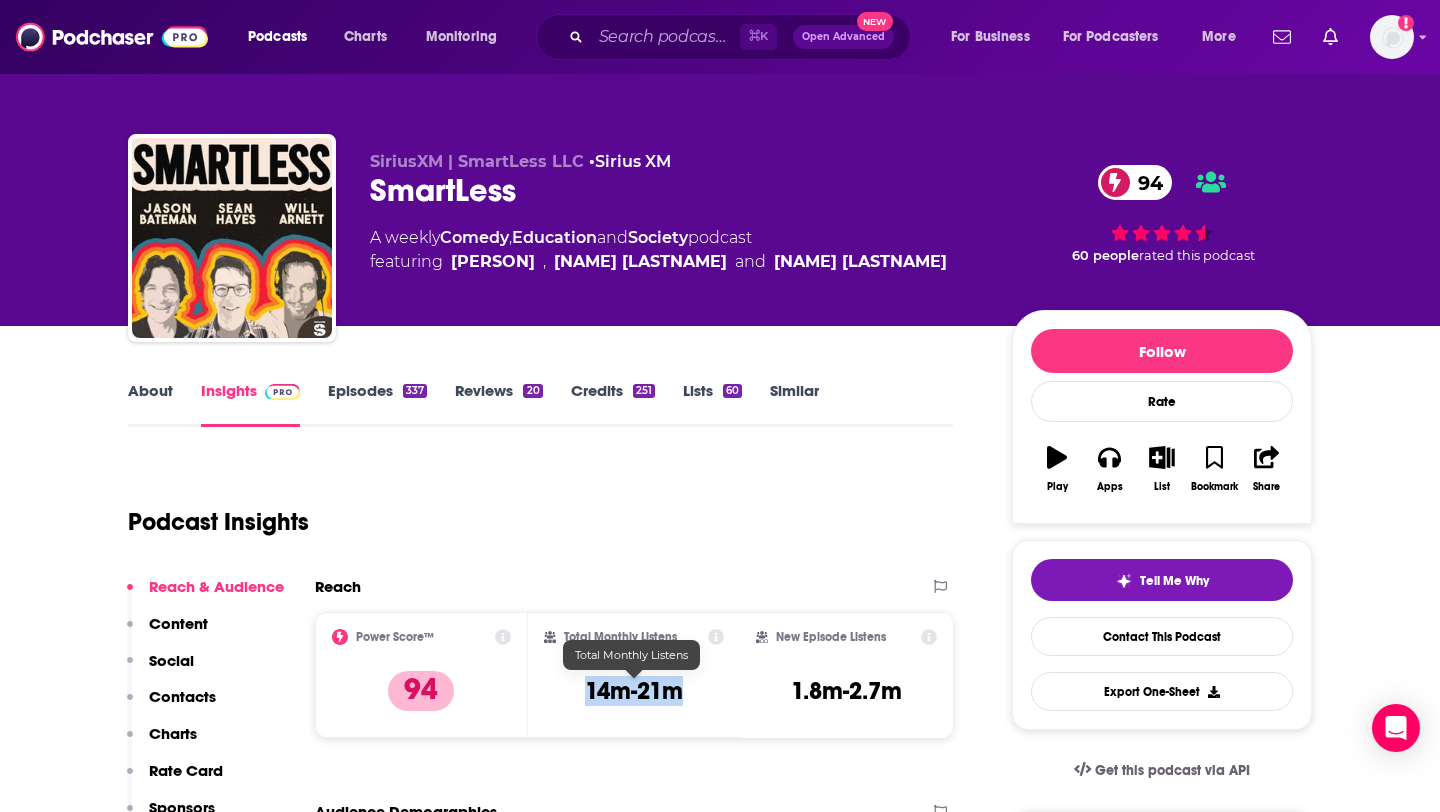 drag, startPoint x: 584, startPoint y: 690, endPoint x: 687, endPoint y: 691, distance: 103.00485 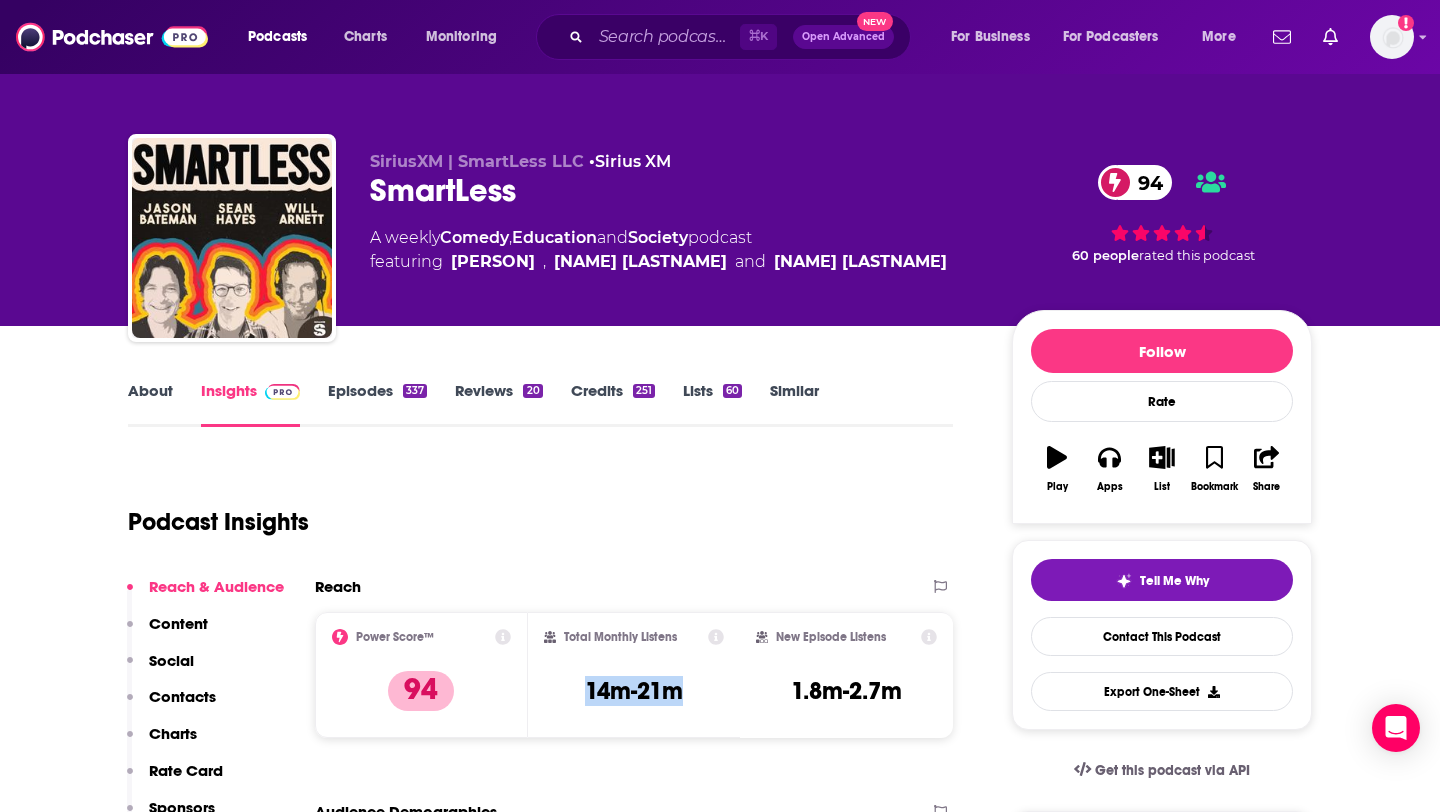 copy on "14m-21m" 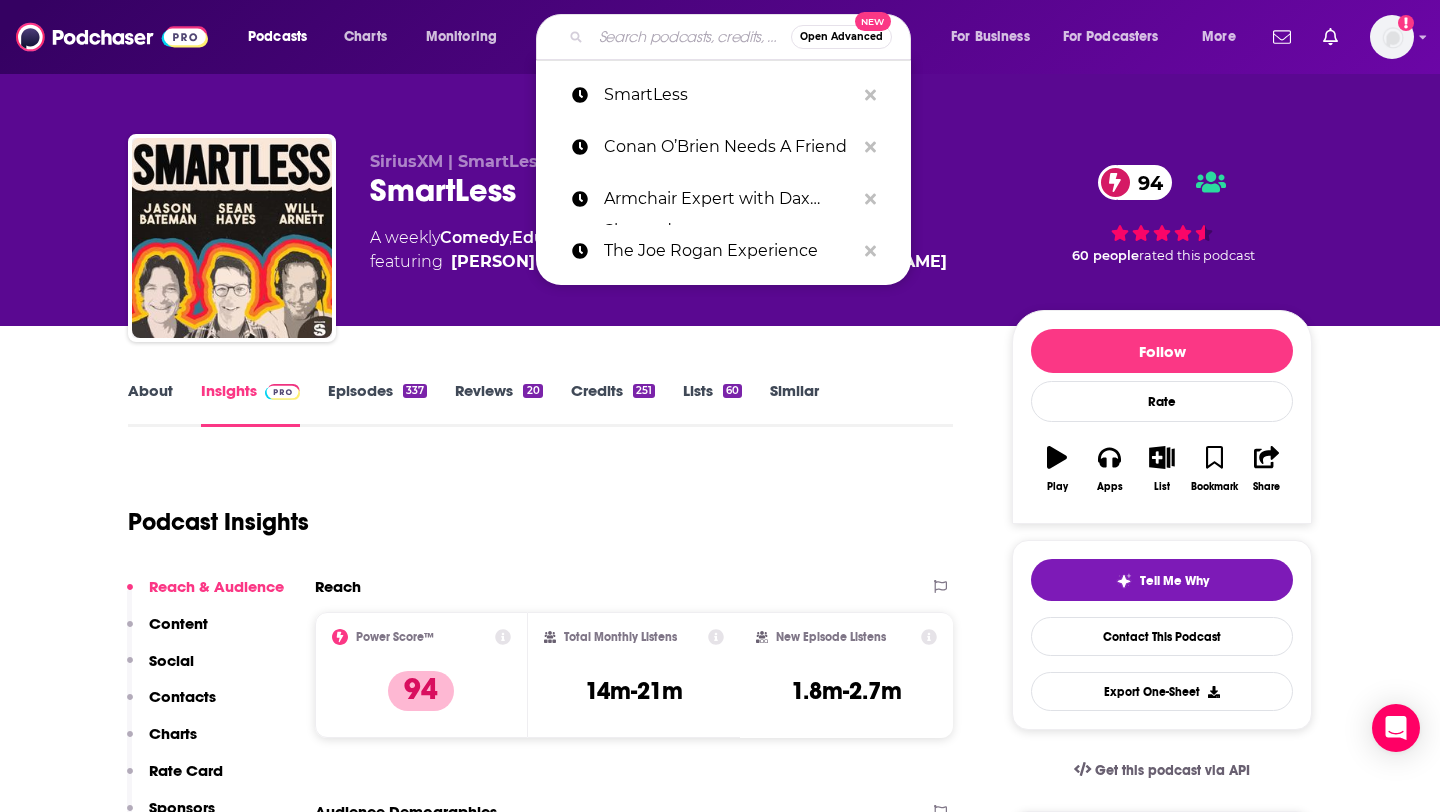 click at bounding box center (691, 37) 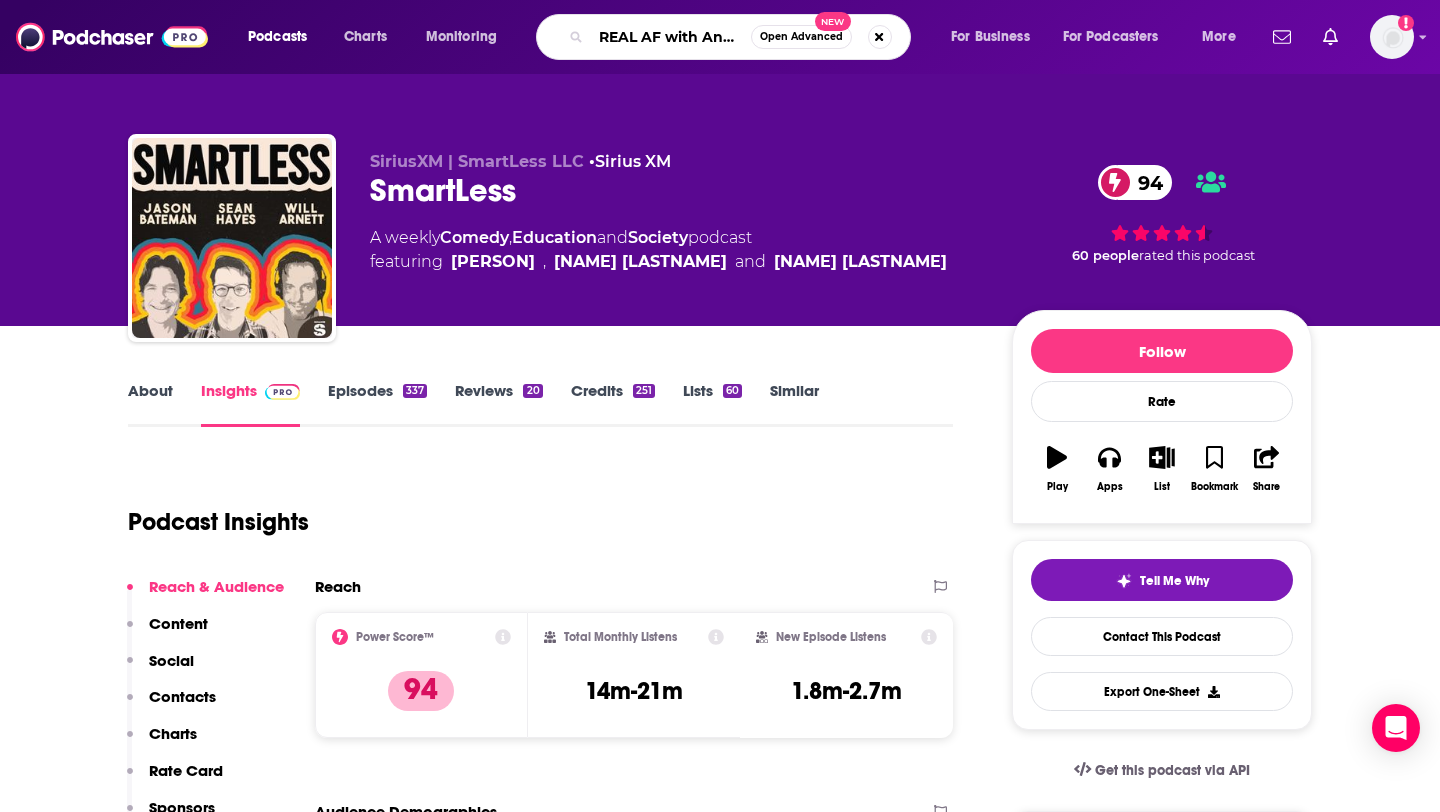 scroll, scrollTop: 0, scrollLeft: 56, axis: horizontal 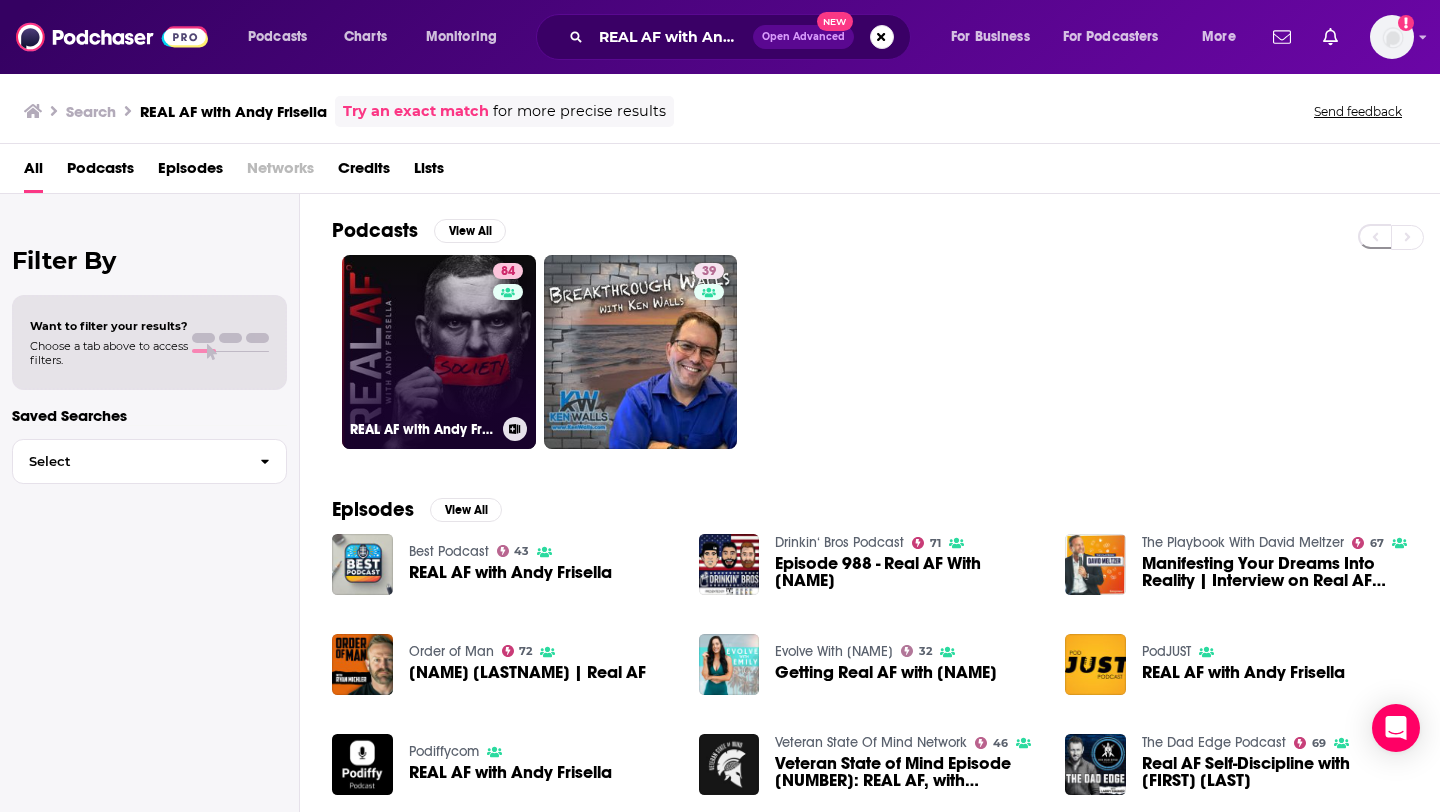 click on "[NUMBER] REAL AF with [PERSON]" at bounding box center [439, 352] 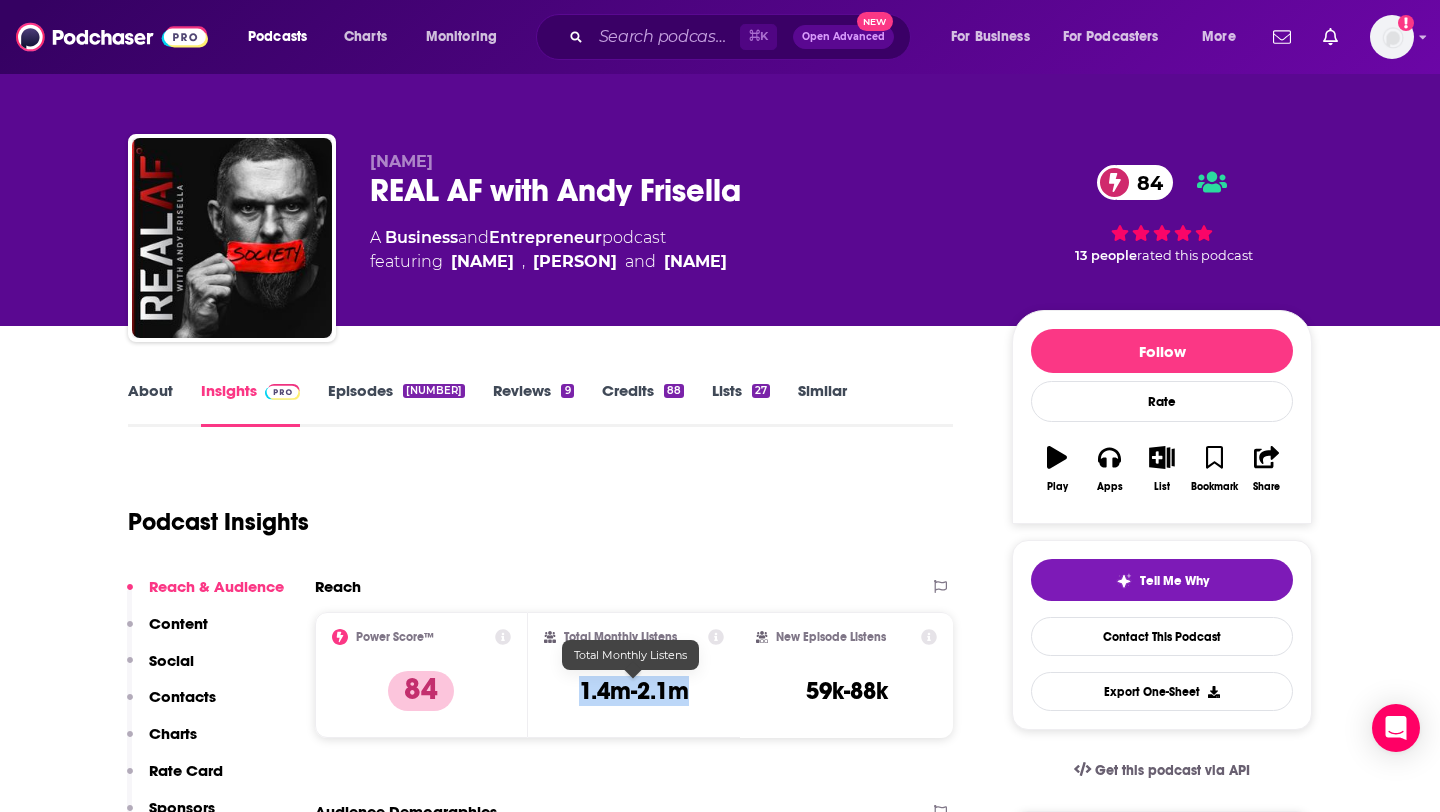 drag, startPoint x: 568, startPoint y: 698, endPoint x: 684, endPoint y: 696, distance: 116.01724 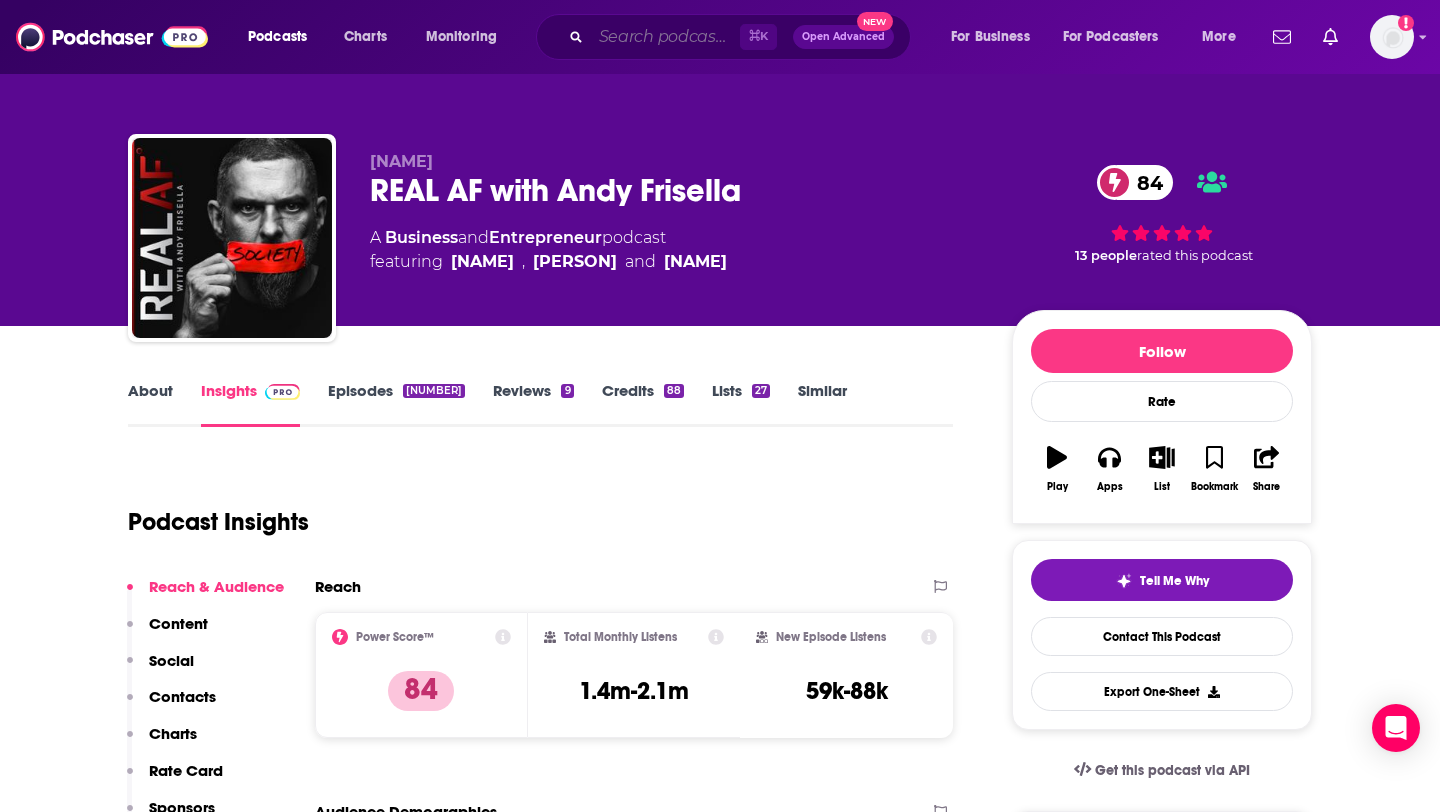 click at bounding box center (665, 37) 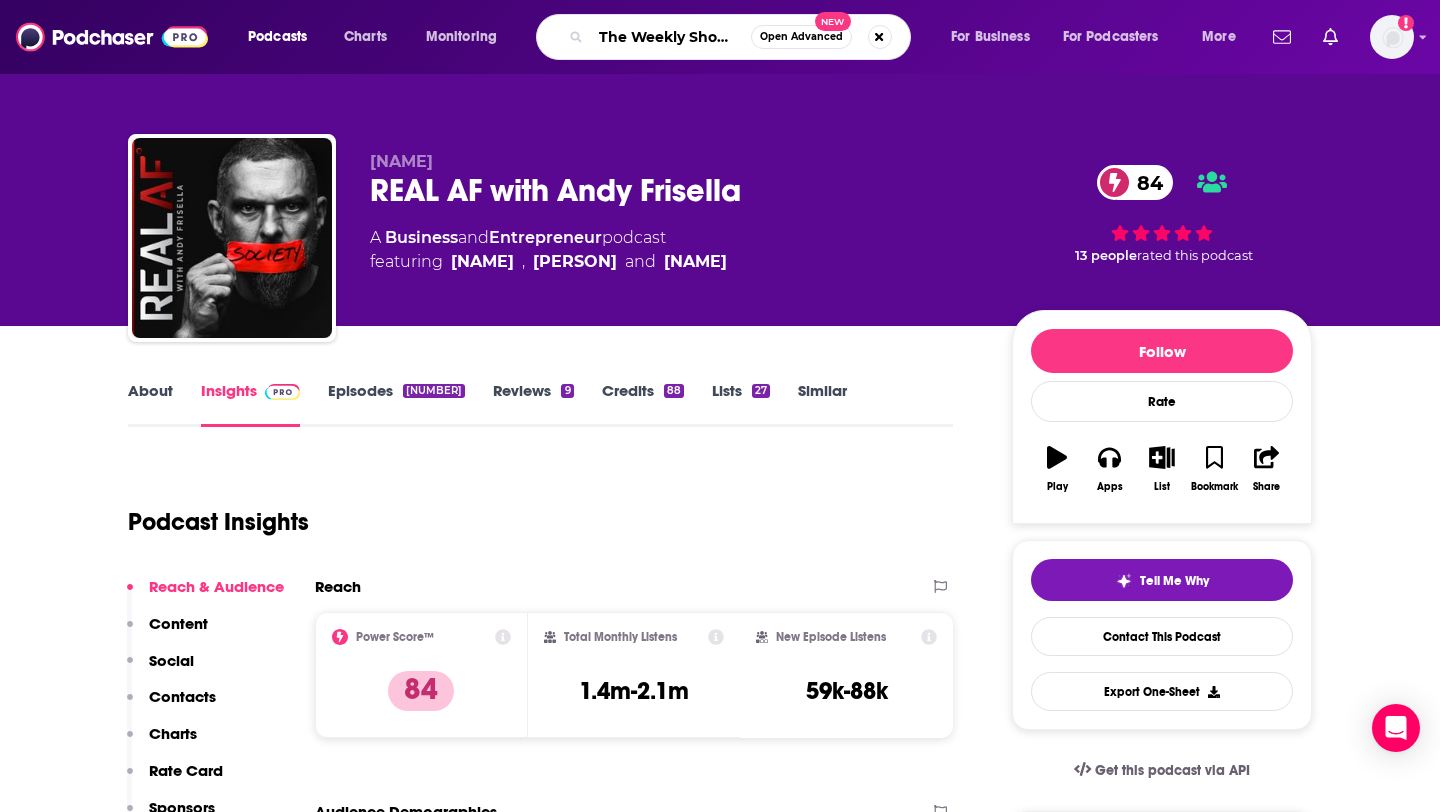 scroll, scrollTop: 0, scrollLeft: 117, axis: horizontal 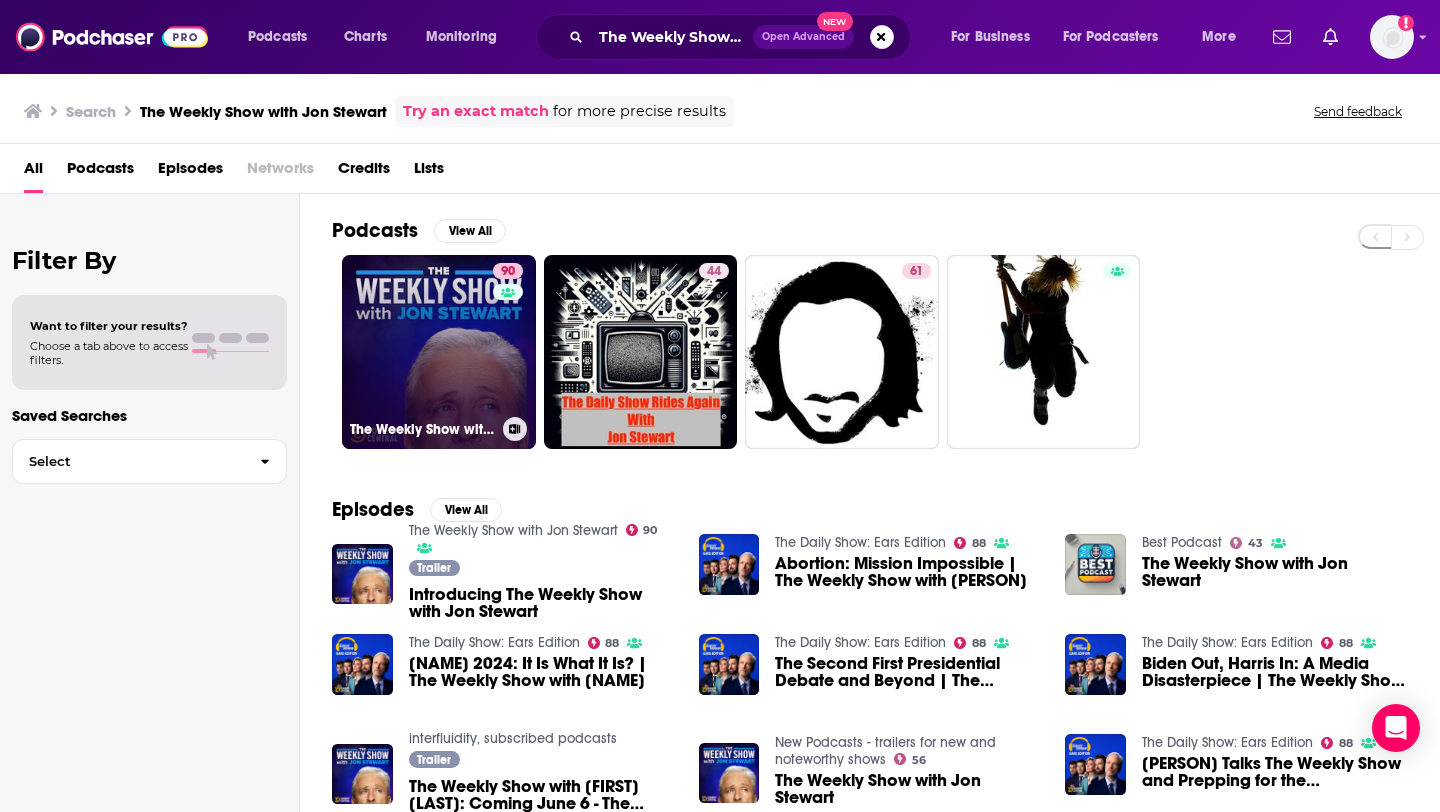 click on "[NUMBER] The Weekly Show with [PERSON]" at bounding box center [439, 352] 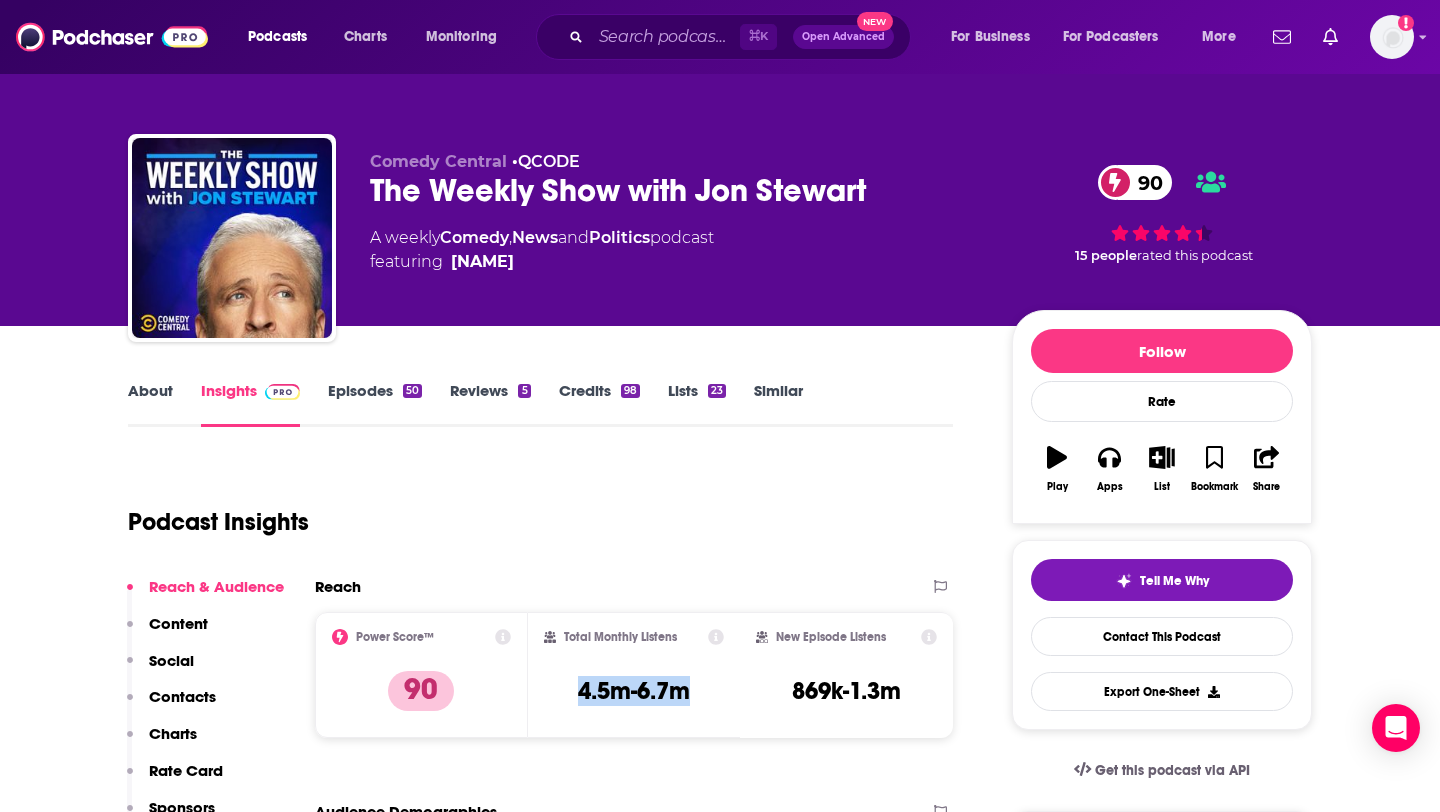 drag, startPoint x: 577, startPoint y: 688, endPoint x: 699, endPoint y: 688, distance: 122 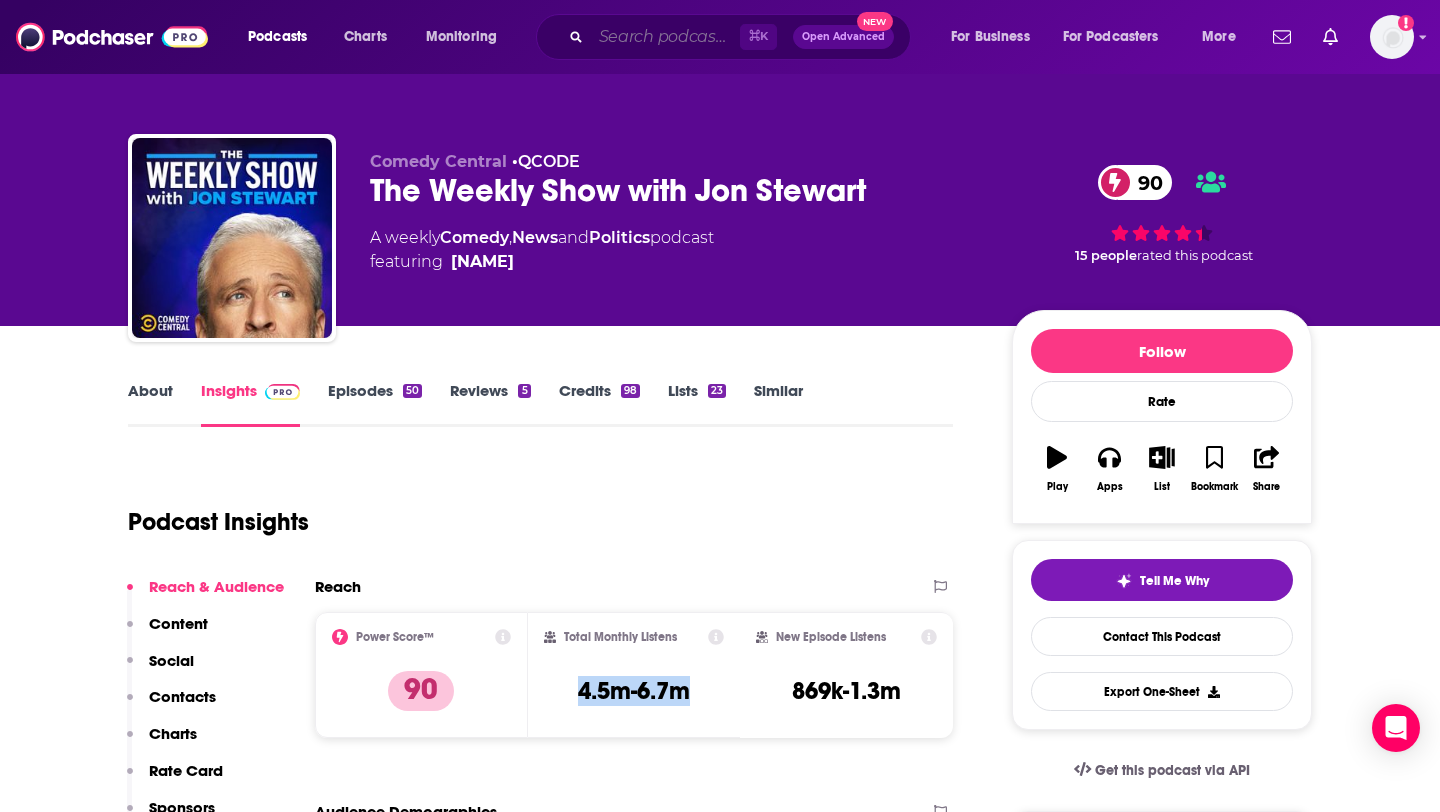 click on "⌘  K Open Advanced New" at bounding box center (723, 37) 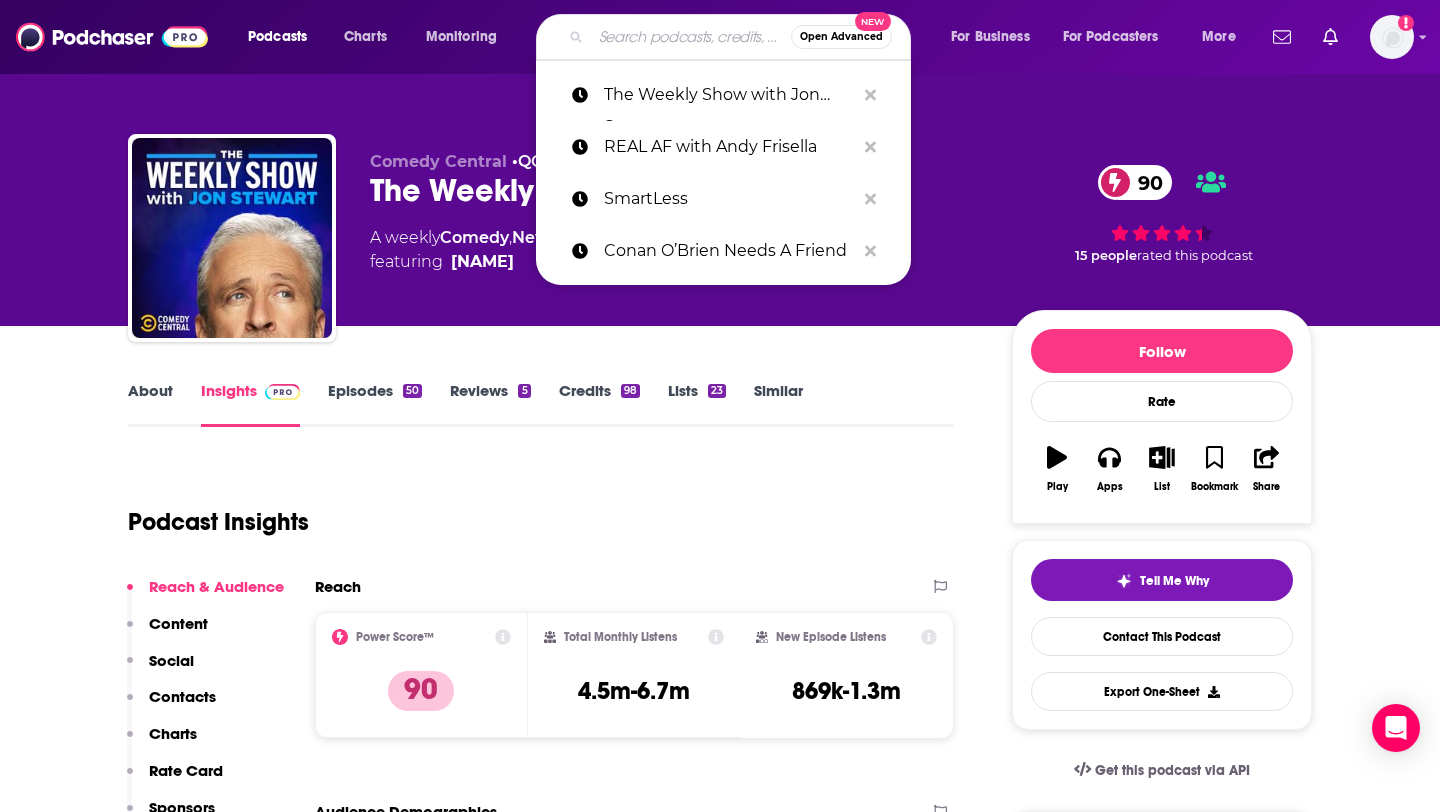 paste on "[FIRST] [LAST] Podcast" 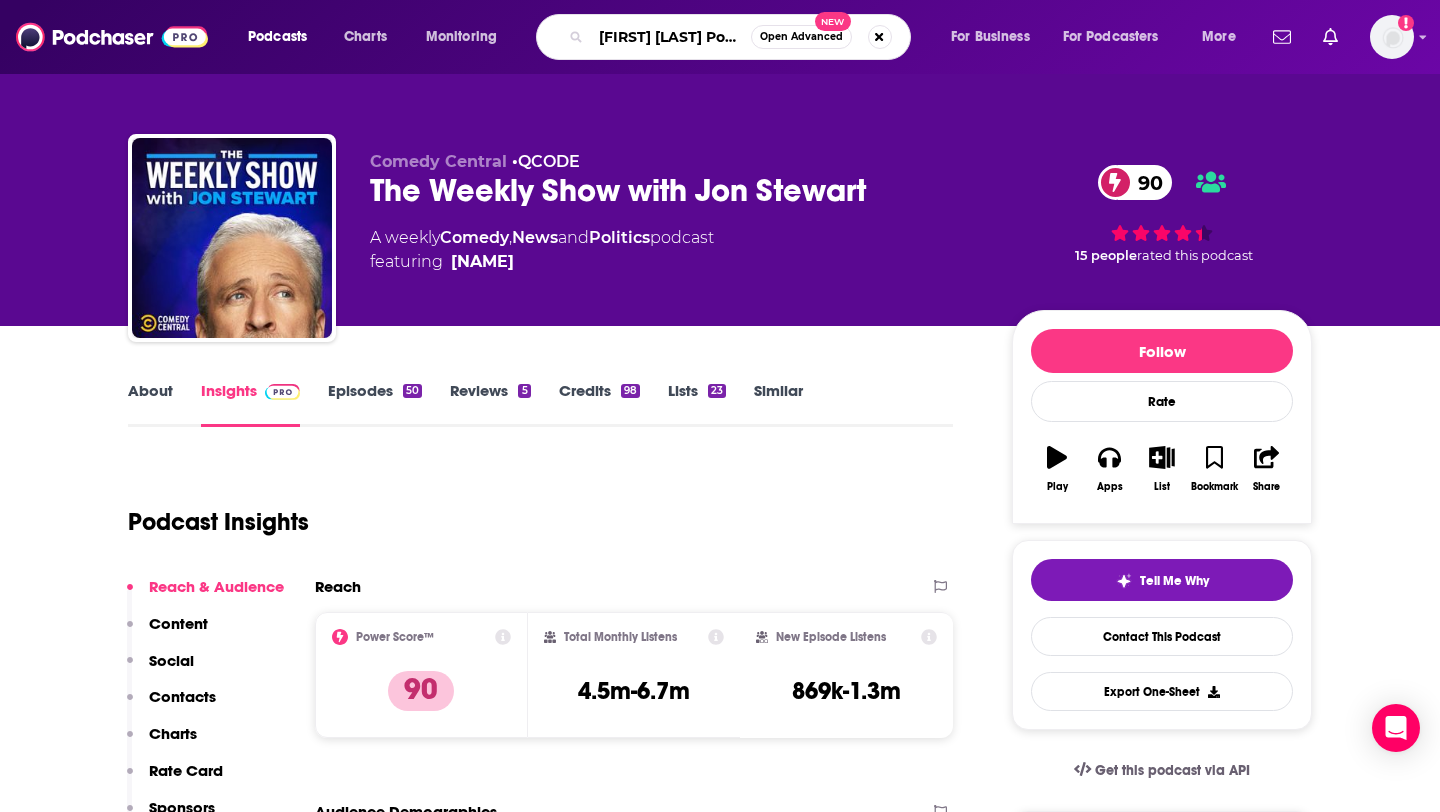 scroll, scrollTop: 0, scrollLeft: 21, axis: horizontal 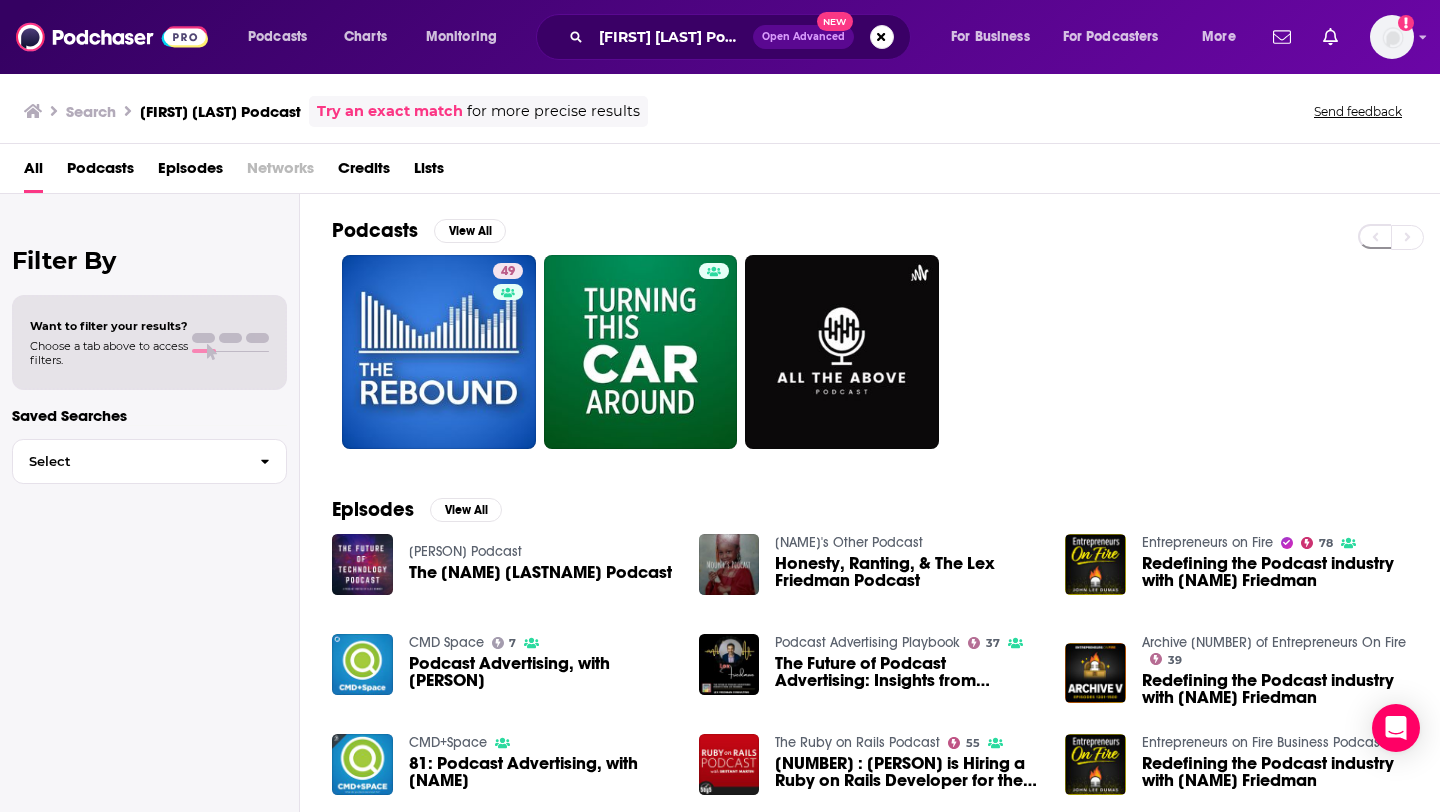 click on "Podcasts Charts Monitoring [PERSON] Podcast Open Advanced New For Business For Podcasters More Add a profile image" at bounding box center [720, 37] 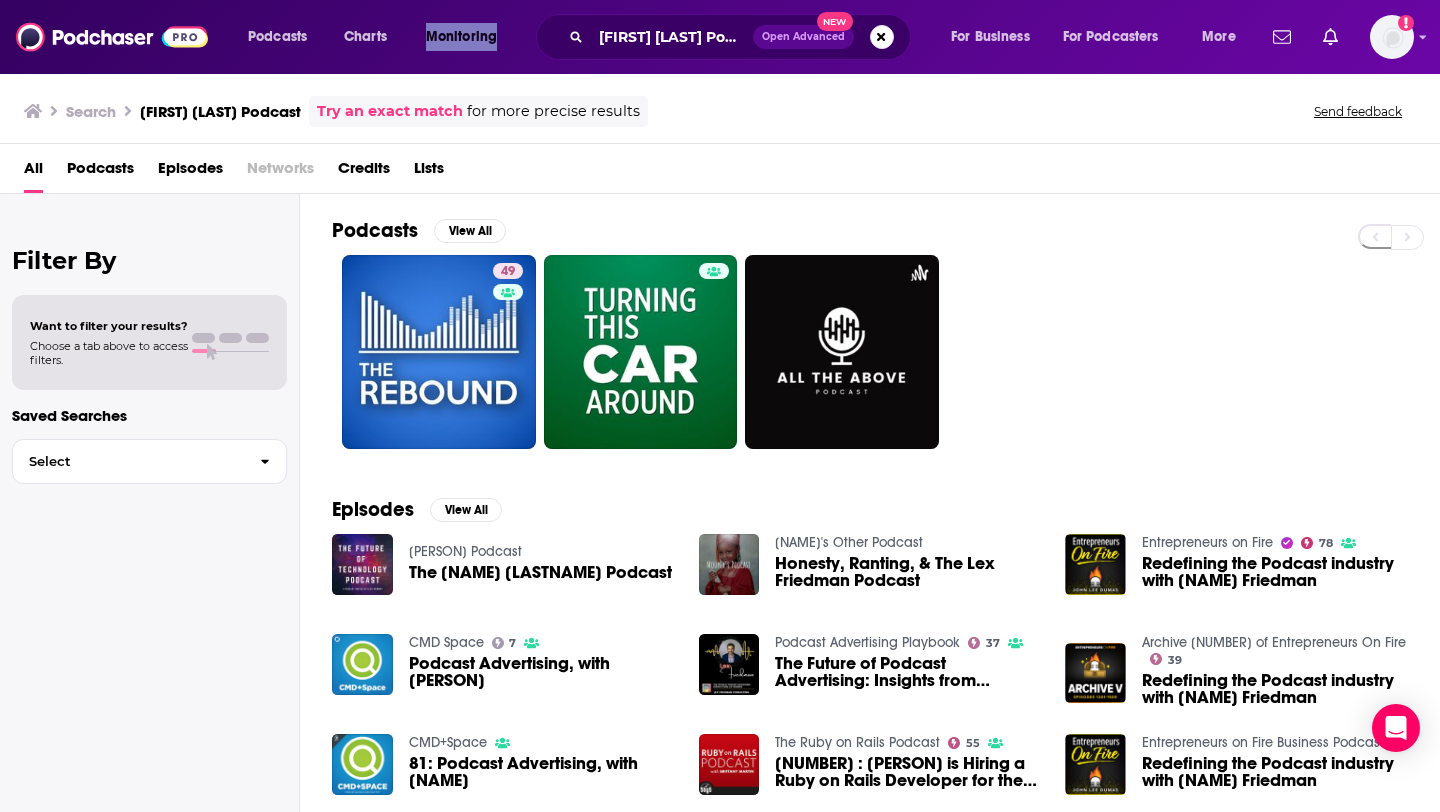 click on "[PERSON] Podcast Open Advanced New" at bounding box center (723, 37) 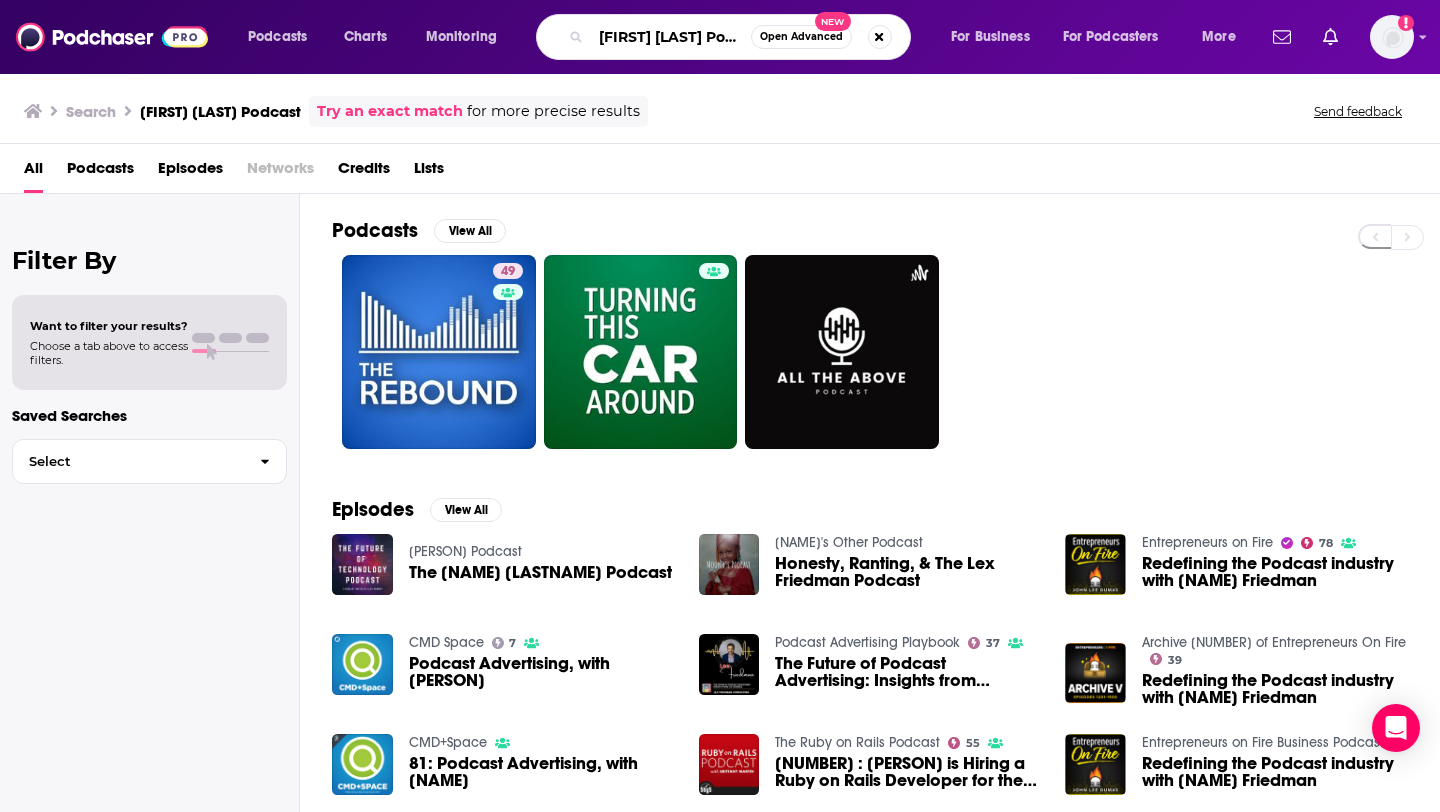 click on "[FIRST] [LAST] Podcast" at bounding box center (671, 37) 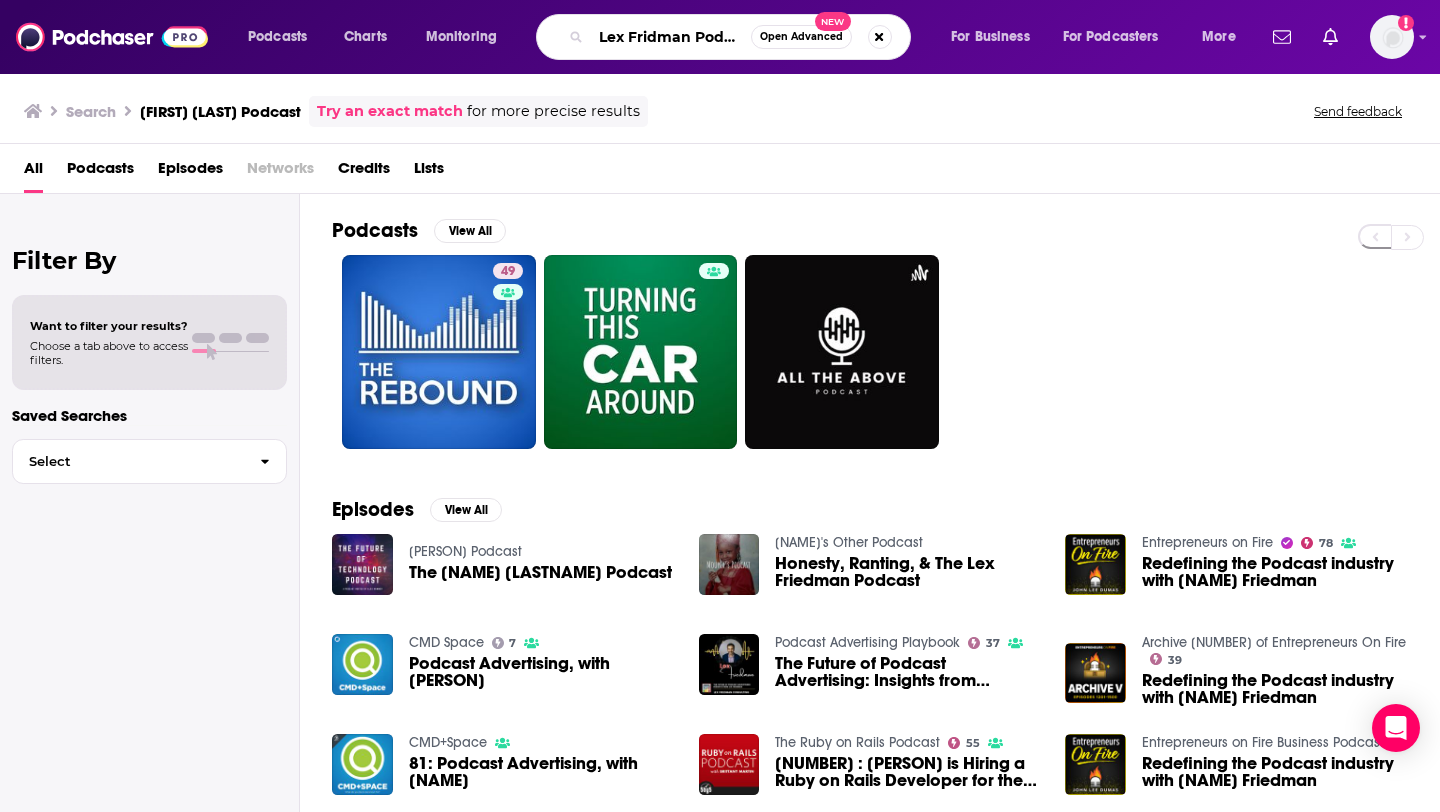 scroll, scrollTop: 0, scrollLeft: 12, axis: horizontal 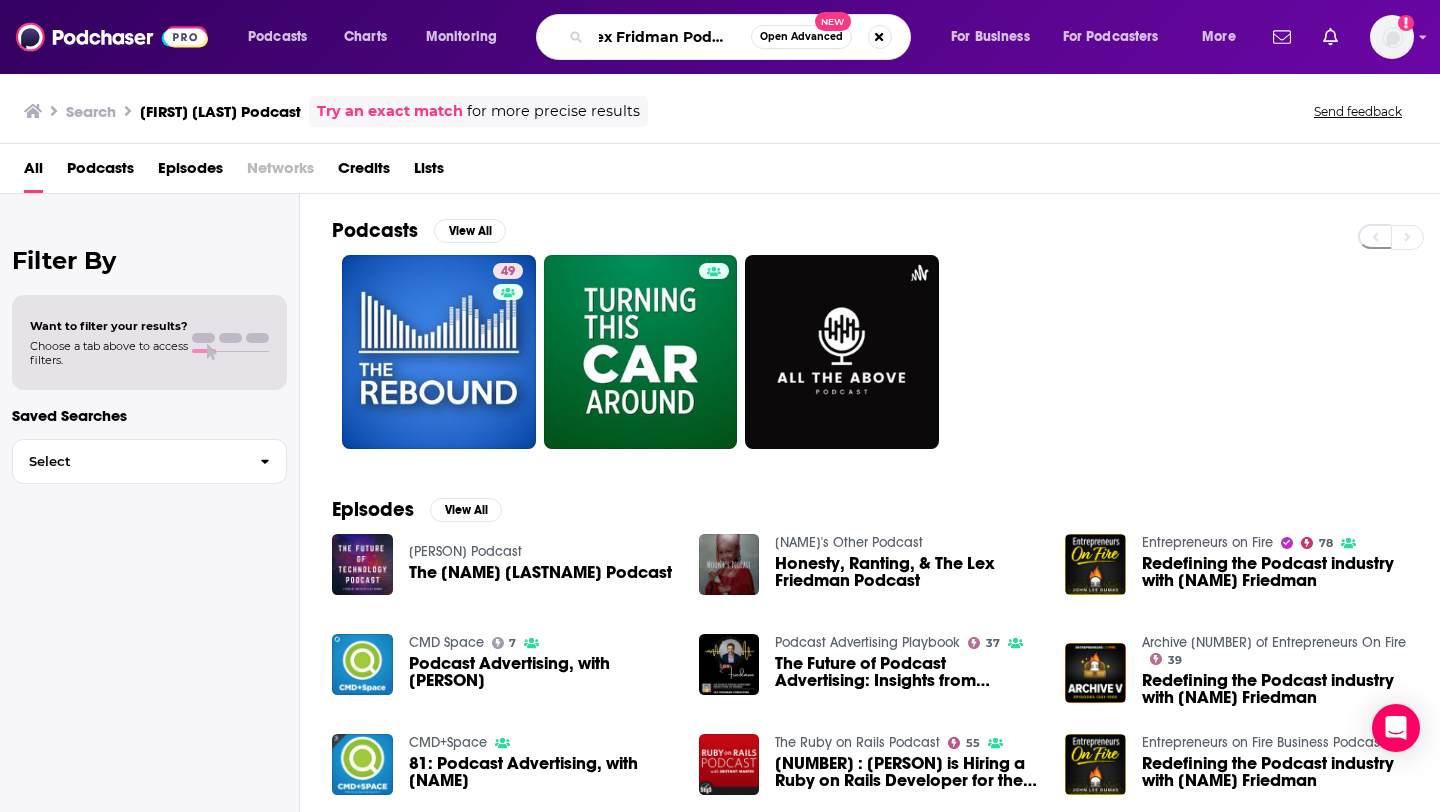 type on "Lex Fridman Podcast" 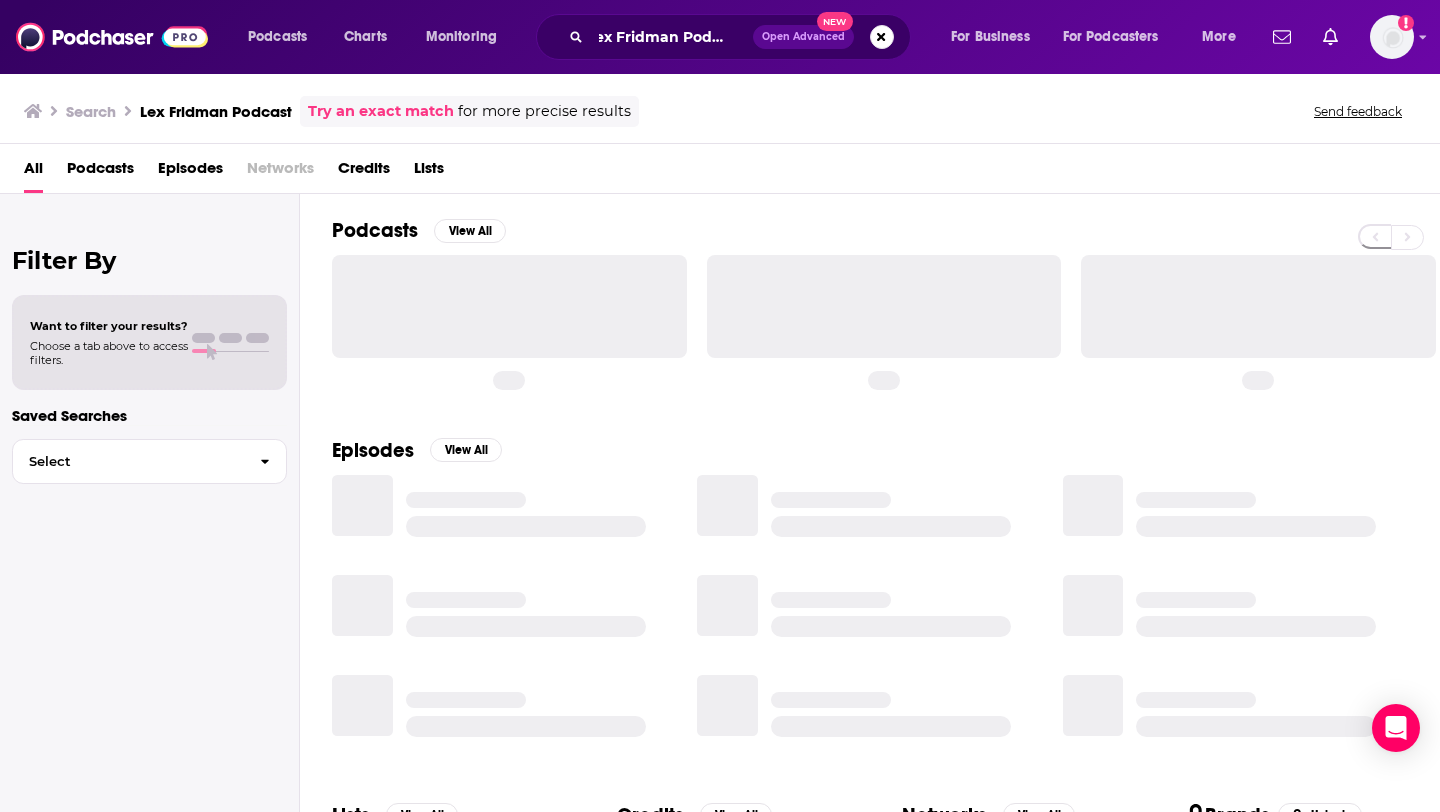 scroll, scrollTop: 0, scrollLeft: 0, axis: both 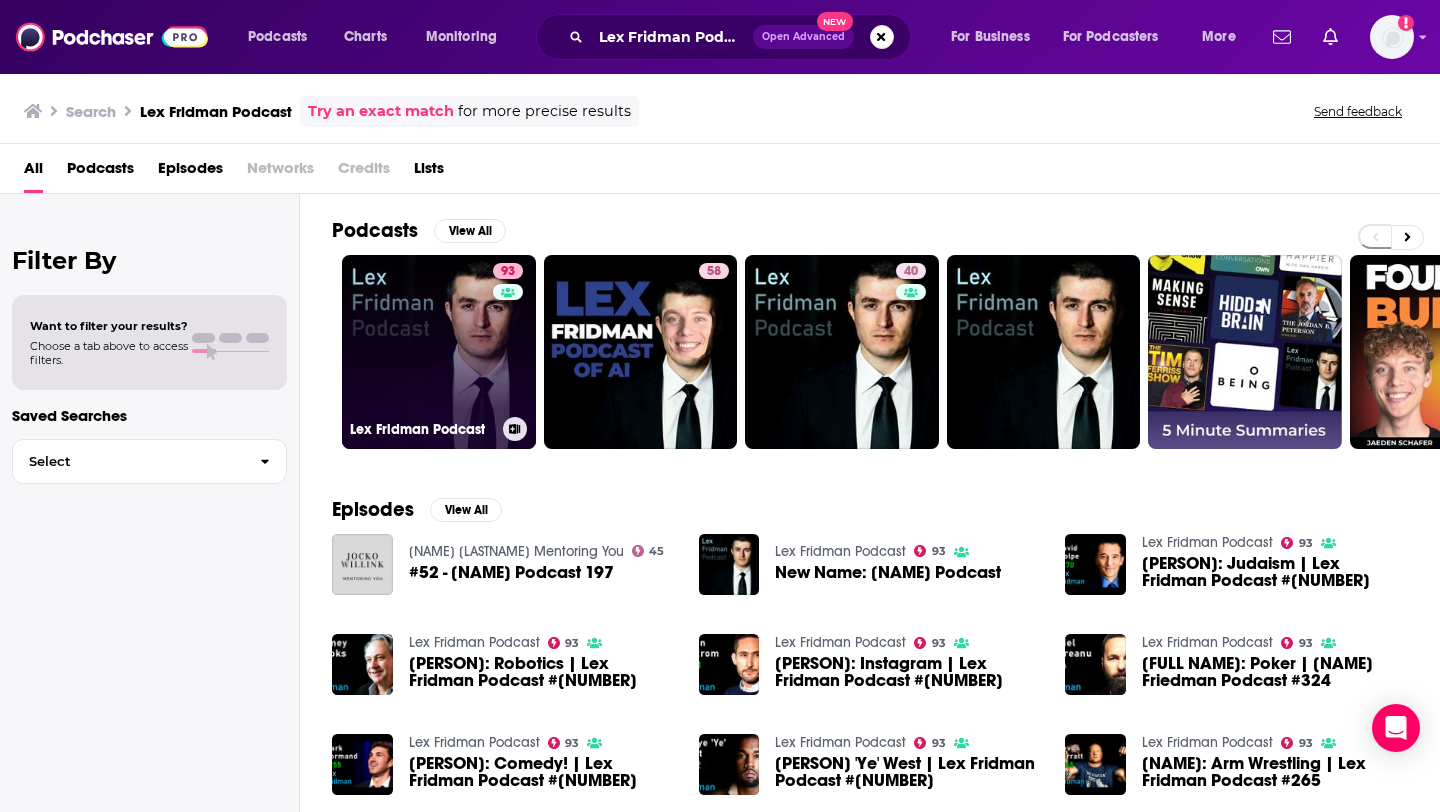 click on "[NUMBER] Lex Fridman Podcast" at bounding box center [439, 352] 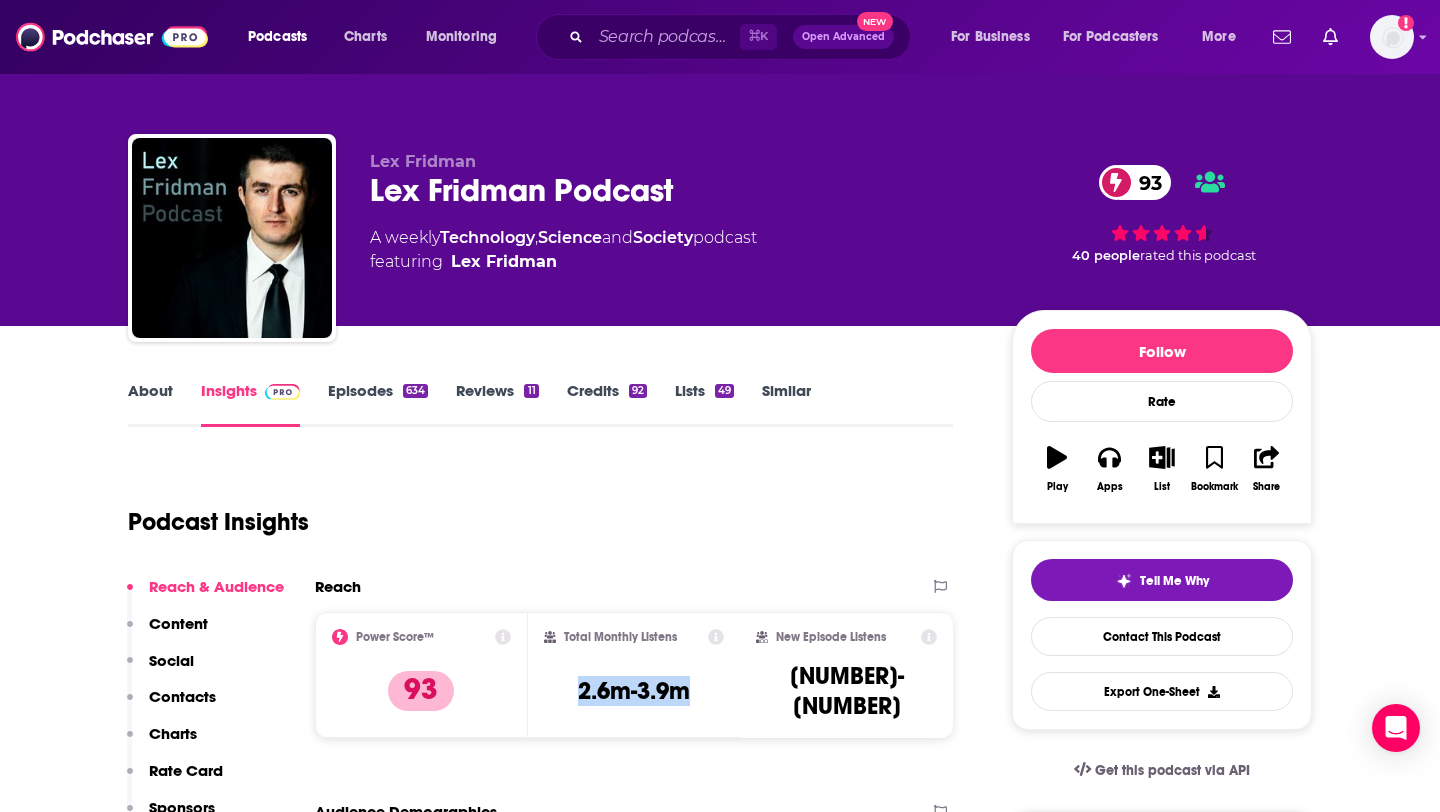 drag, startPoint x: 565, startPoint y: 684, endPoint x: 705, endPoint y: 684, distance: 140 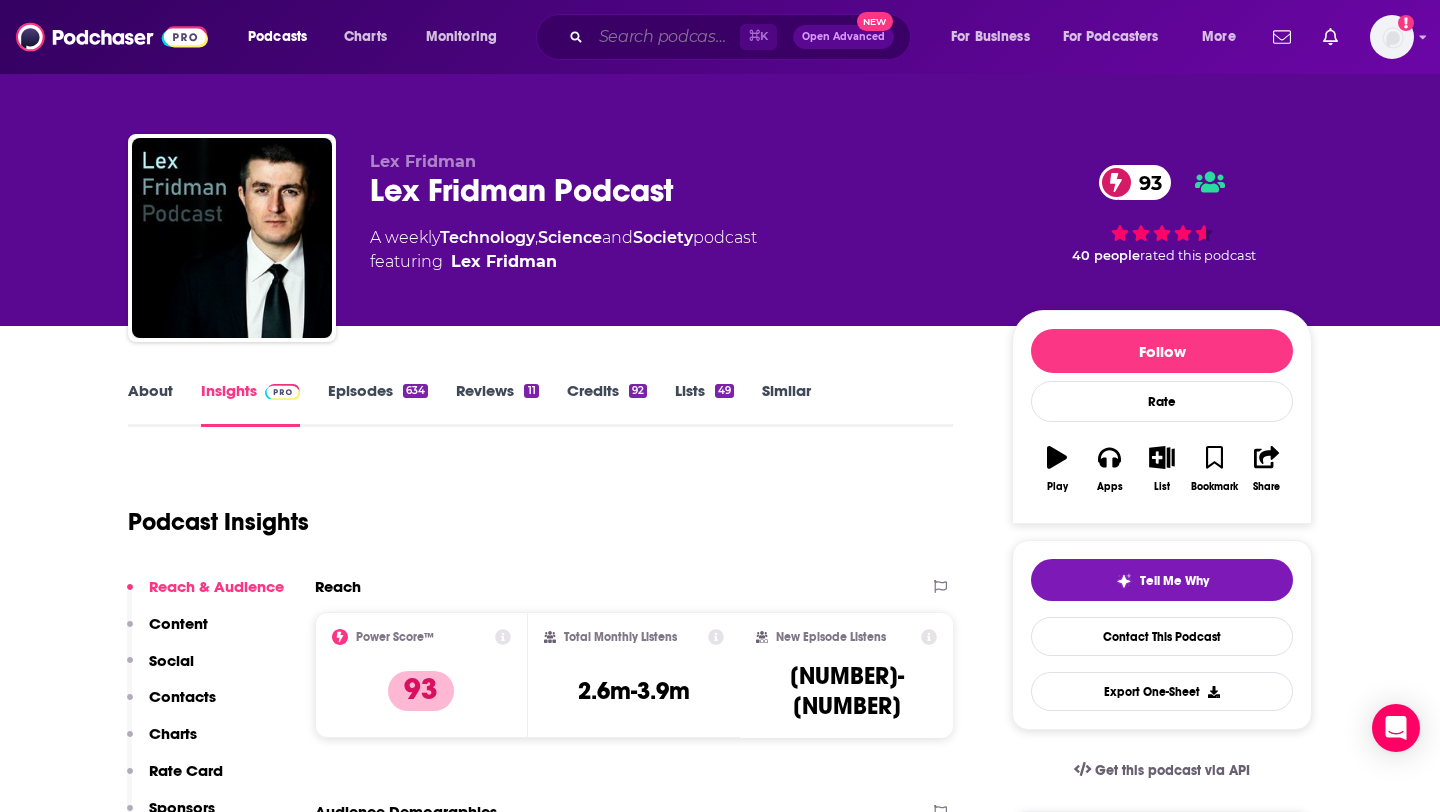 click at bounding box center [665, 37] 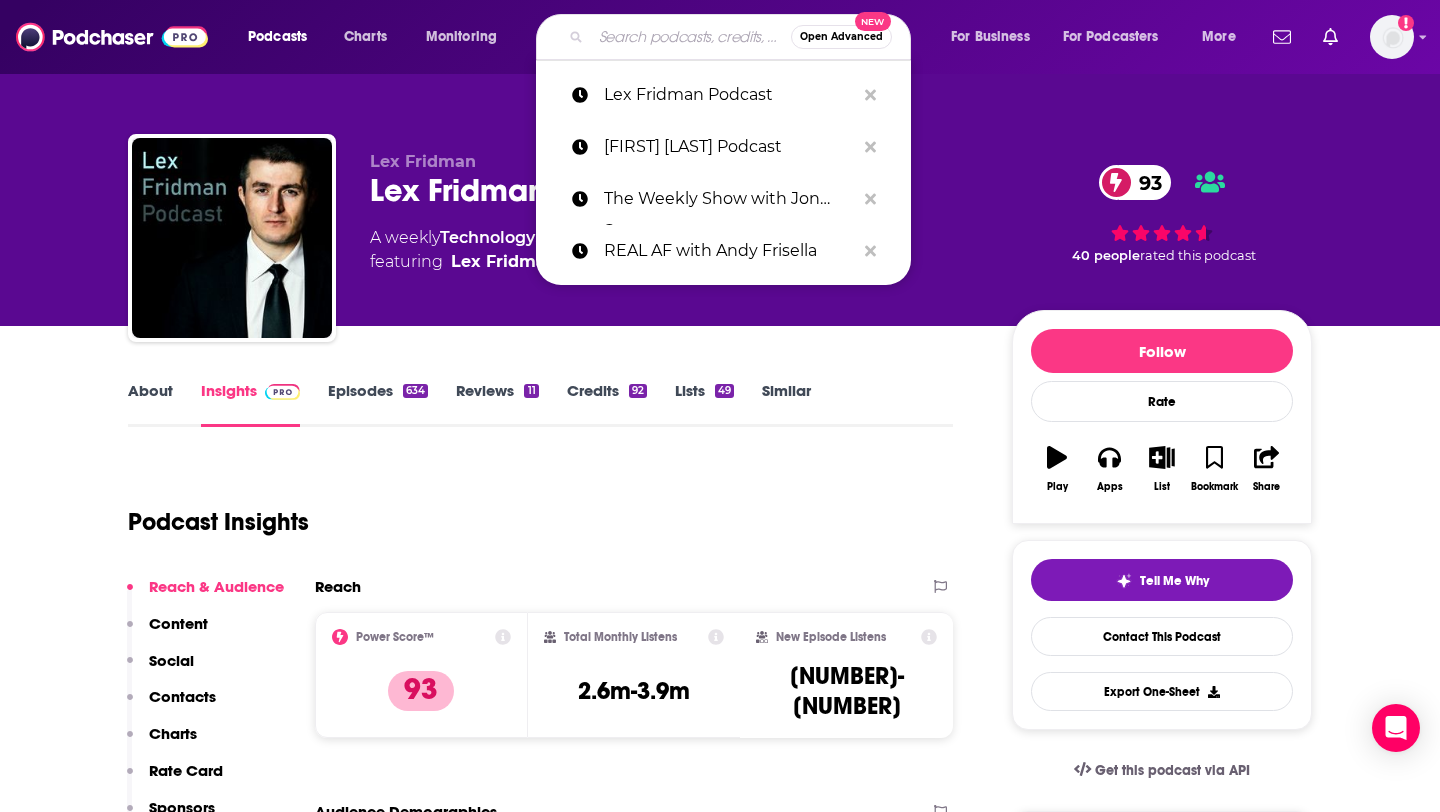 paste on "The Green Room" 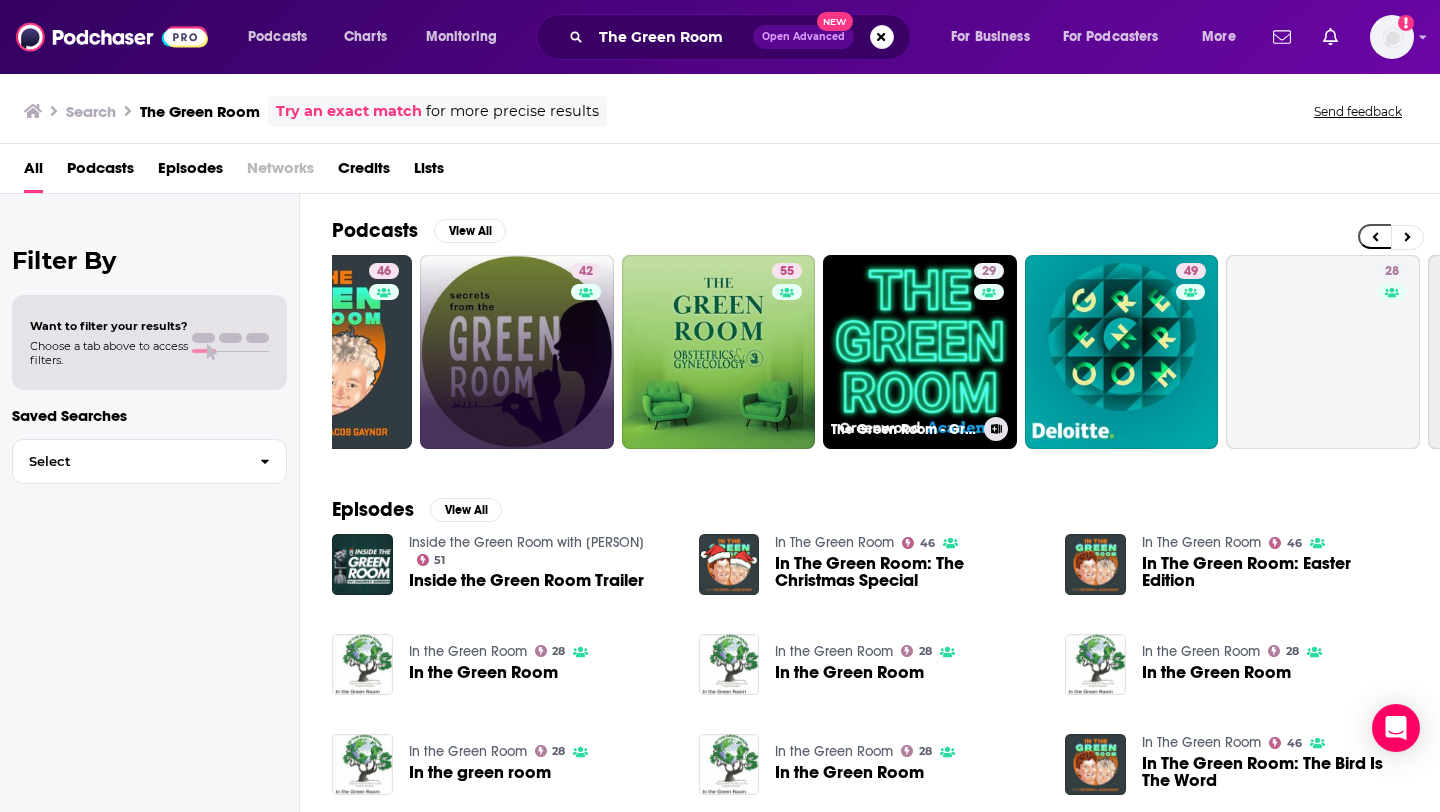 scroll, scrollTop: 0, scrollLeft: 588, axis: horizontal 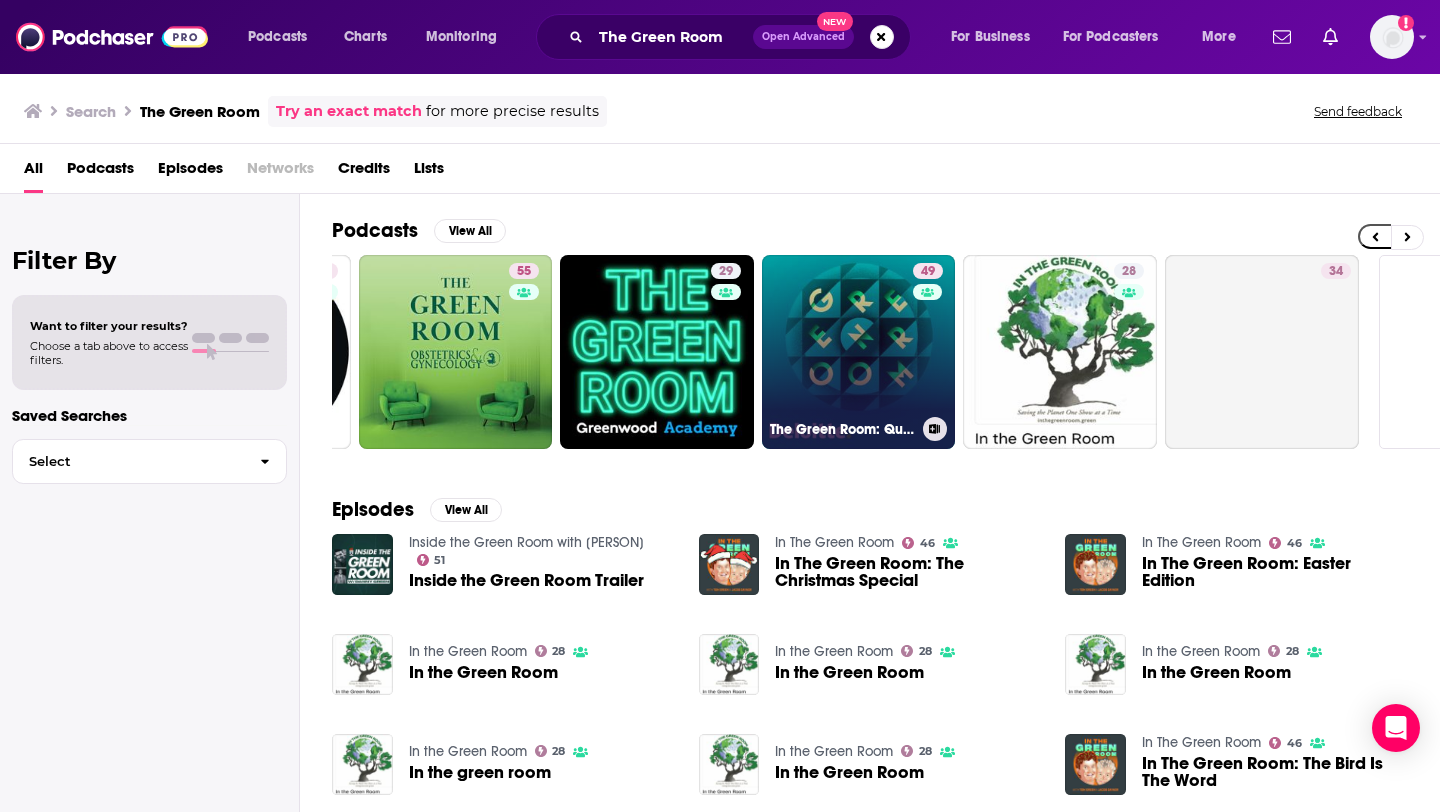 click on "49 The Green Room: Questions That Matter Most In Business" at bounding box center [859, 352] 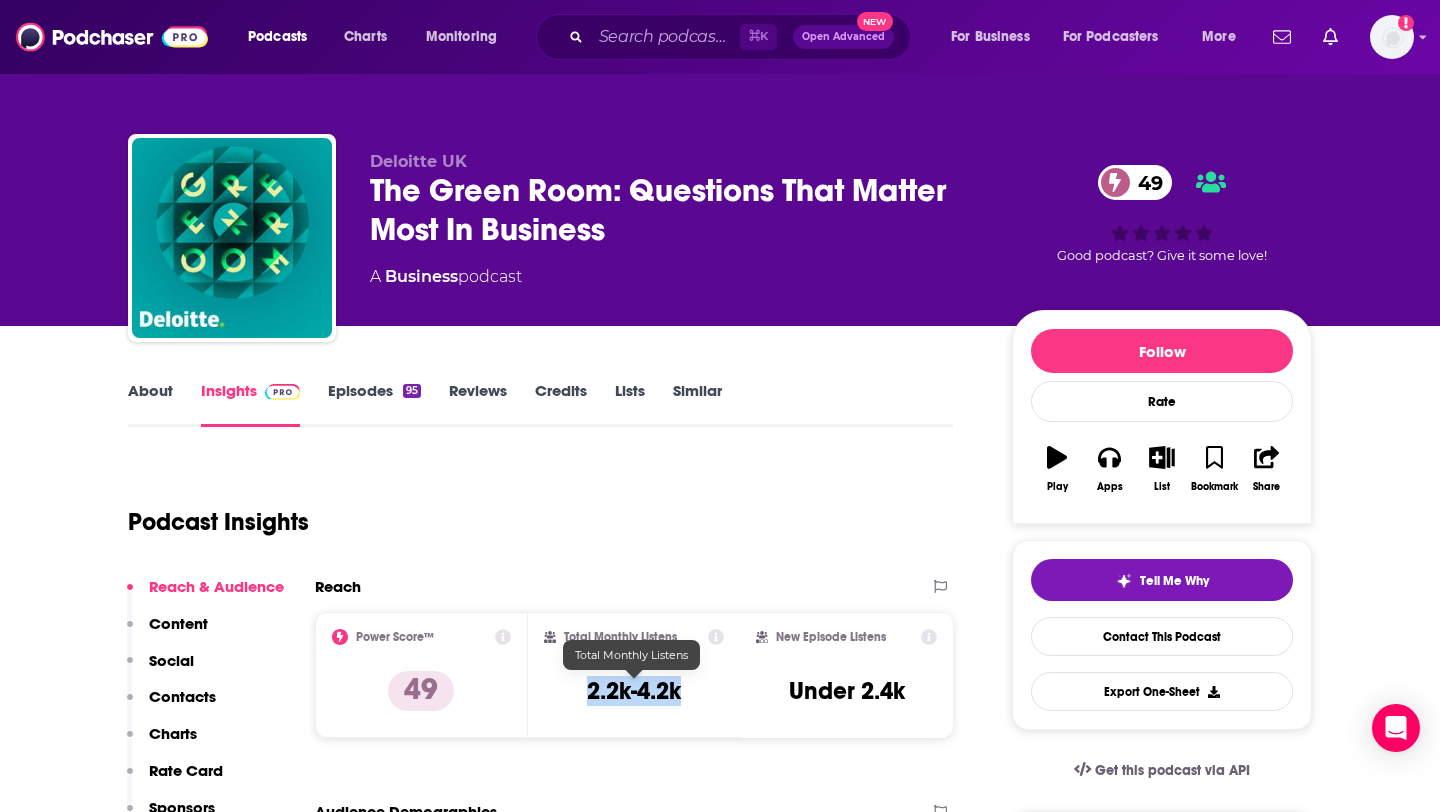 drag, startPoint x: 582, startPoint y: 694, endPoint x: 685, endPoint y: 694, distance: 103 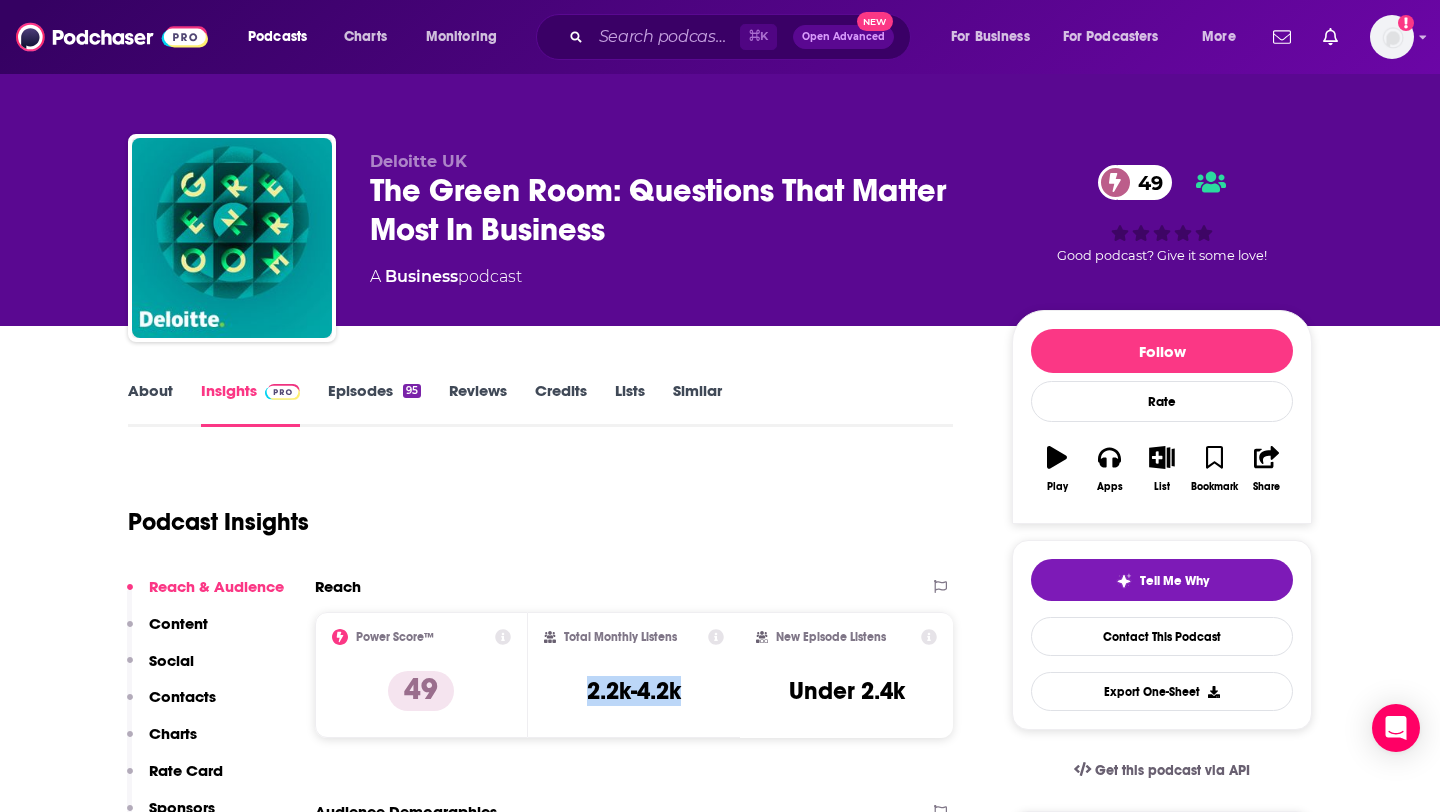 copy on "2.2k-4.2k" 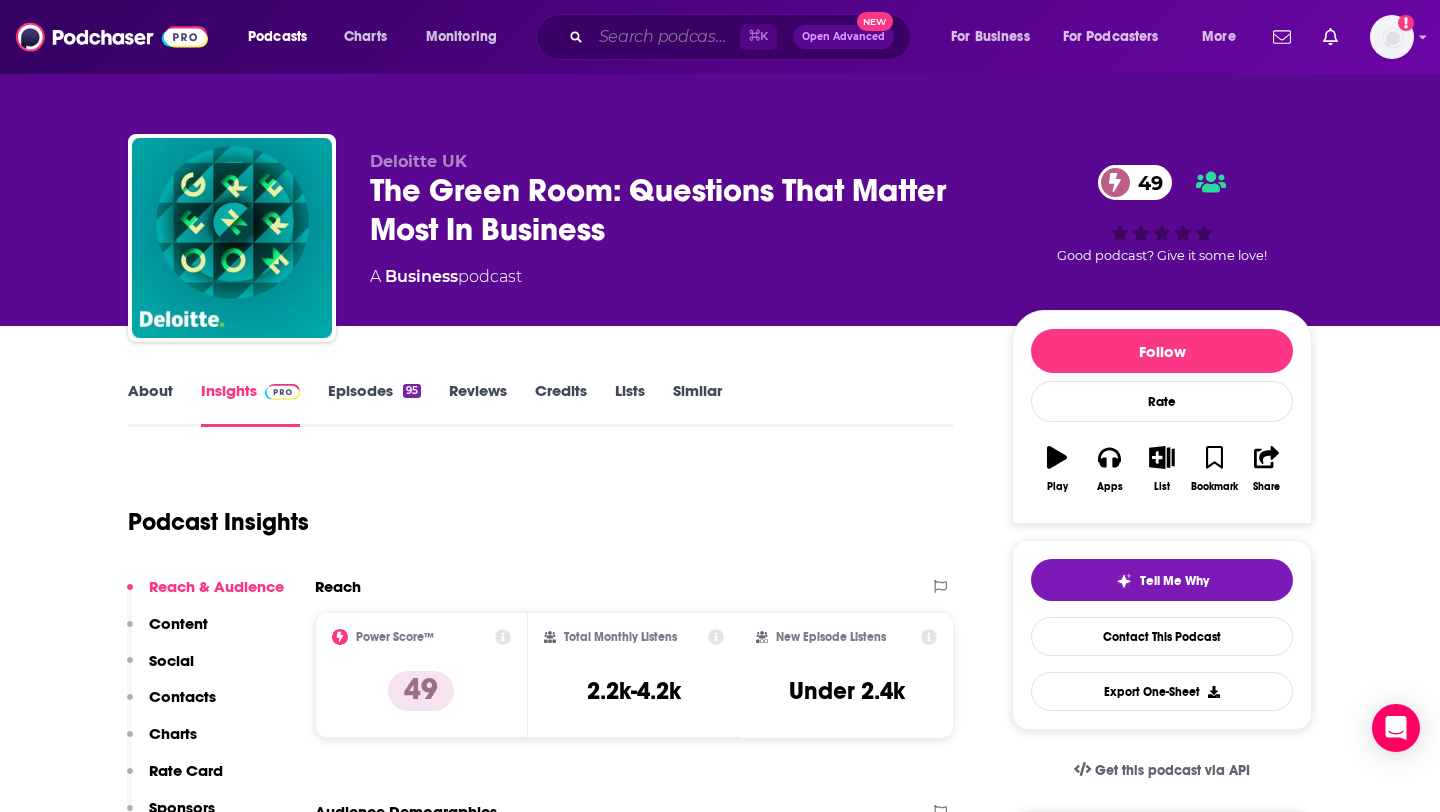 click at bounding box center [665, 37] 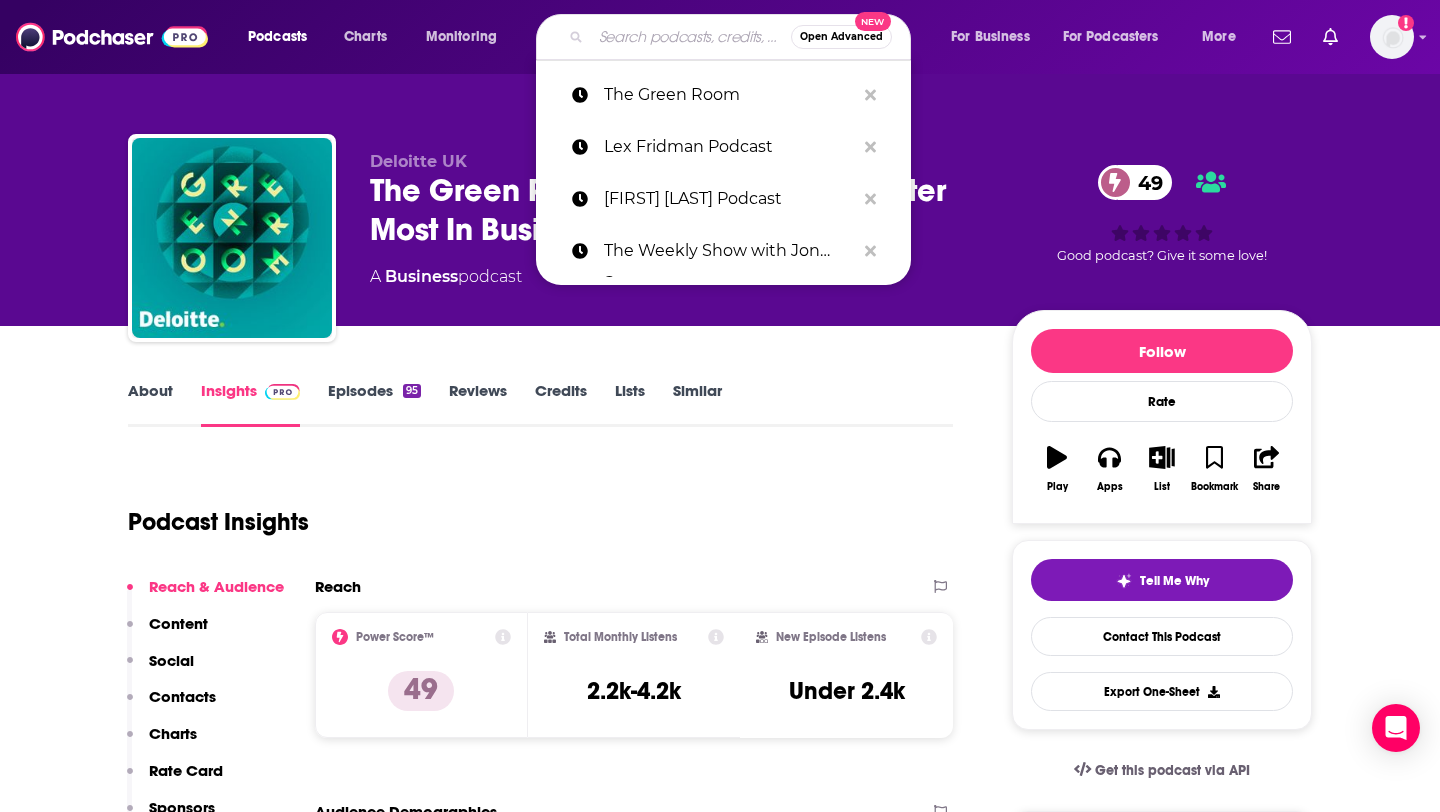 paste on "Shameless" 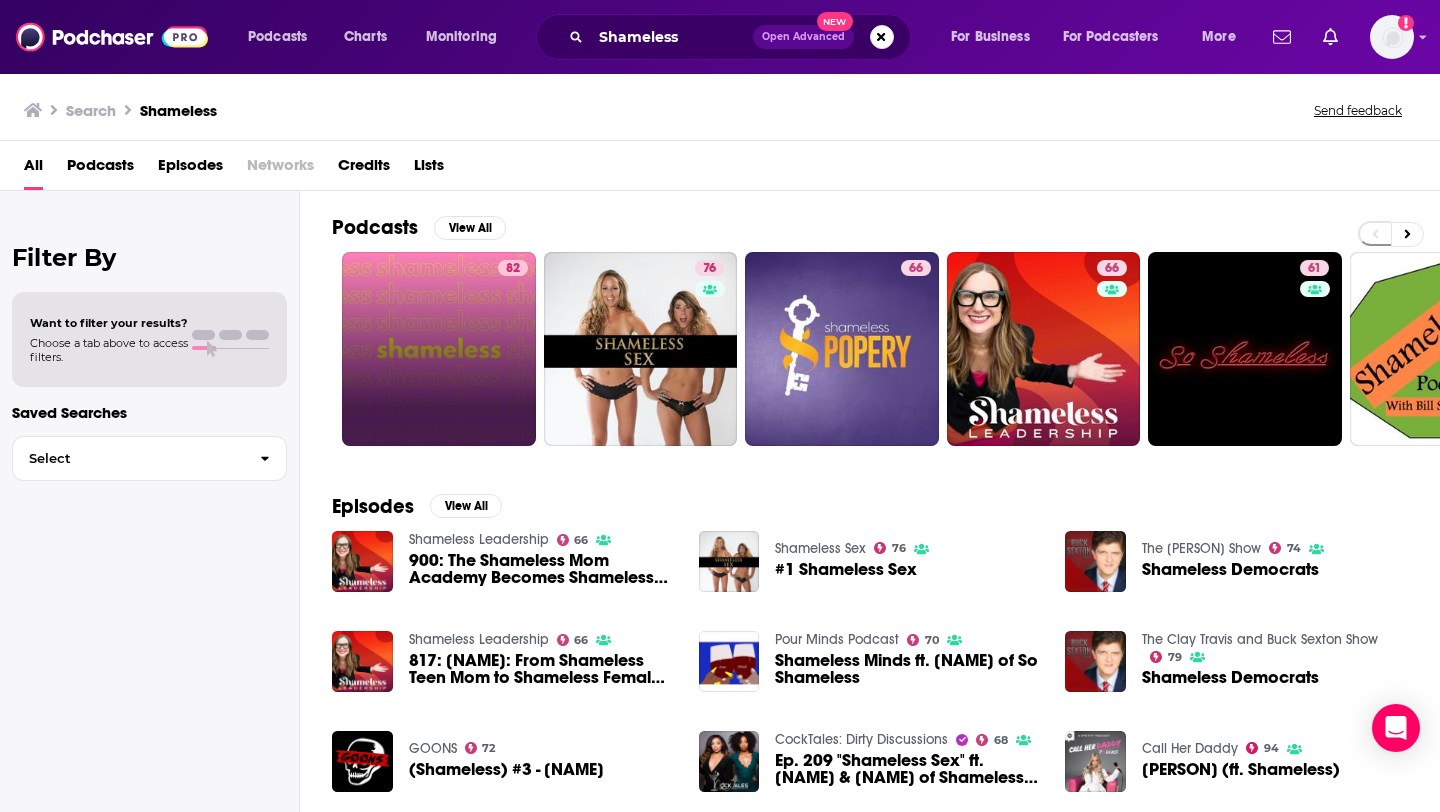 click on "82" at bounding box center (439, 349) 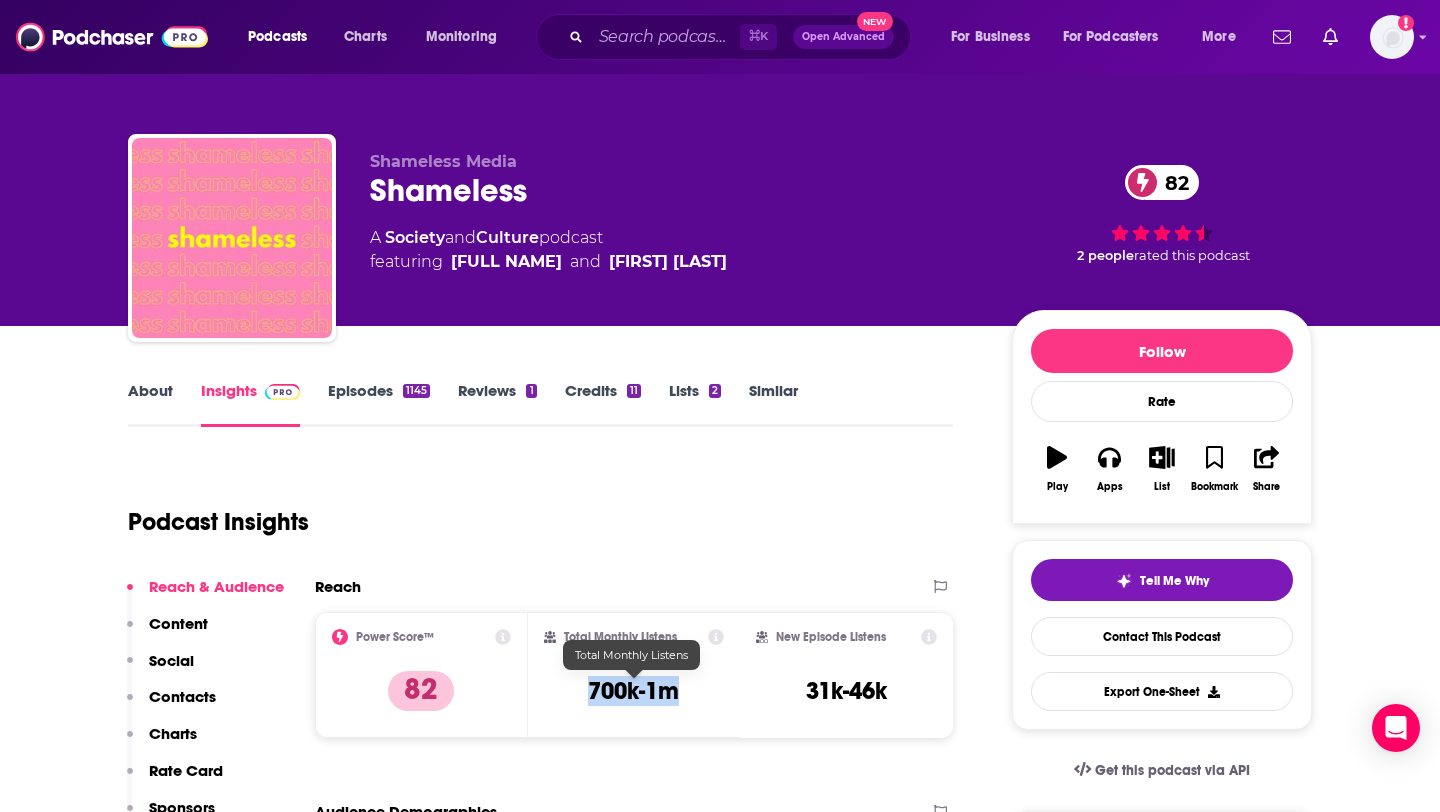 drag, startPoint x: 569, startPoint y: 687, endPoint x: 694, endPoint y: 686, distance: 125.004 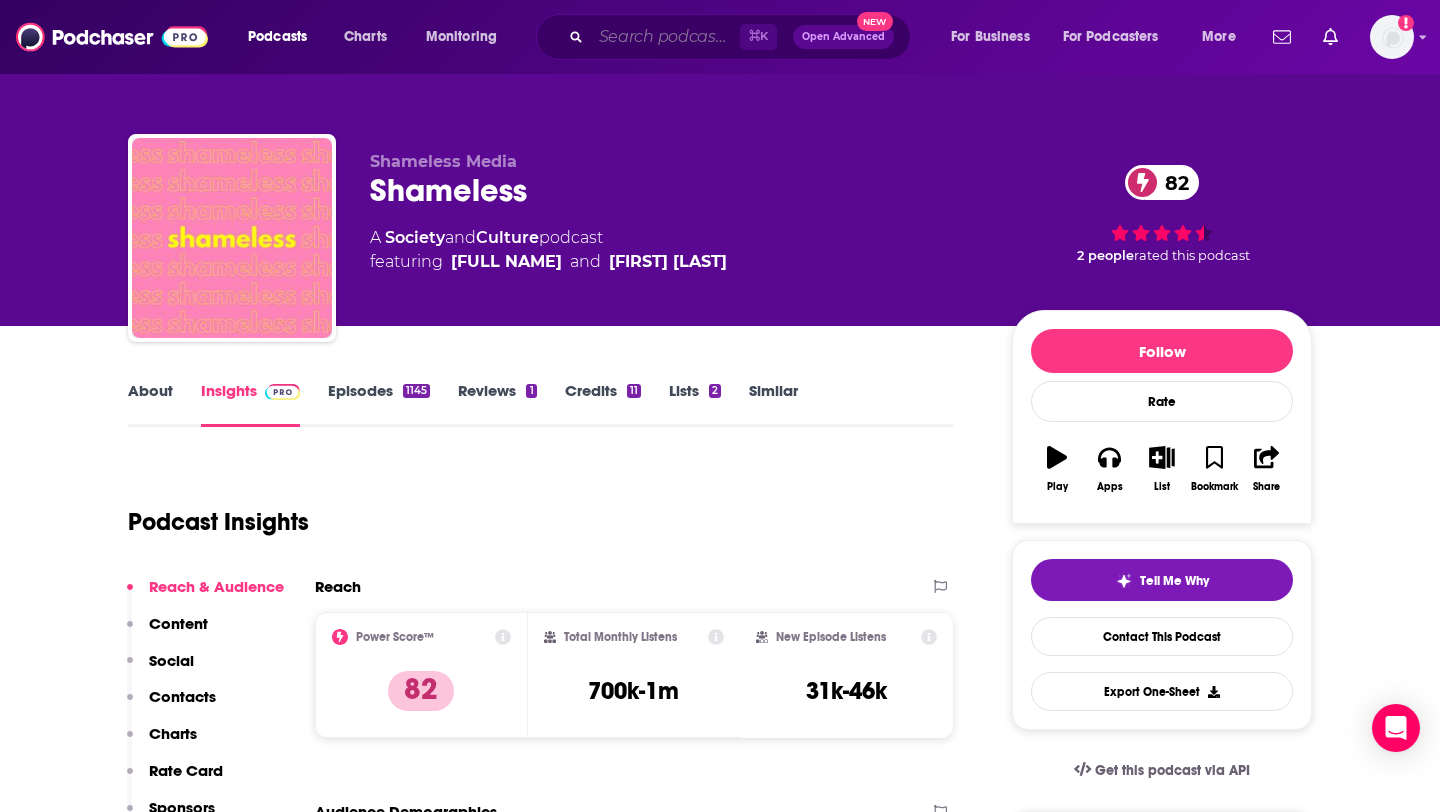 click at bounding box center [665, 37] 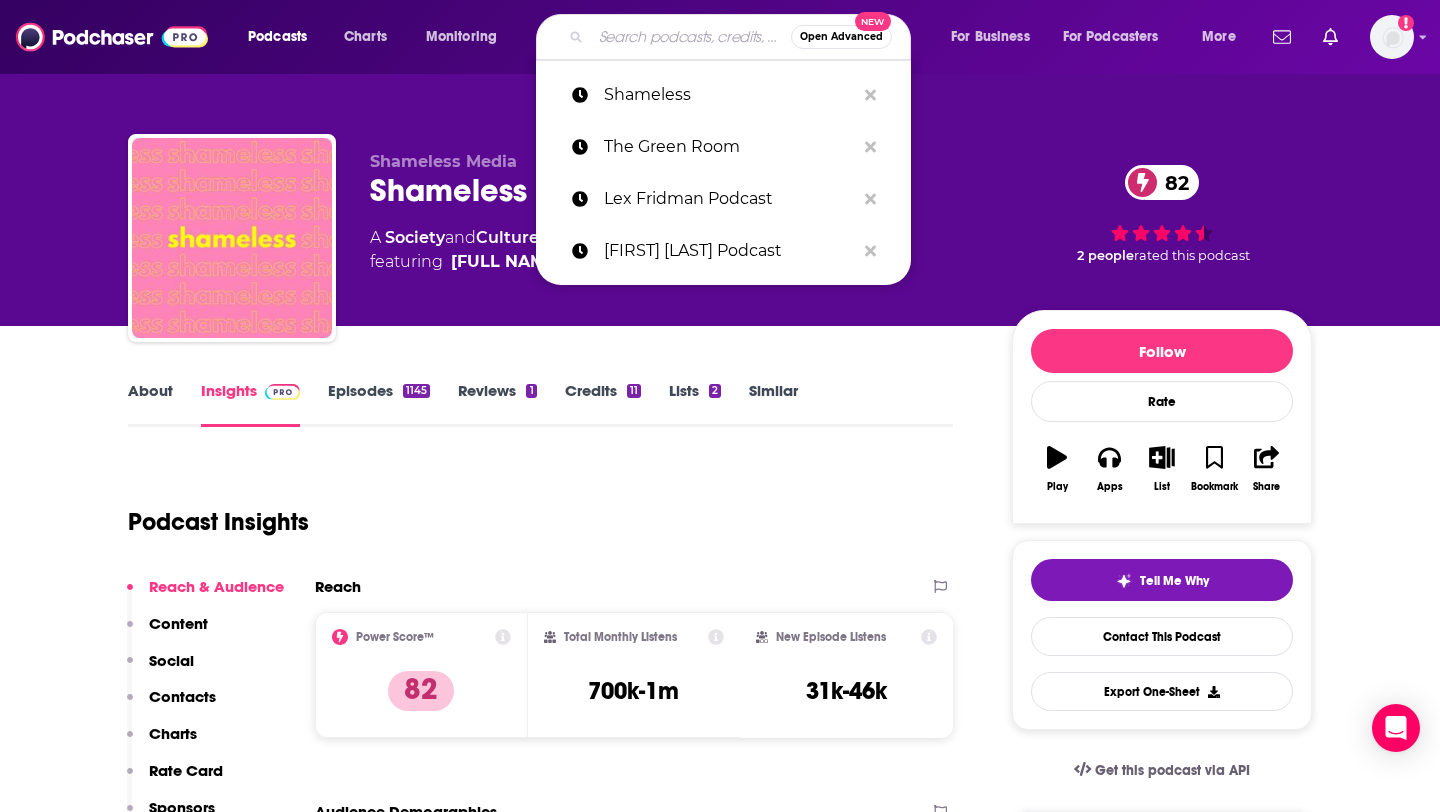 paste on "The Mel Robbins Podcast" 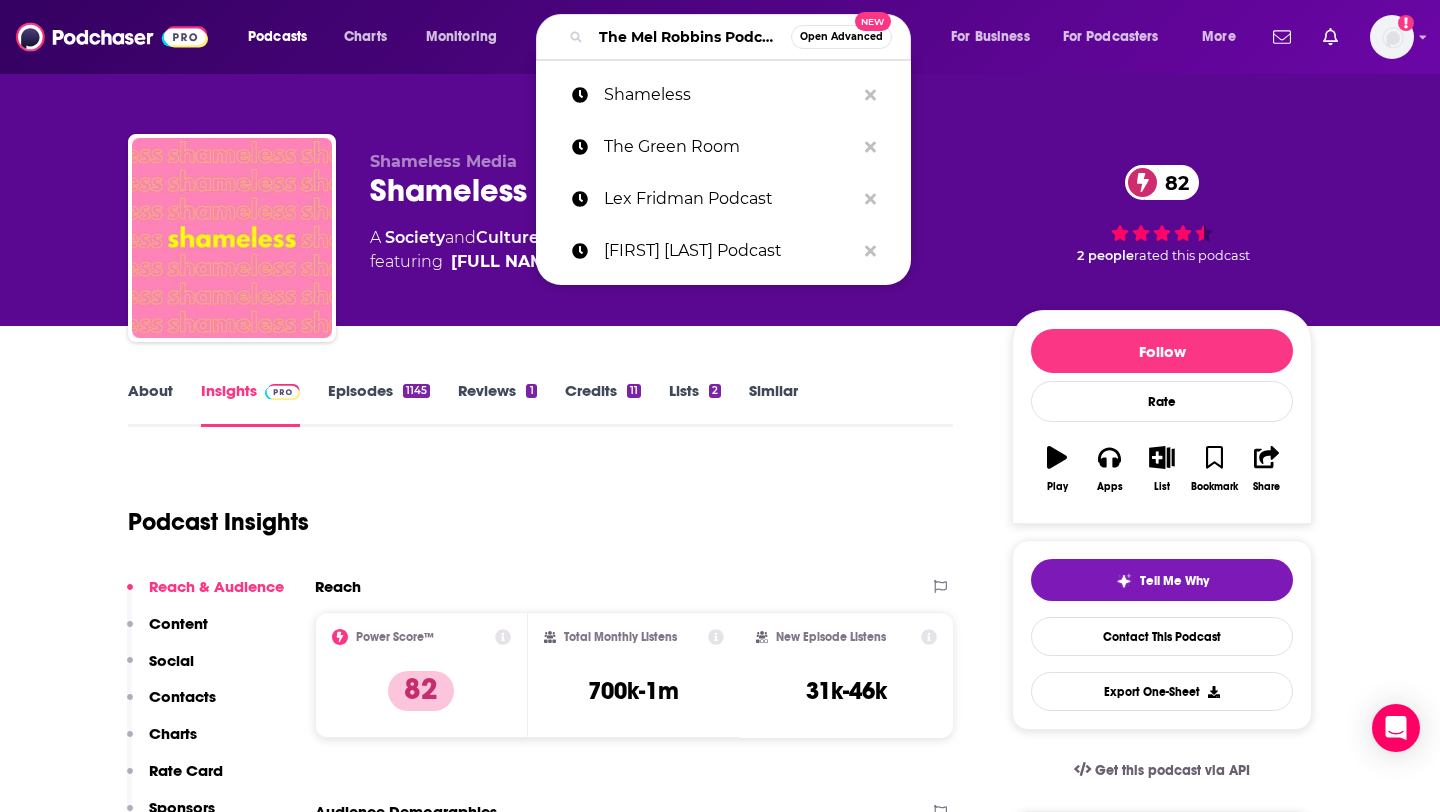 scroll, scrollTop: 0, scrollLeft: 43, axis: horizontal 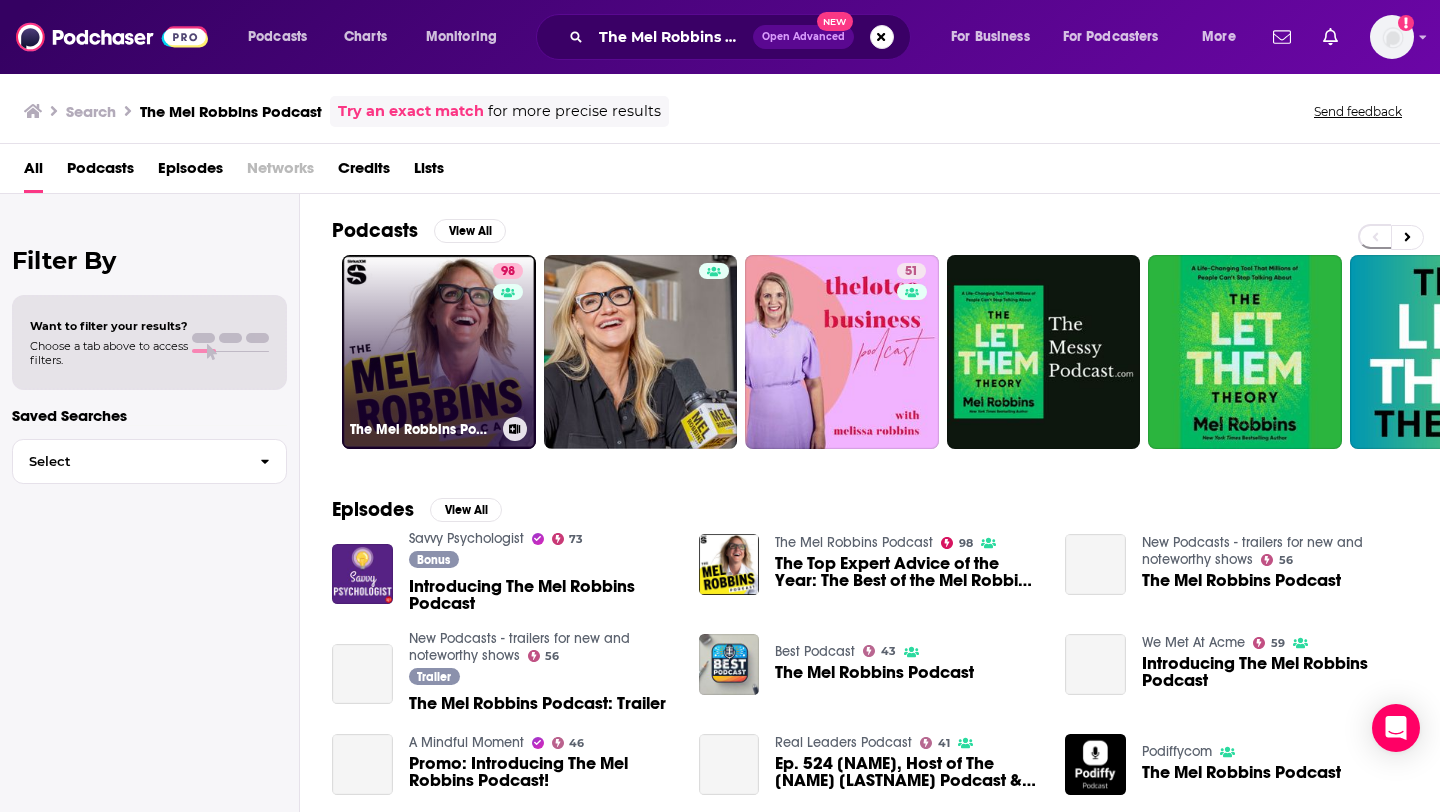 click on "98 The Mel Robbins Podcast" at bounding box center (439, 352) 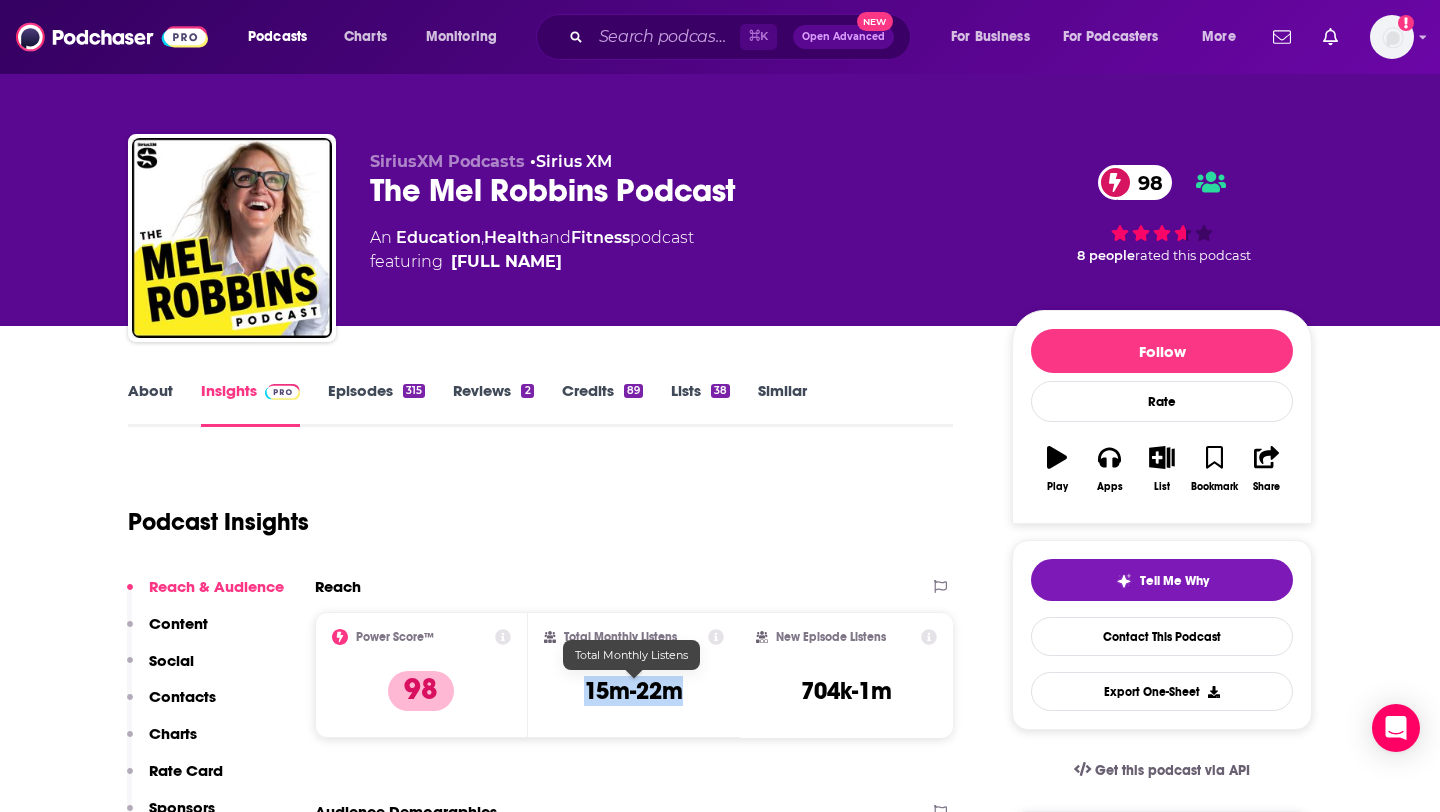 drag, startPoint x: 580, startPoint y: 695, endPoint x: 684, endPoint y: 694, distance: 104.00481 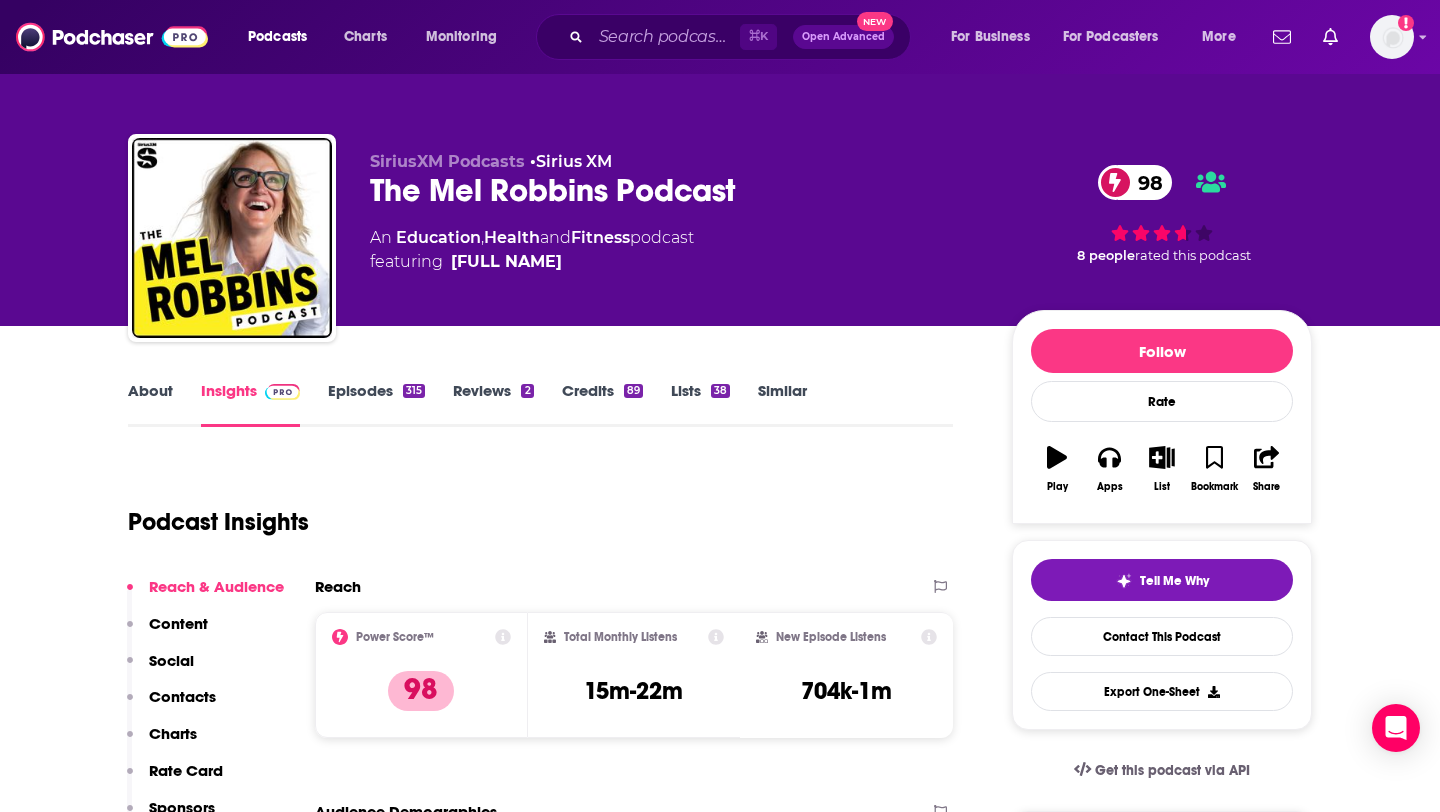 click on "⌘  K Open Advanced New" at bounding box center [723, 37] 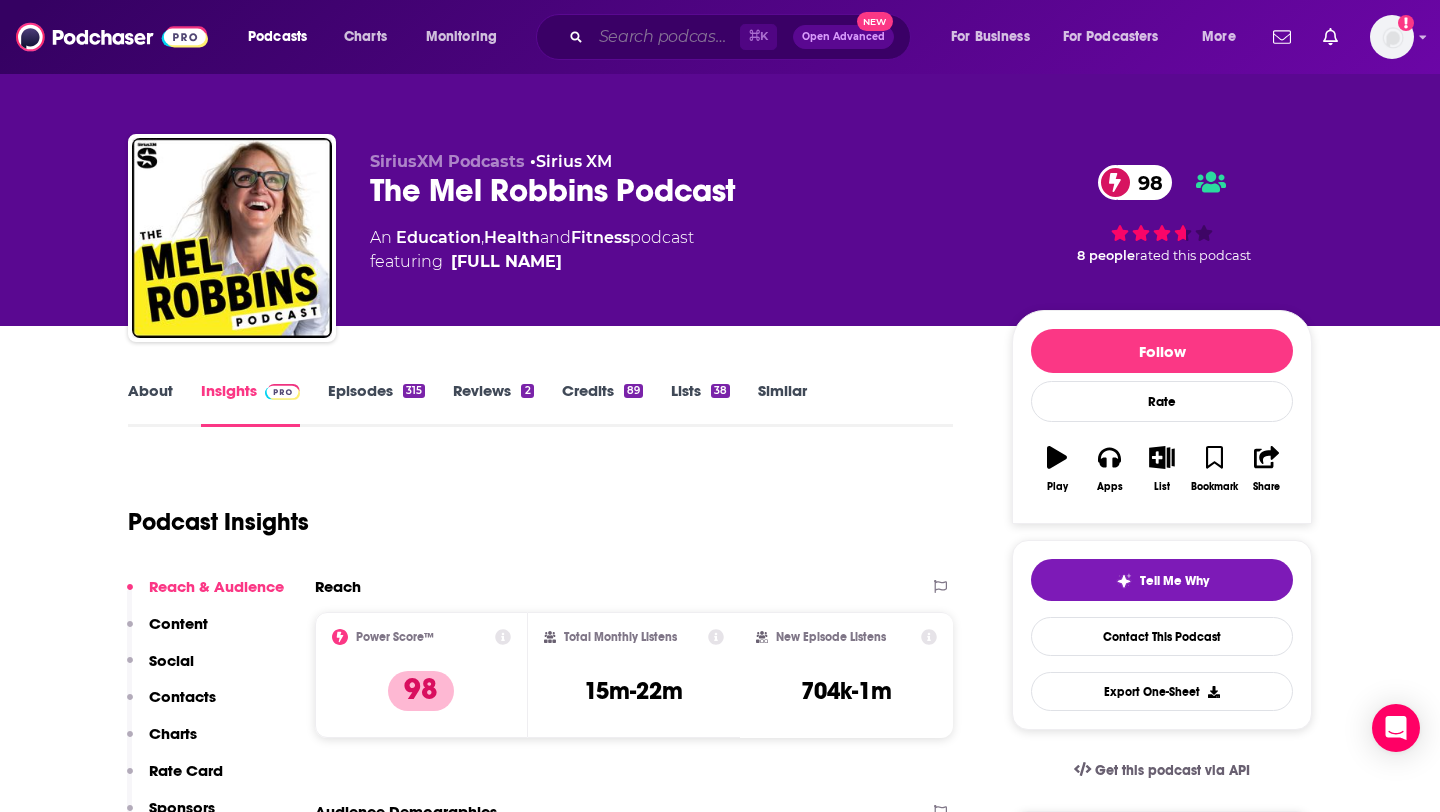 click at bounding box center (665, 37) 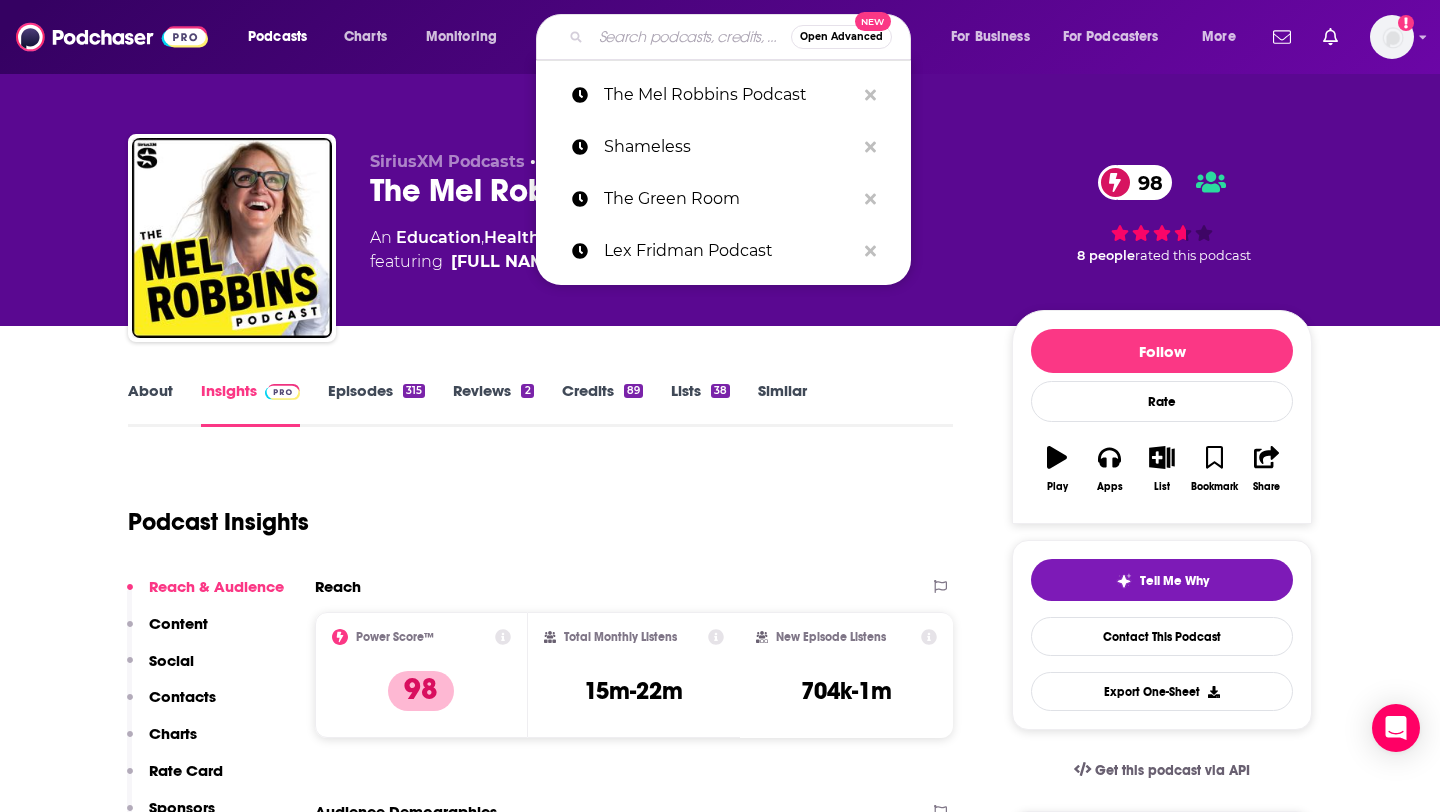 paste on "Fortune's Leadership Next" 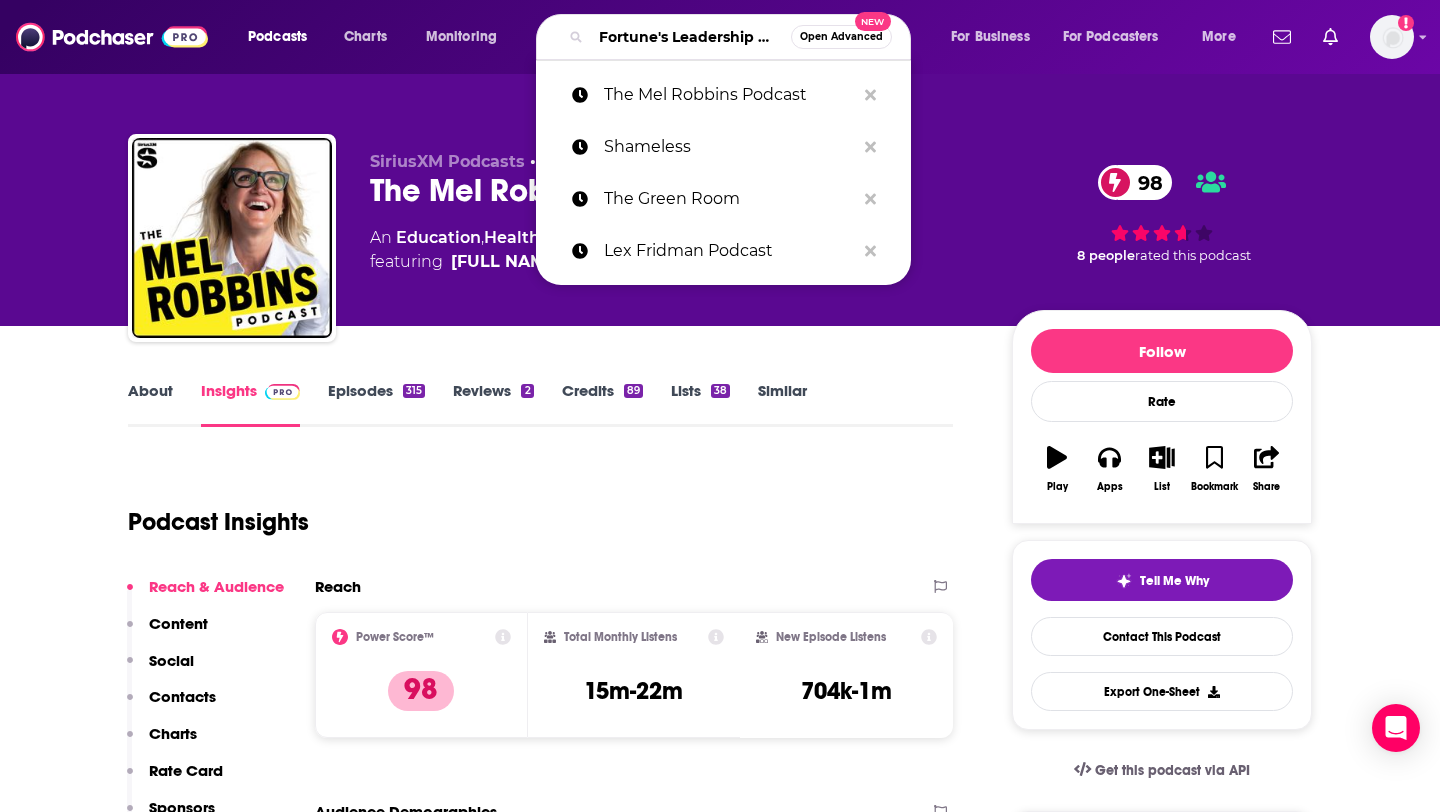 scroll, scrollTop: 0, scrollLeft: 50, axis: horizontal 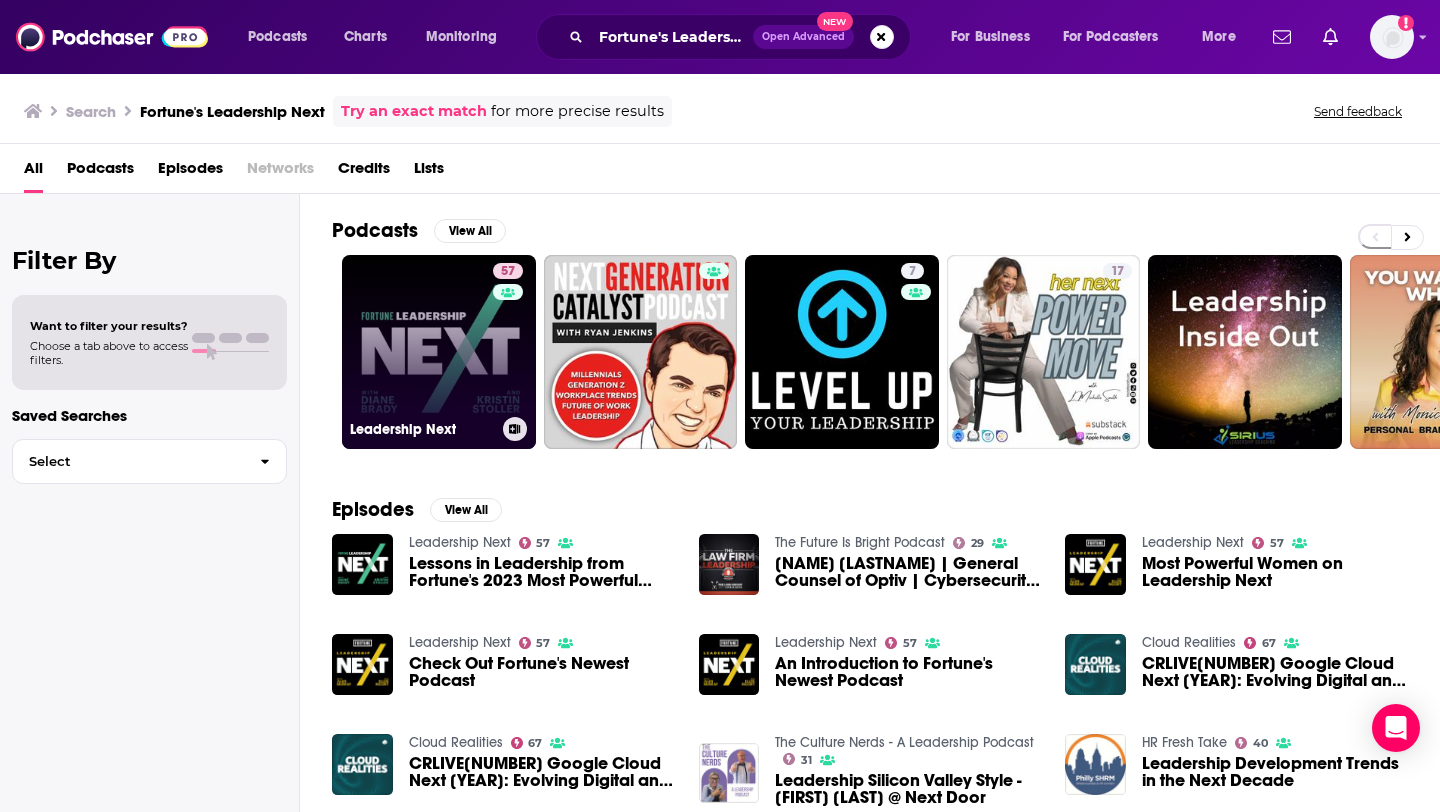 click on "57" at bounding box center (510, 340) 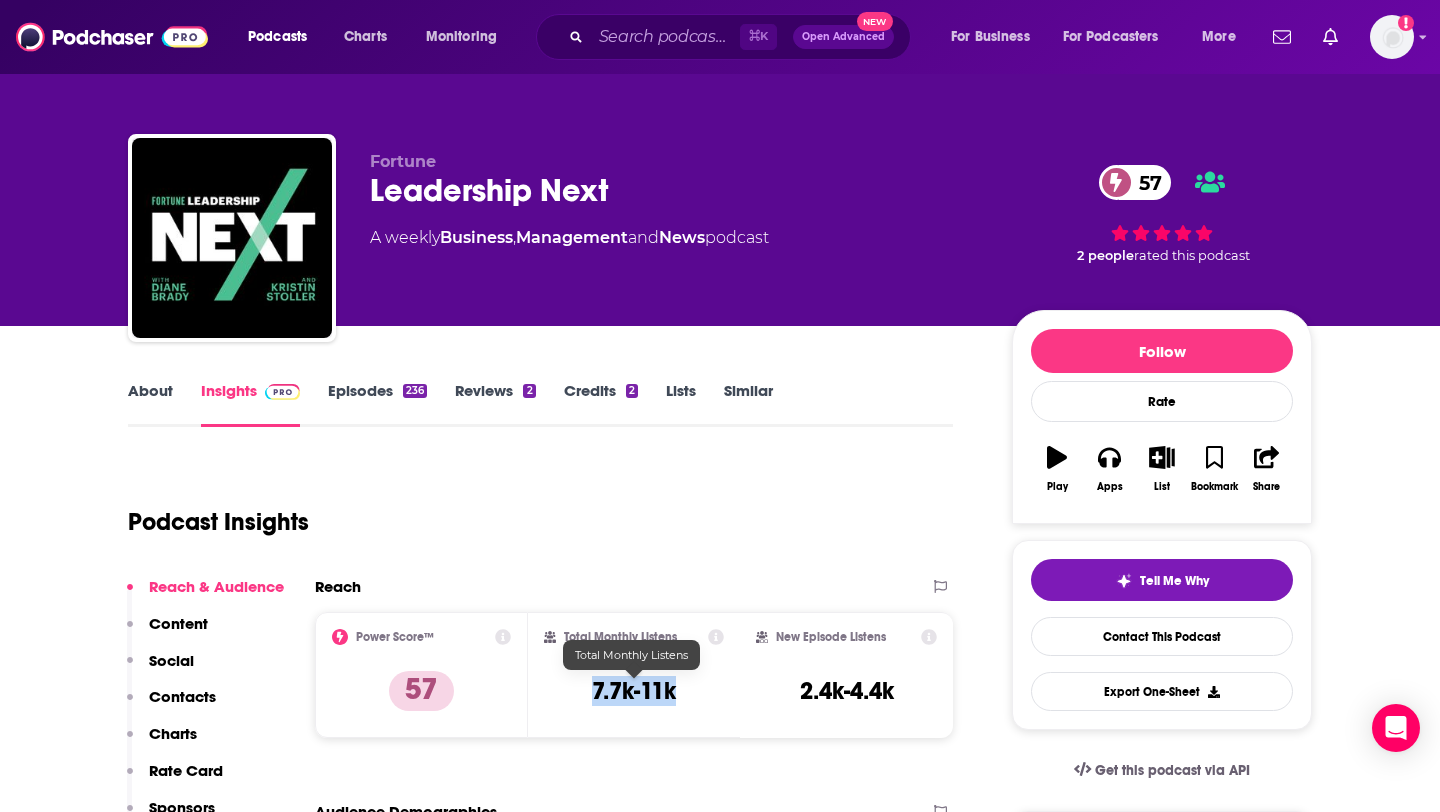 drag, startPoint x: 586, startPoint y: 696, endPoint x: 711, endPoint y: 695, distance: 125.004 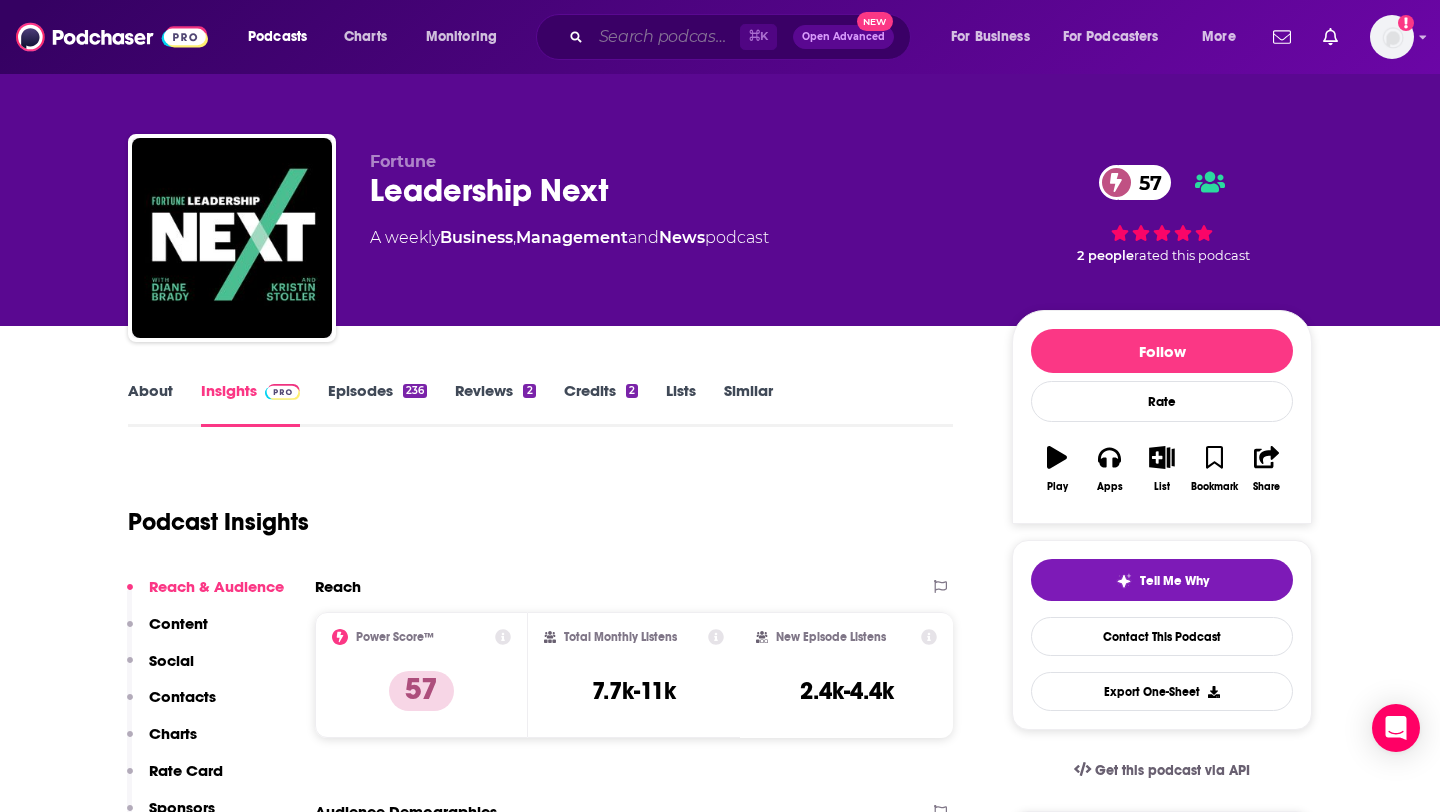 click at bounding box center (665, 37) 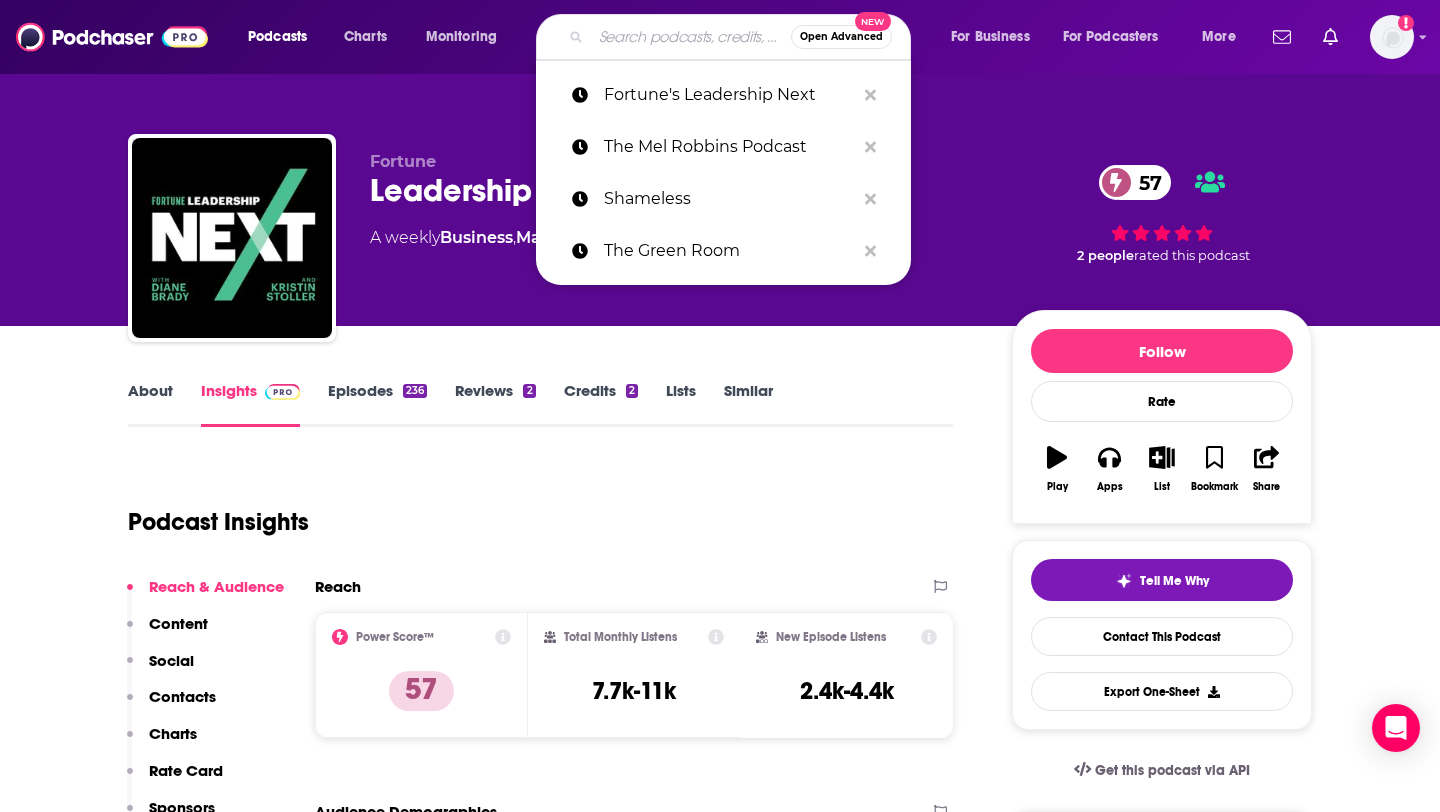 paste on "On Purpose with Jay Shetty" 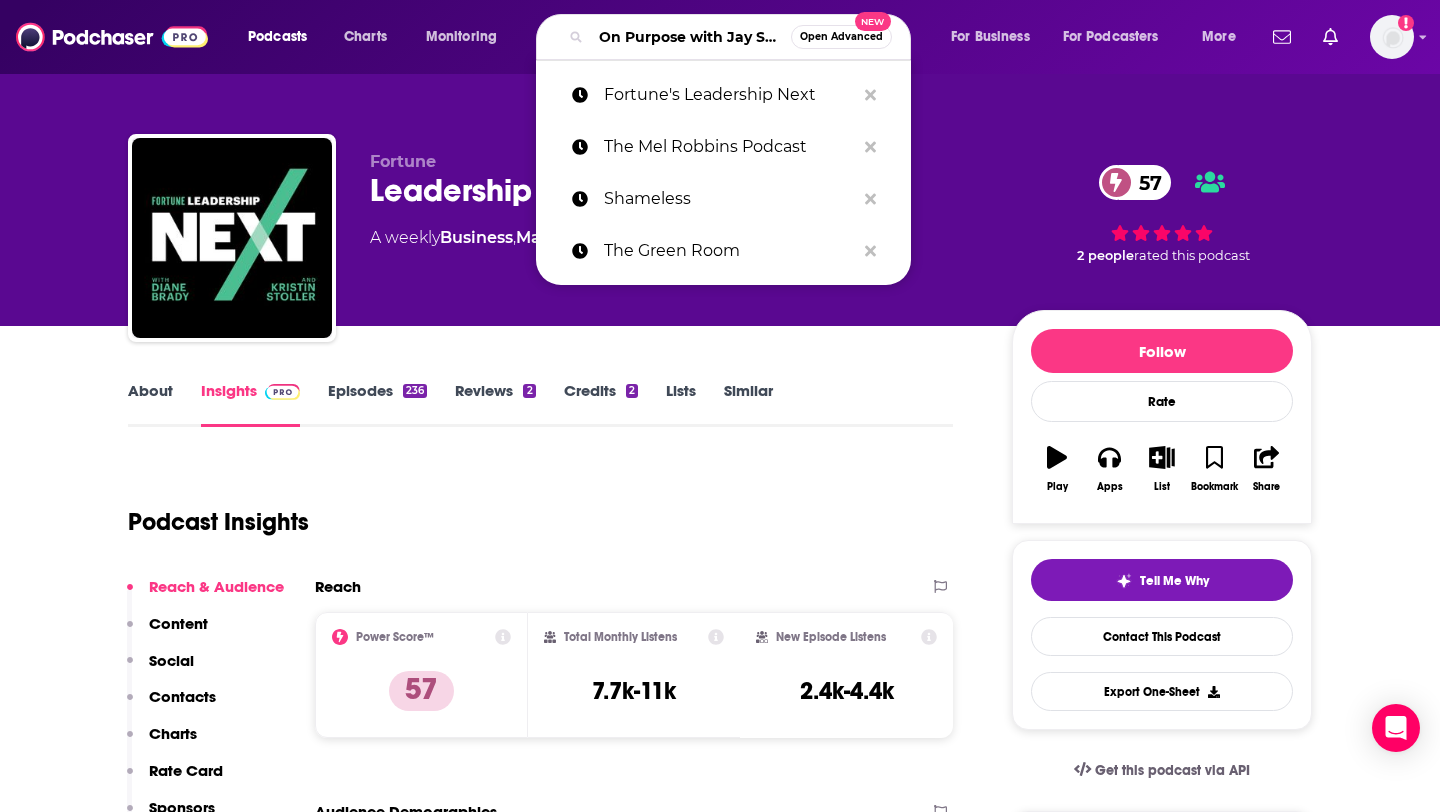scroll, scrollTop: 0, scrollLeft: 61, axis: horizontal 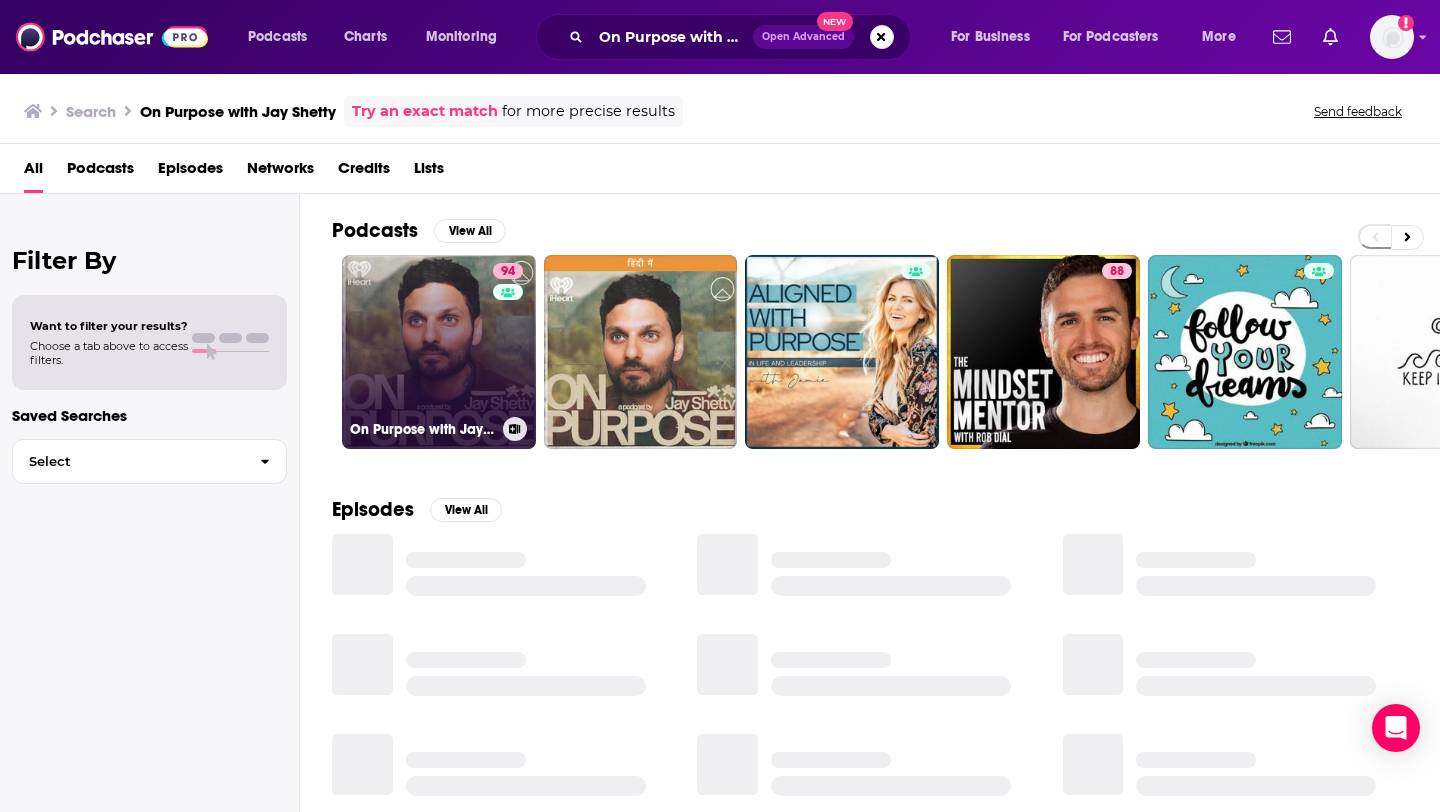 click on "[NUMBER] On Purpose with [NAME] [LASTNAME]" at bounding box center (439, 352) 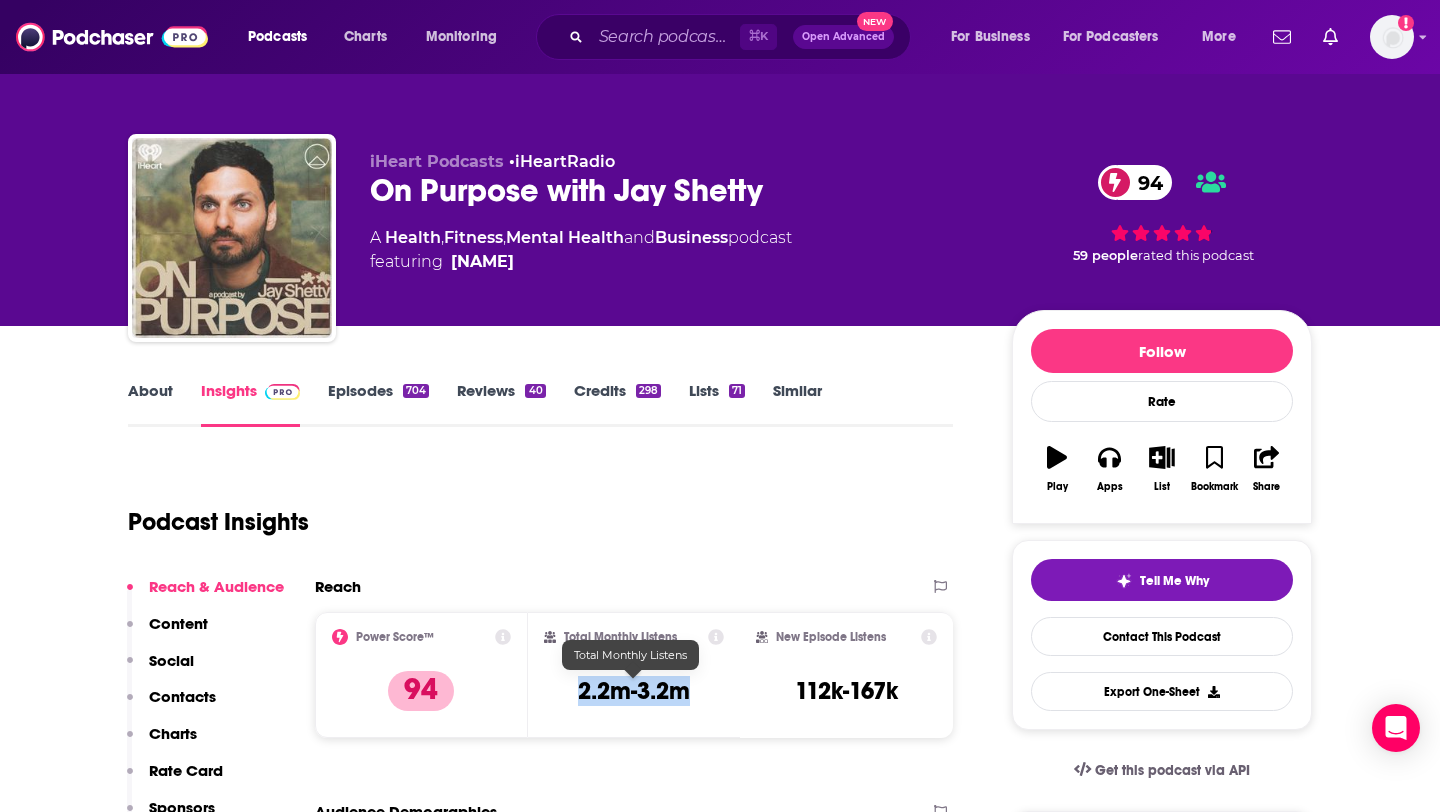 drag, startPoint x: 573, startPoint y: 686, endPoint x: 708, endPoint y: 684, distance: 135.01482 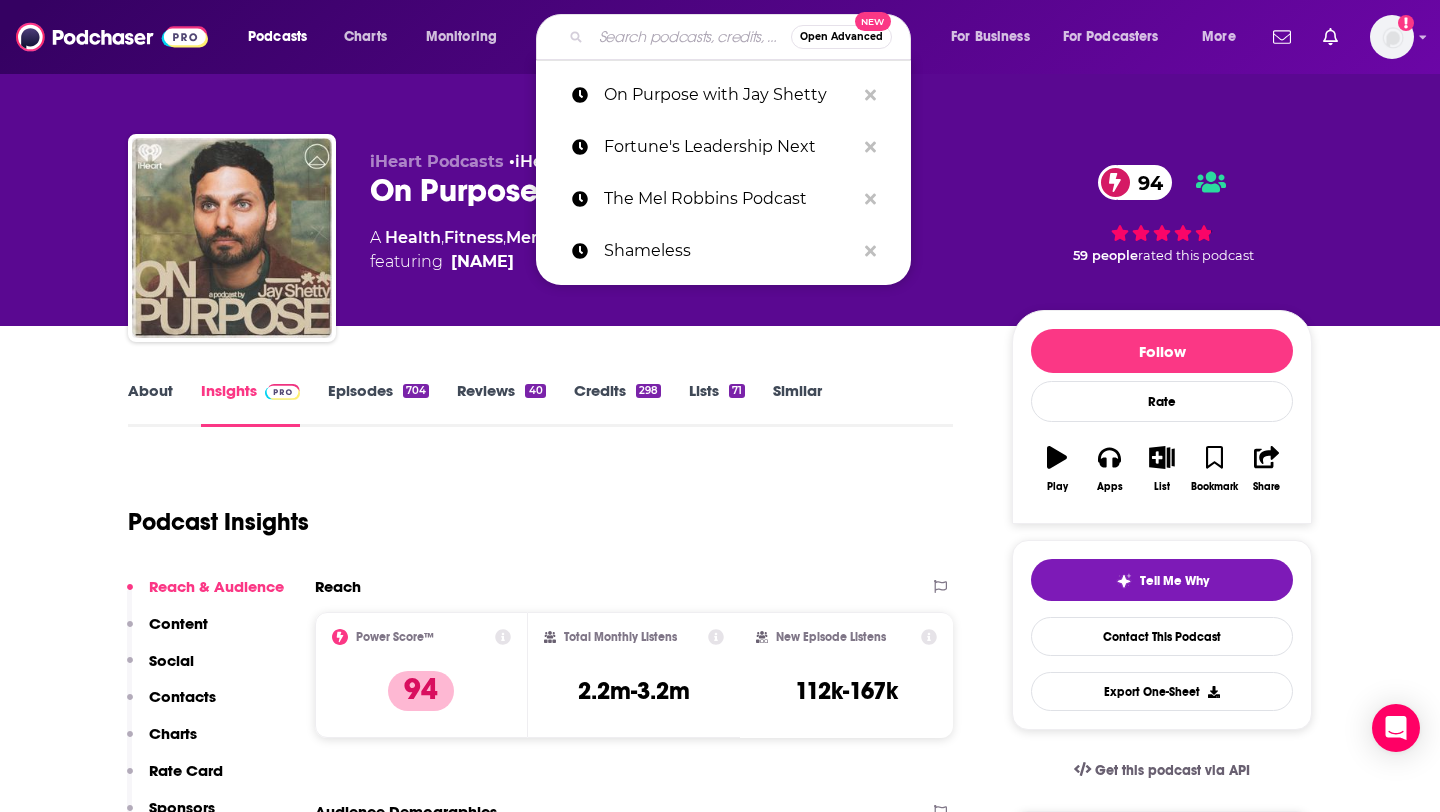 click at bounding box center (691, 37) 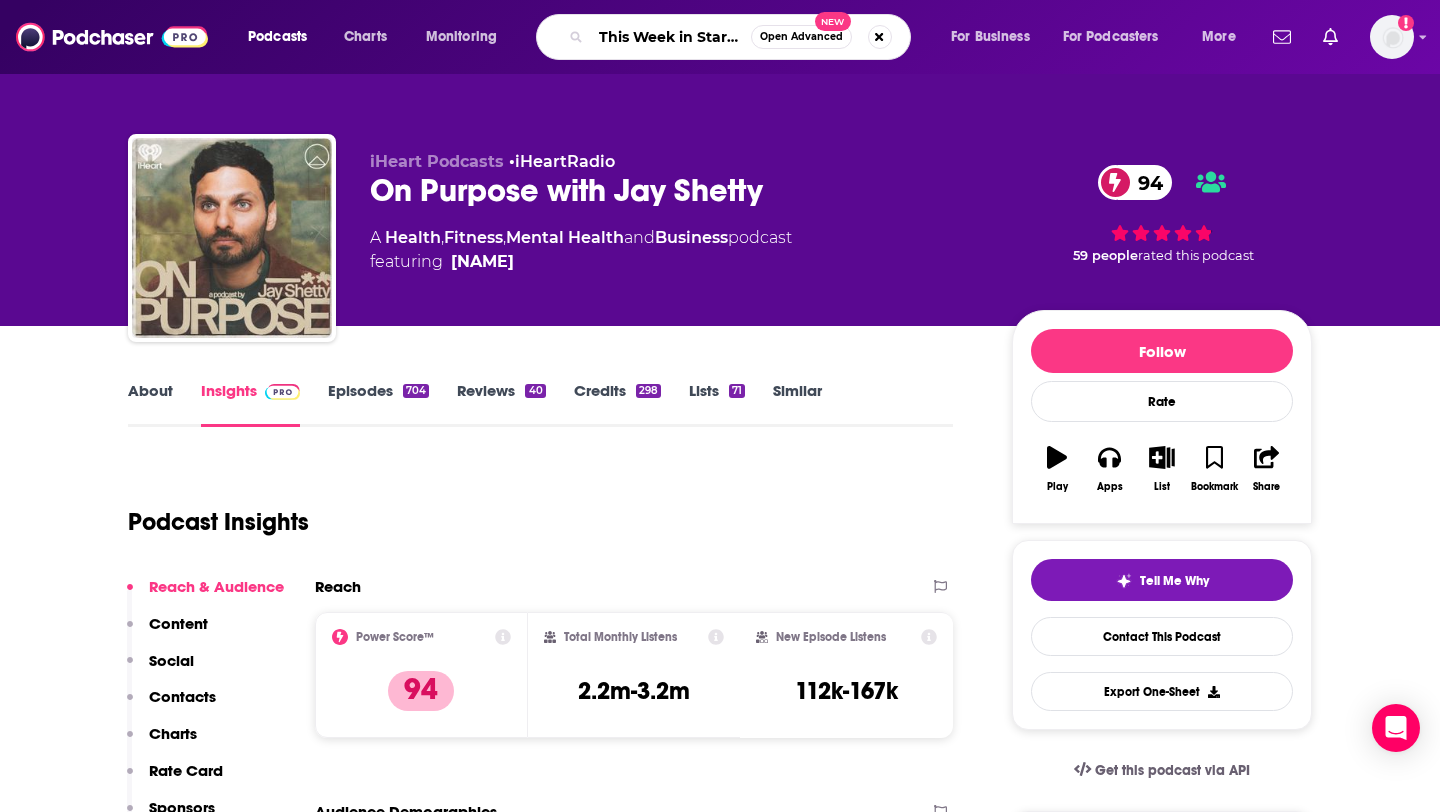 scroll, scrollTop: 0, scrollLeft: 19, axis: horizontal 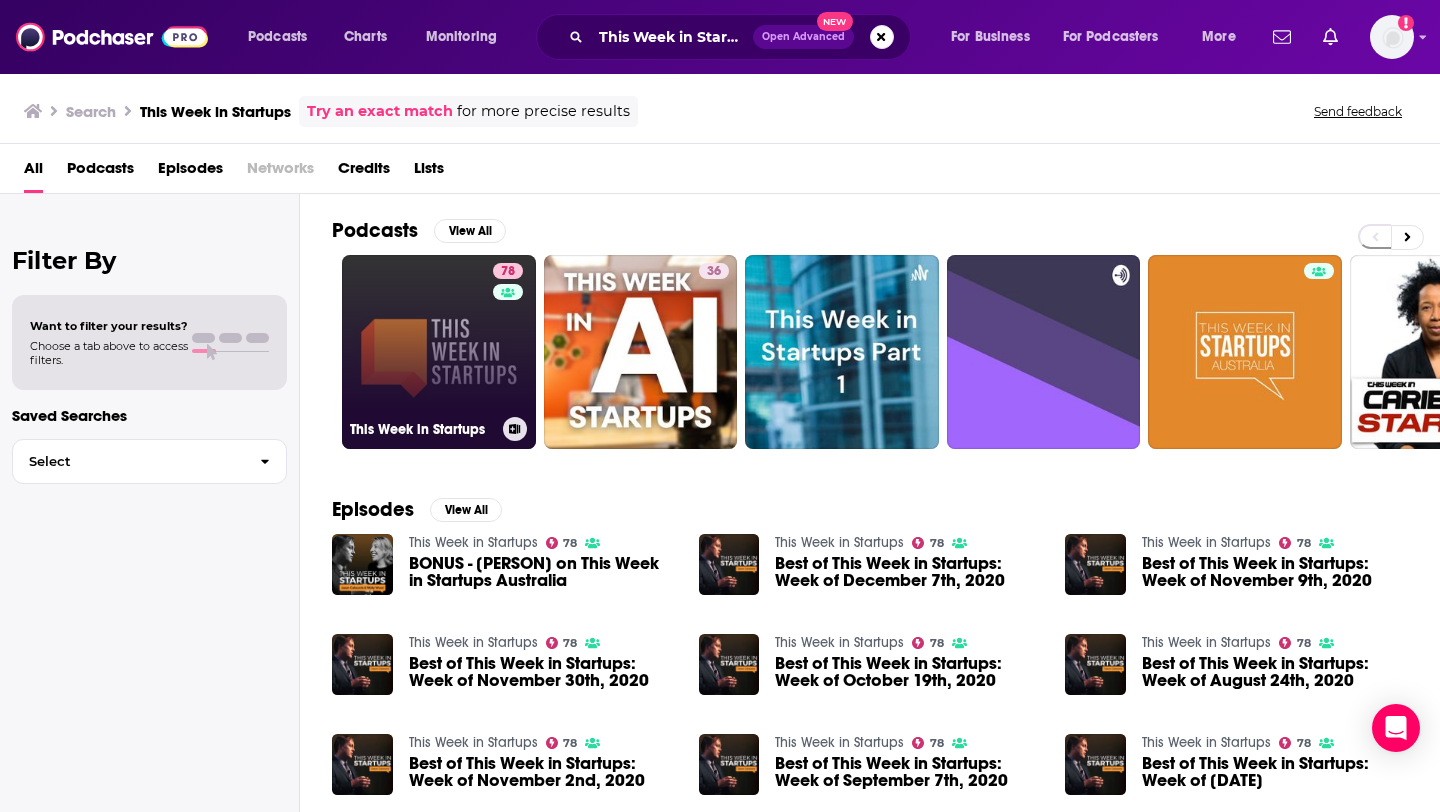 click on "78 This Week in Startups" at bounding box center [439, 352] 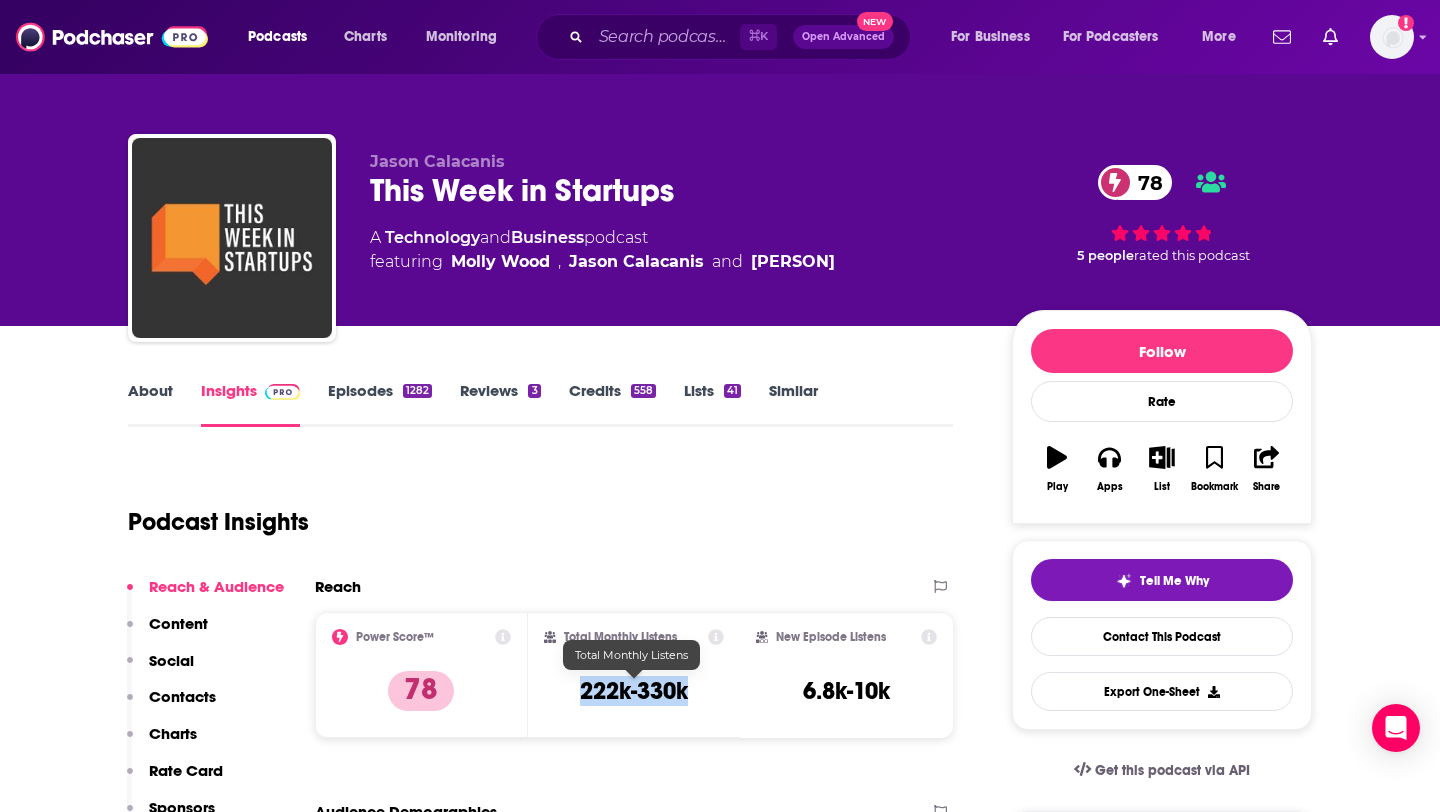drag, startPoint x: 587, startPoint y: 686, endPoint x: 698, endPoint y: 686, distance: 111 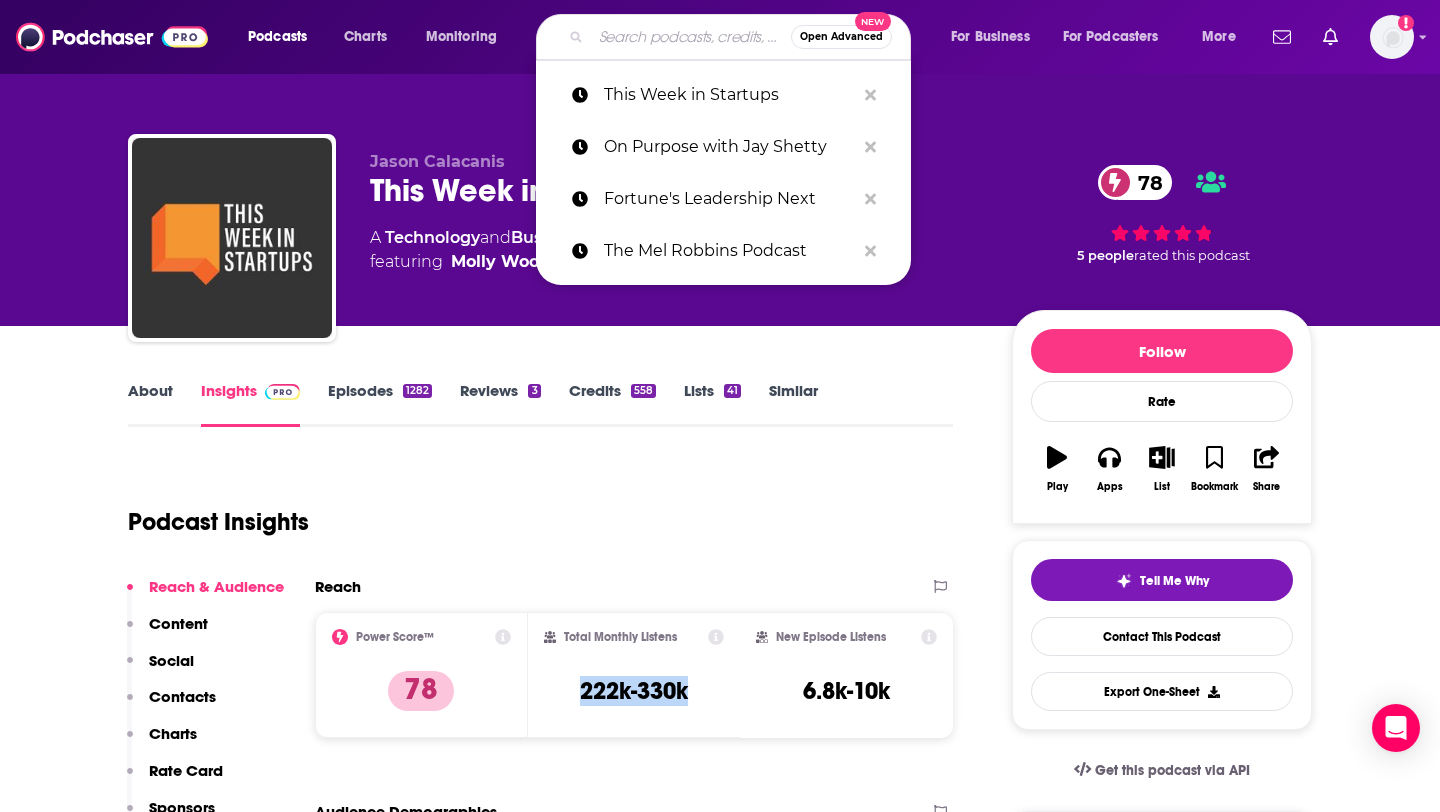 click at bounding box center [691, 37] 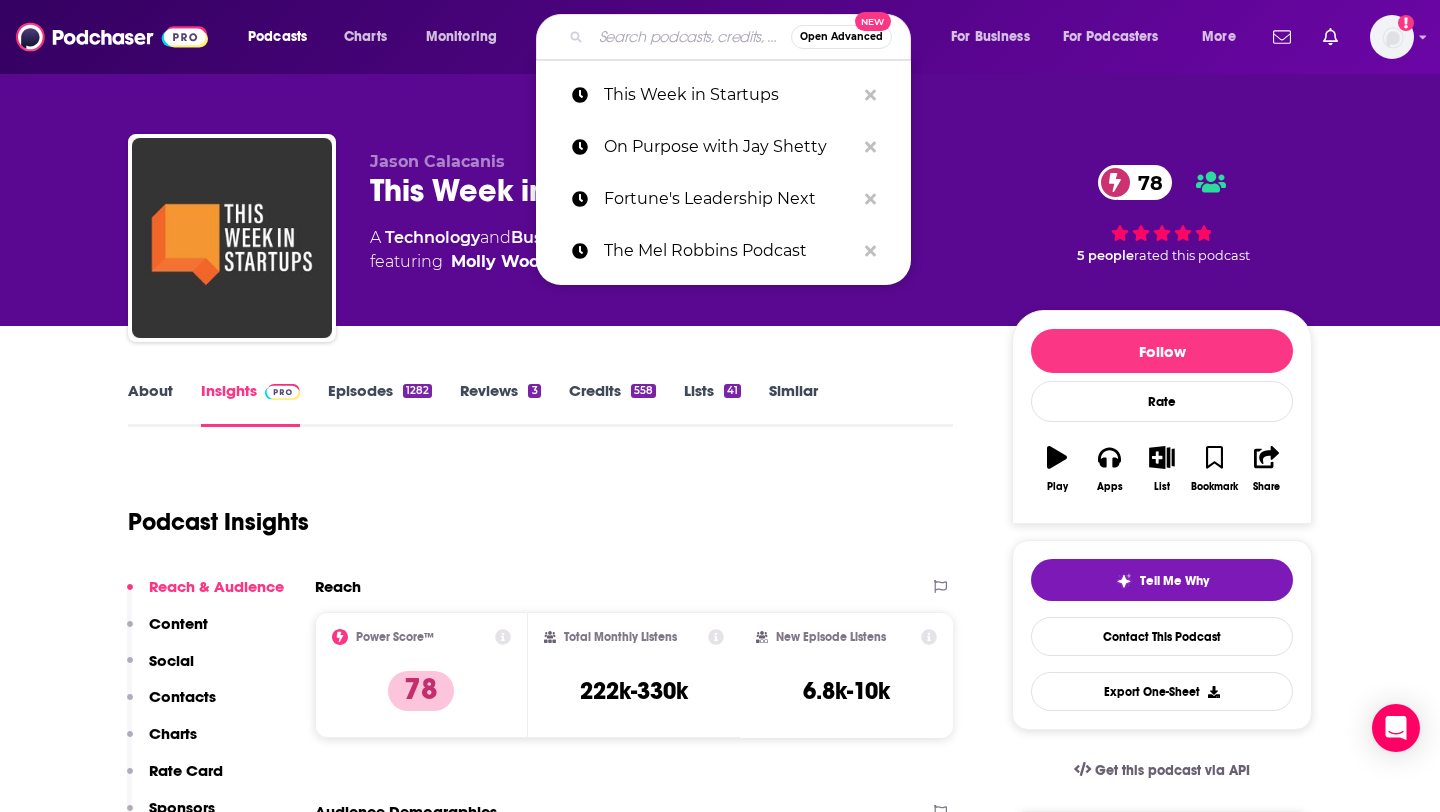 paste on "Where It Happens" 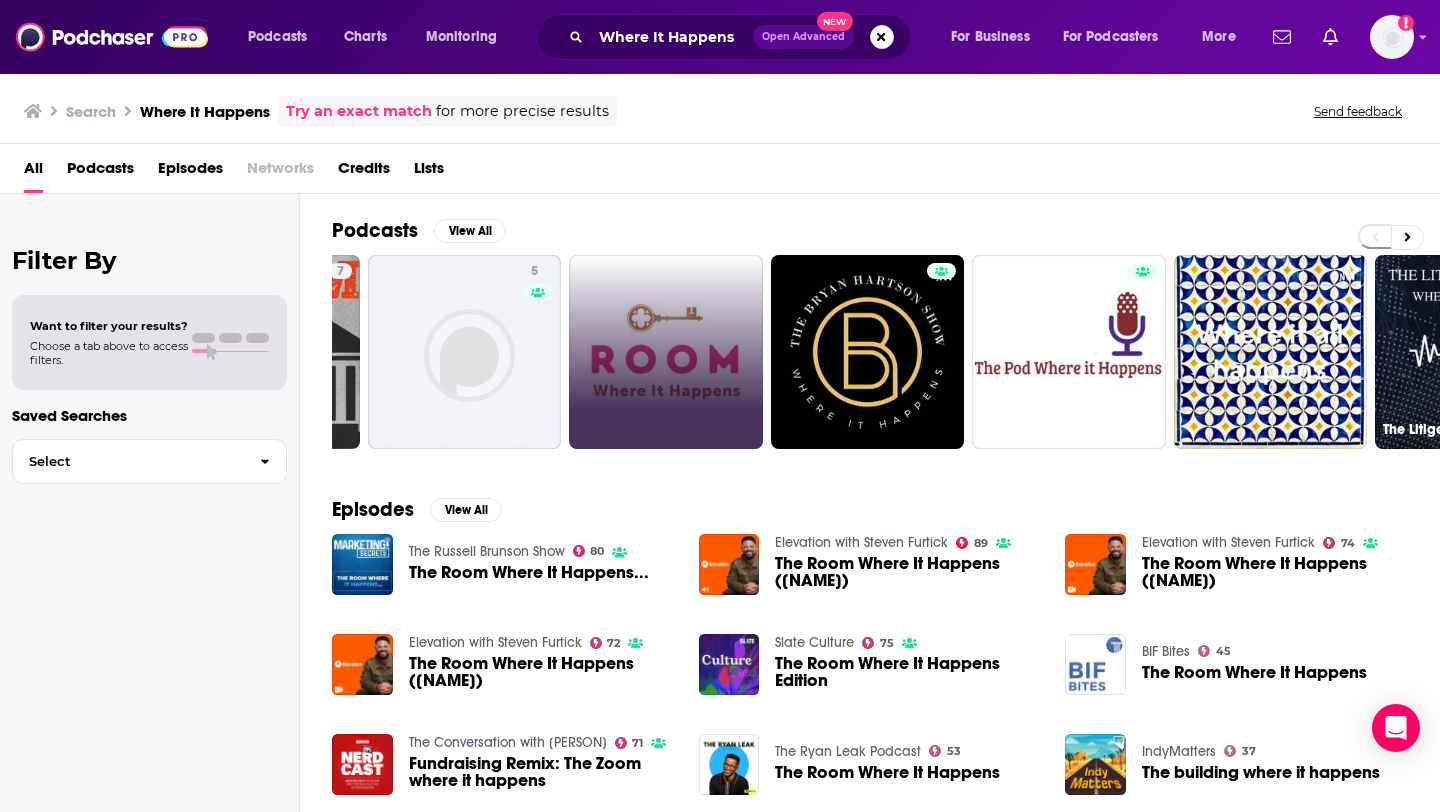 scroll, scrollTop: 0, scrollLeft: 0, axis: both 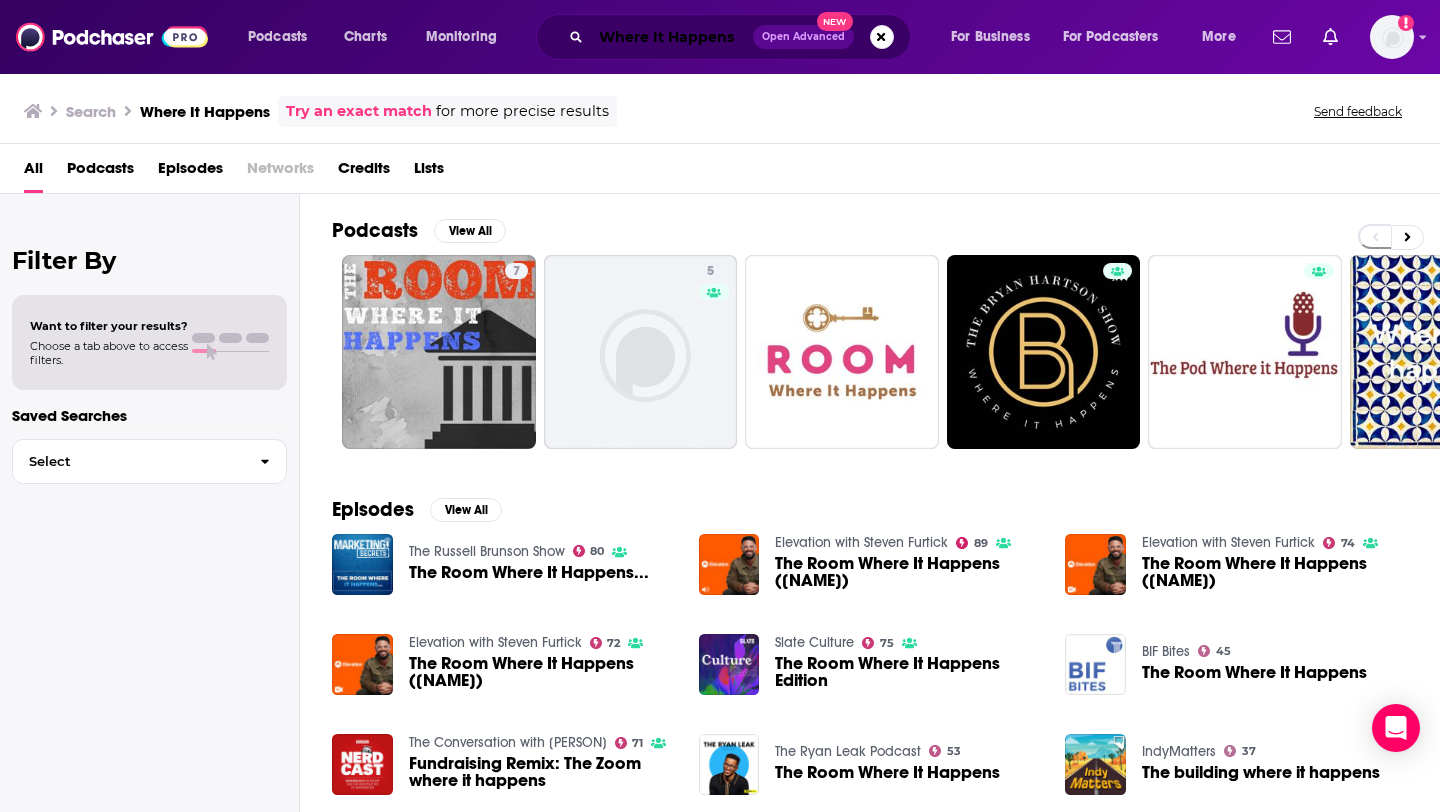 click on "Where It Happens" at bounding box center [672, 37] 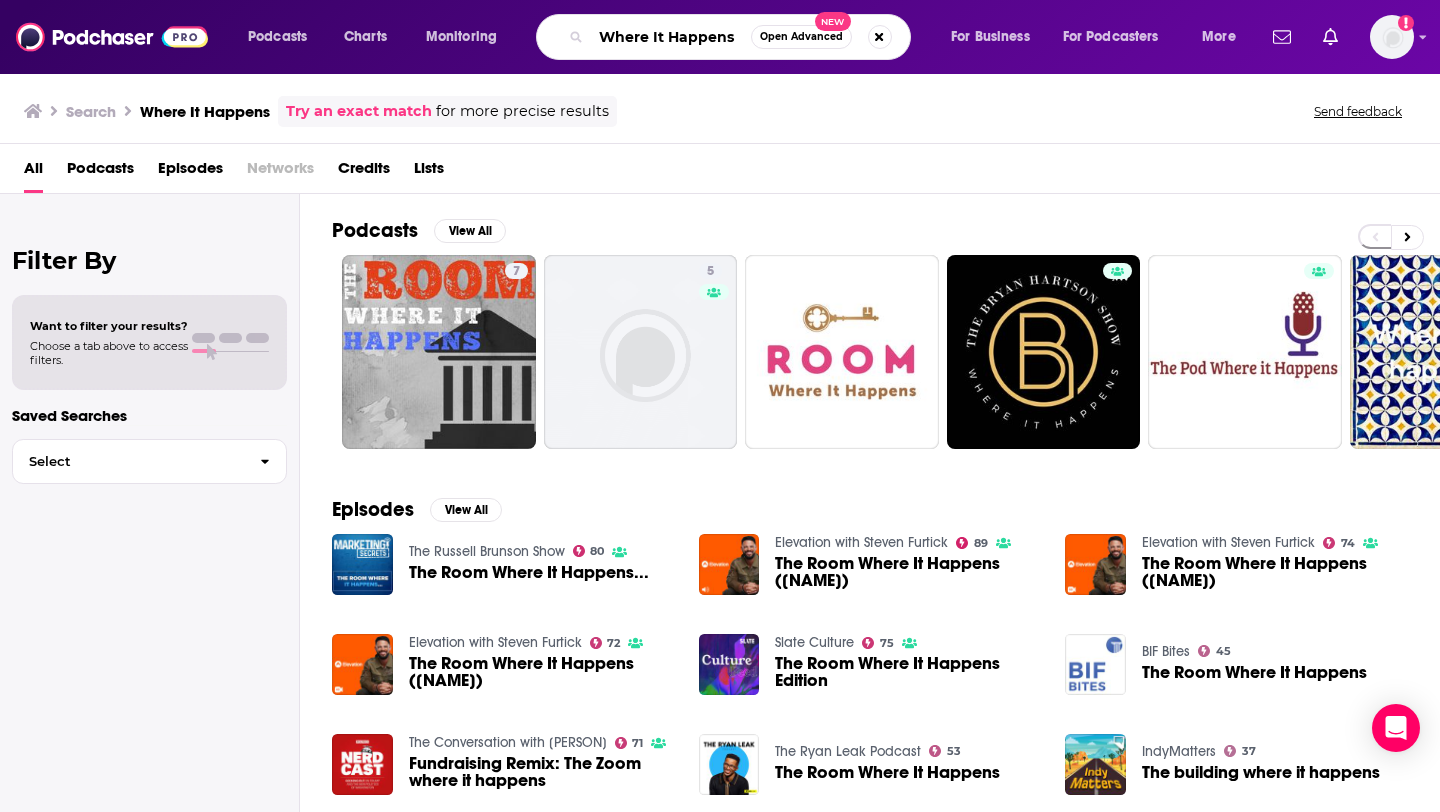 click on "Where It Happens" at bounding box center (671, 37) 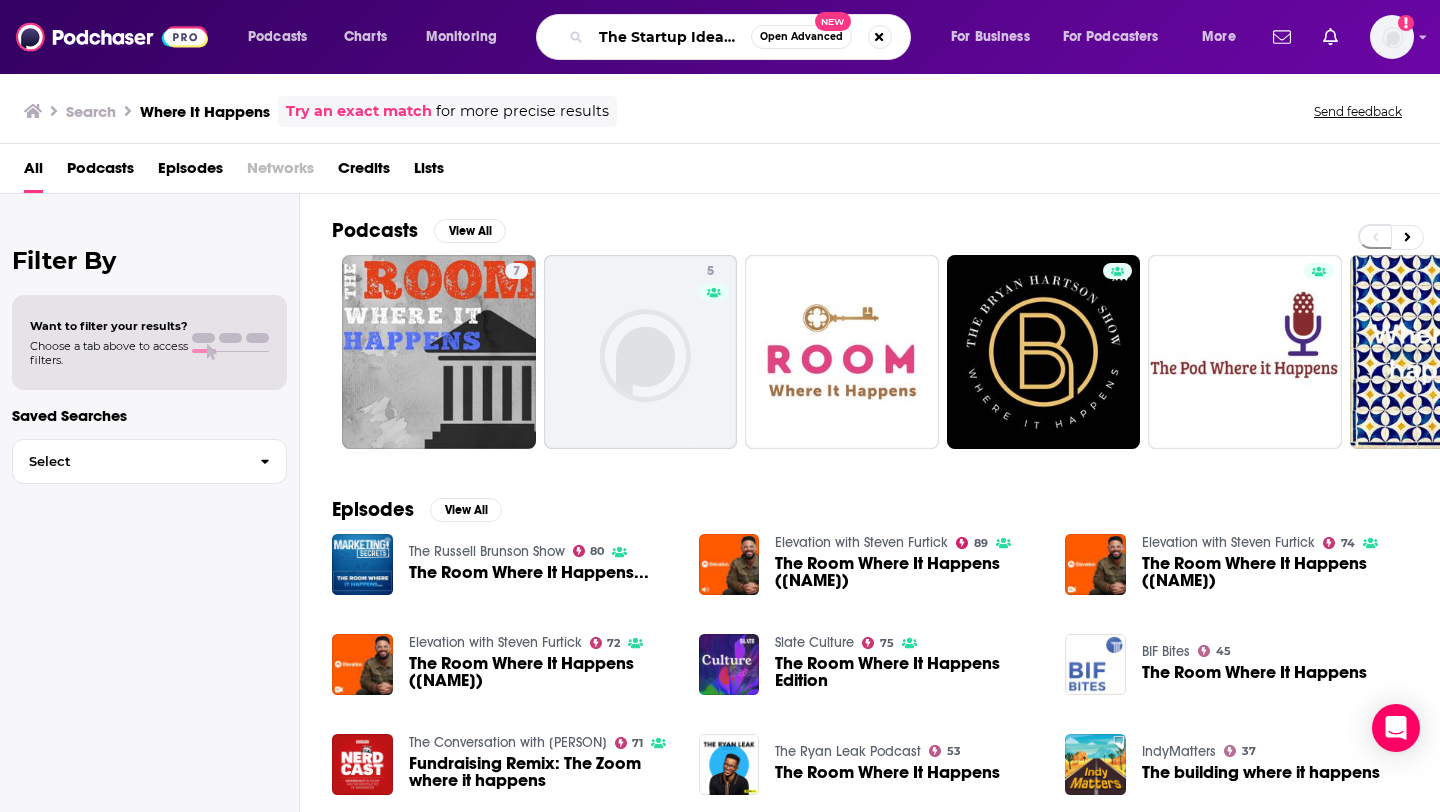 scroll, scrollTop: 0, scrollLeft: 51, axis: horizontal 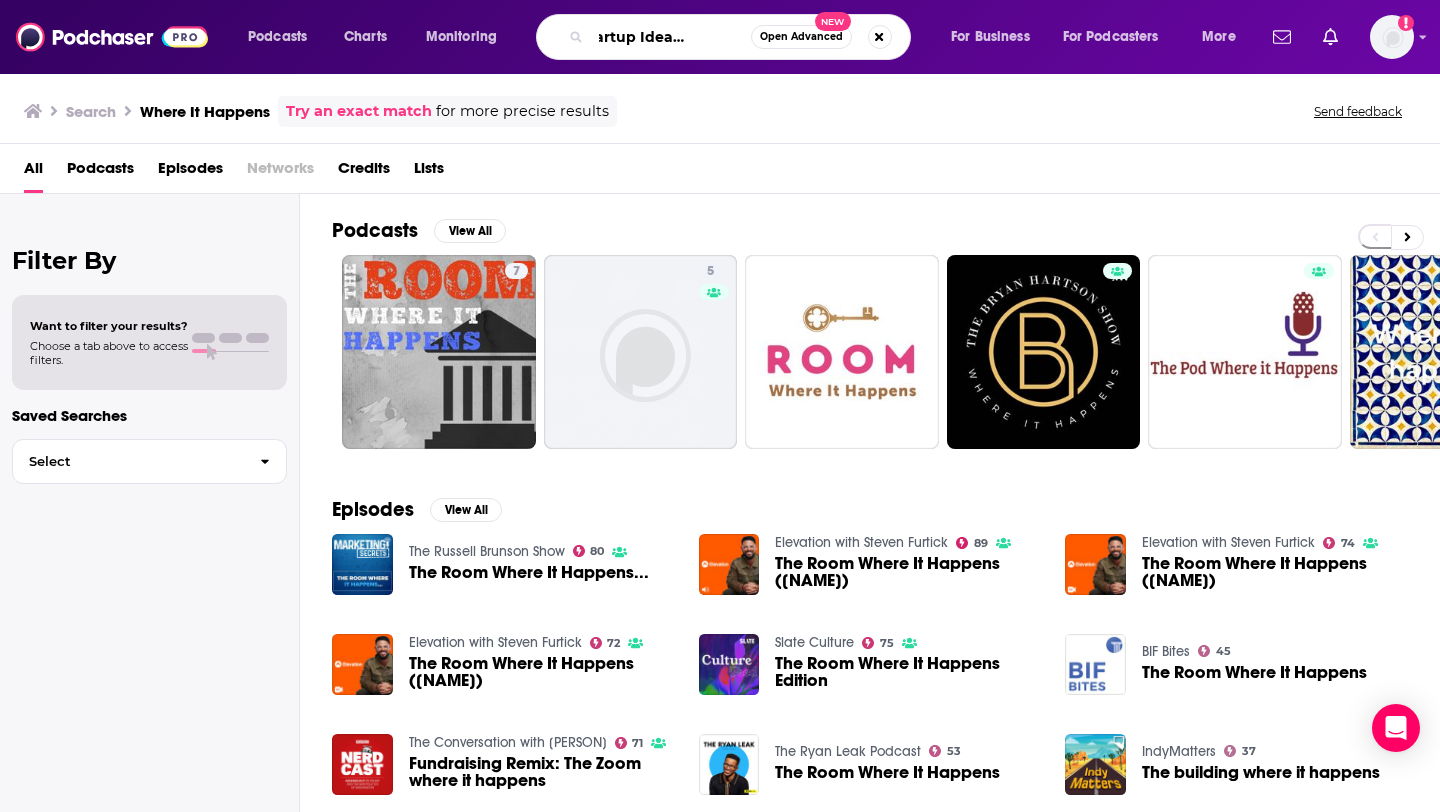 type on "The Startup Ideas Podcast" 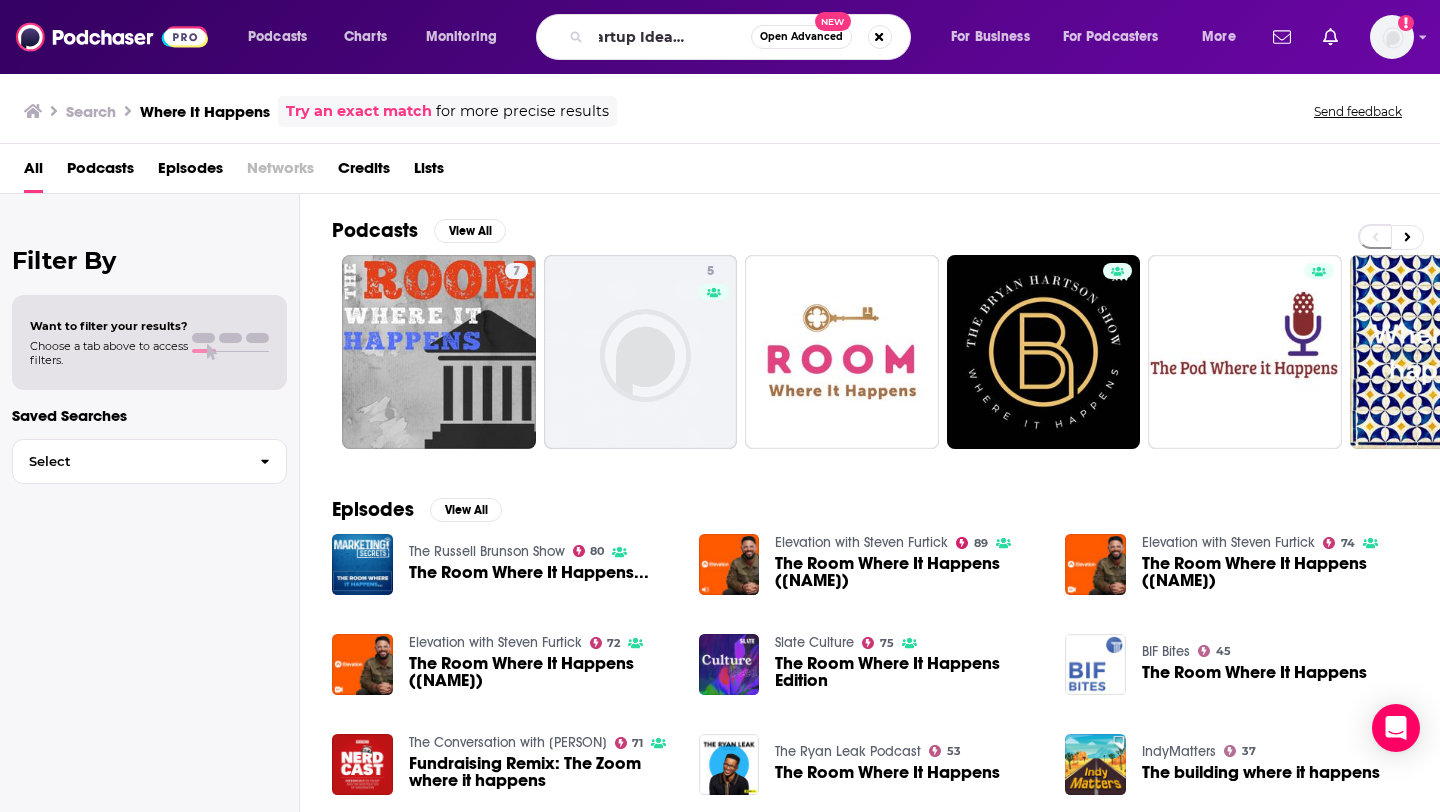 scroll, scrollTop: 0, scrollLeft: 0, axis: both 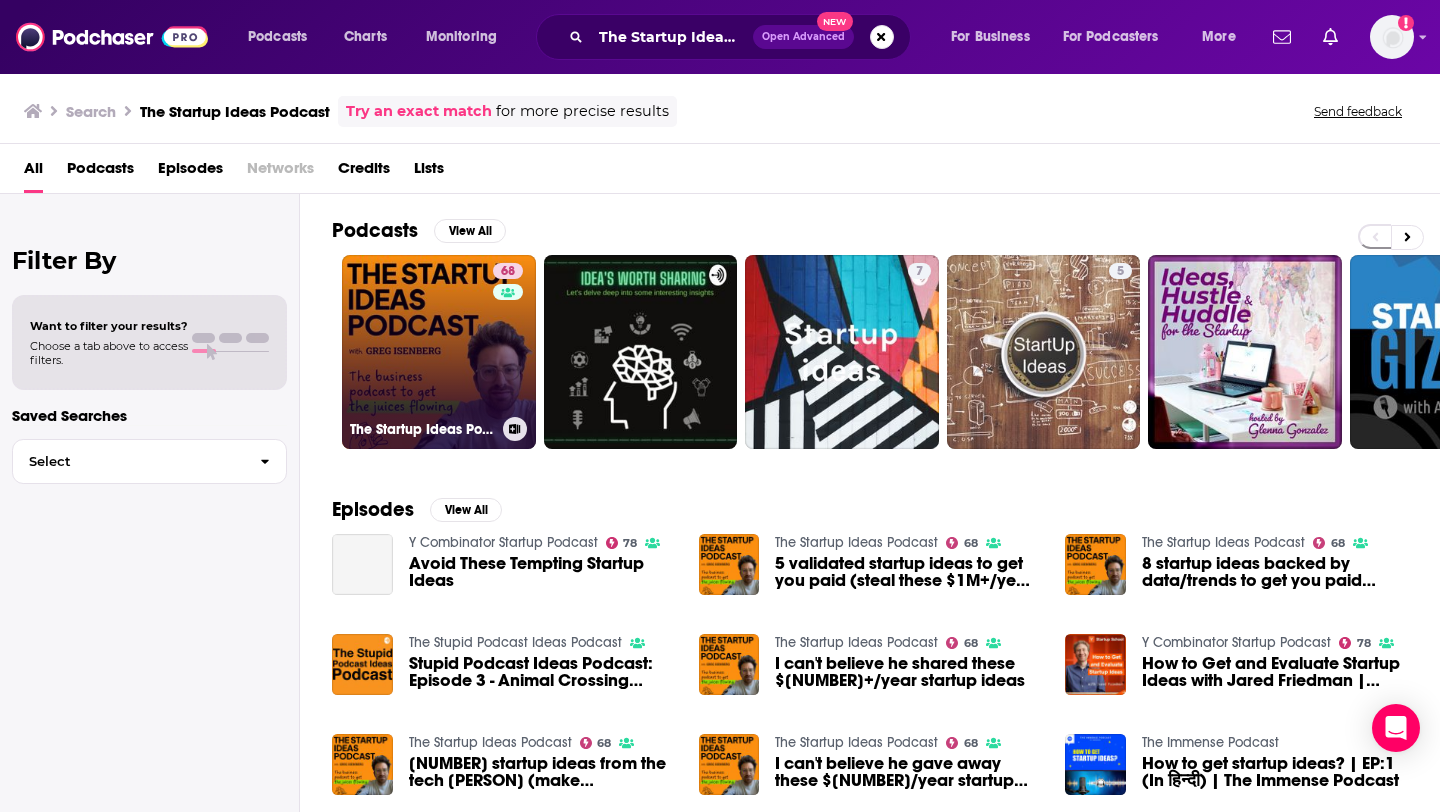 click on "68 The Startup Ideas Podcast" at bounding box center (439, 352) 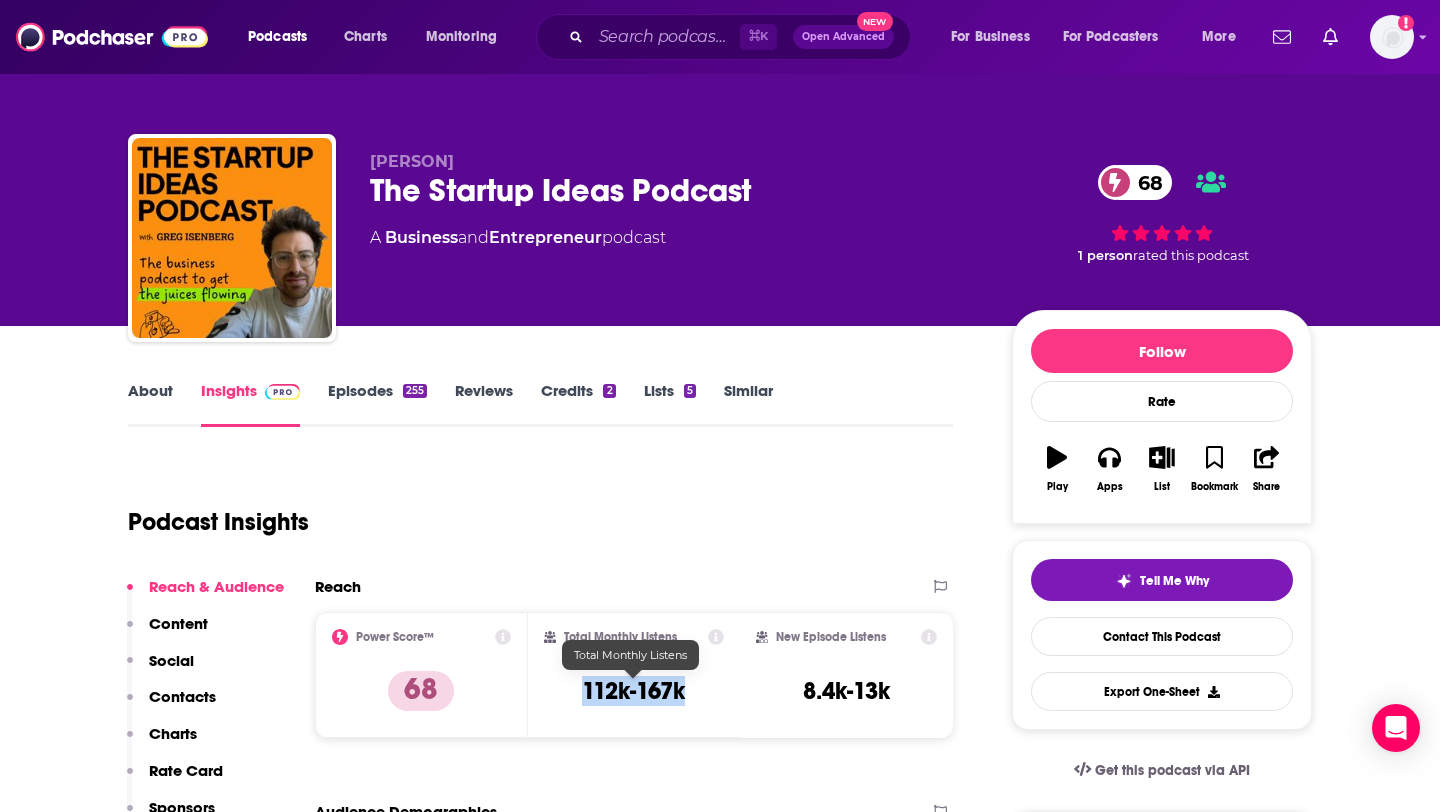 drag, startPoint x: 586, startPoint y: 697, endPoint x: 712, endPoint y: 698, distance: 126.00397 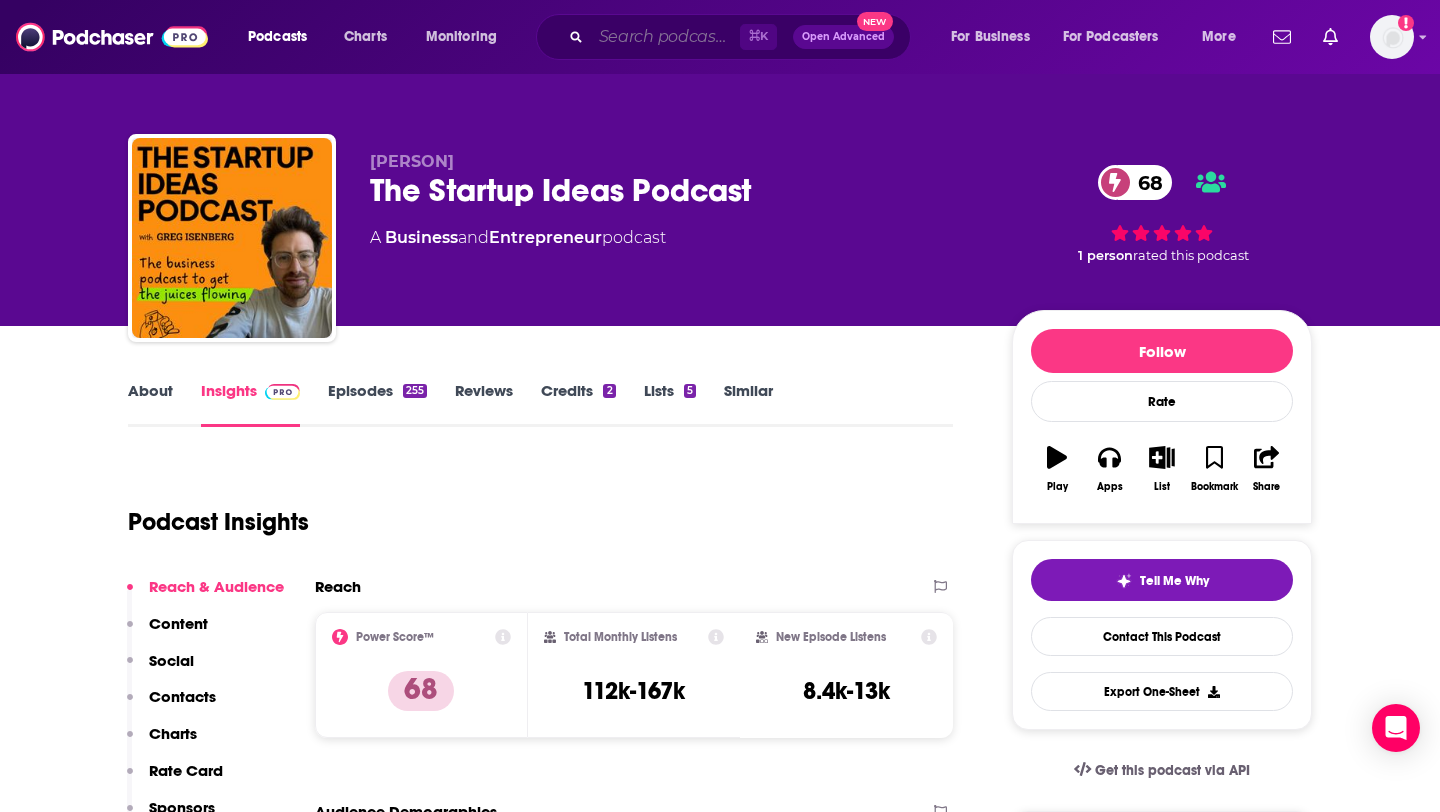 click at bounding box center (665, 37) 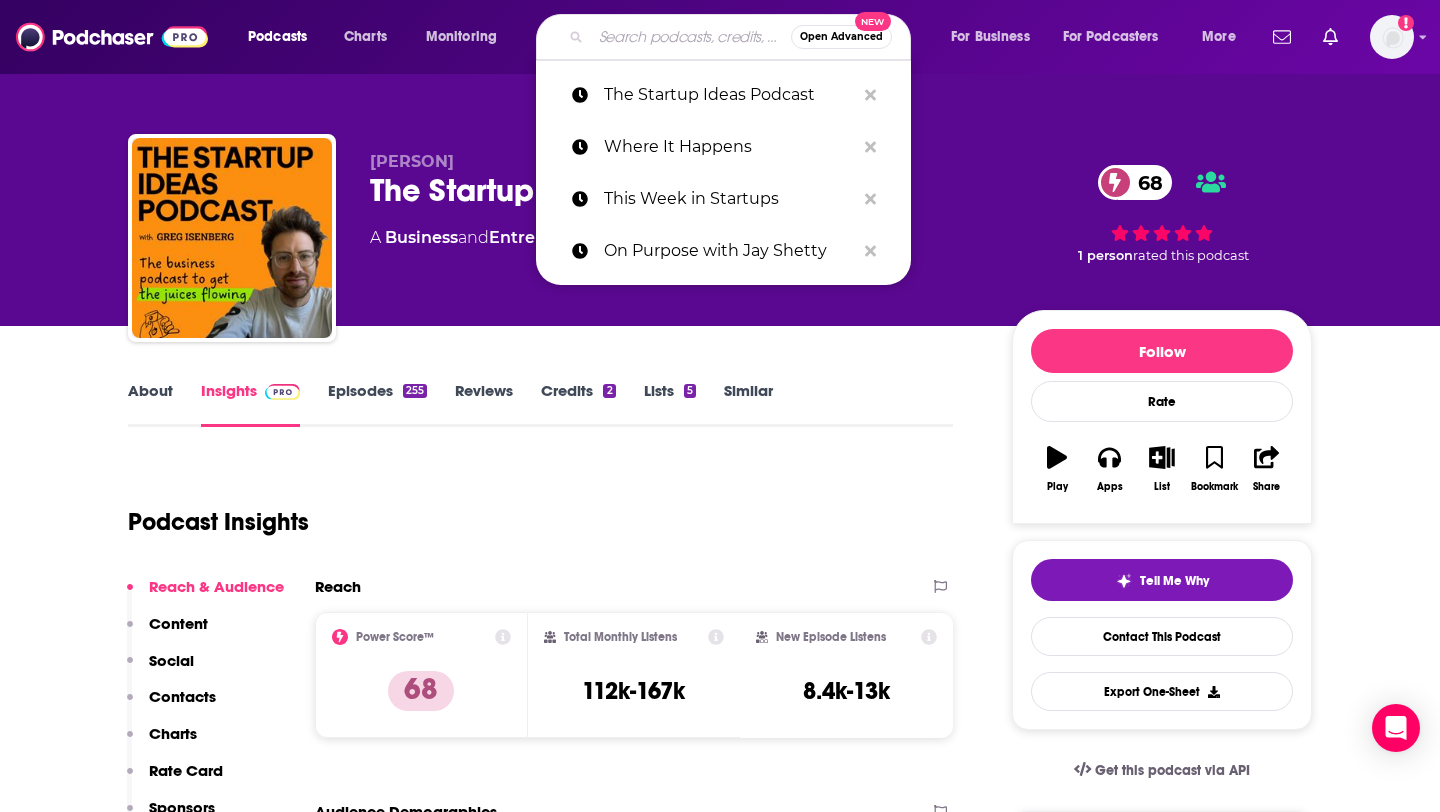 paste on "The Intelligence: The Economist" 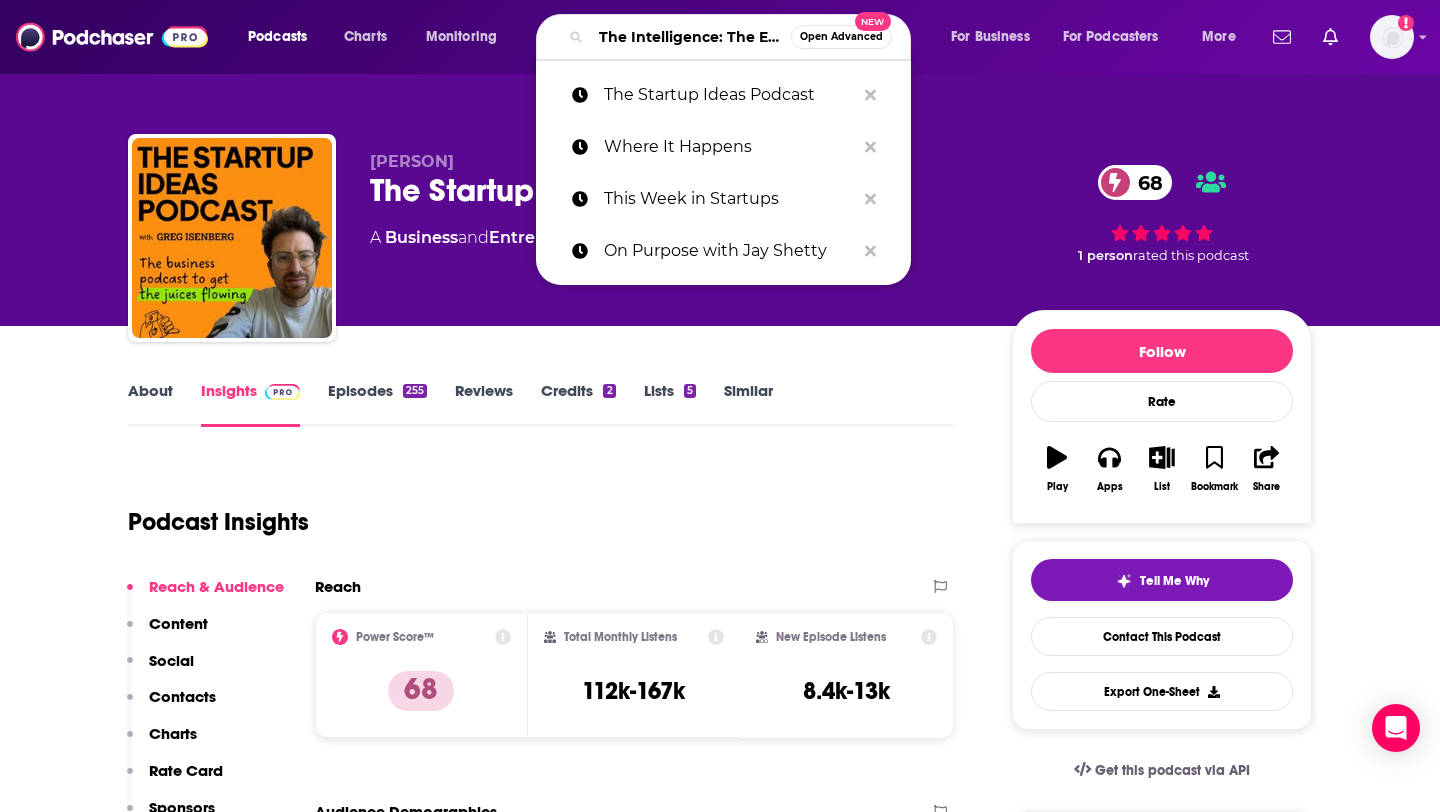 scroll, scrollTop: 0, scrollLeft: 93, axis: horizontal 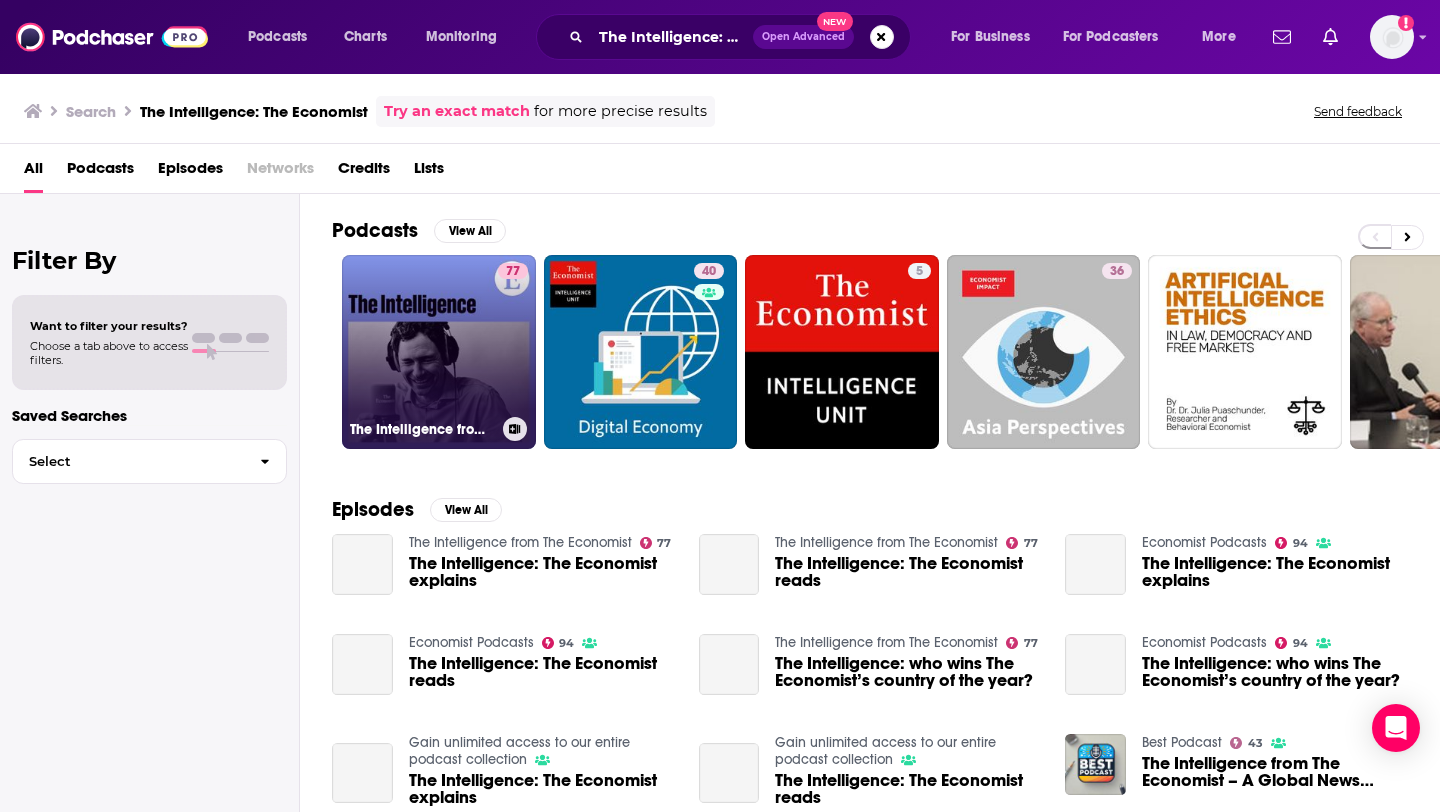 click on "77 The Intelligence from The Economist" at bounding box center [439, 352] 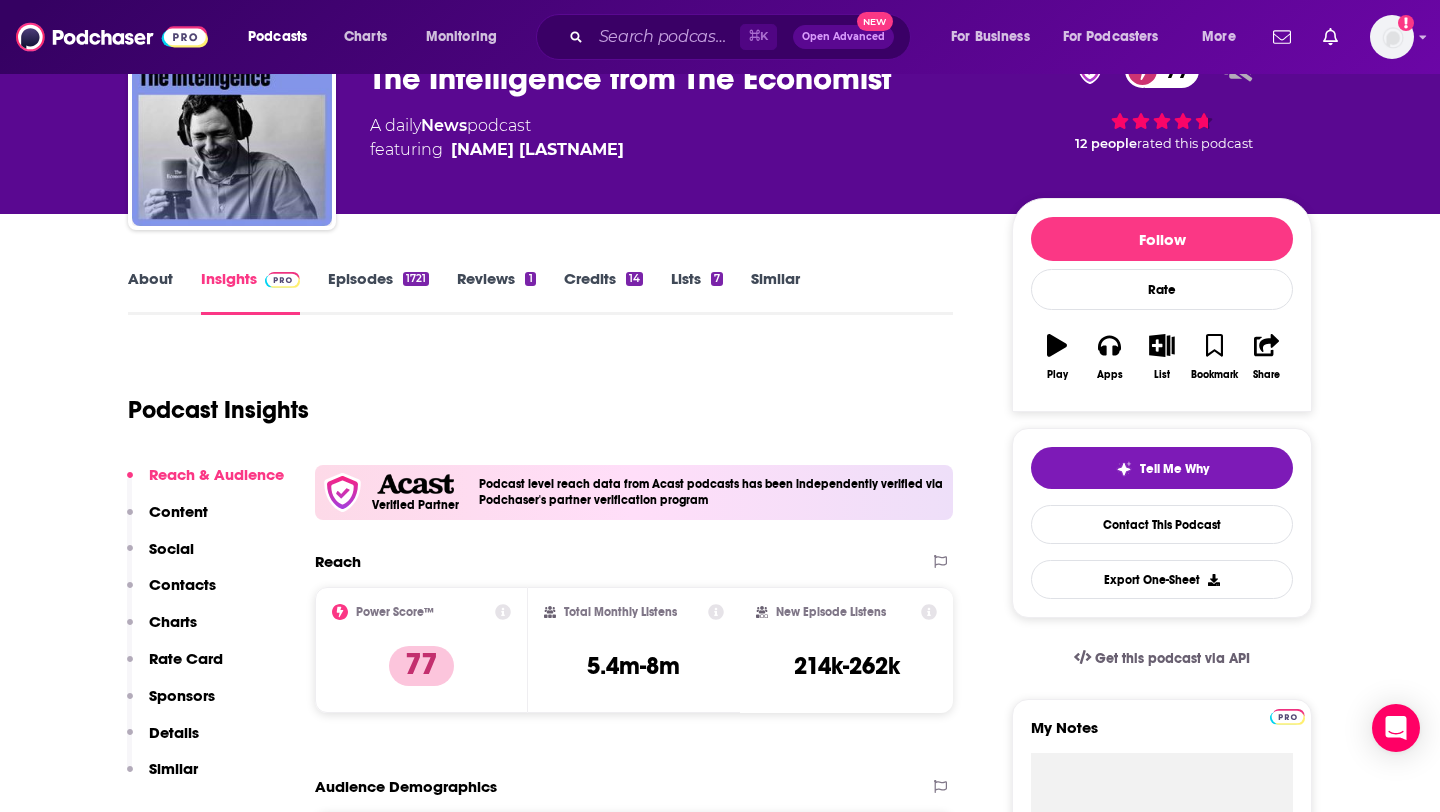 scroll, scrollTop: 164, scrollLeft: 0, axis: vertical 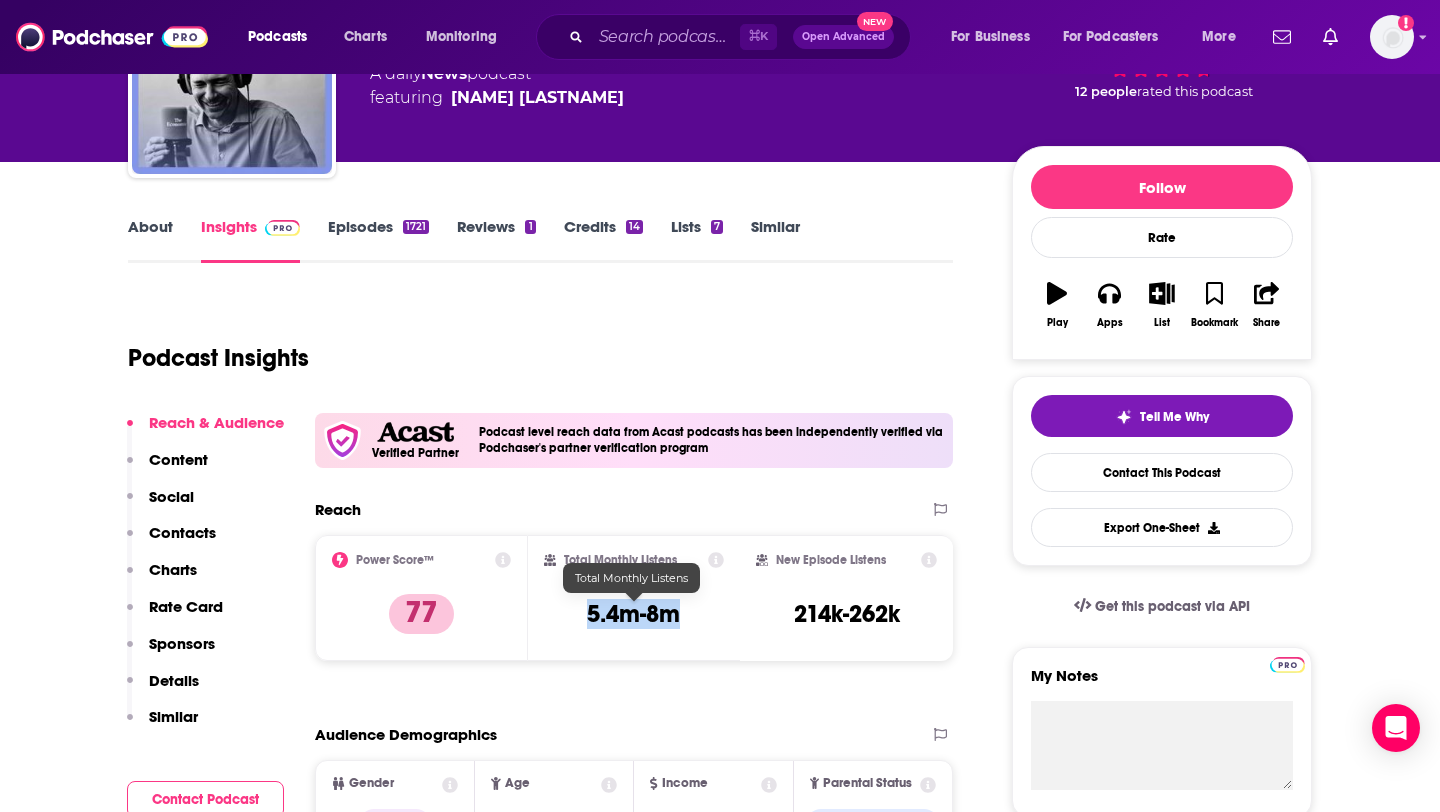 drag, startPoint x: 590, startPoint y: 612, endPoint x: 681, endPoint y: 618, distance: 91.197586 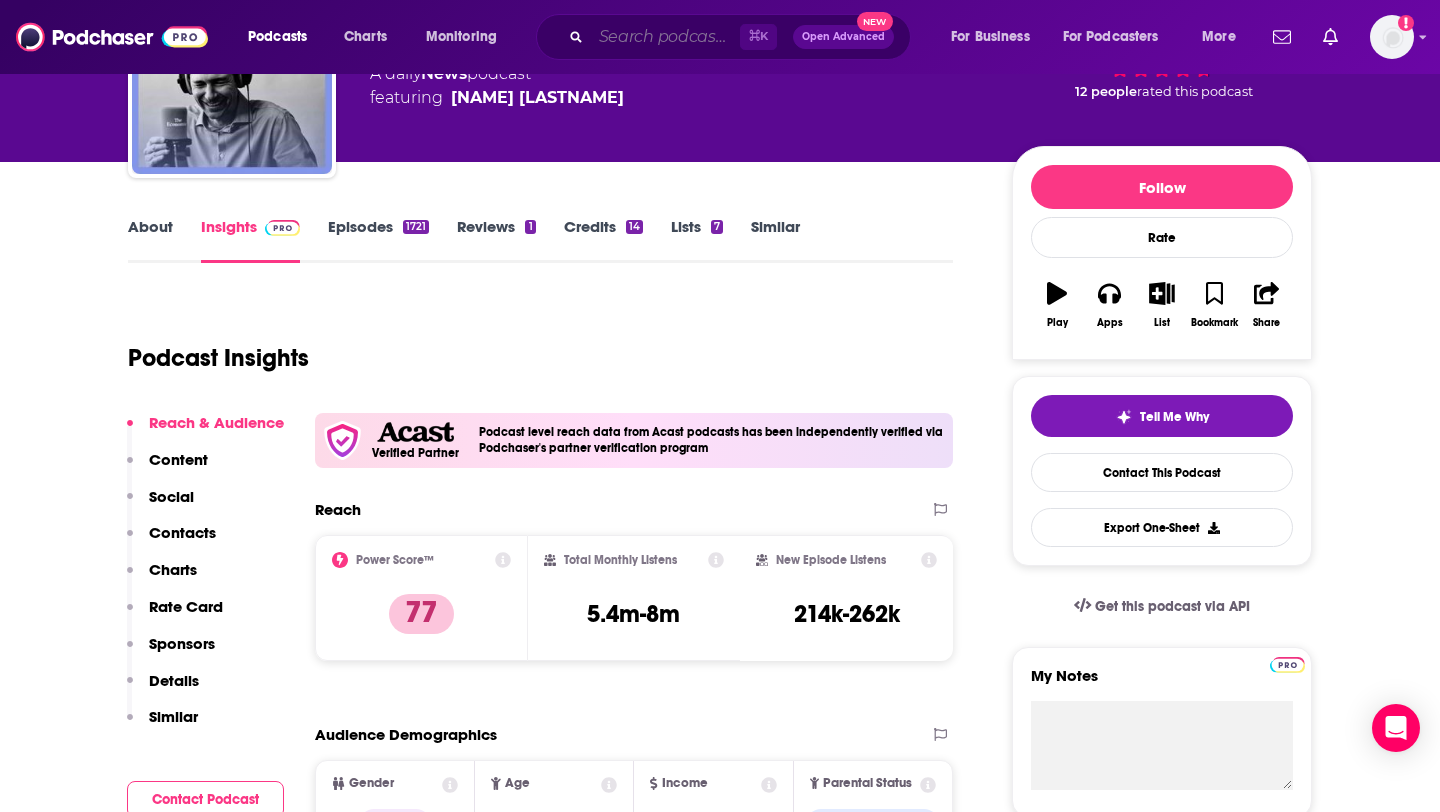 click at bounding box center (665, 37) 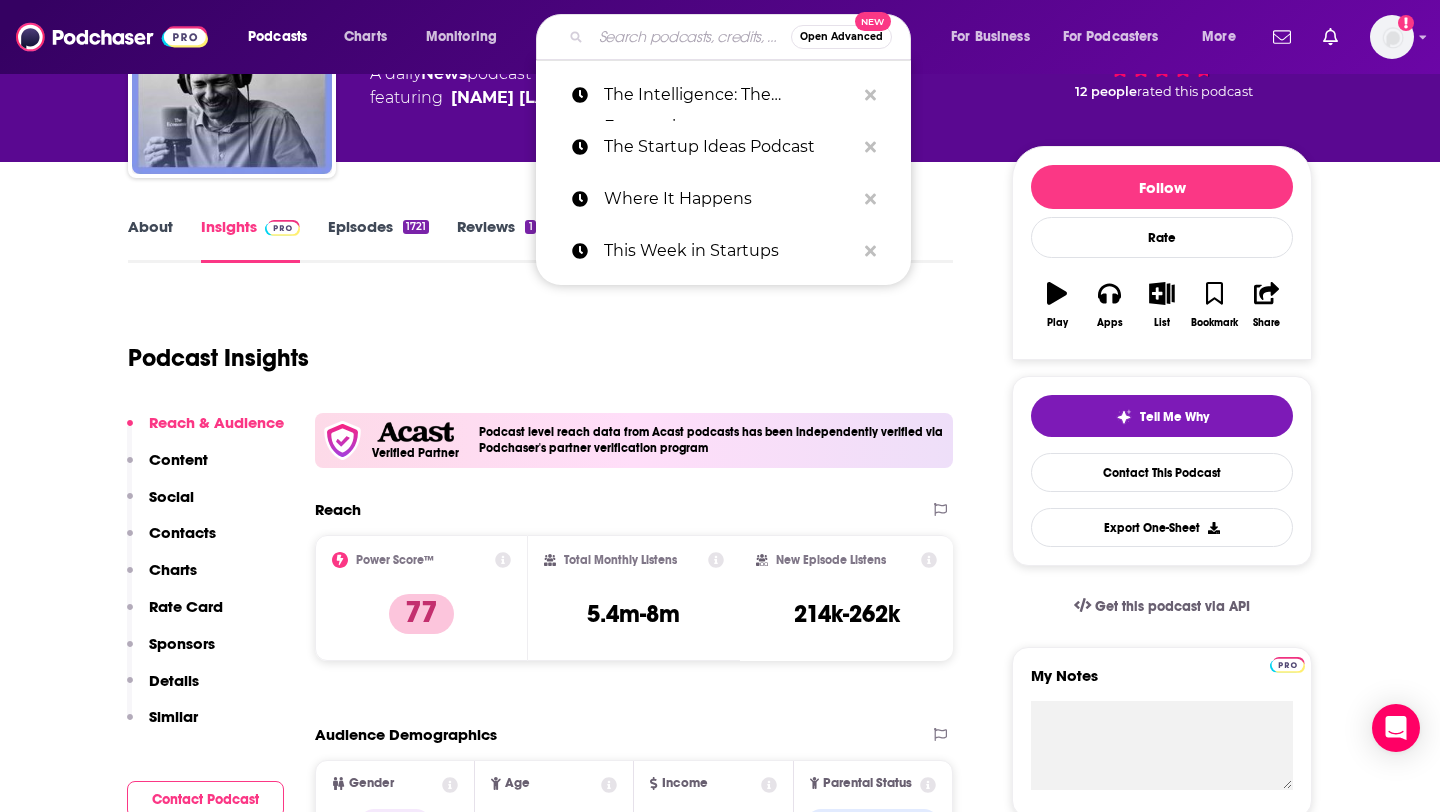 paste on "HBR IdeaCast" 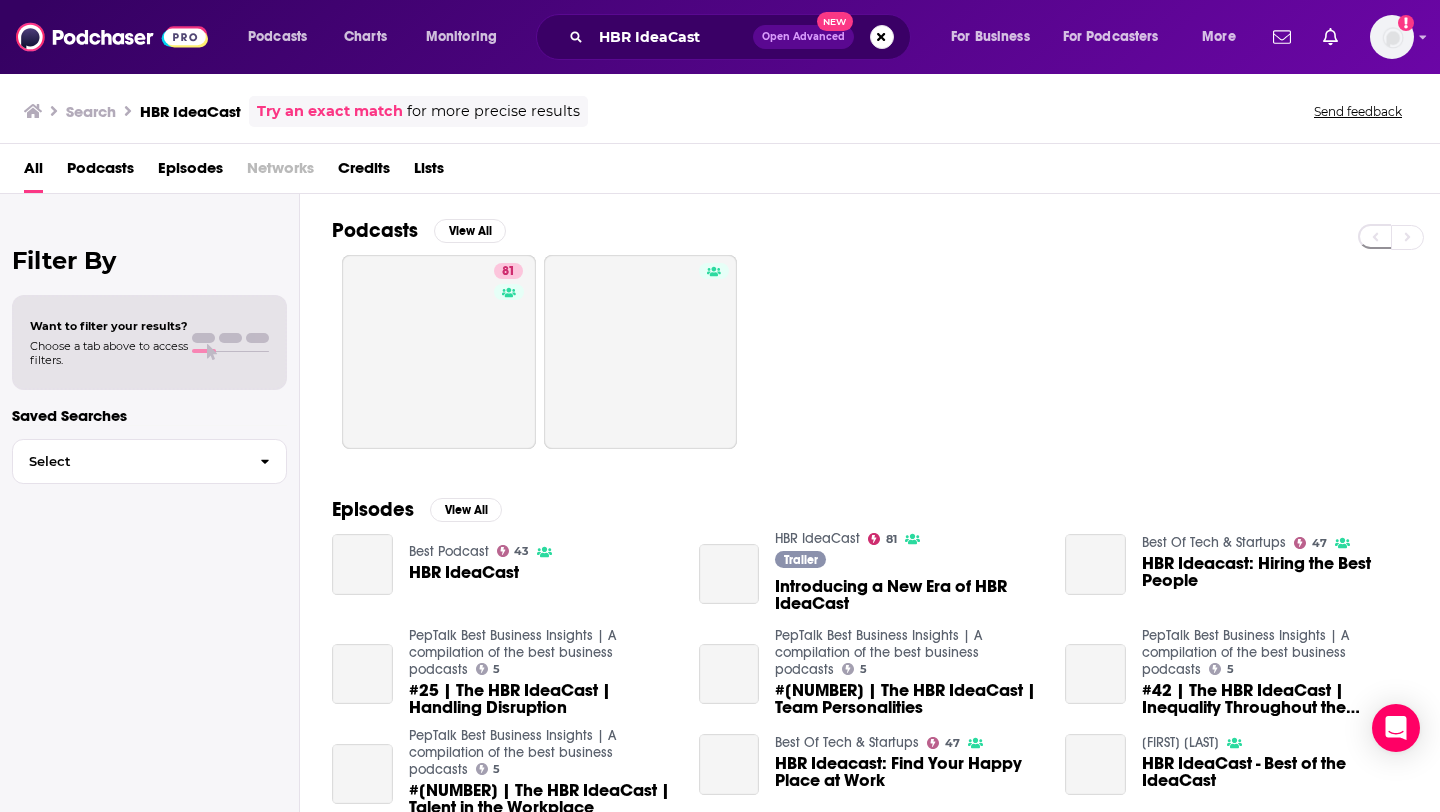 scroll, scrollTop: 0, scrollLeft: 0, axis: both 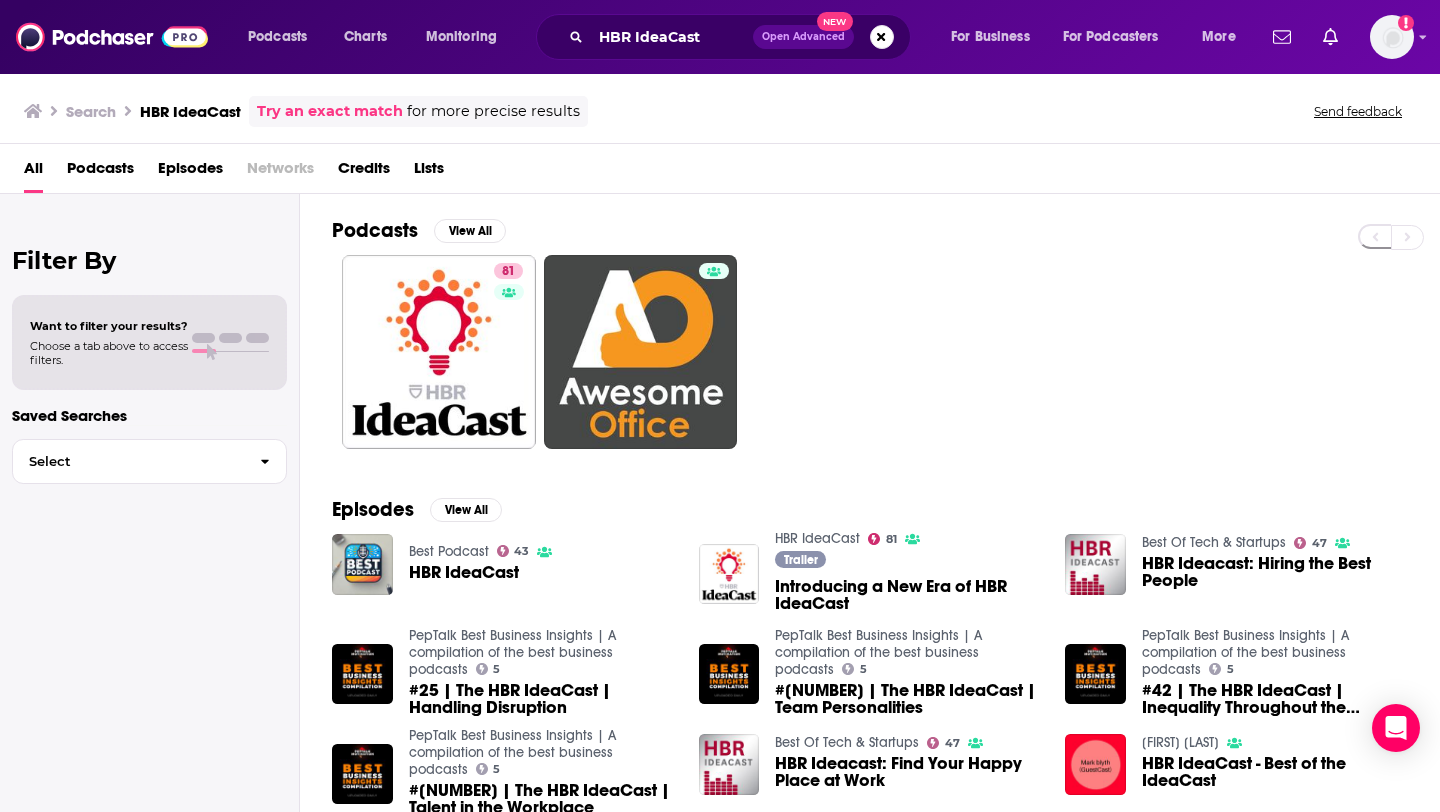 click on "81" at bounding box center [439, 352] 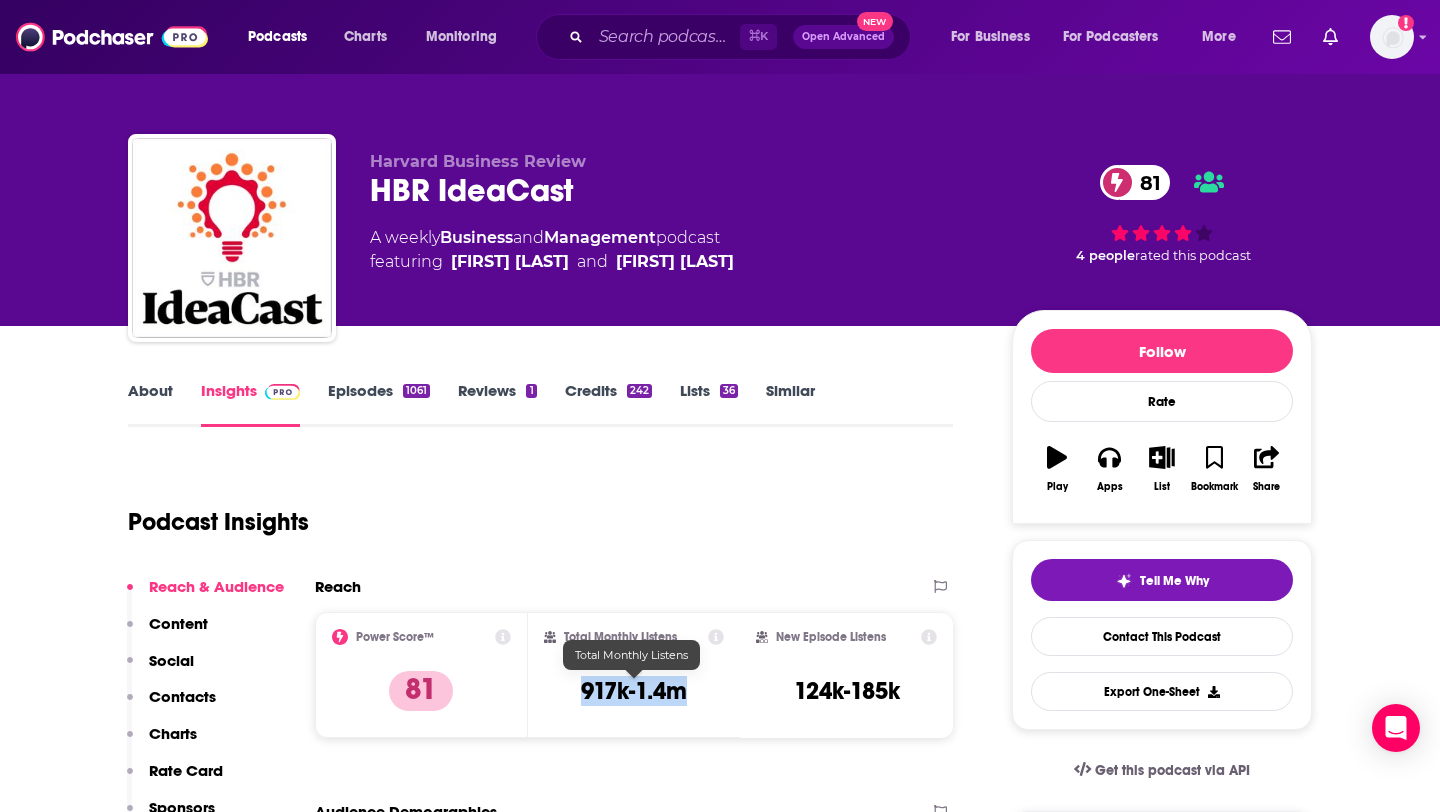 drag, startPoint x: 575, startPoint y: 695, endPoint x: 691, endPoint y: 696, distance: 116.00431 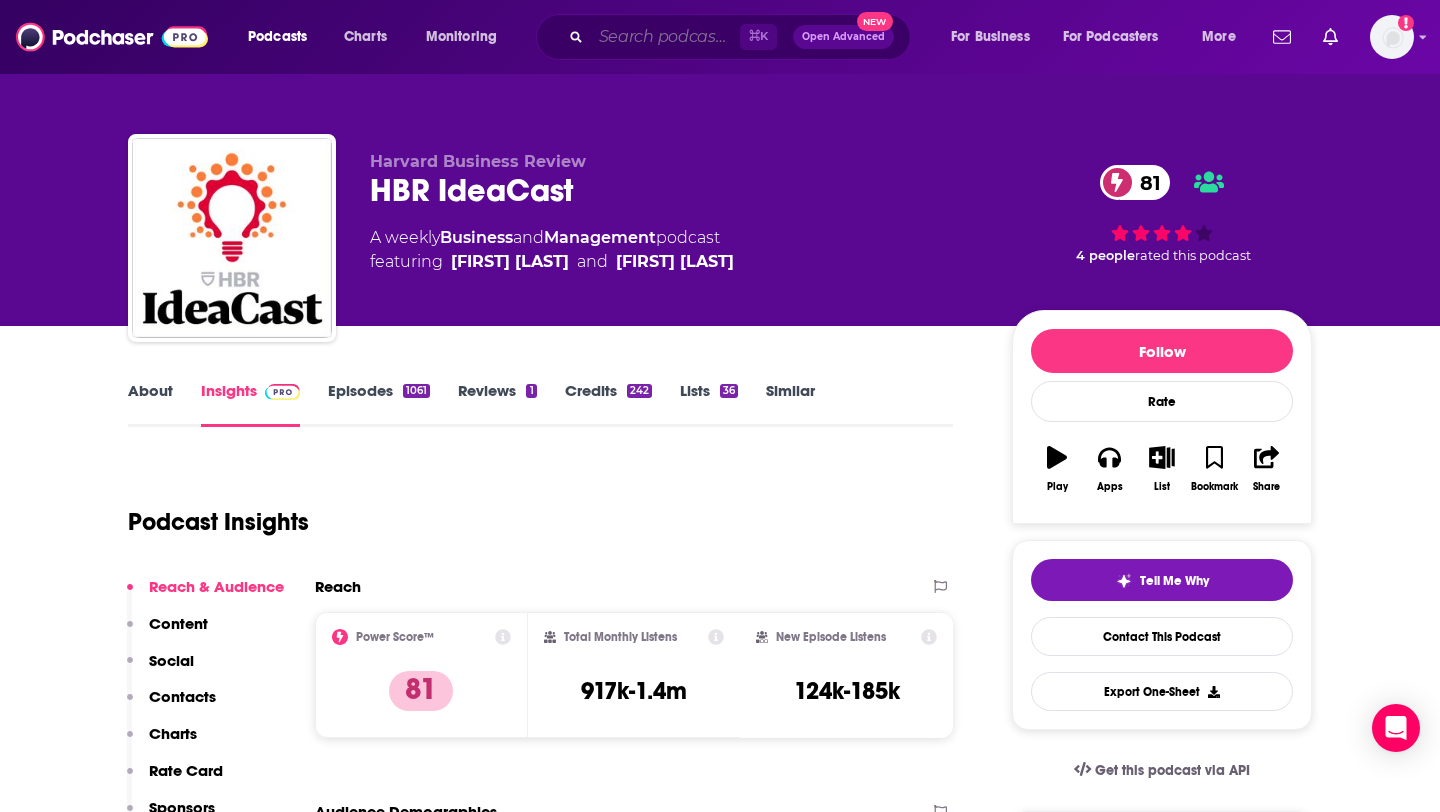 click at bounding box center (665, 37) 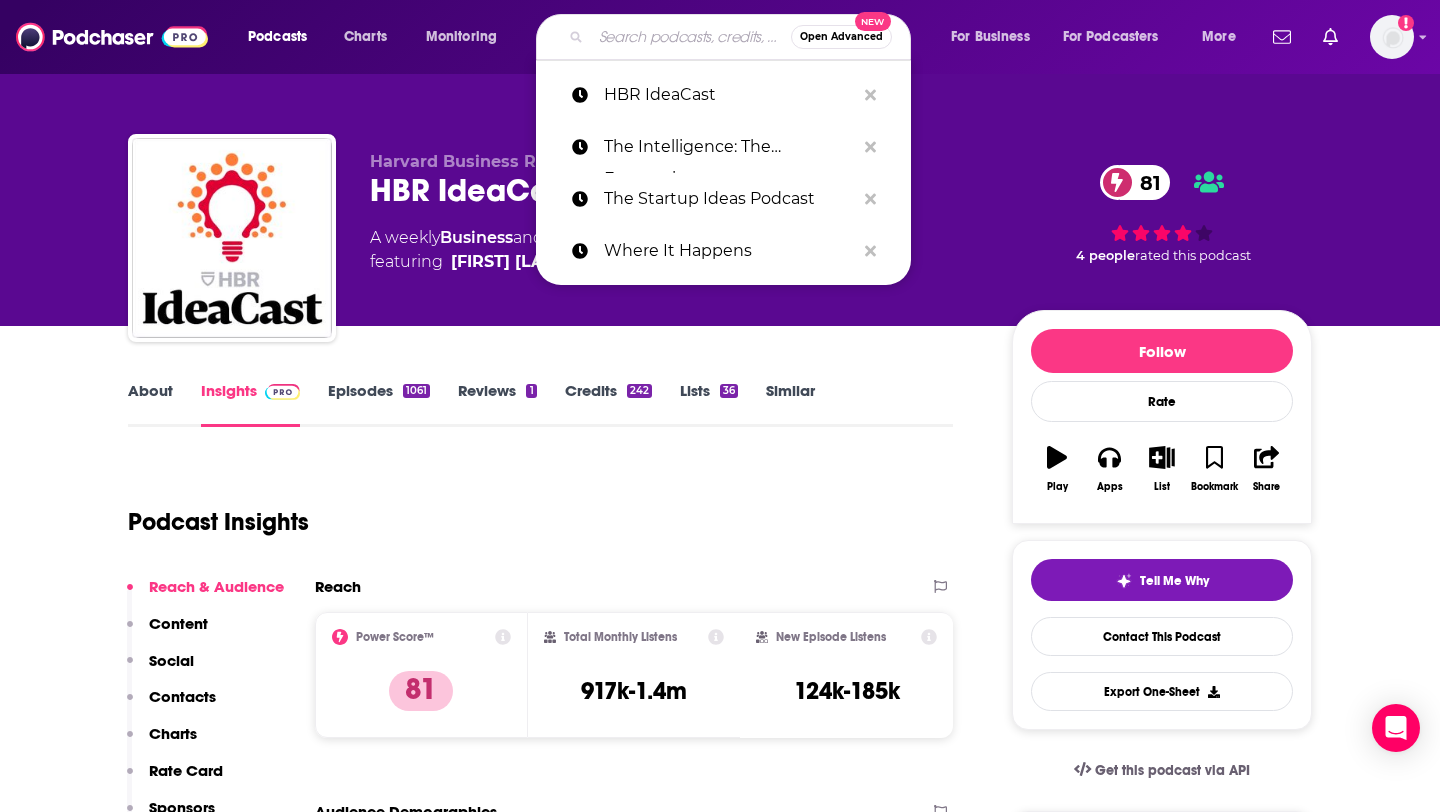 paste on "Brave Bold Brilliant" 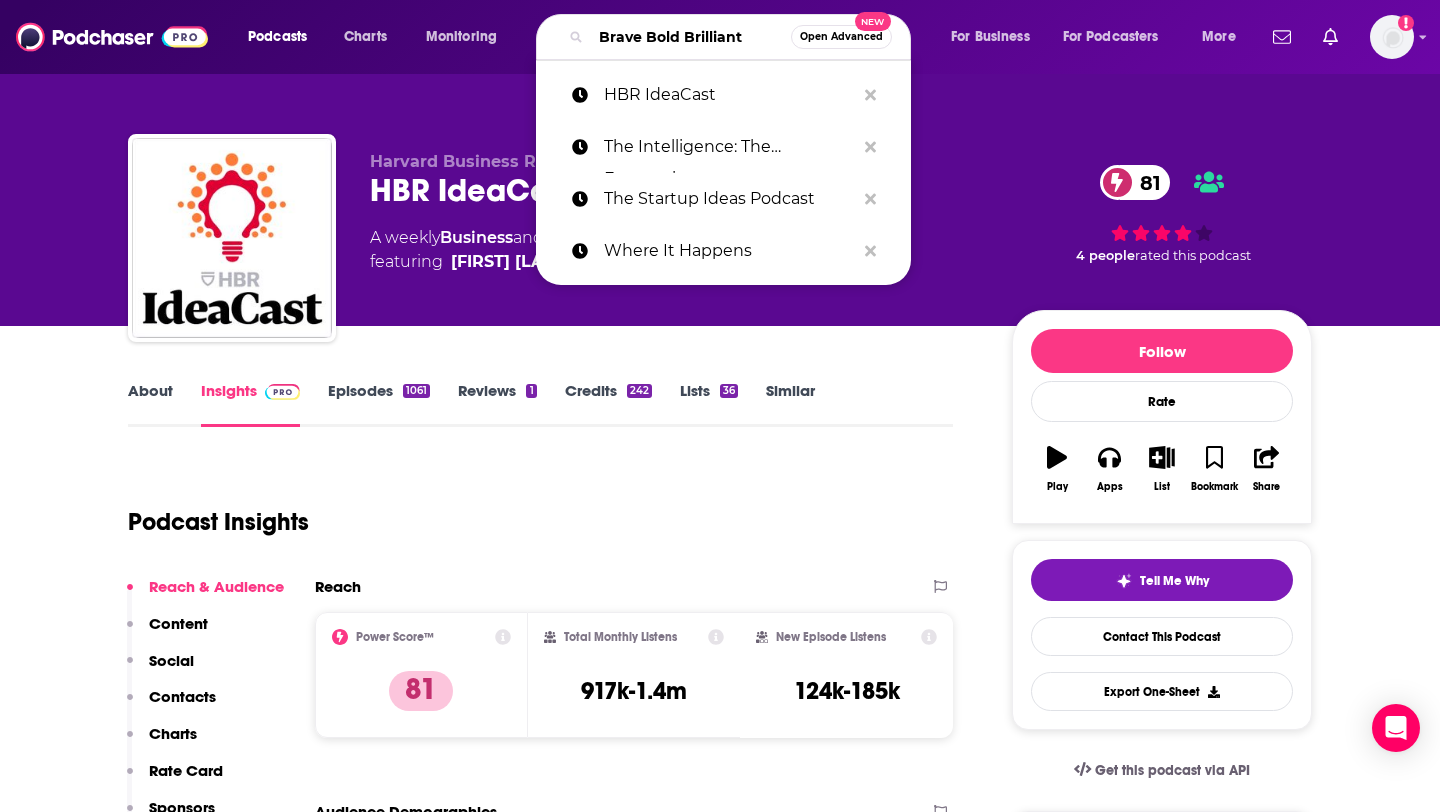 scroll, scrollTop: 0, scrollLeft: 4, axis: horizontal 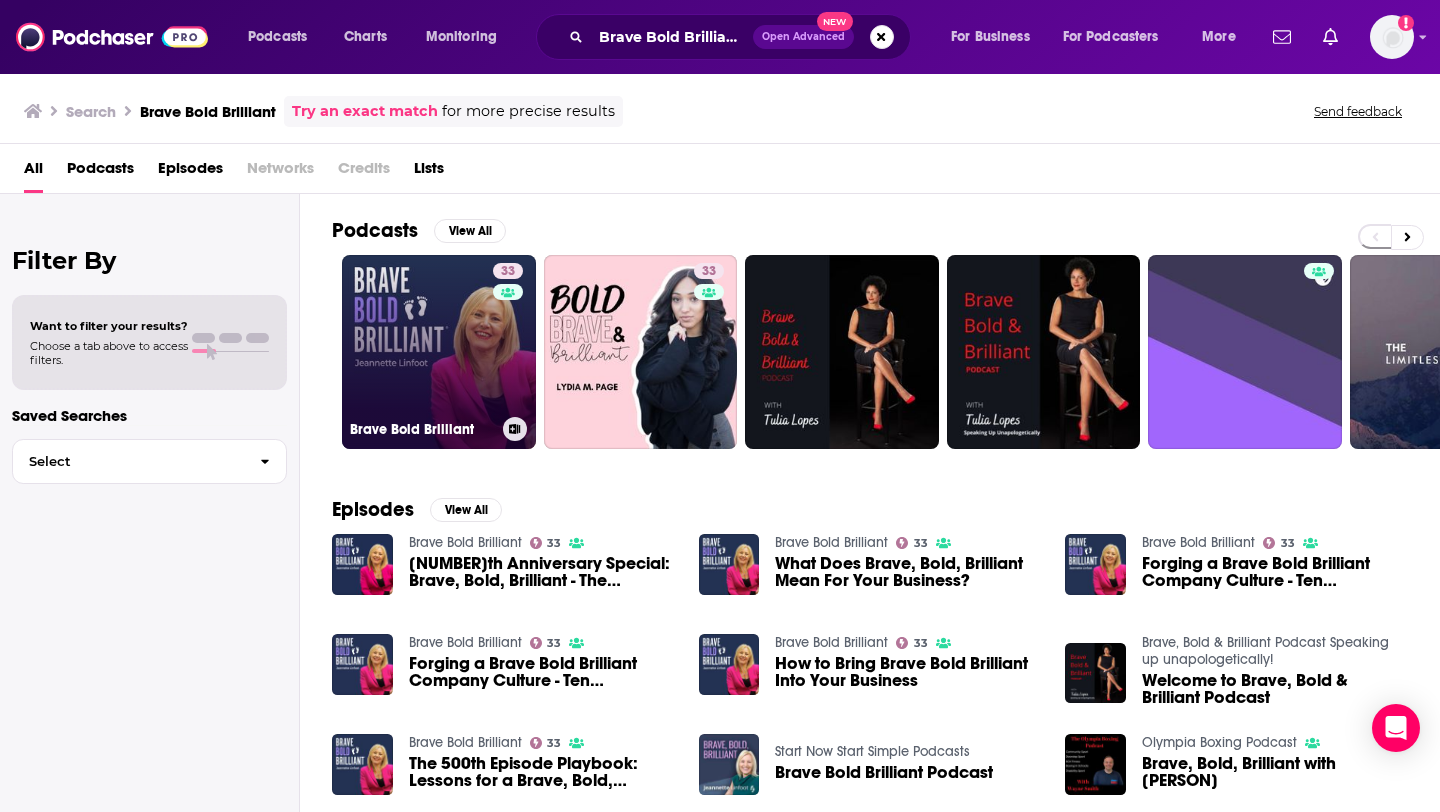 click on "33 Brave Bold Brilliant" at bounding box center (439, 352) 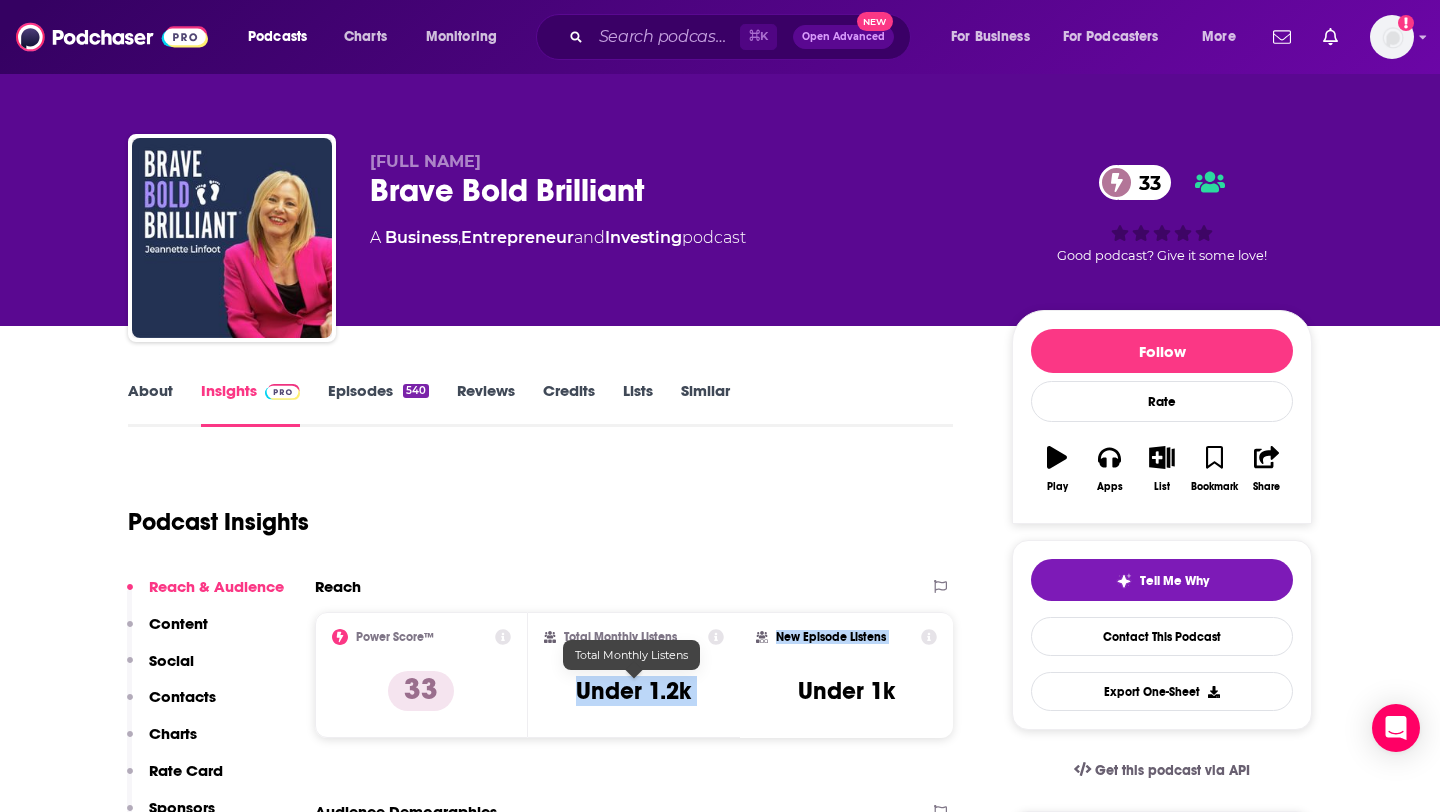 drag, startPoint x: 570, startPoint y: 693, endPoint x: 754, endPoint y: 693, distance: 184 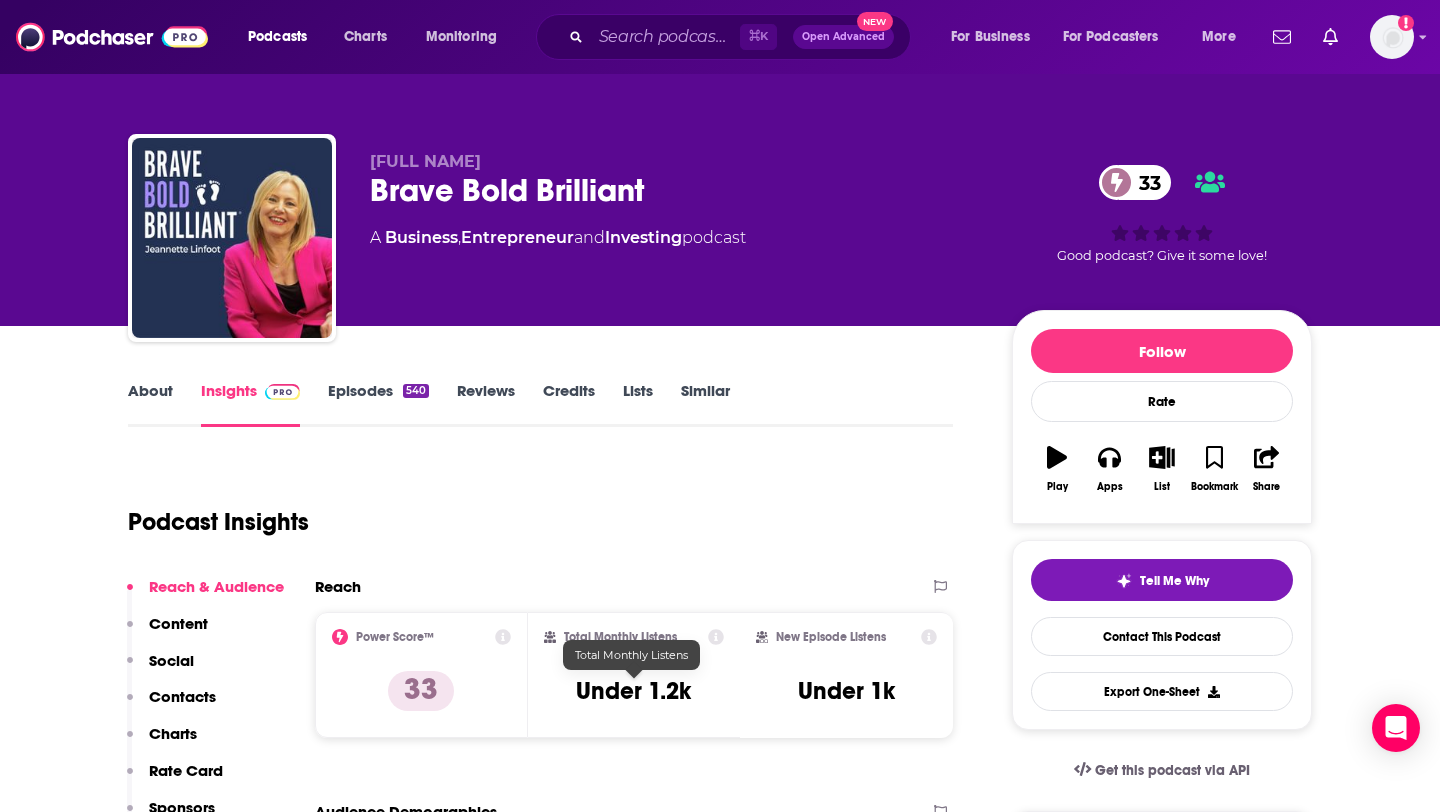 click on "Under 1.2k" at bounding box center [633, 691] 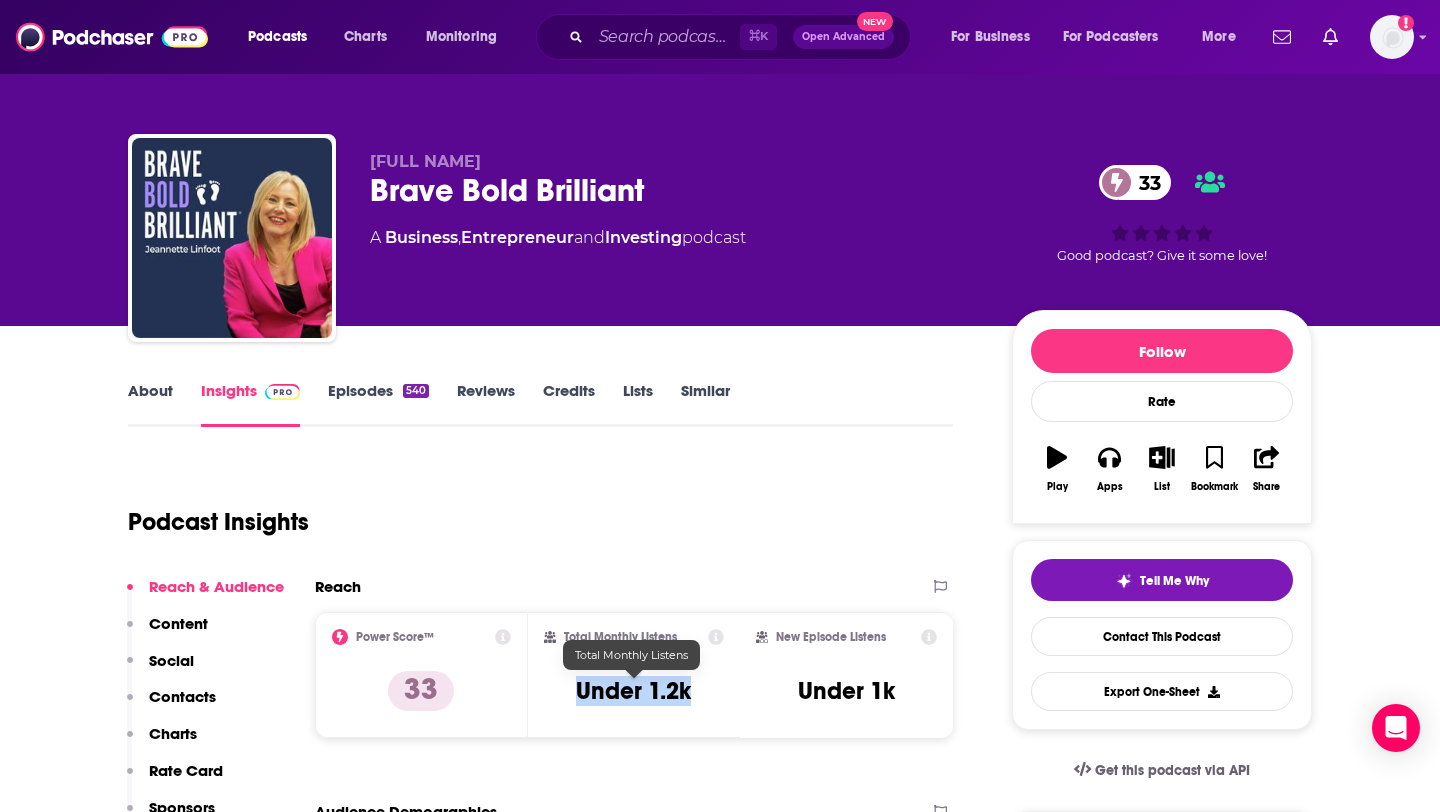drag, startPoint x: 569, startPoint y: 684, endPoint x: 696, endPoint y: 685, distance: 127.00394 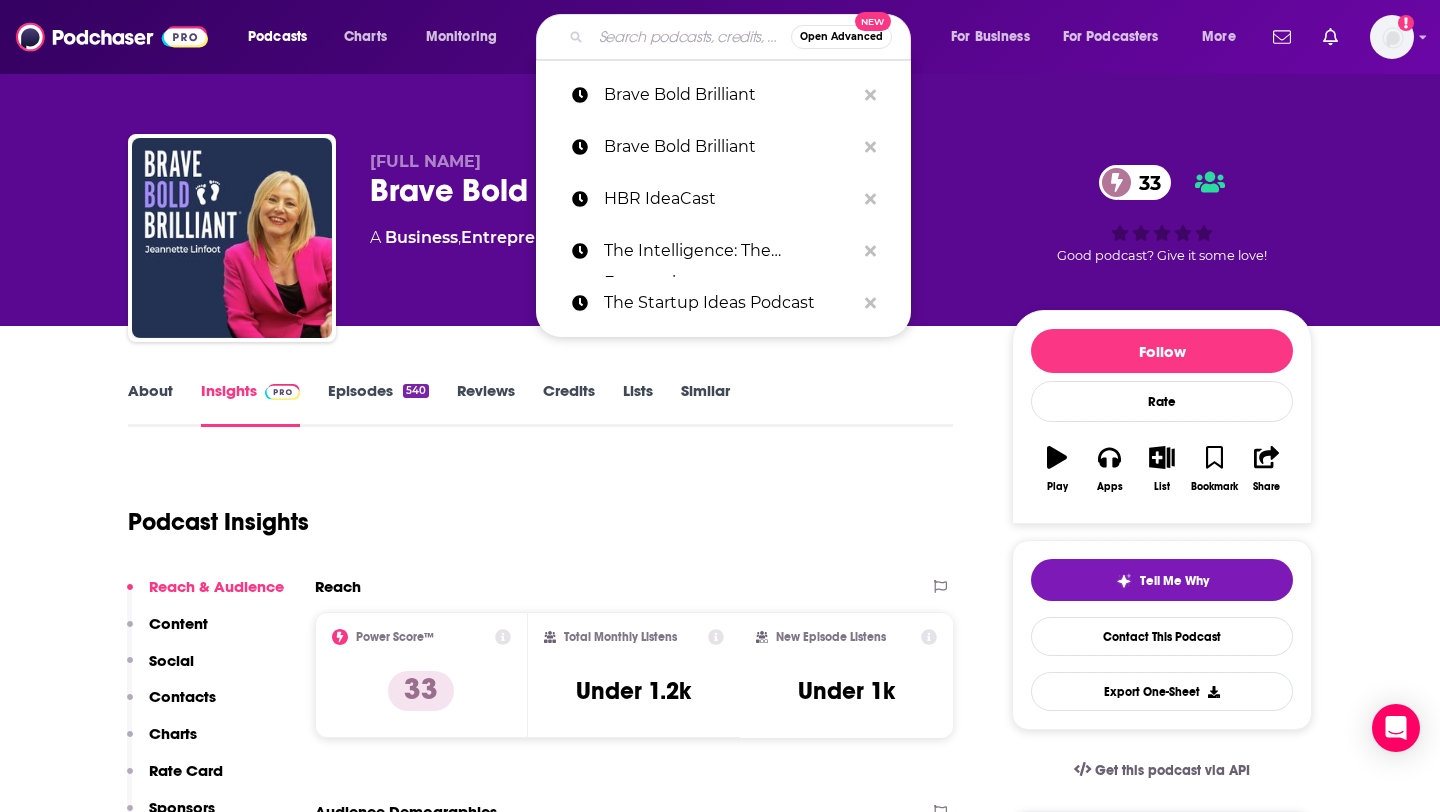 click at bounding box center [691, 37] 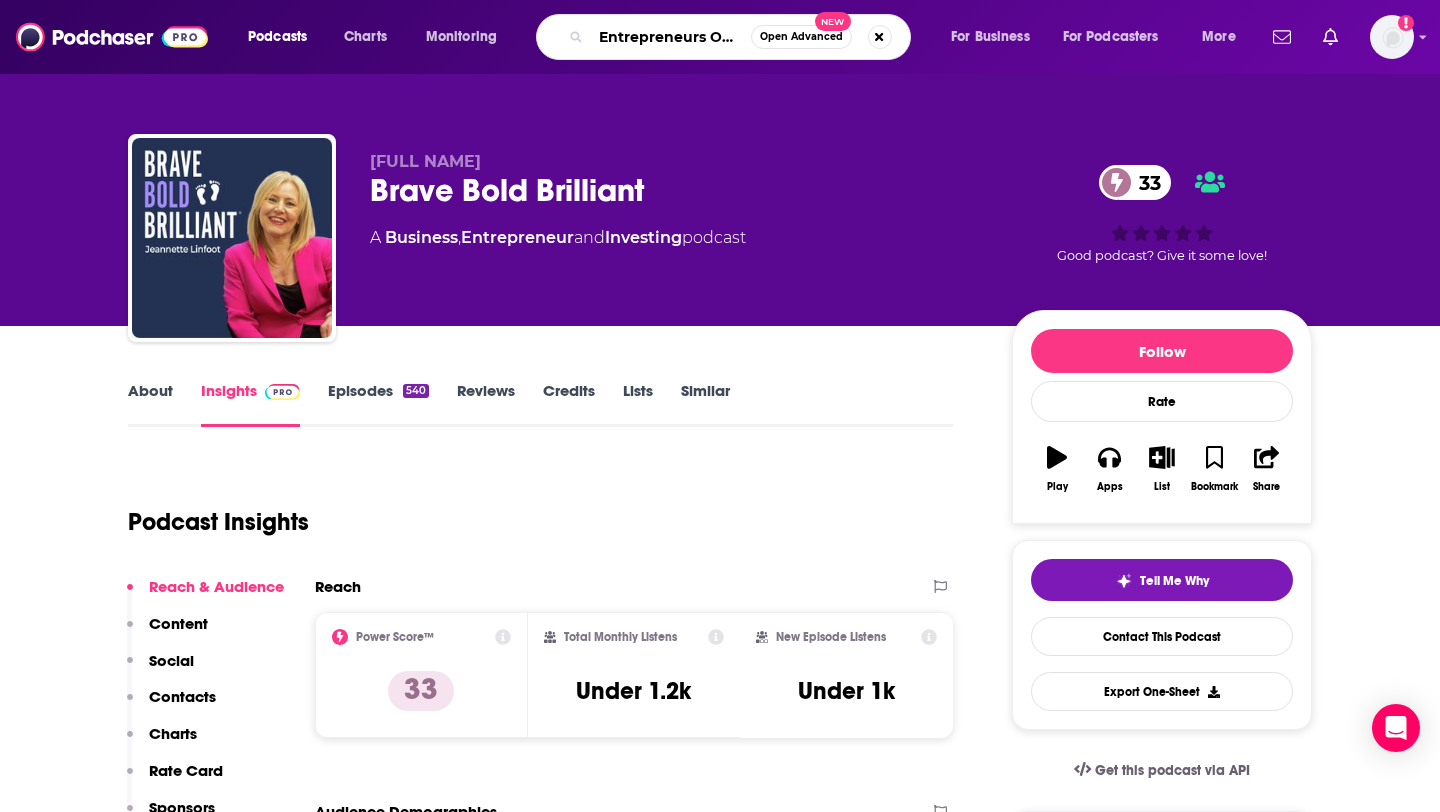 scroll, scrollTop: 0, scrollLeft: 21, axis: horizontal 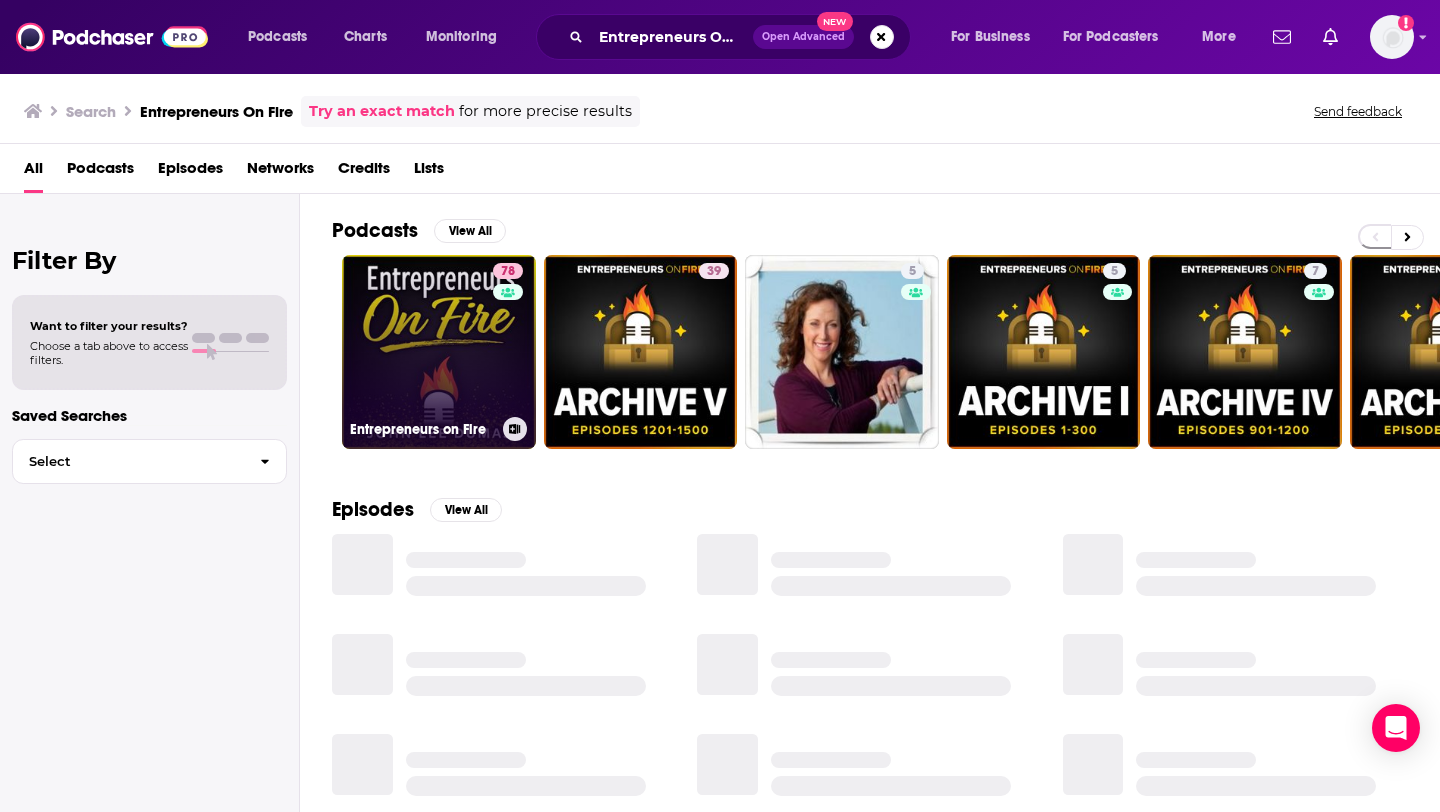 click on "78 Entrepreneurs on Fire" at bounding box center [439, 352] 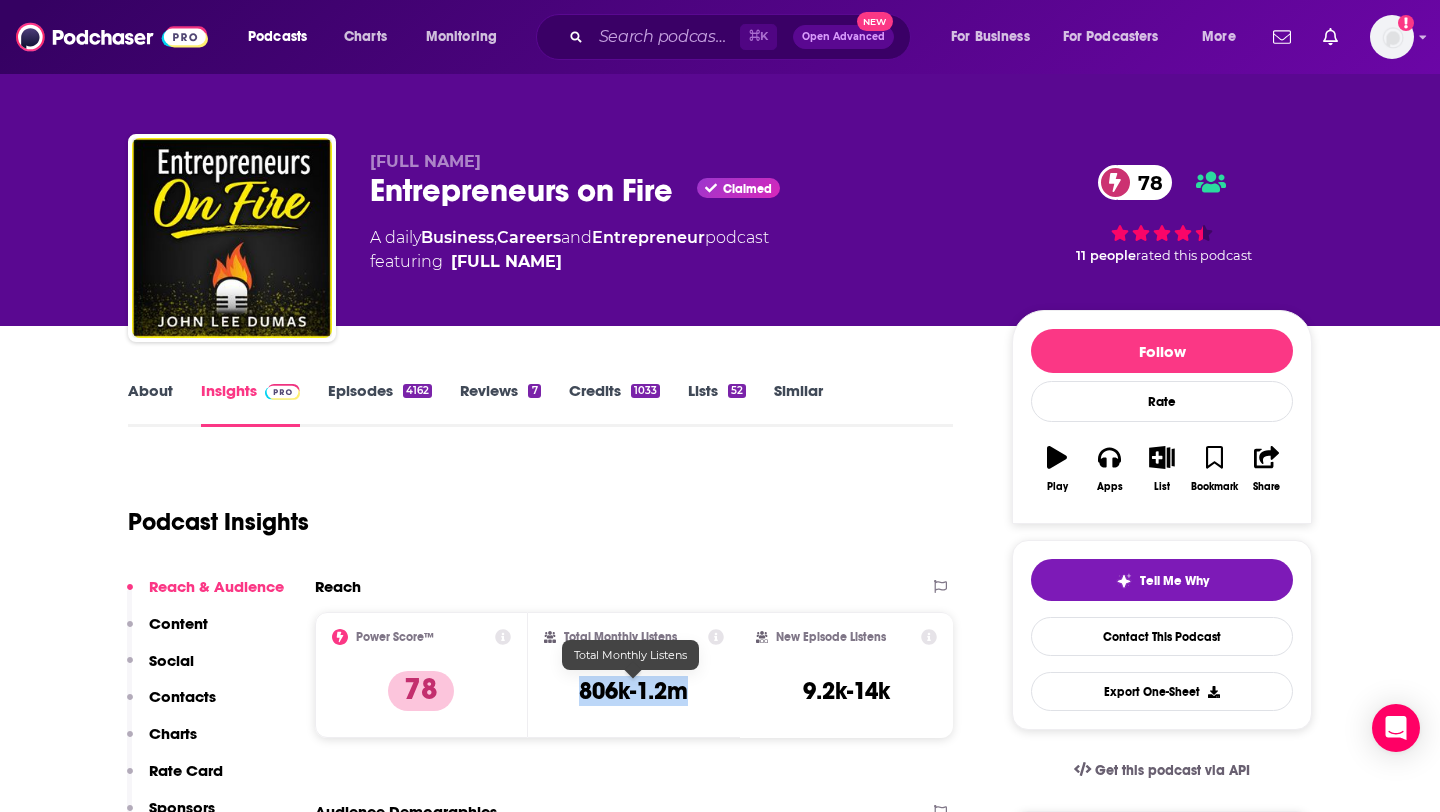drag, startPoint x: 575, startPoint y: 692, endPoint x: 681, endPoint y: 693, distance: 106.004715 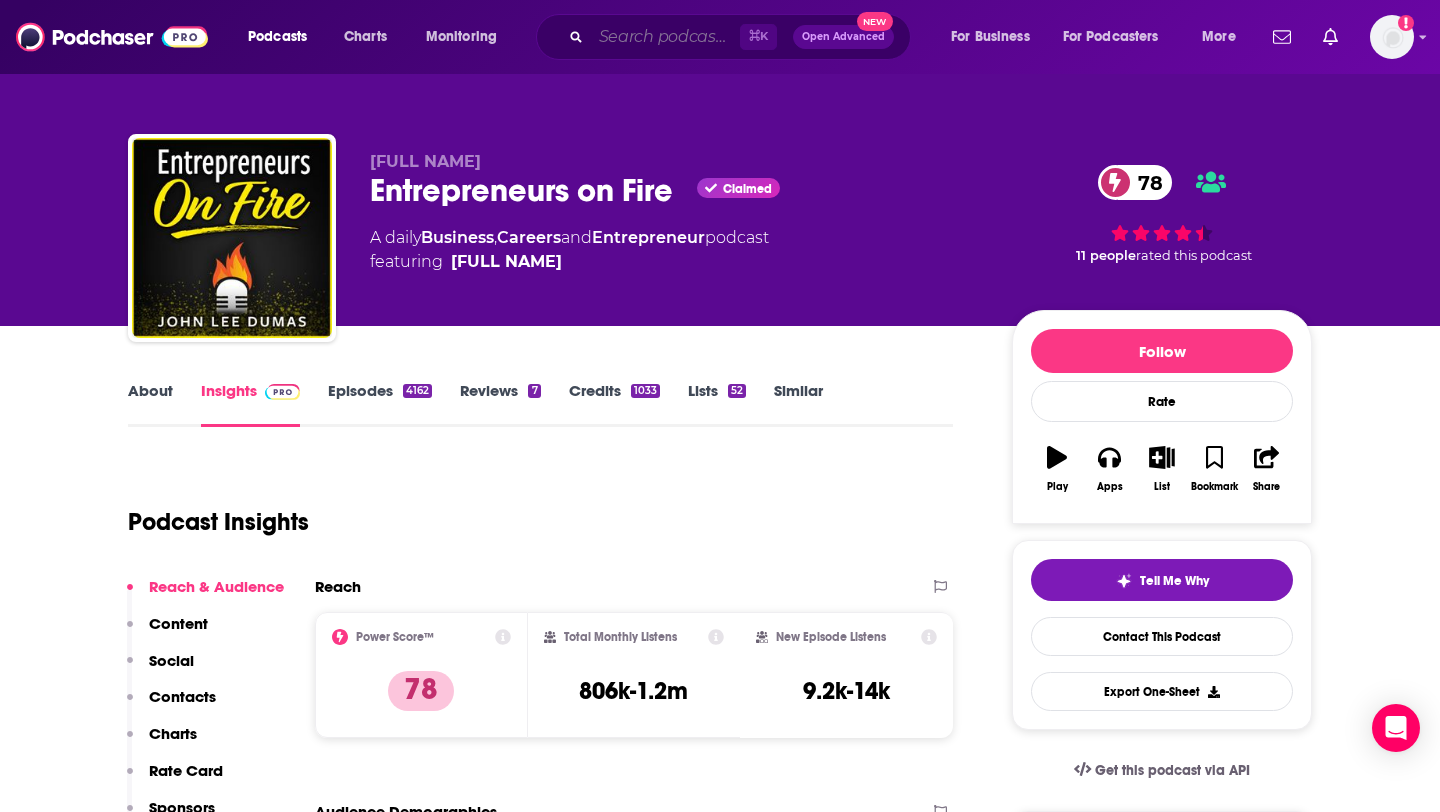 click at bounding box center (665, 37) 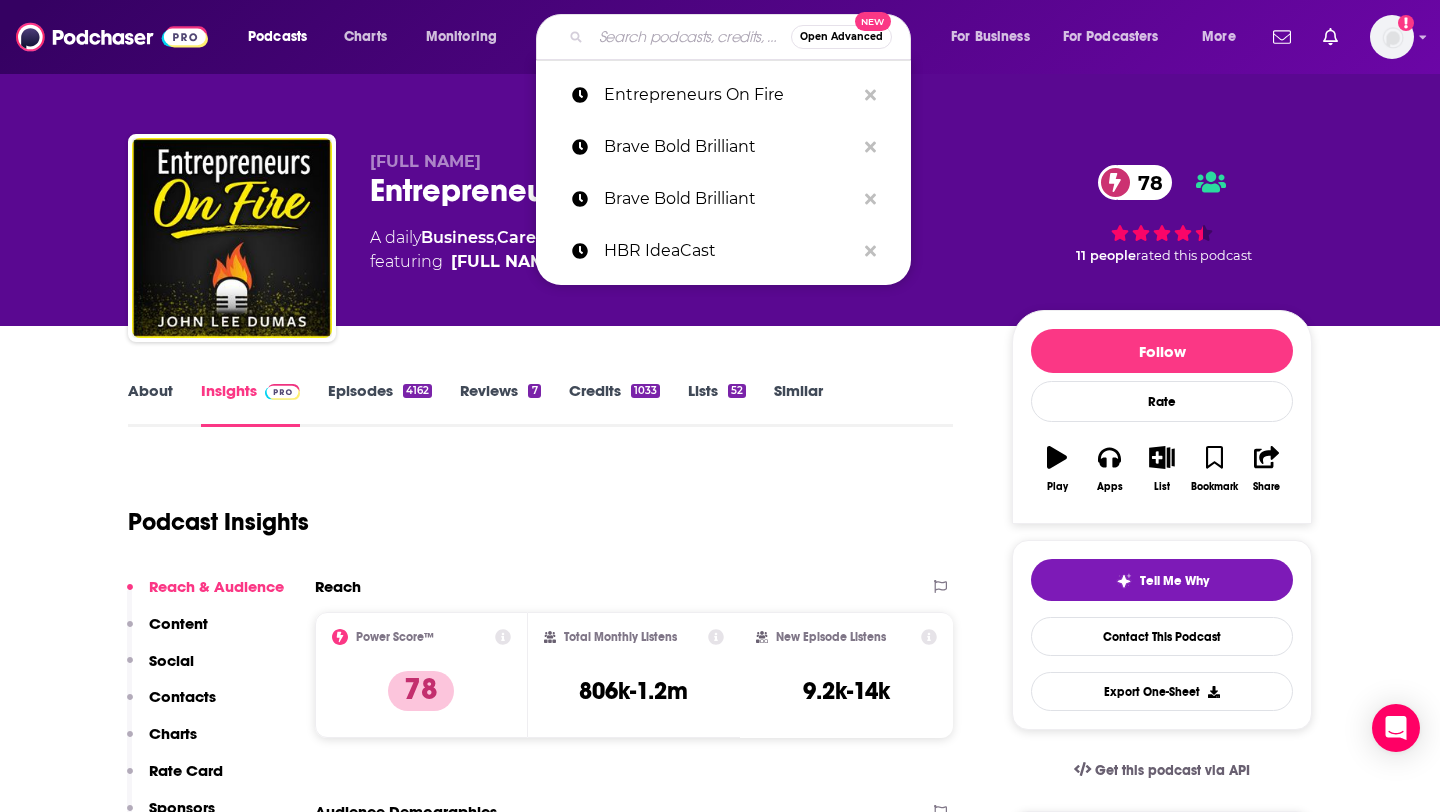 paste on "Founder's Journal" 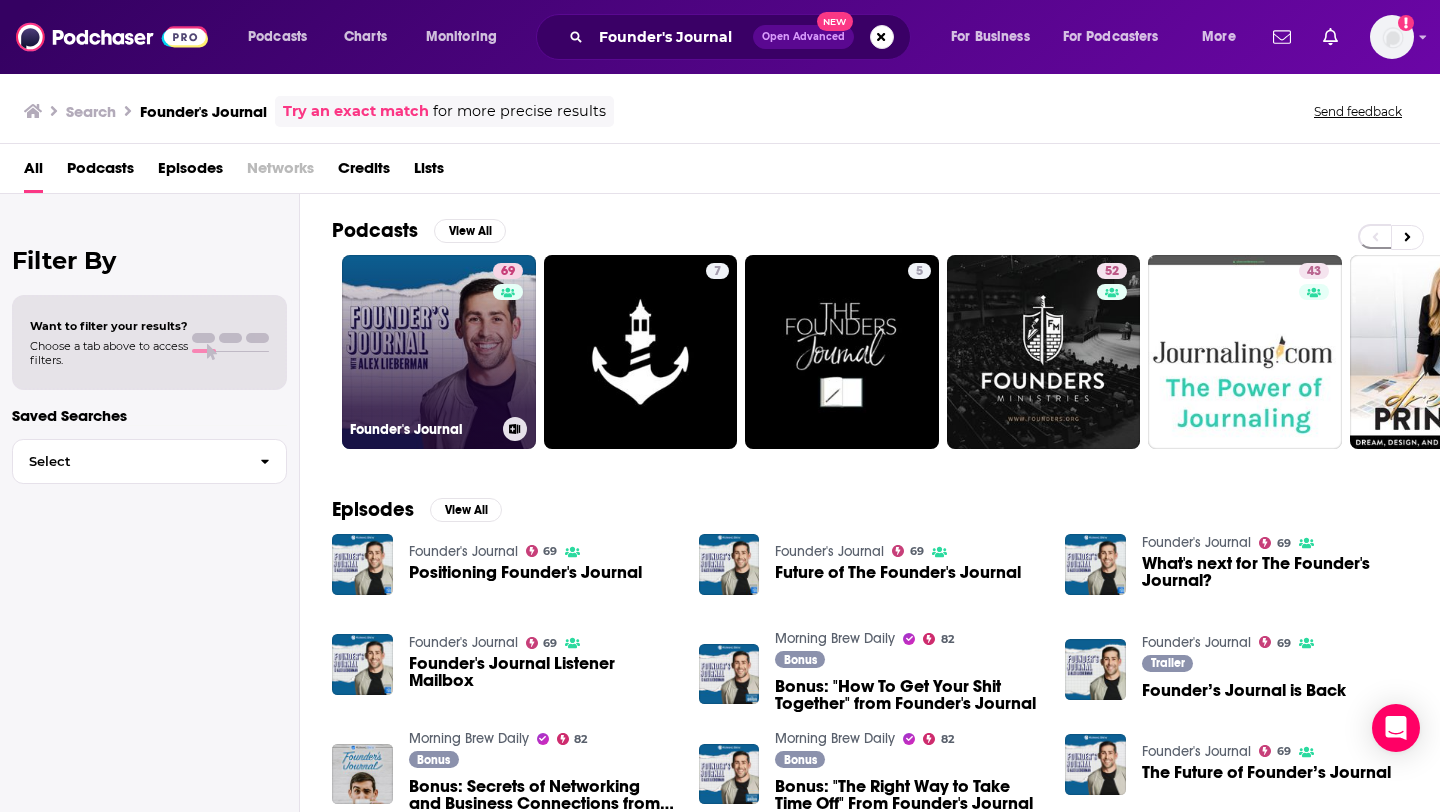 click on "69 Founder's Journal" at bounding box center (439, 352) 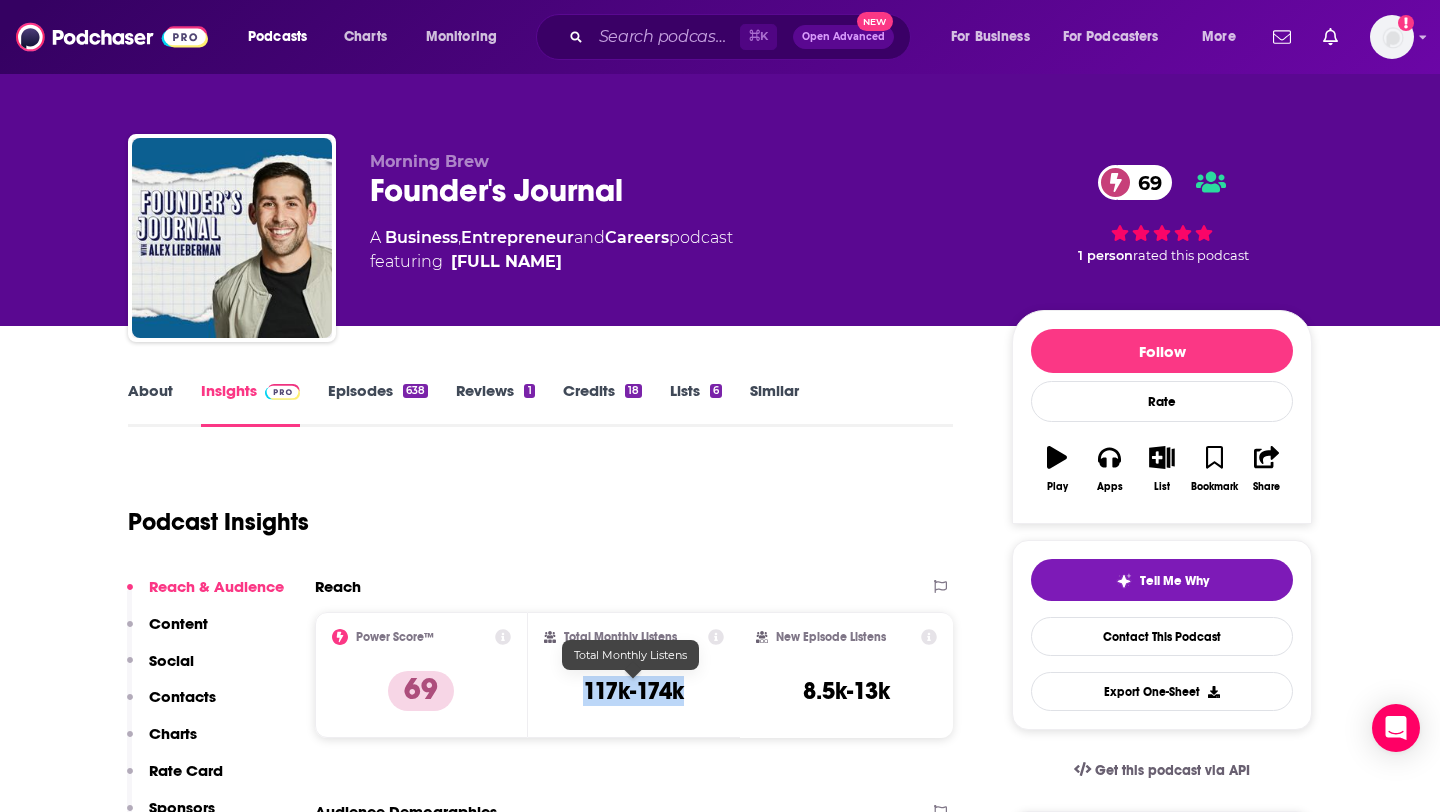 drag, startPoint x: 576, startPoint y: 694, endPoint x: 681, endPoint y: 694, distance: 105 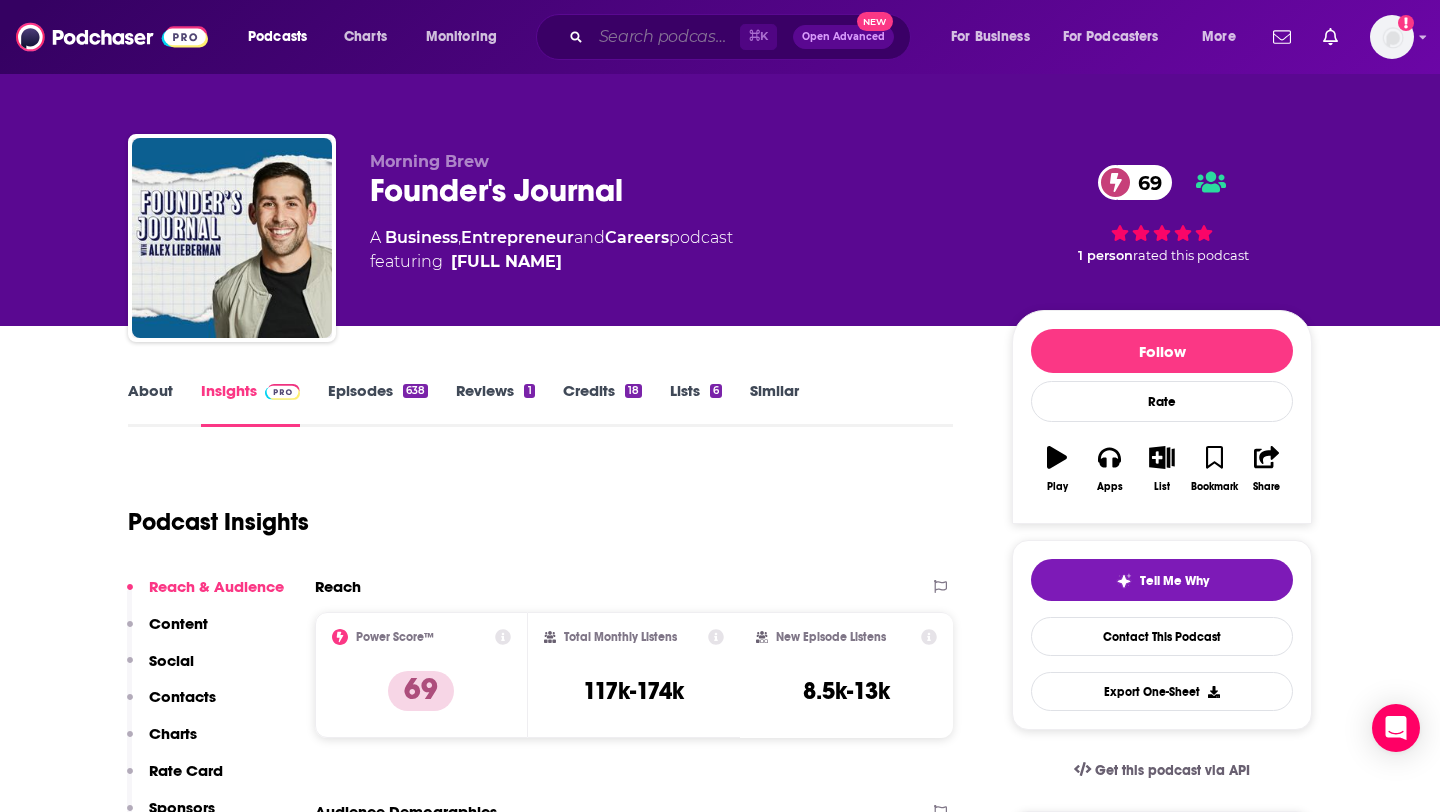 click at bounding box center [665, 37] 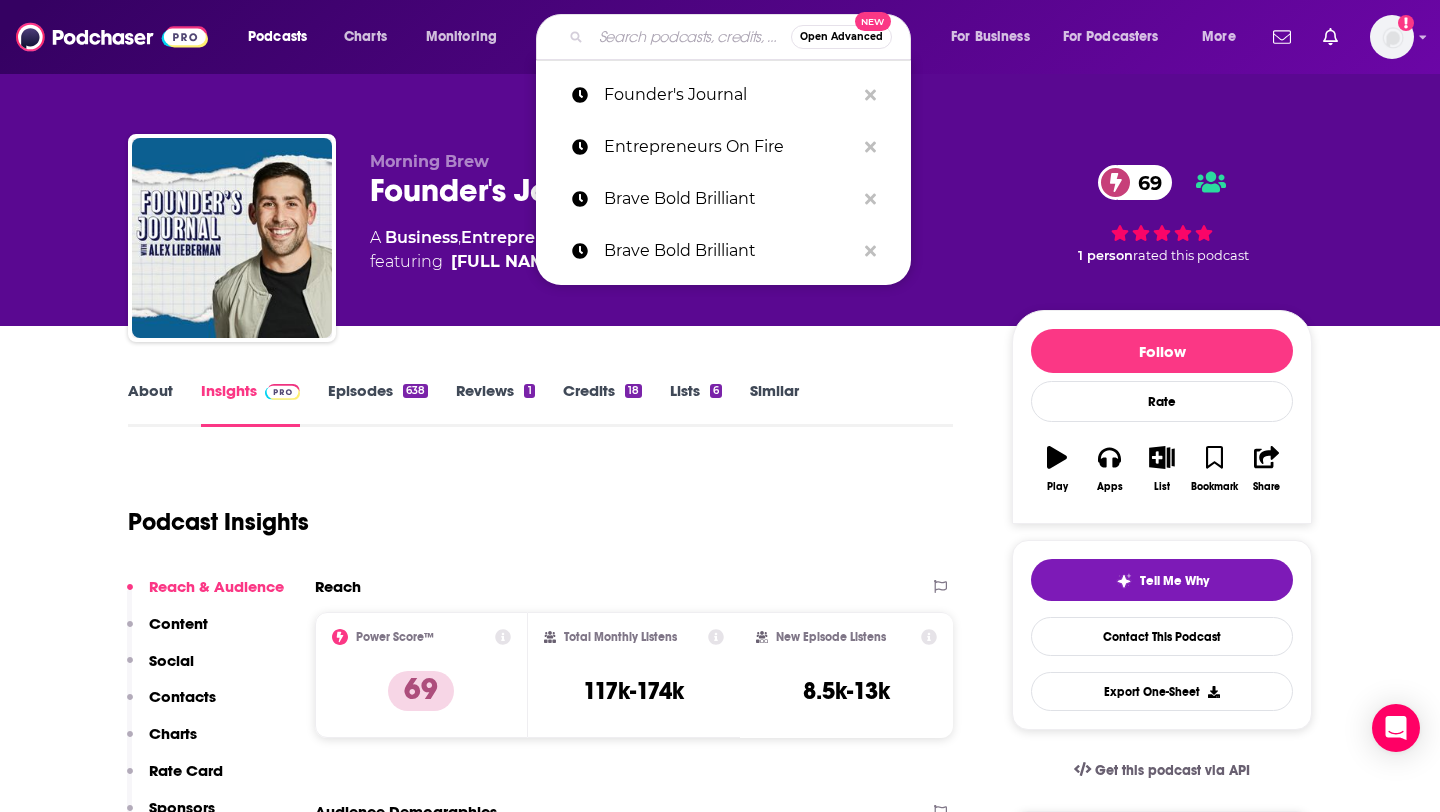 paste on "Growth Think Tank" 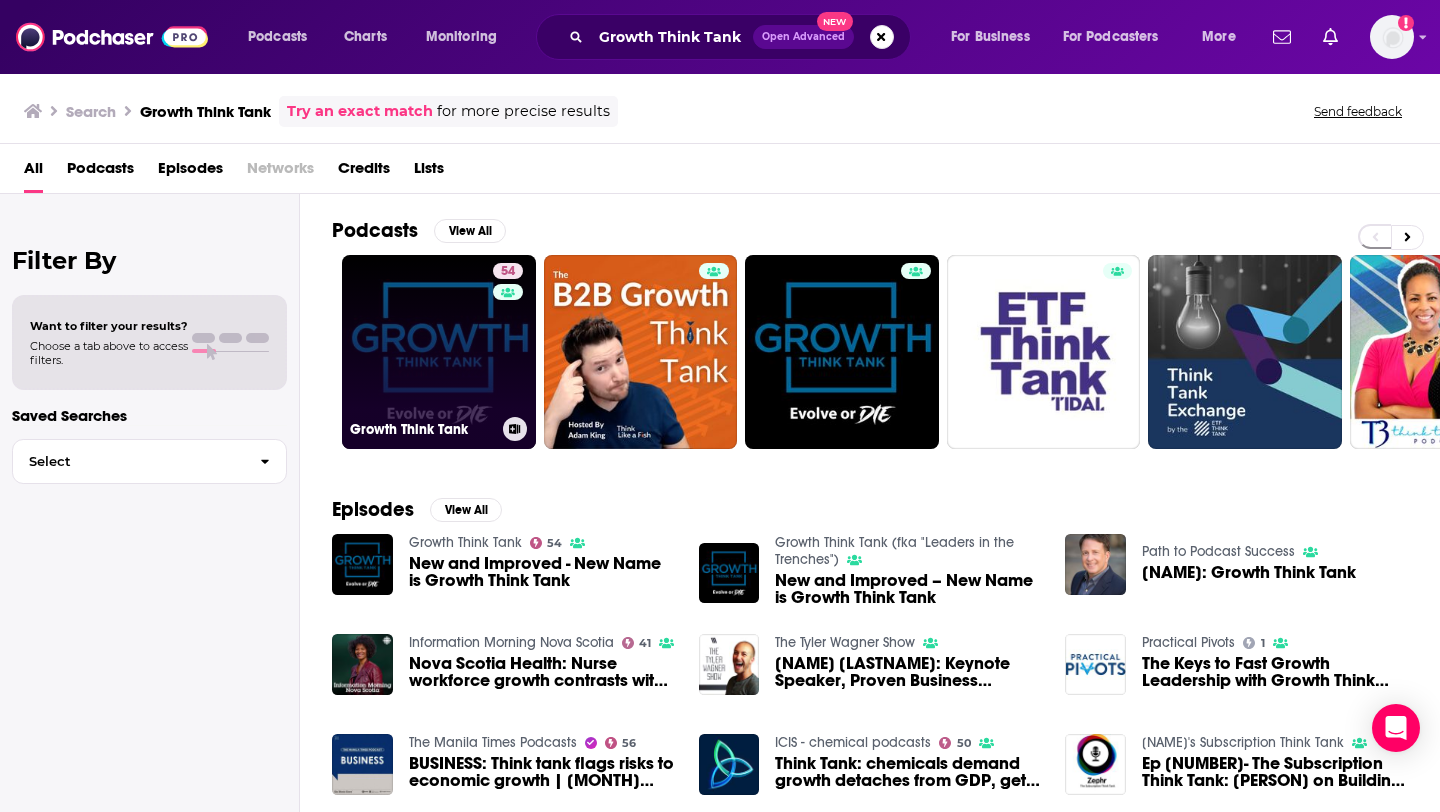 click on "[NUMBER] Growth Think Tank" at bounding box center [439, 352] 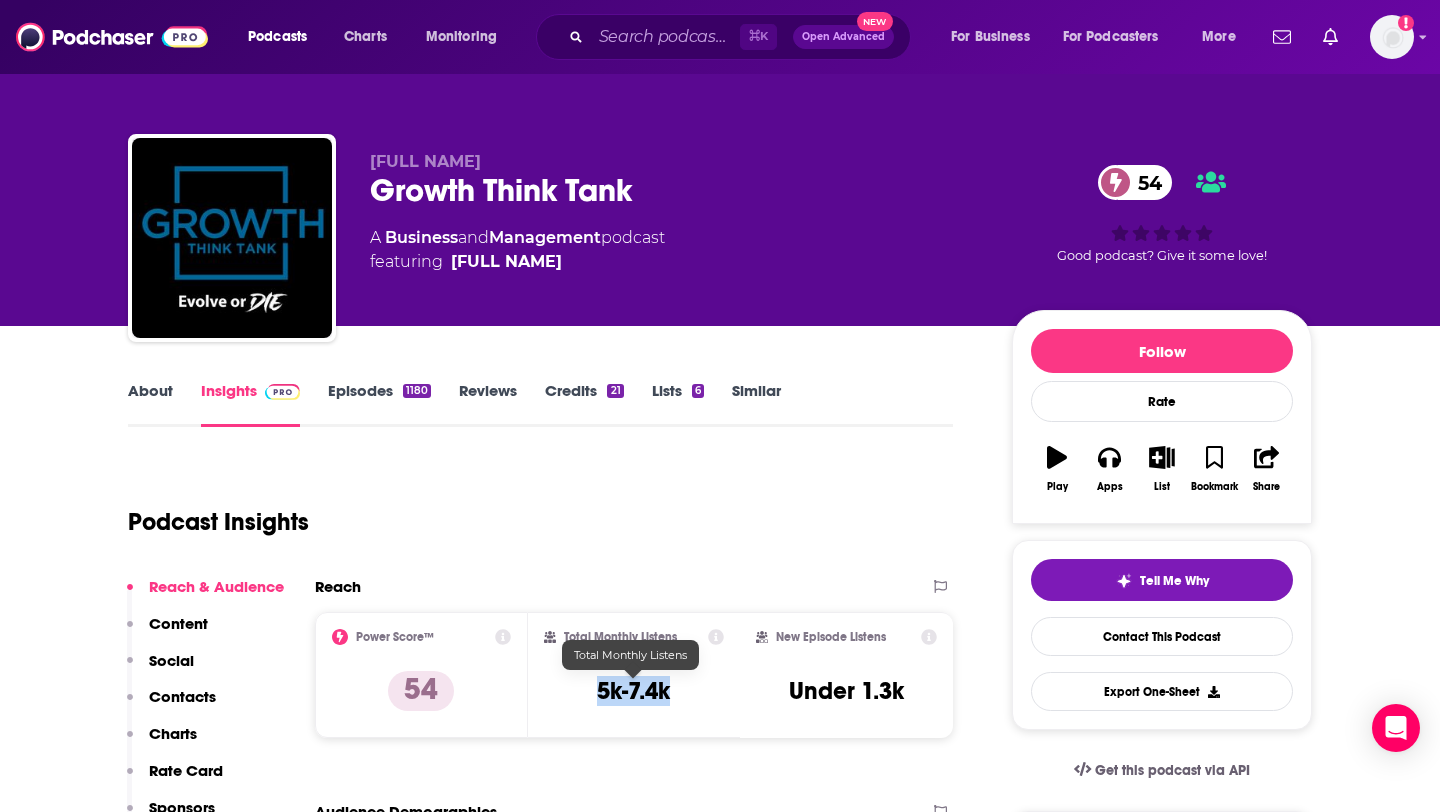 drag, startPoint x: 594, startPoint y: 693, endPoint x: 672, endPoint y: 692, distance: 78.00641 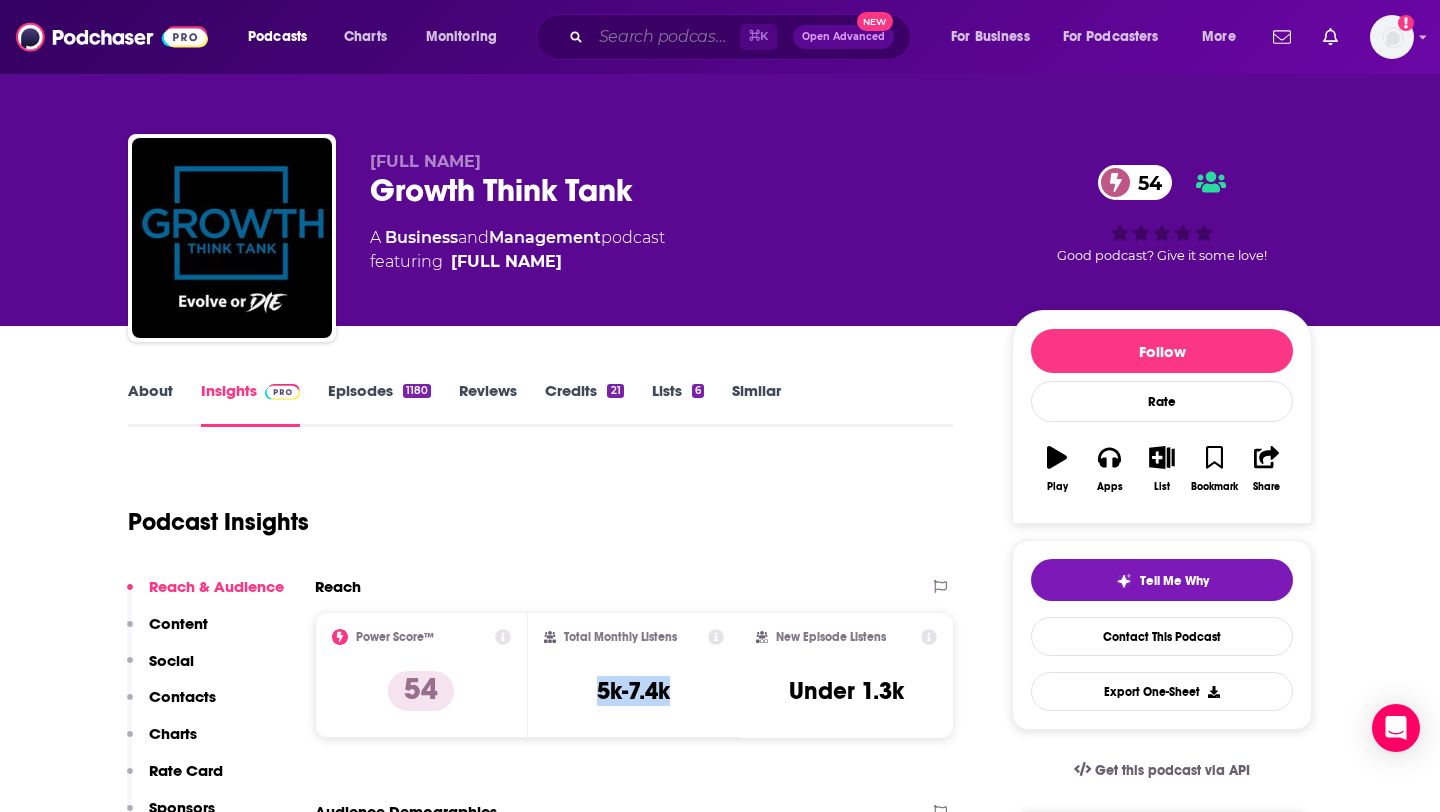 click at bounding box center [665, 37] 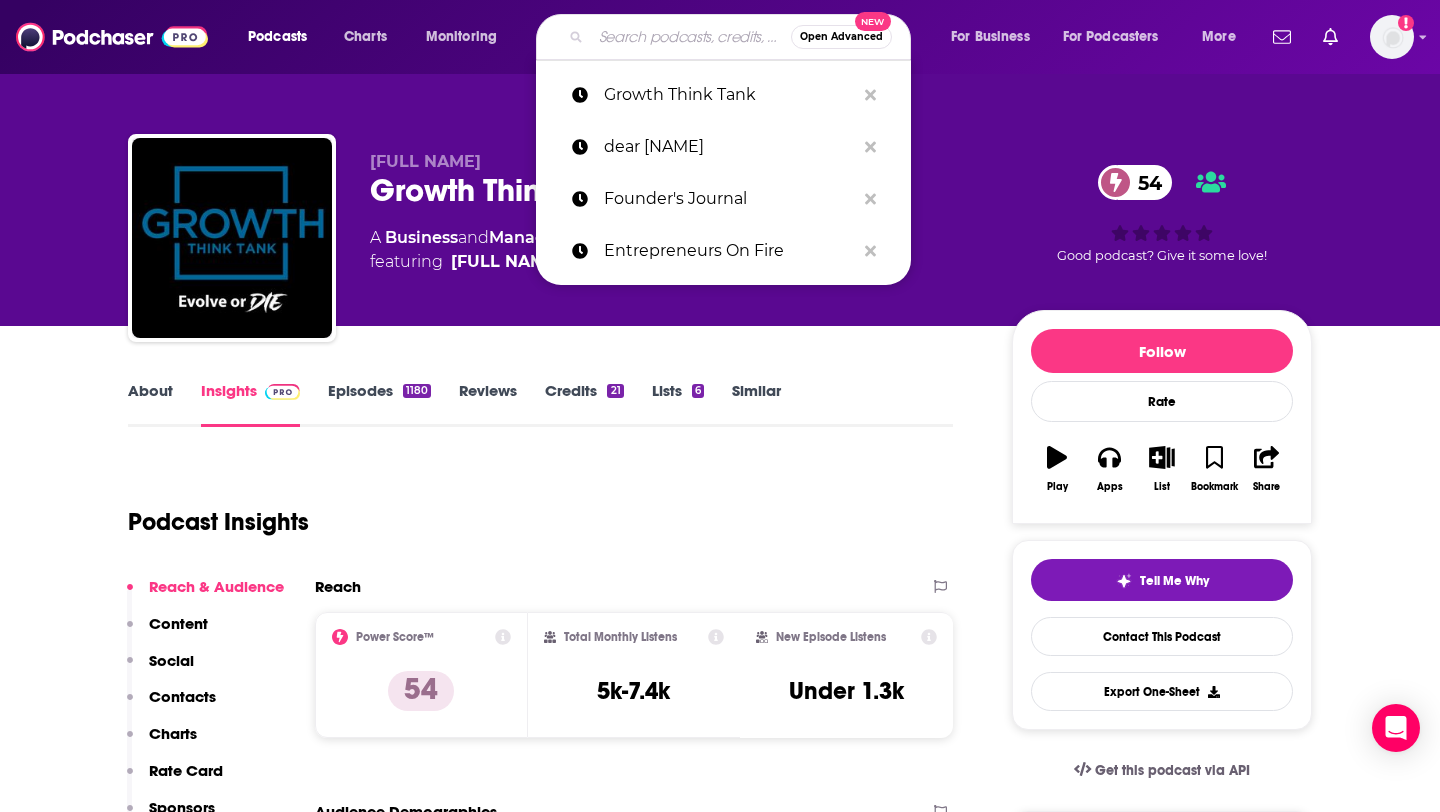 click at bounding box center (691, 37) 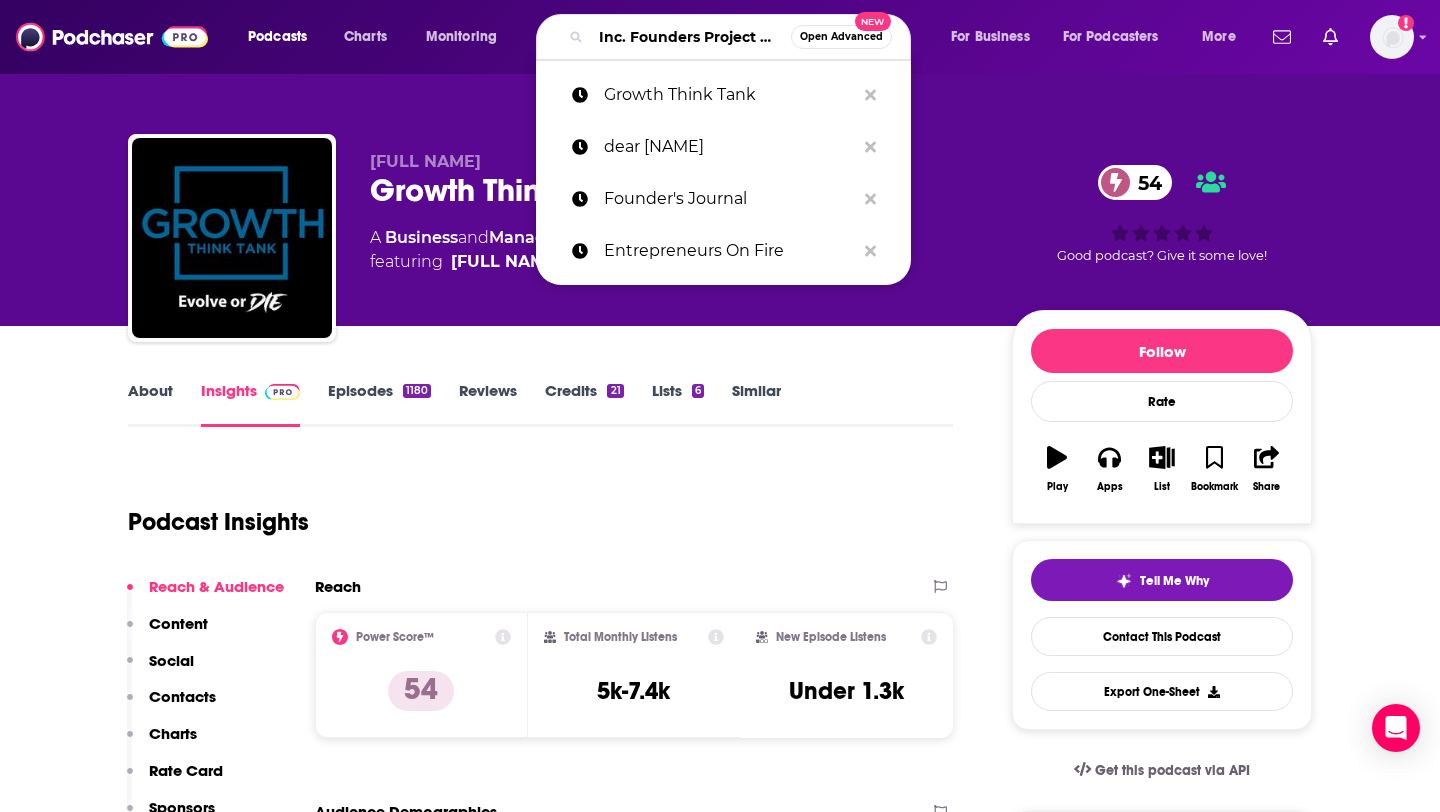 scroll, scrollTop: 0, scrollLeft: 175, axis: horizontal 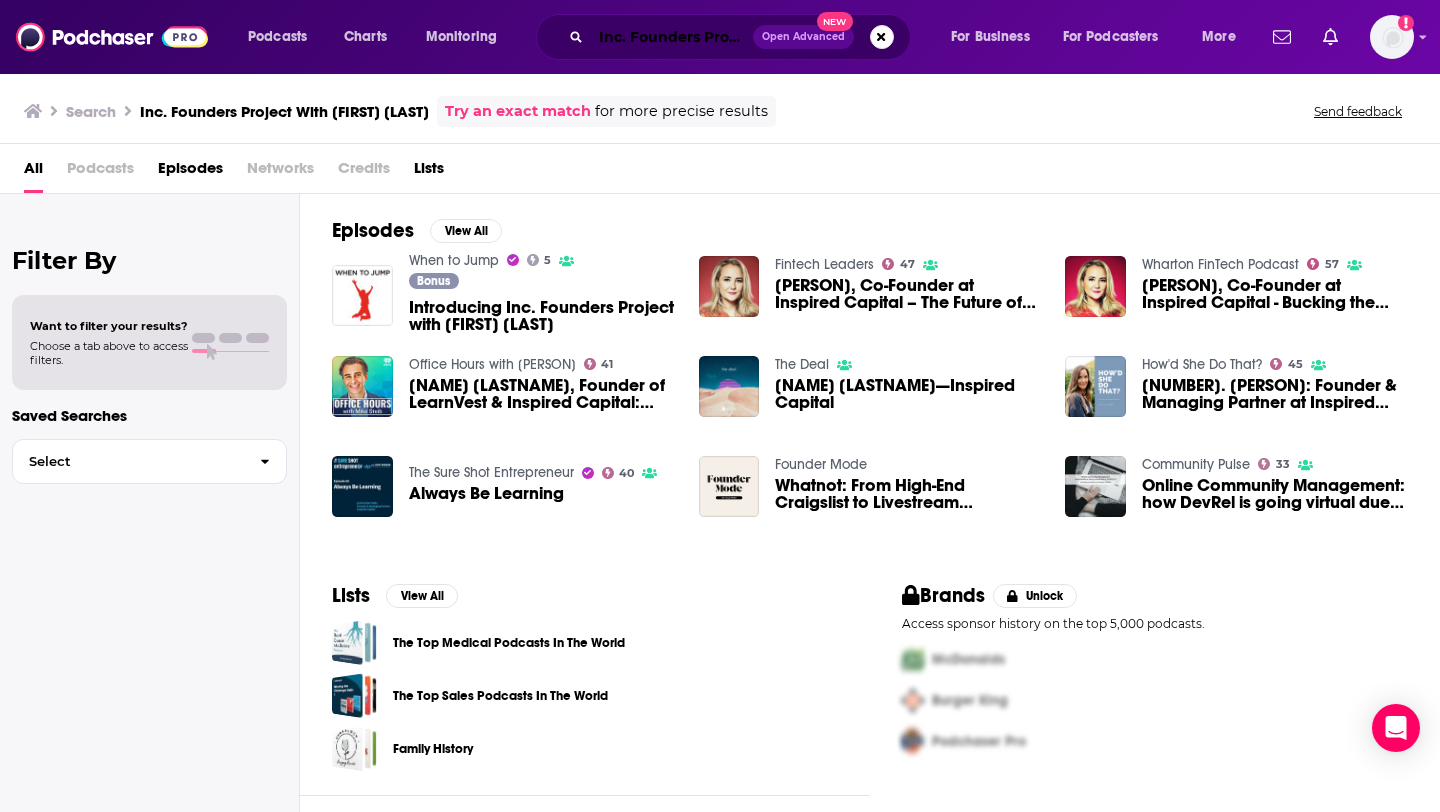 click on "Inc. Founders Project With [FIRST] [LAST]" at bounding box center (672, 37) 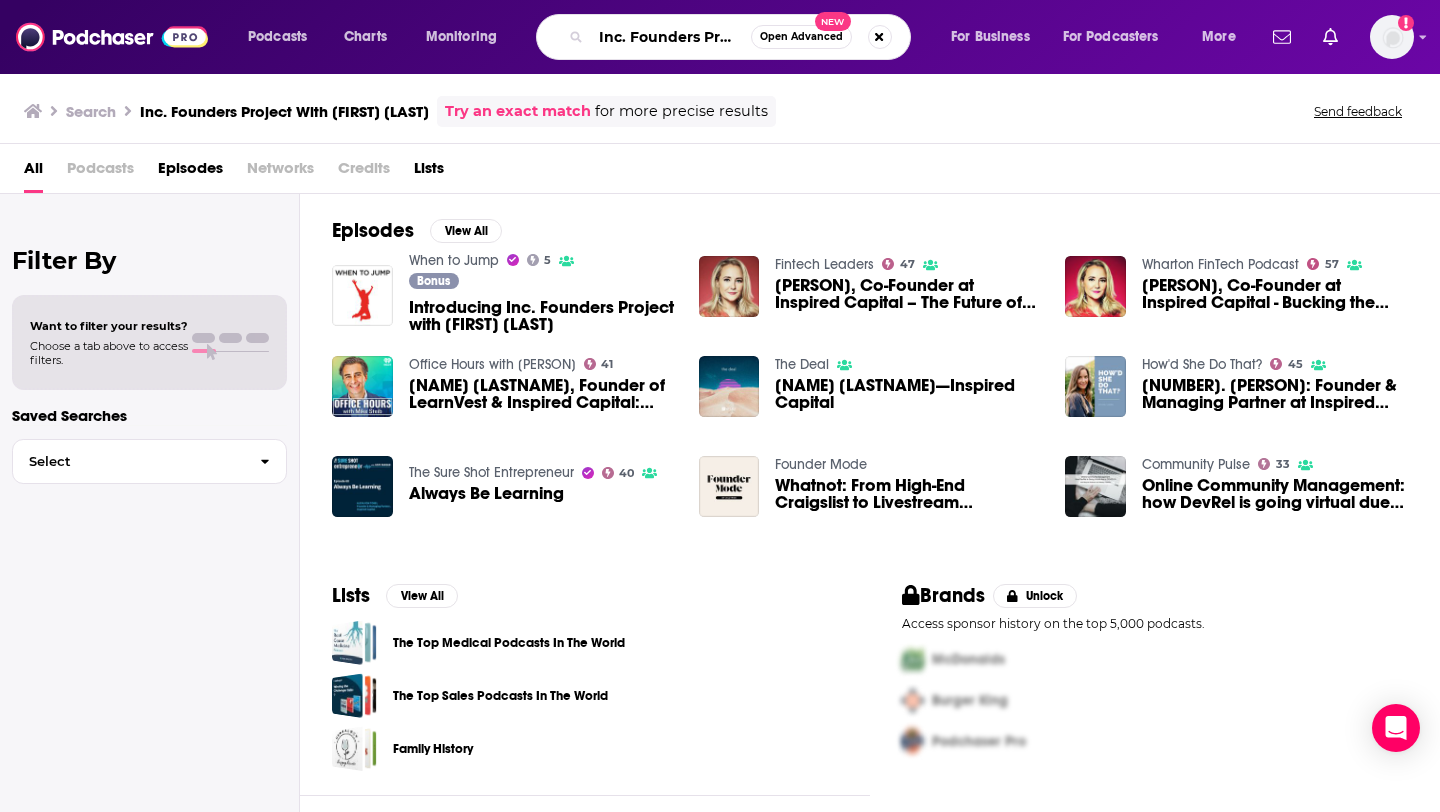 click on "Inc. Founders Project With [FIRST] [LAST]" at bounding box center (671, 37) 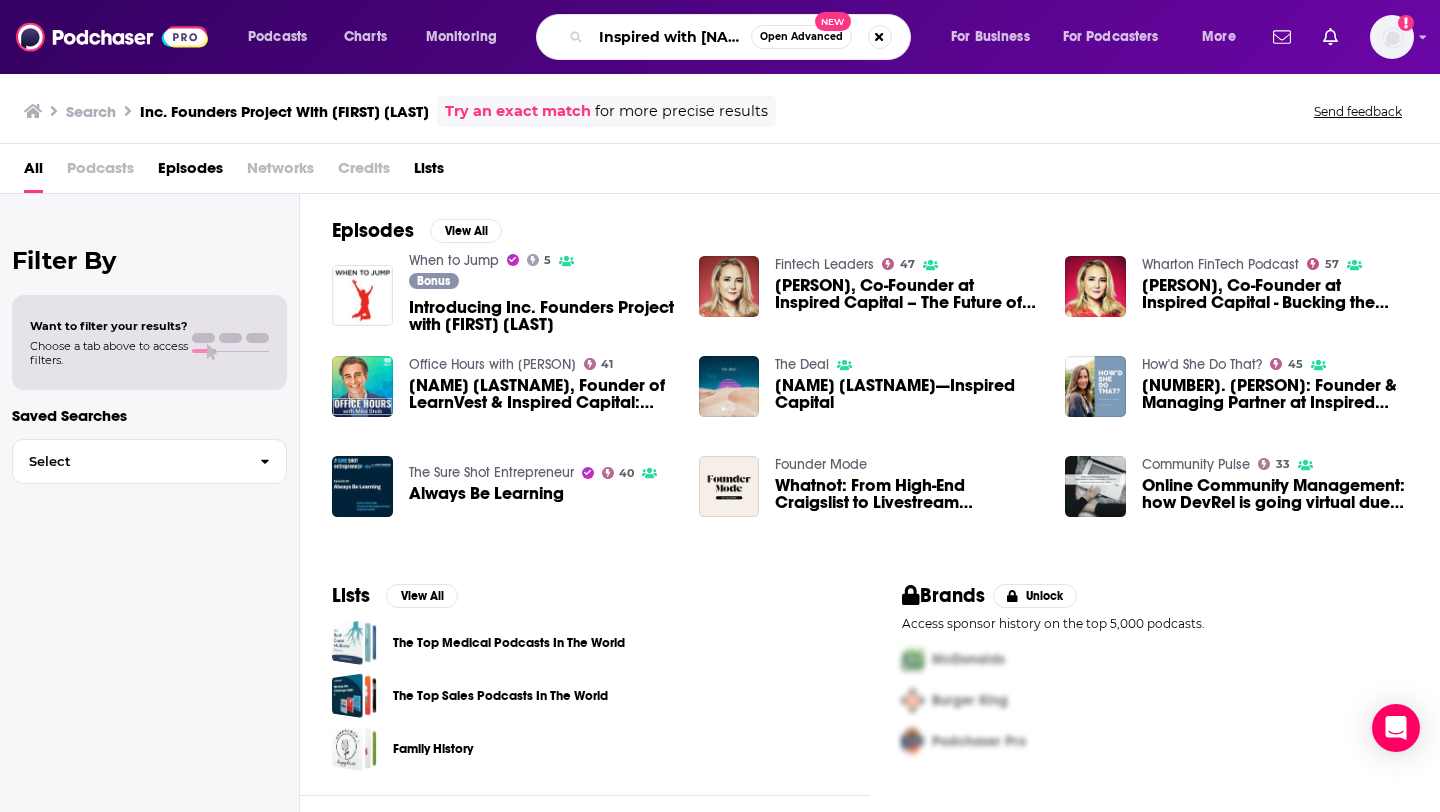 scroll, scrollTop: 0, scrollLeft: 74, axis: horizontal 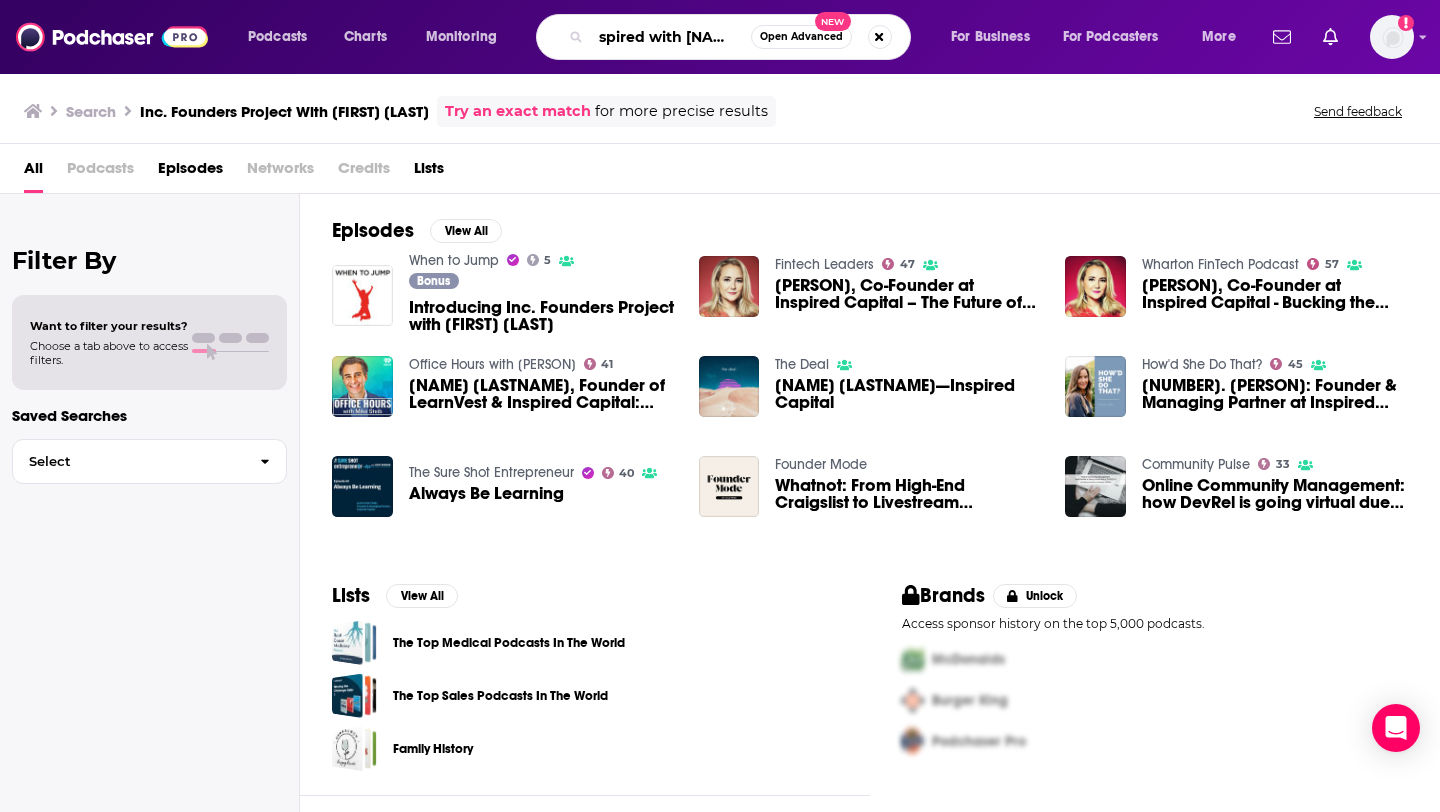 type on "Inspired with [NAME]" 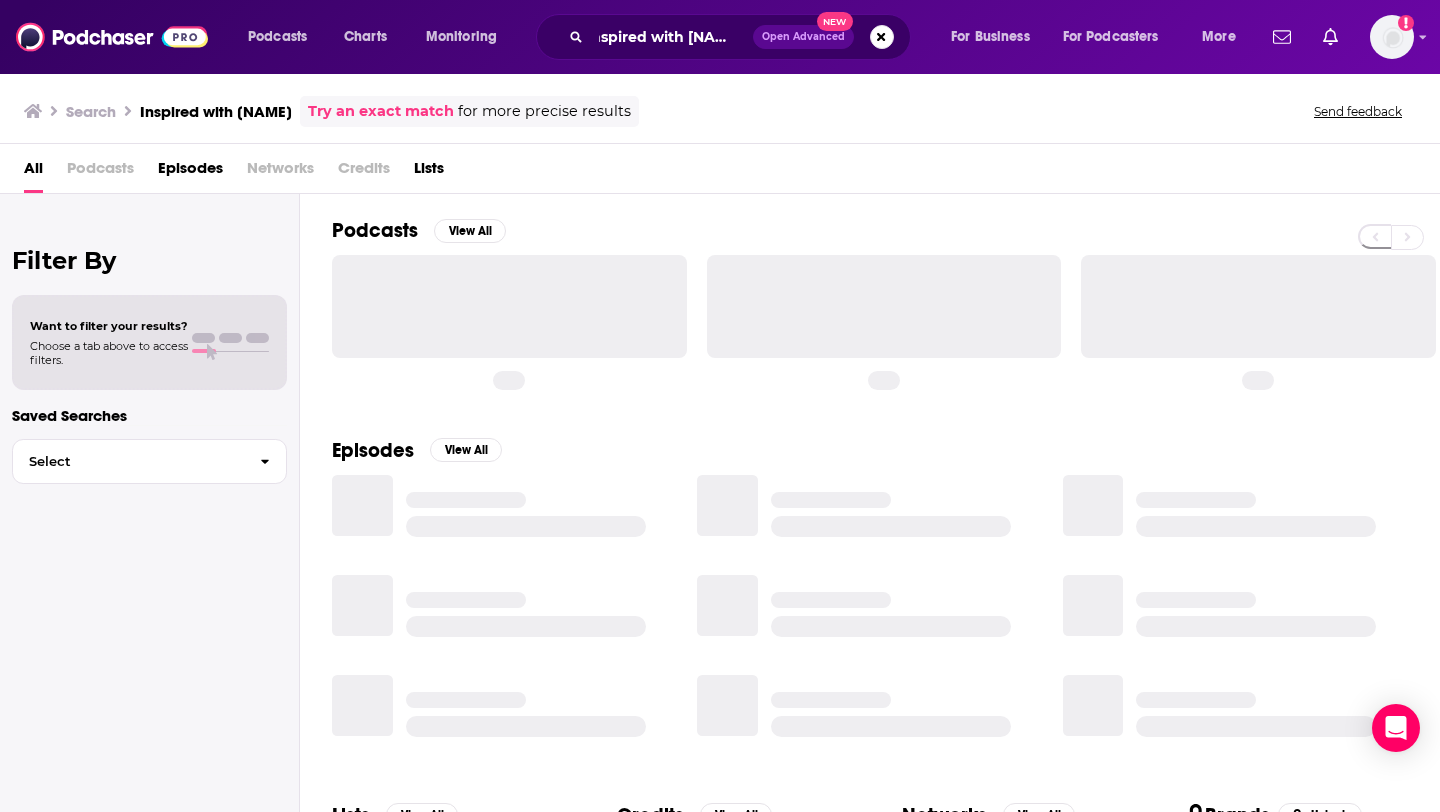 scroll, scrollTop: 0, scrollLeft: 0, axis: both 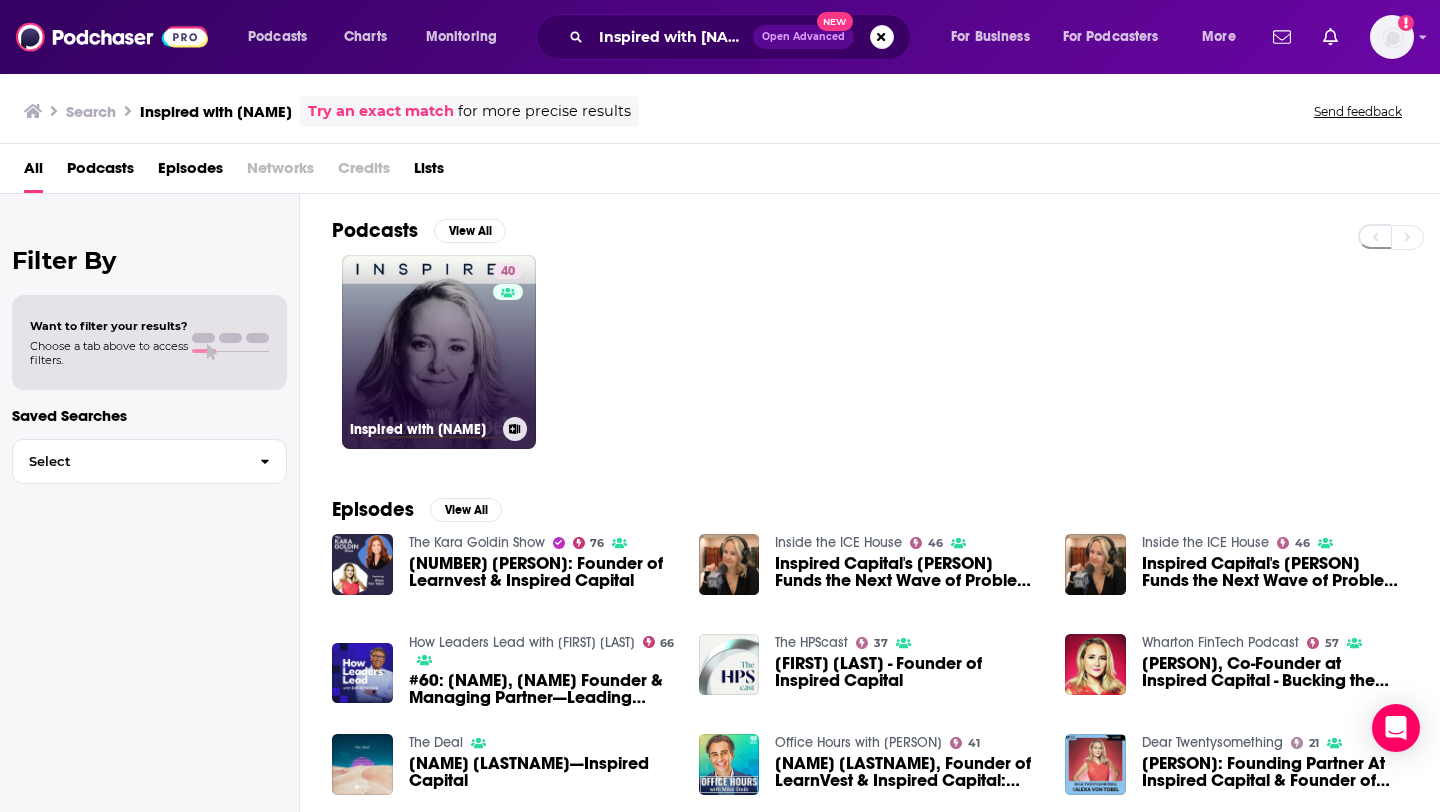 click on "[NUMBER] [PERSON]" at bounding box center [439, 352] 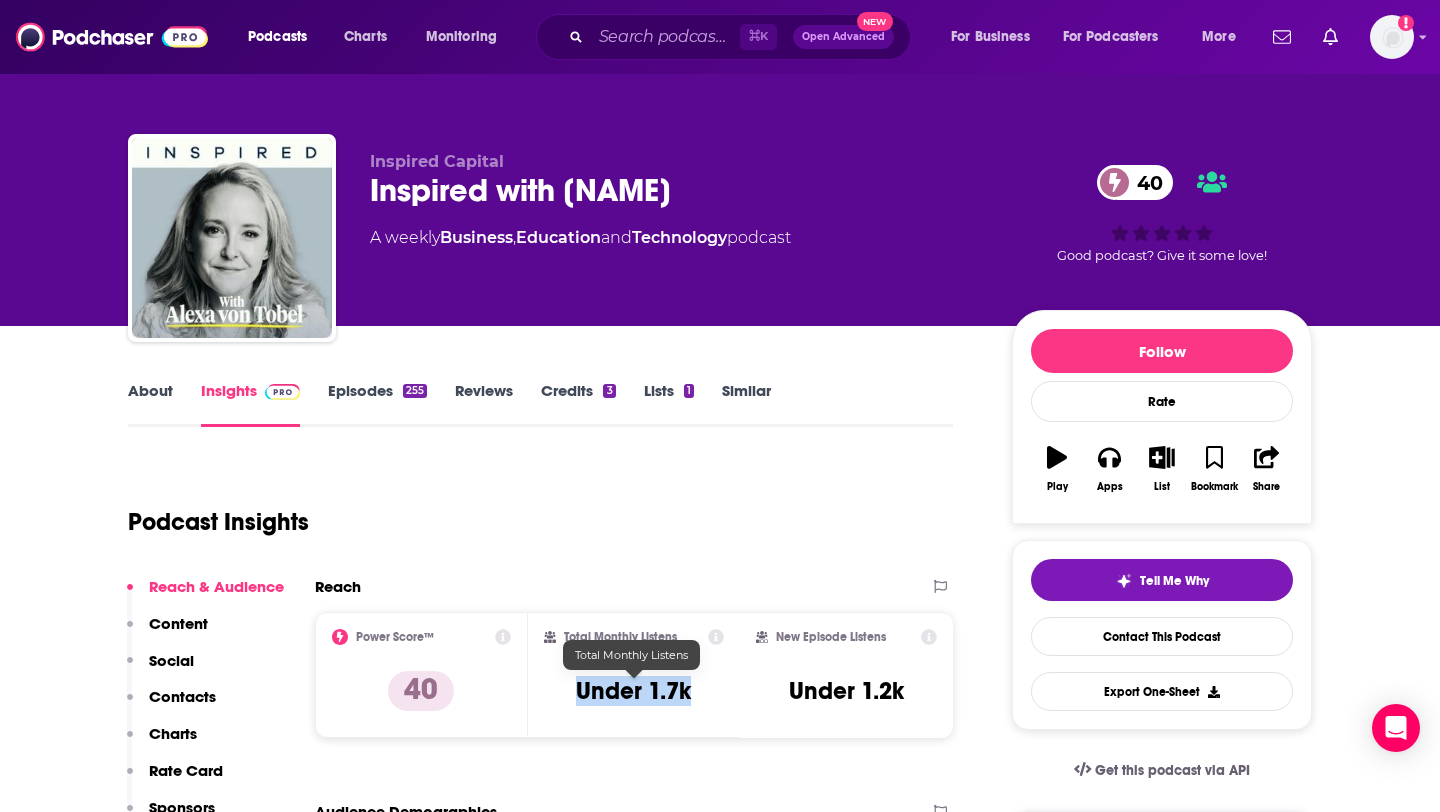 drag, startPoint x: 575, startPoint y: 691, endPoint x: 691, endPoint y: 692, distance: 116.00431 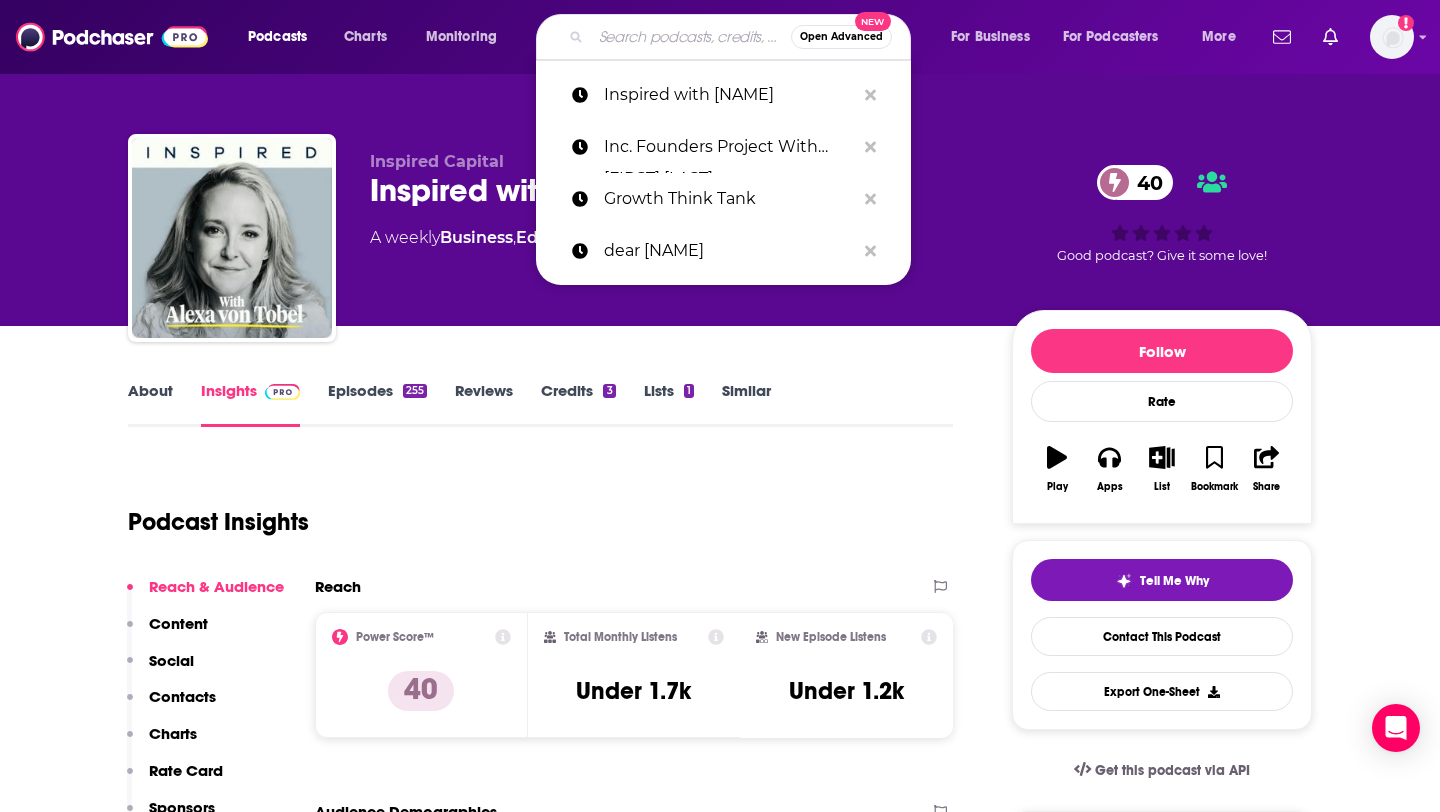 click at bounding box center [691, 37] 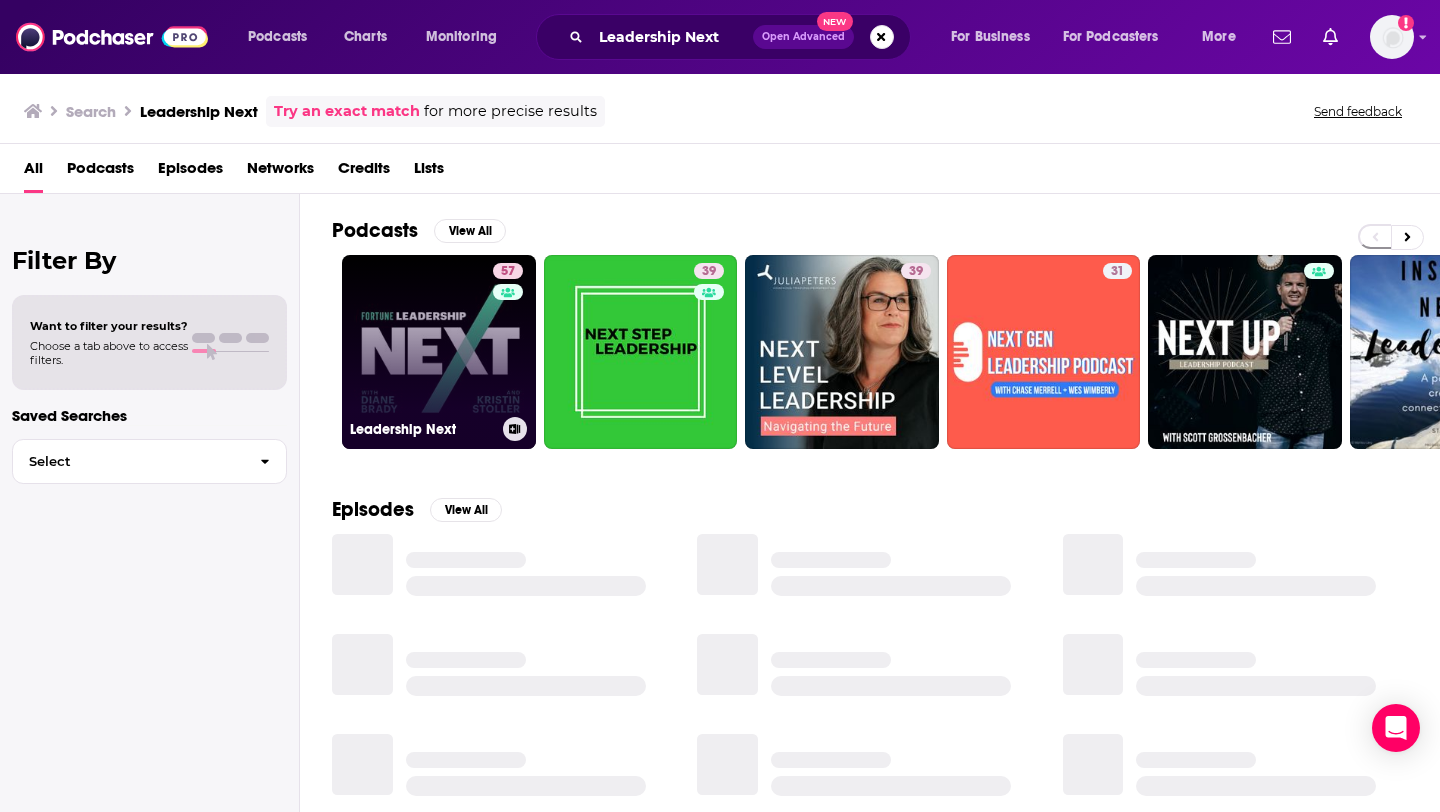 click on "57" at bounding box center [510, 340] 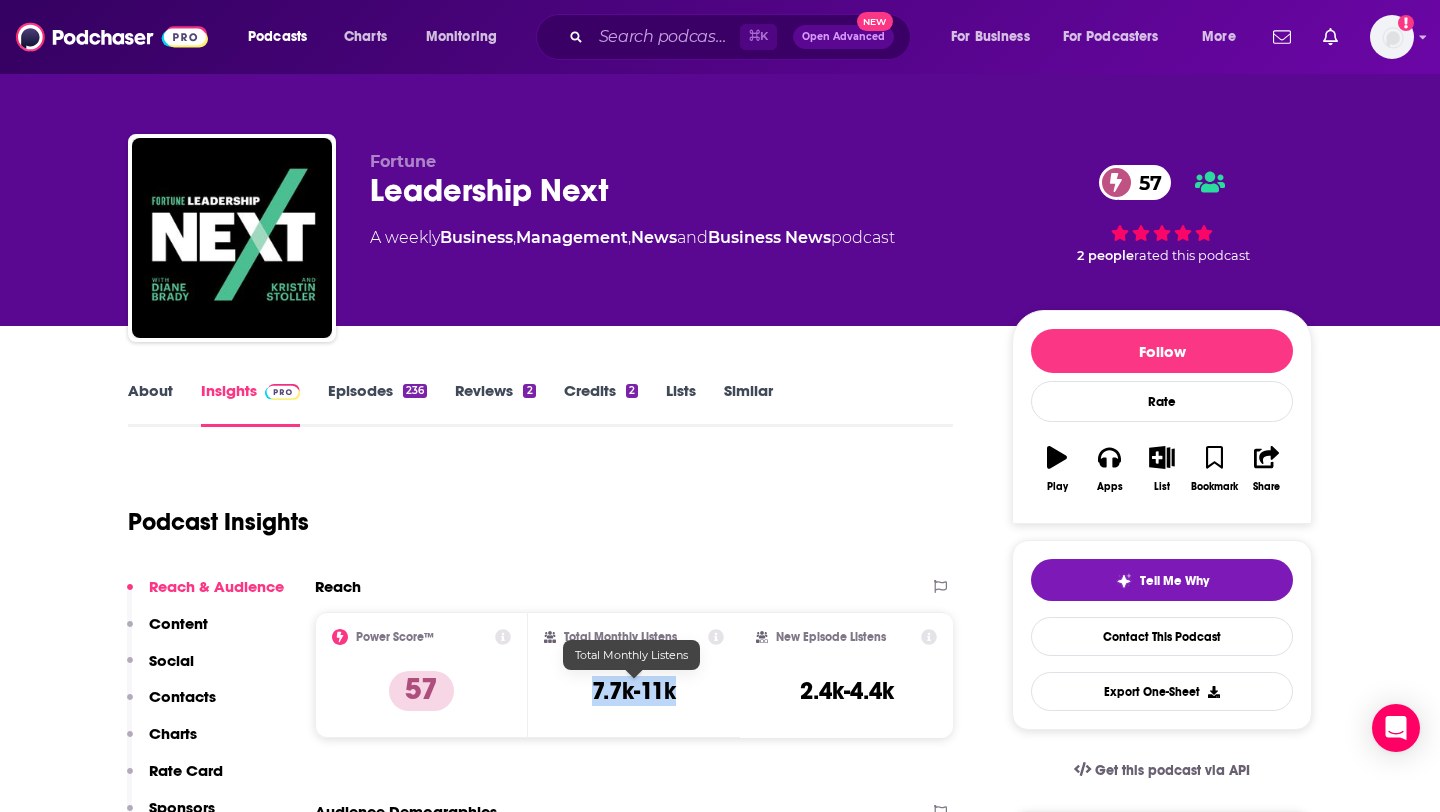 drag, startPoint x: 590, startPoint y: 685, endPoint x: 677, endPoint y: 690, distance: 87.14356 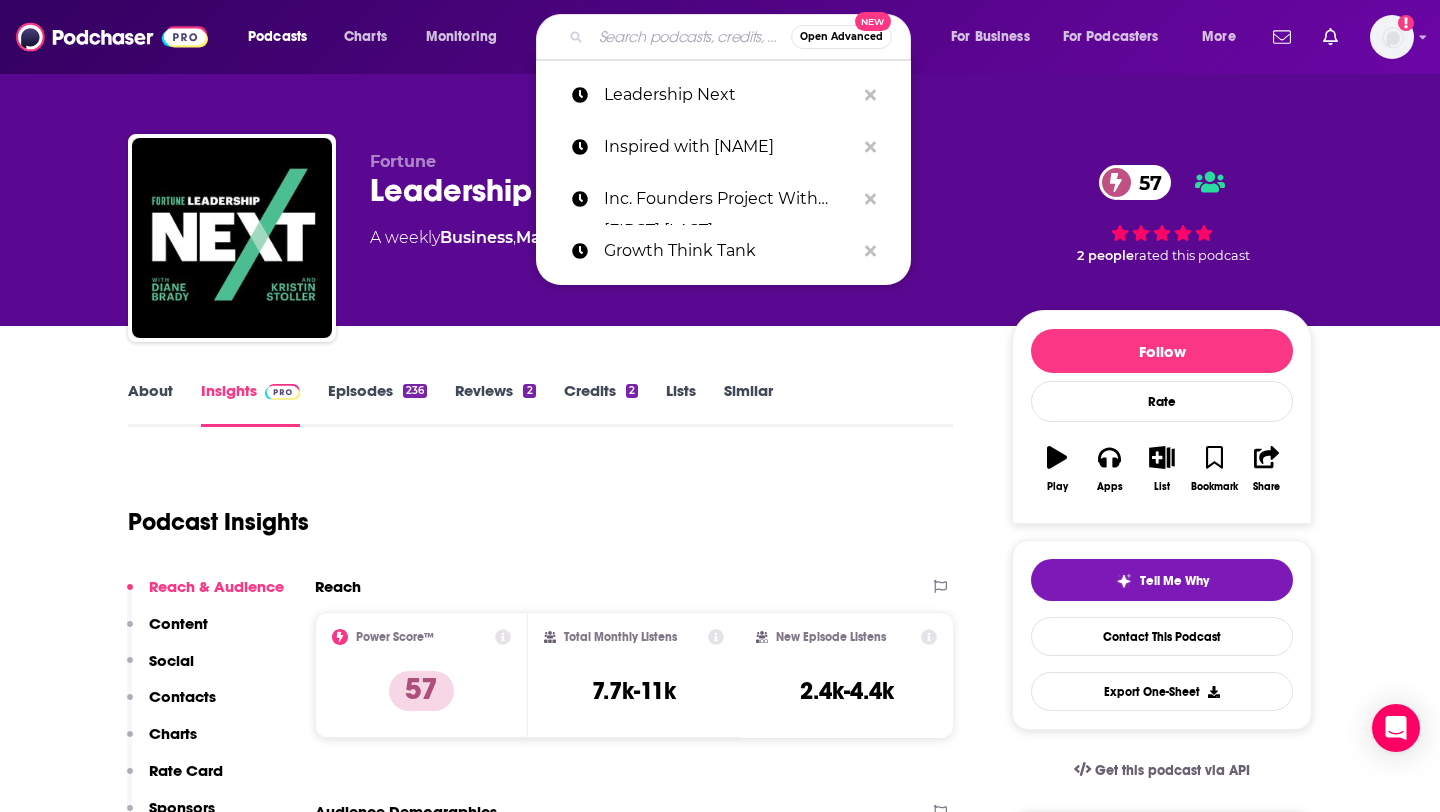 click at bounding box center [691, 37] 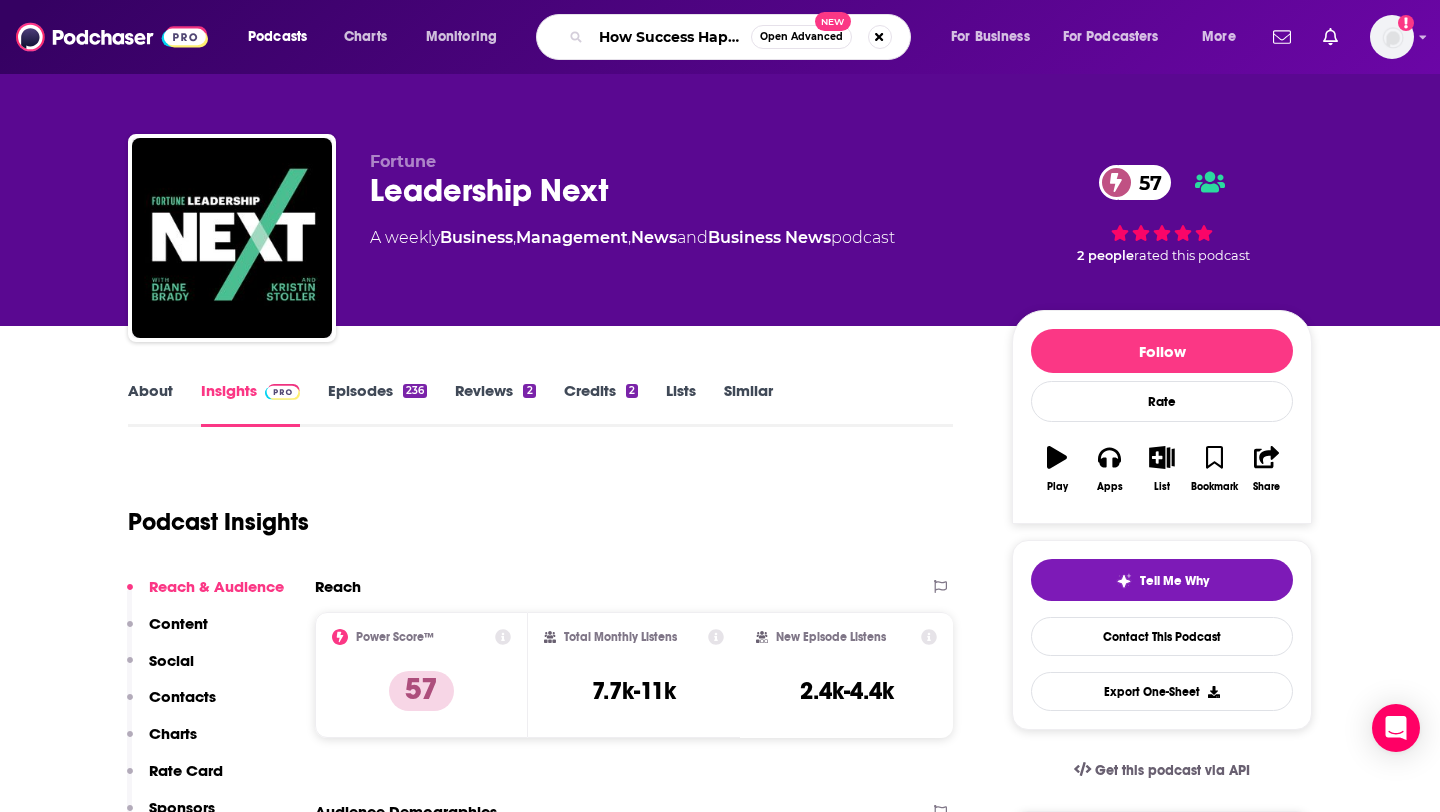 scroll, scrollTop: 0, scrollLeft: 23, axis: horizontal 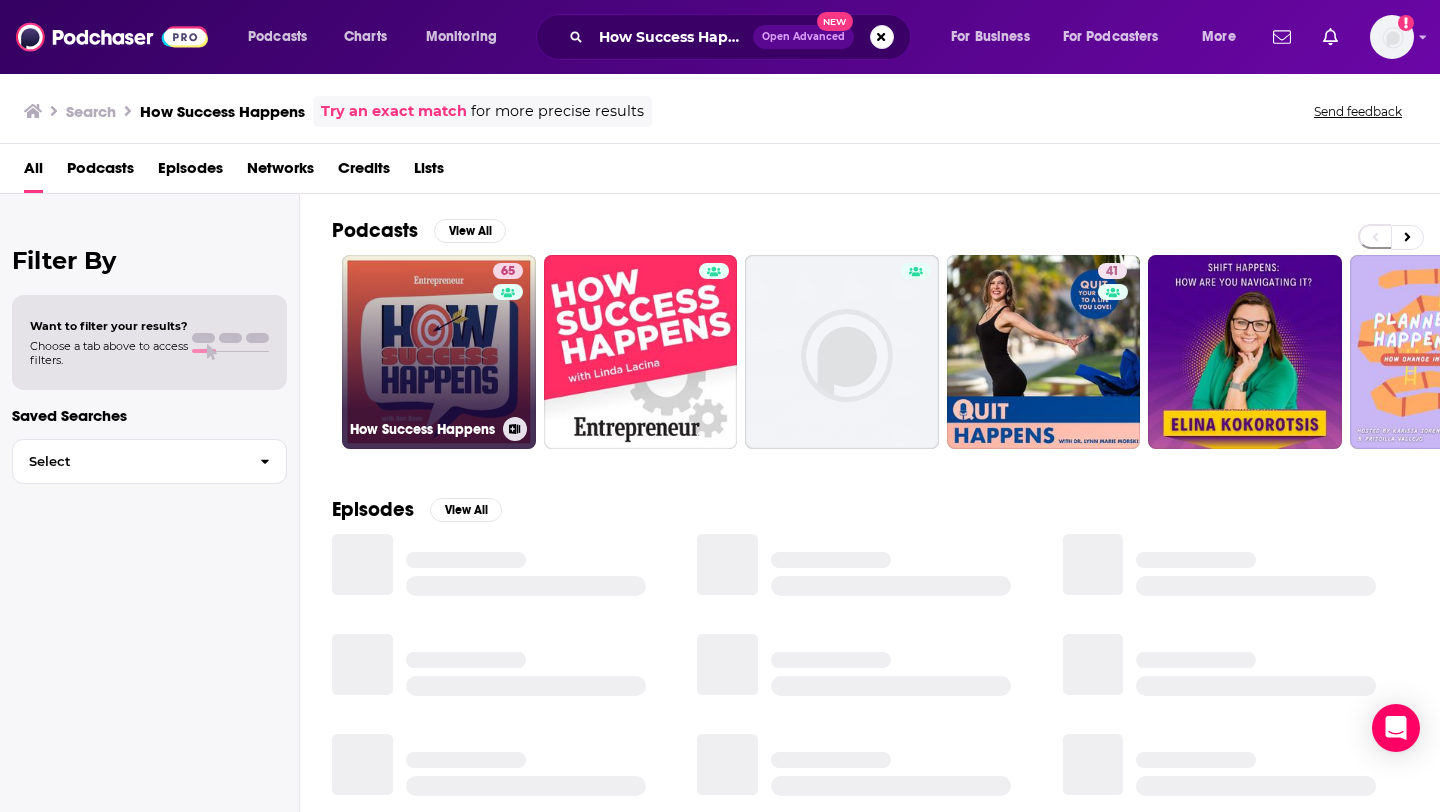 click on "65 How Success Happens" at bounding box center [439, 352] 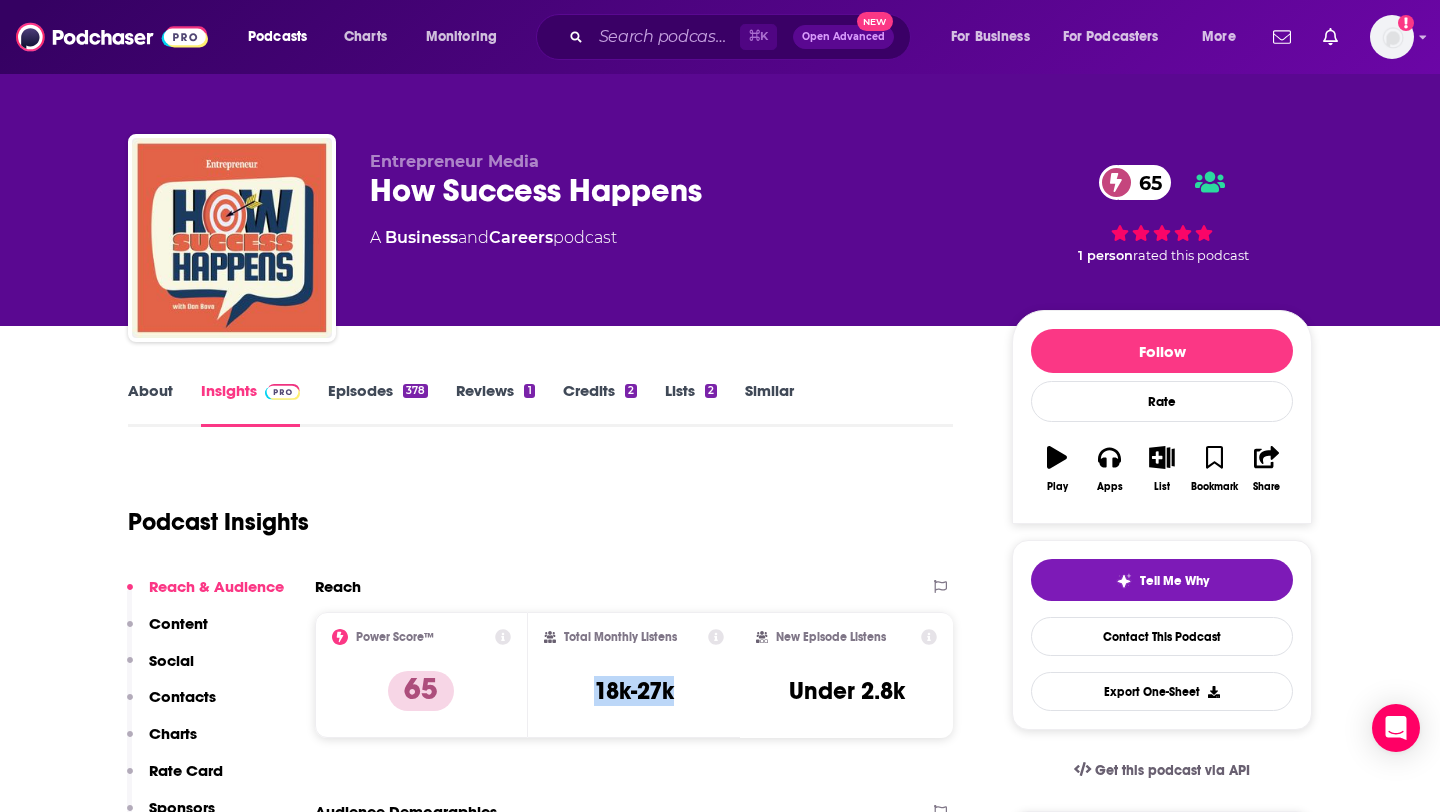 drag, startPoint x: 588, startPoint y: 698, endPoint x: 682, endPoint y: 696, distance: 94.02127 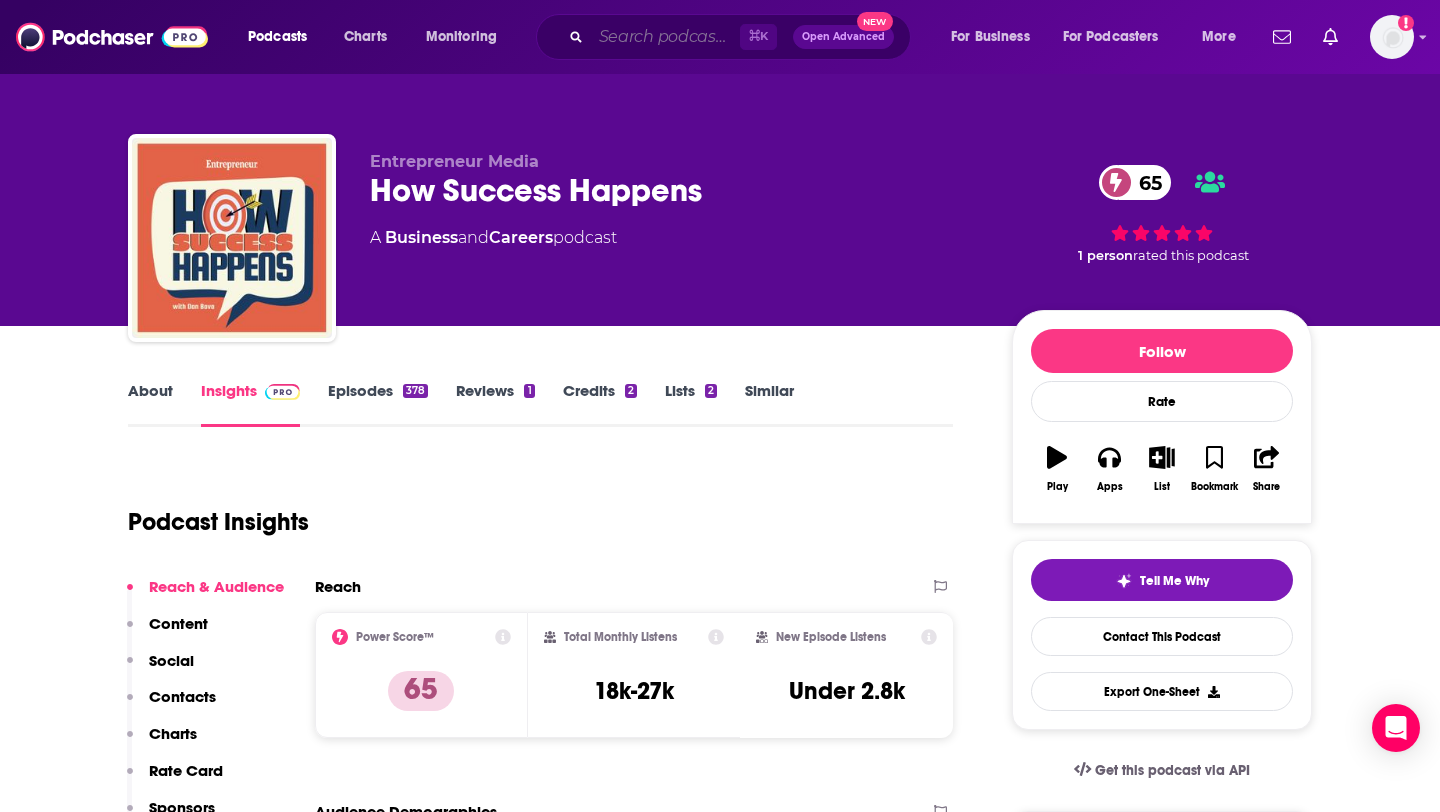 click at bounding box center (665, 37) 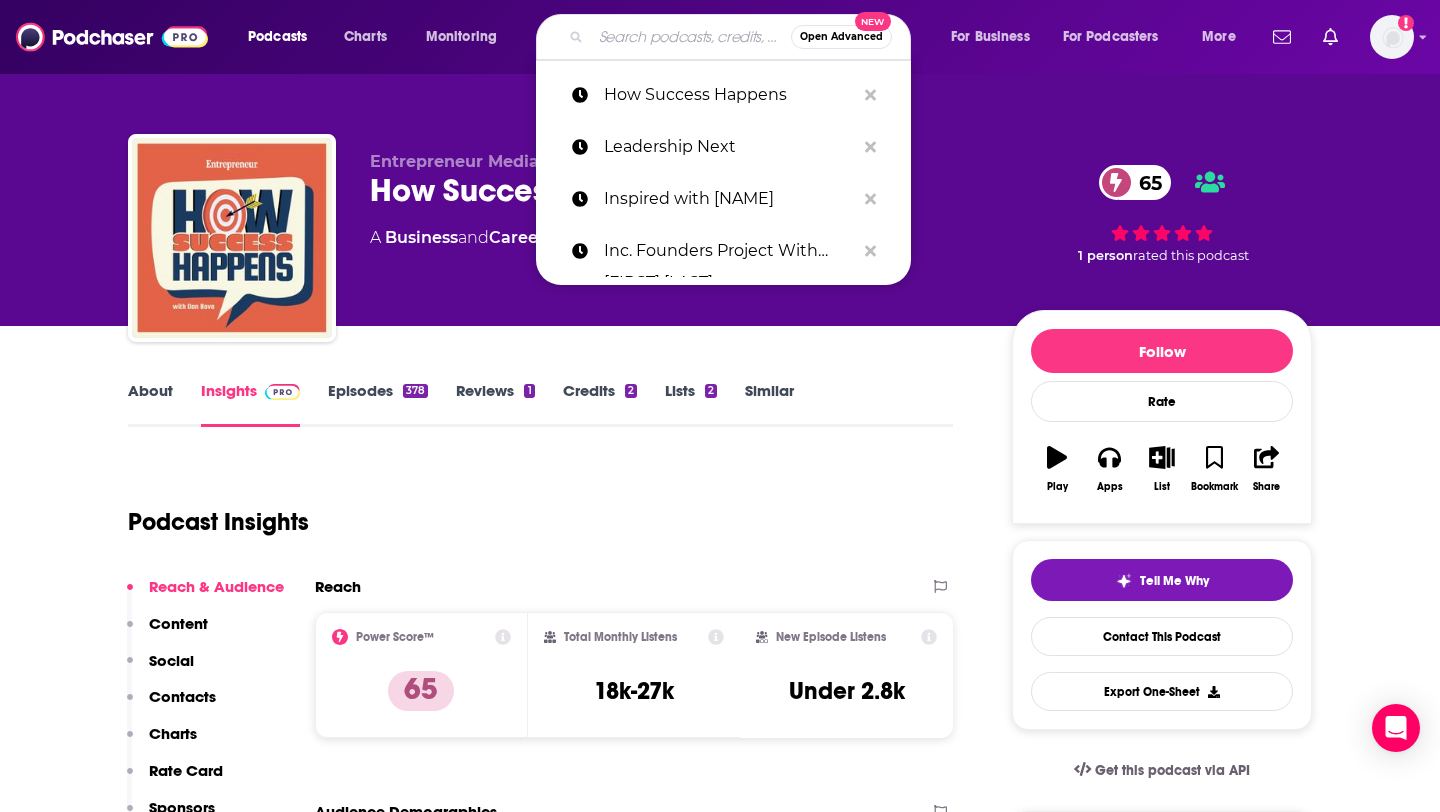 paste on "Re:Thinking with [NAME]" 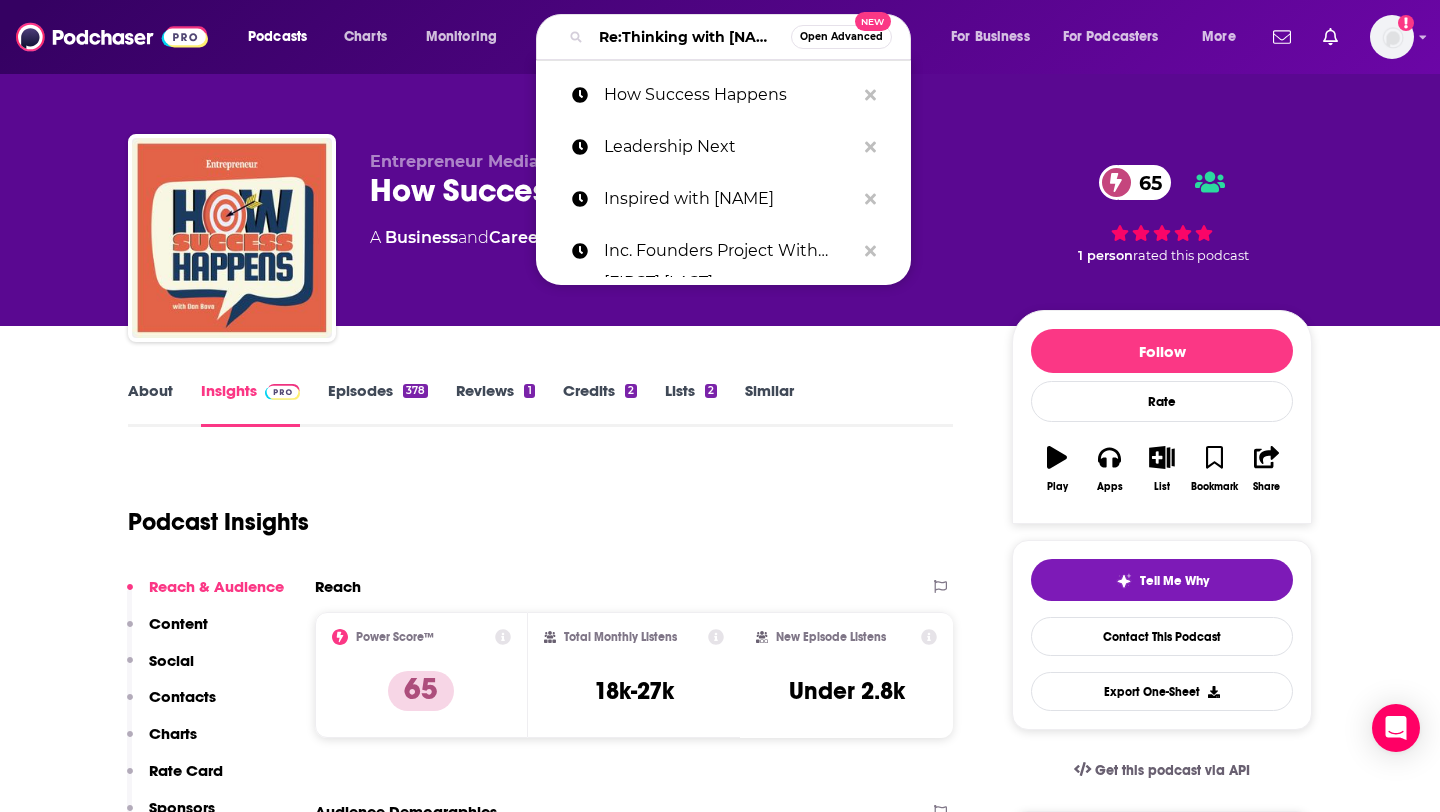scroll, scrollTop: 0, scrollLeft: 79, axis: horizontal 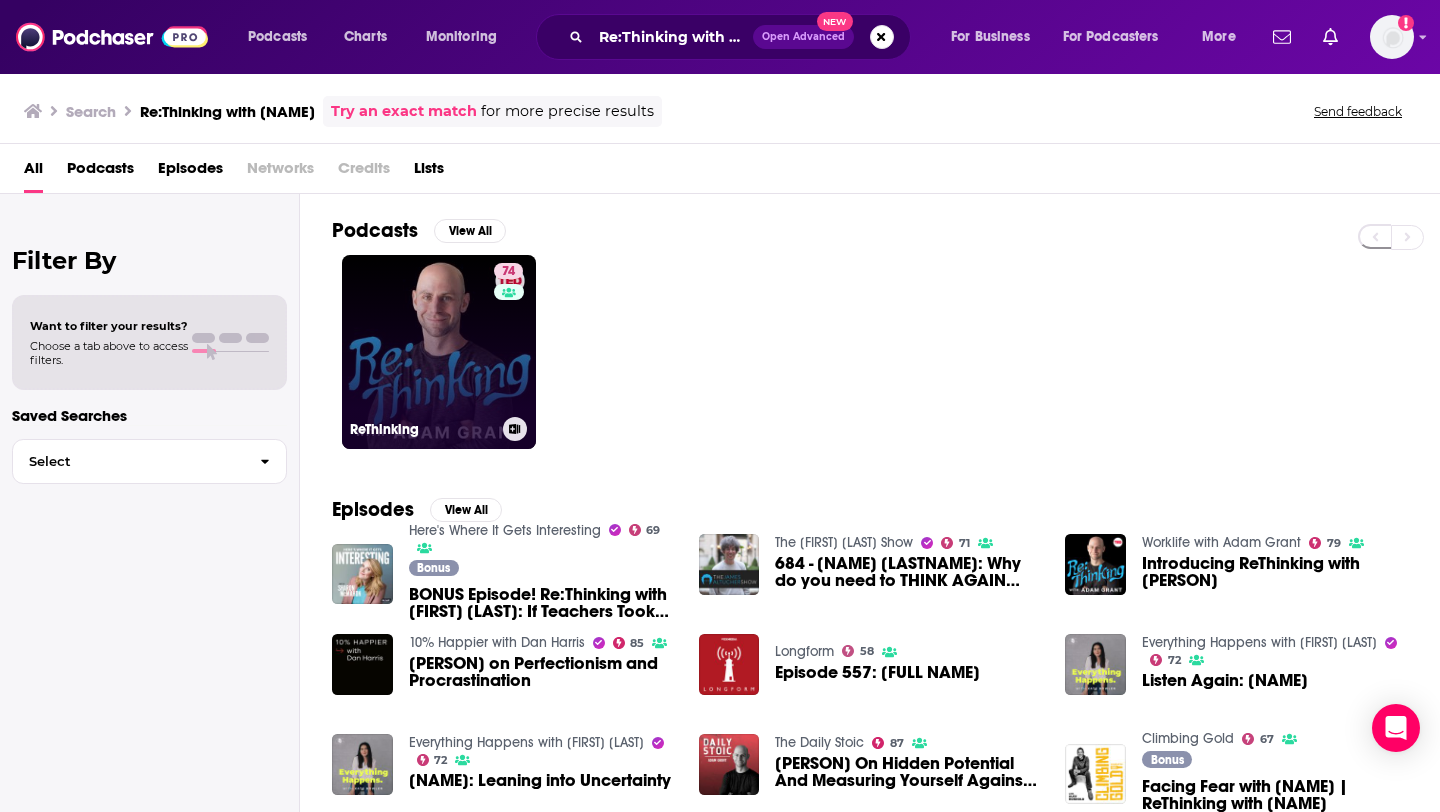 click on "74 ReThinking" at bounding box center [439, 352] 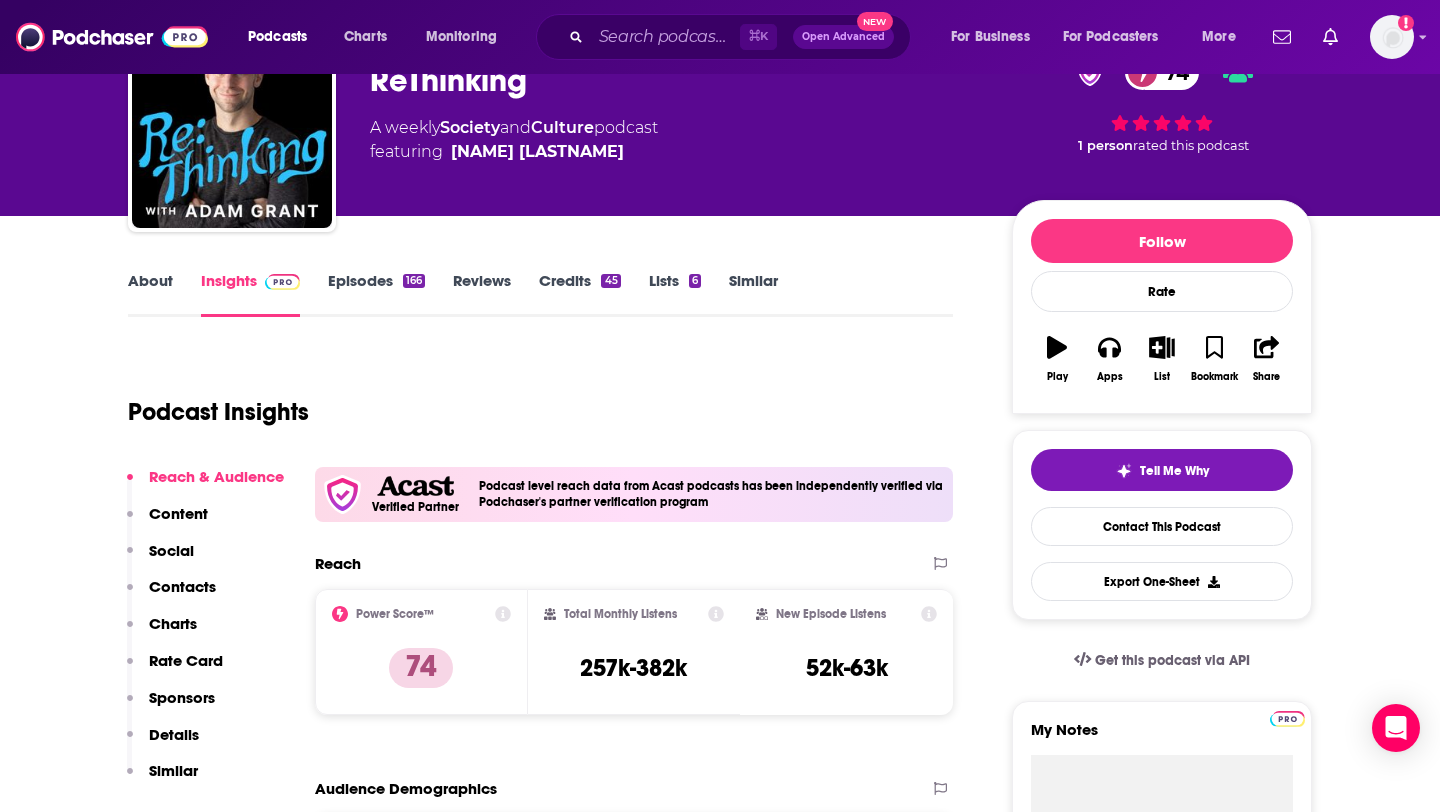 scroll, scrollTop: 183, scrollLeft: 0, axis: vertical 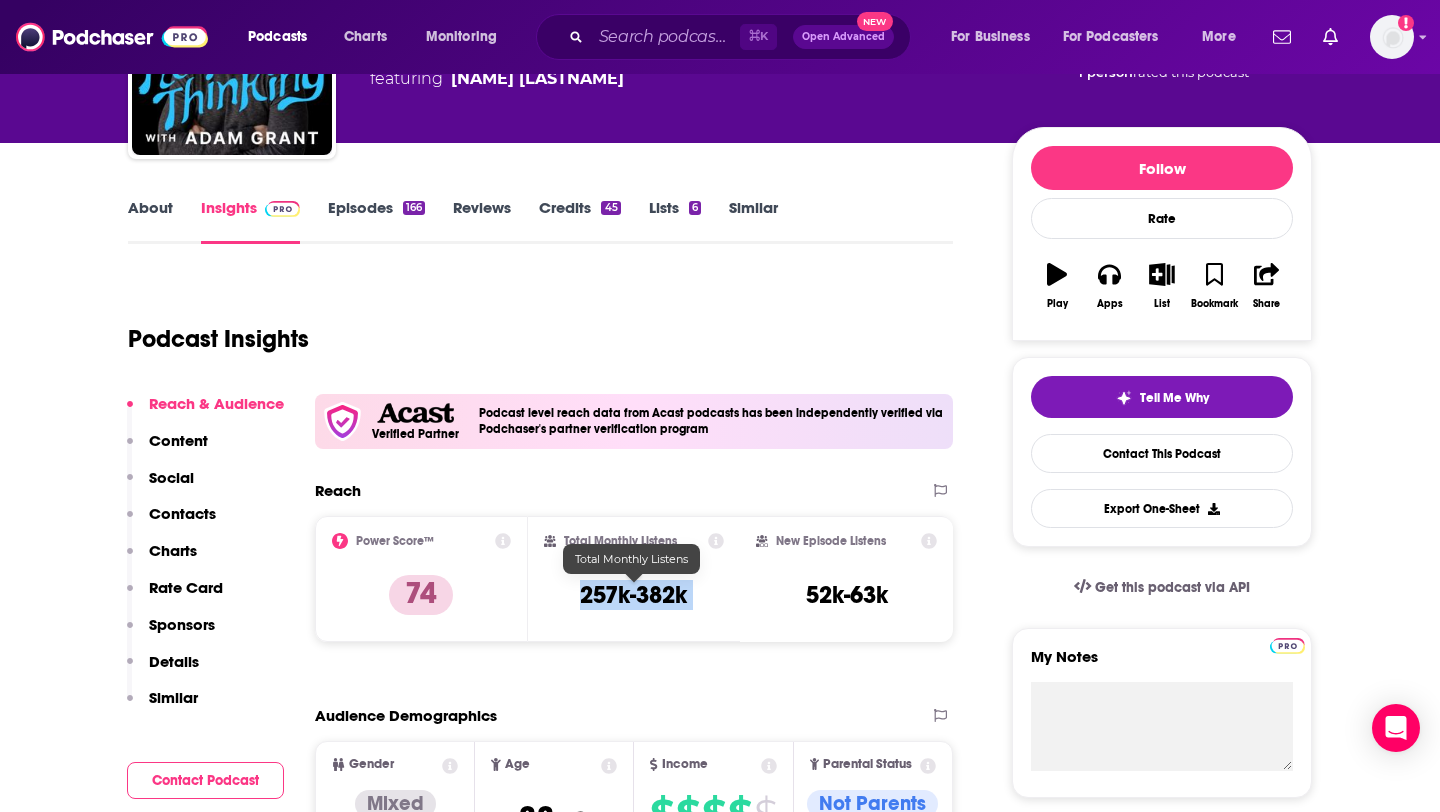 drag, startPoint x: 575, startPoint y: 586, endPoint x: 742, endPoint y: 592, distance: 167.10774 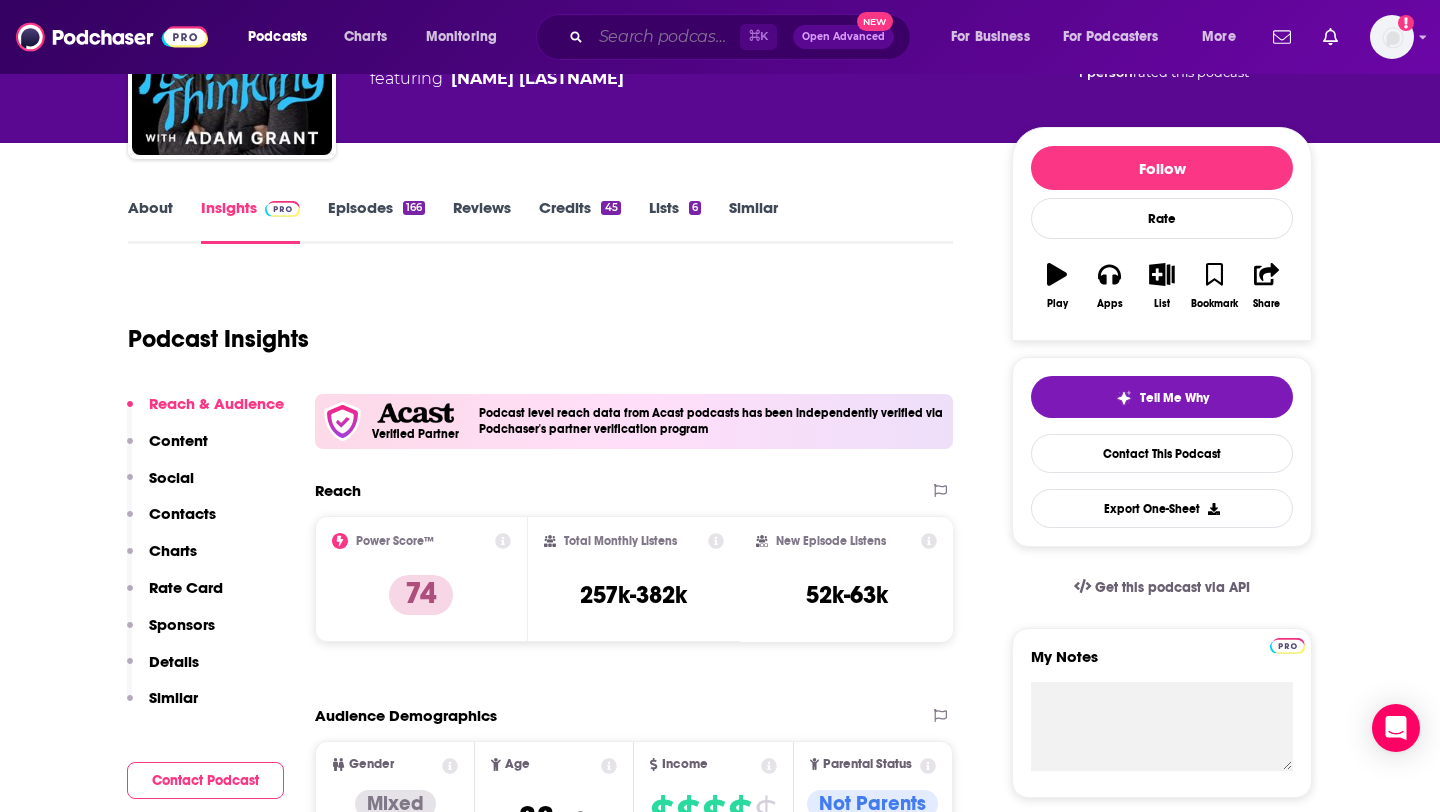 click at bounding box center [665, 37] 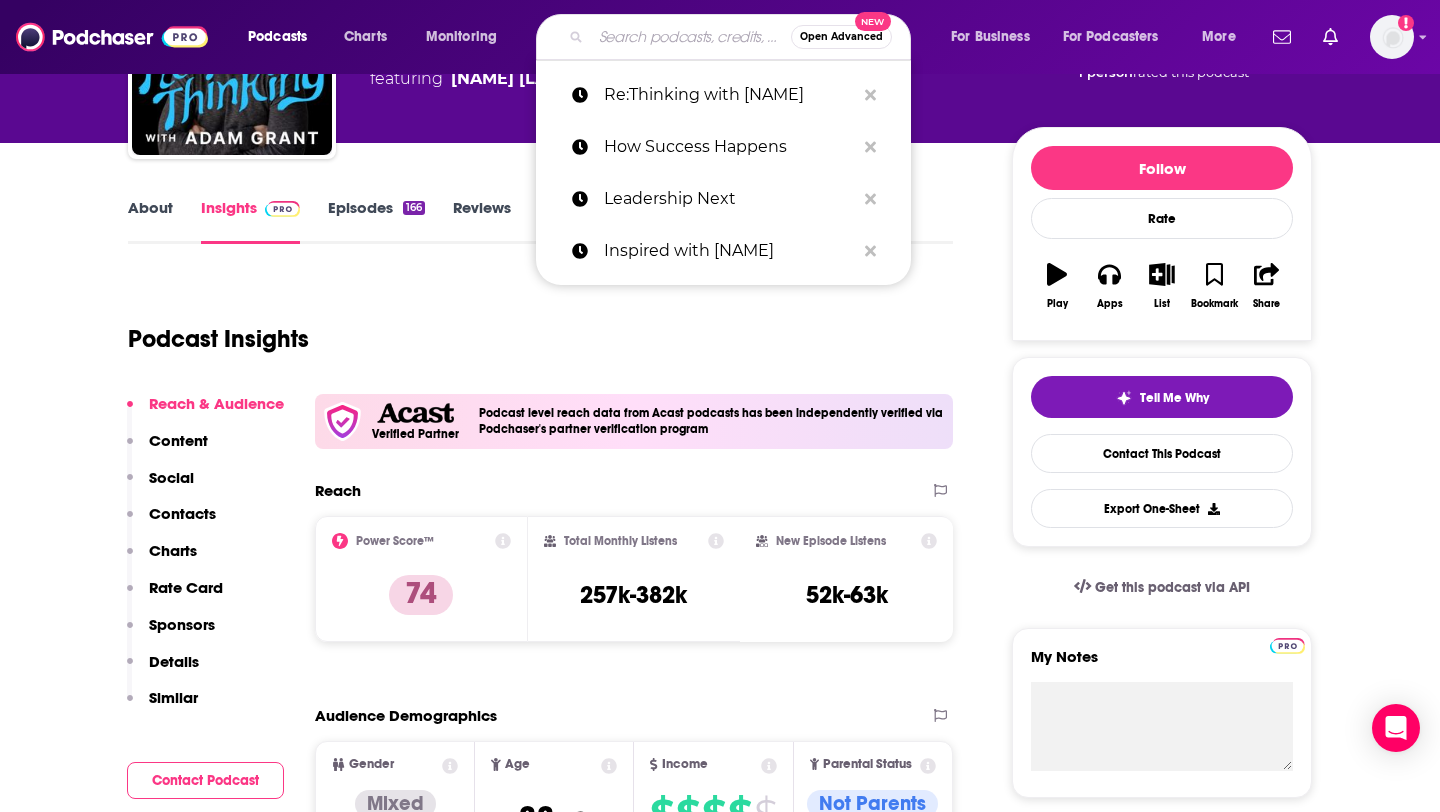 paste on "Starting Small" 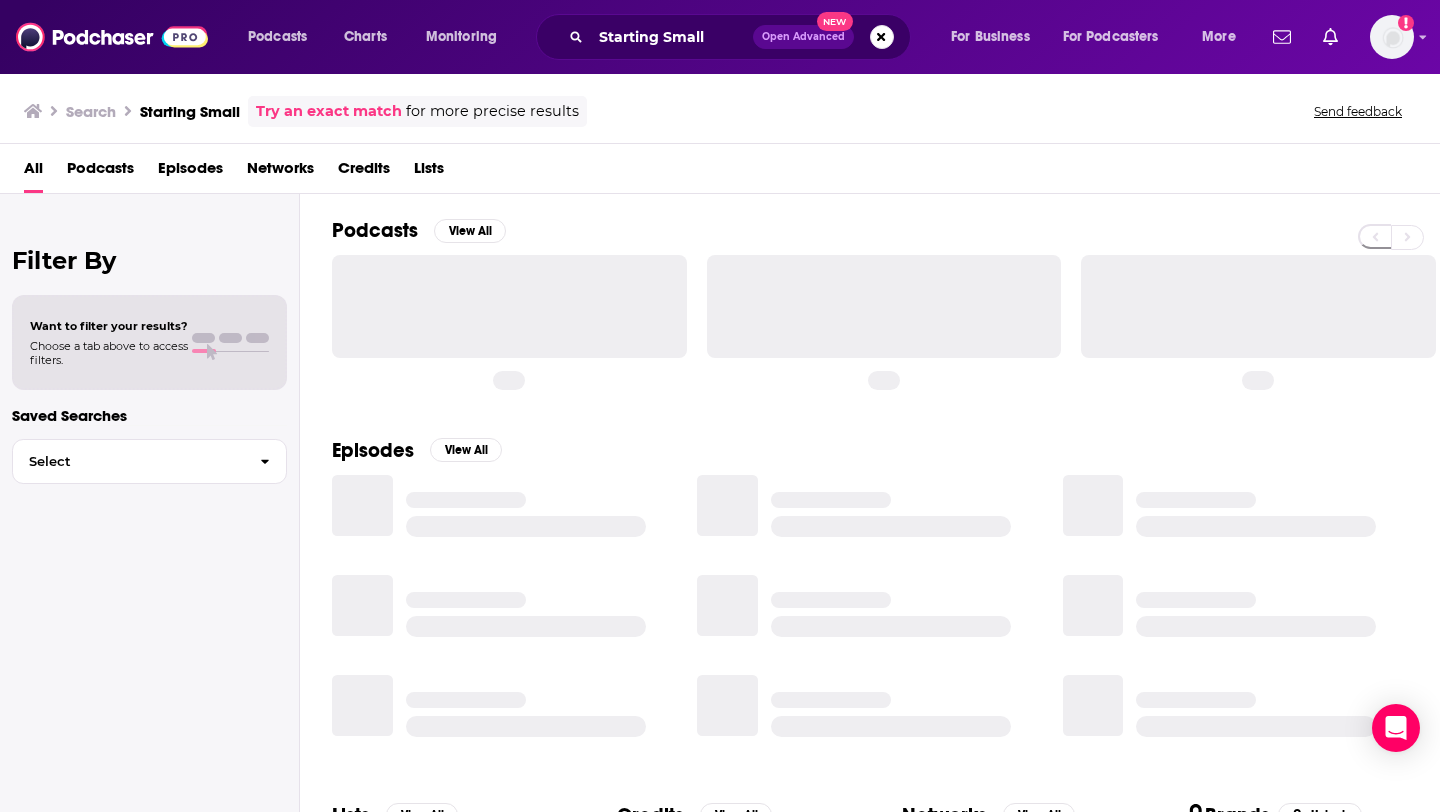 scroll, scrollTop: 0, scrollLeft: 0, axis: both 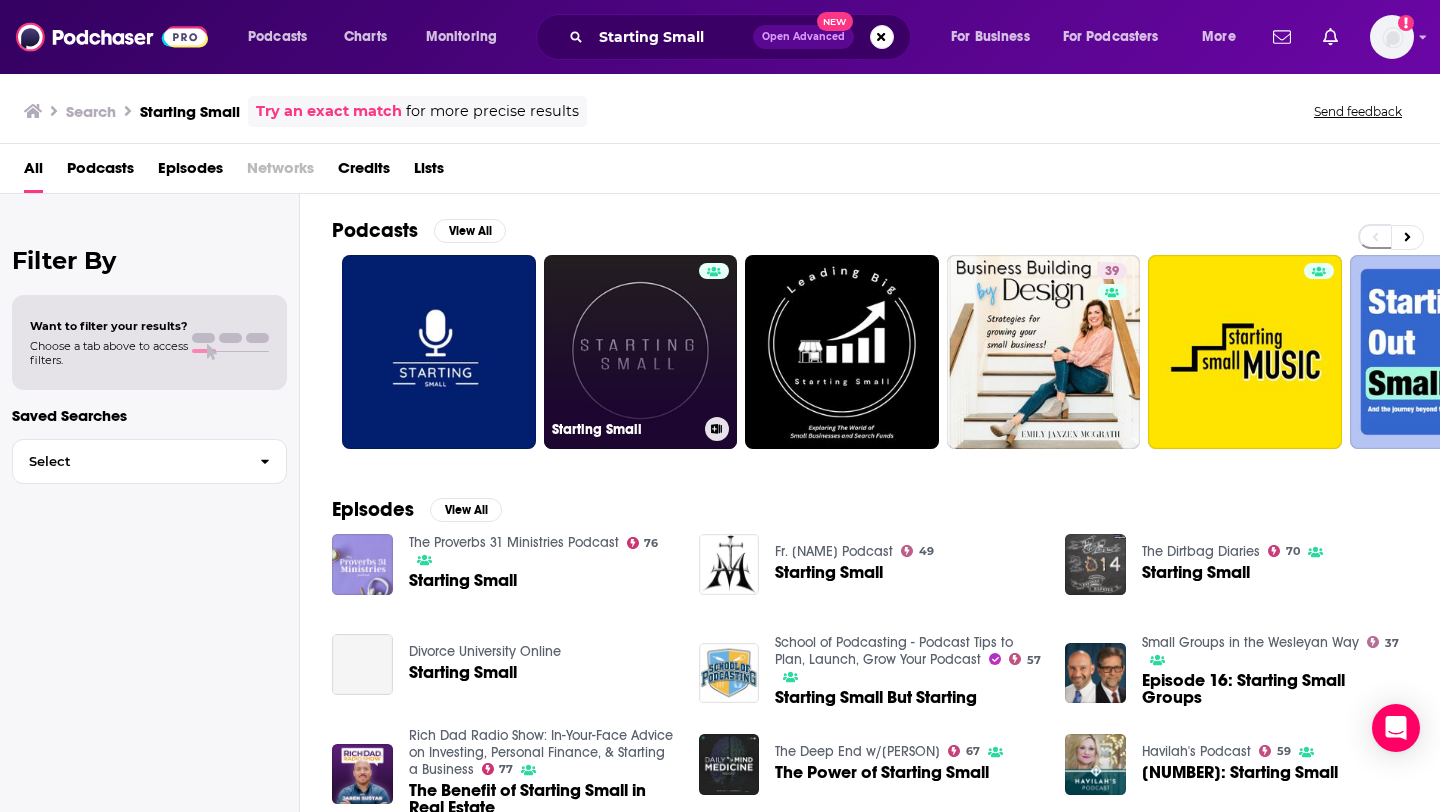 click on "Starting Small" at bounding box center [641, 352] 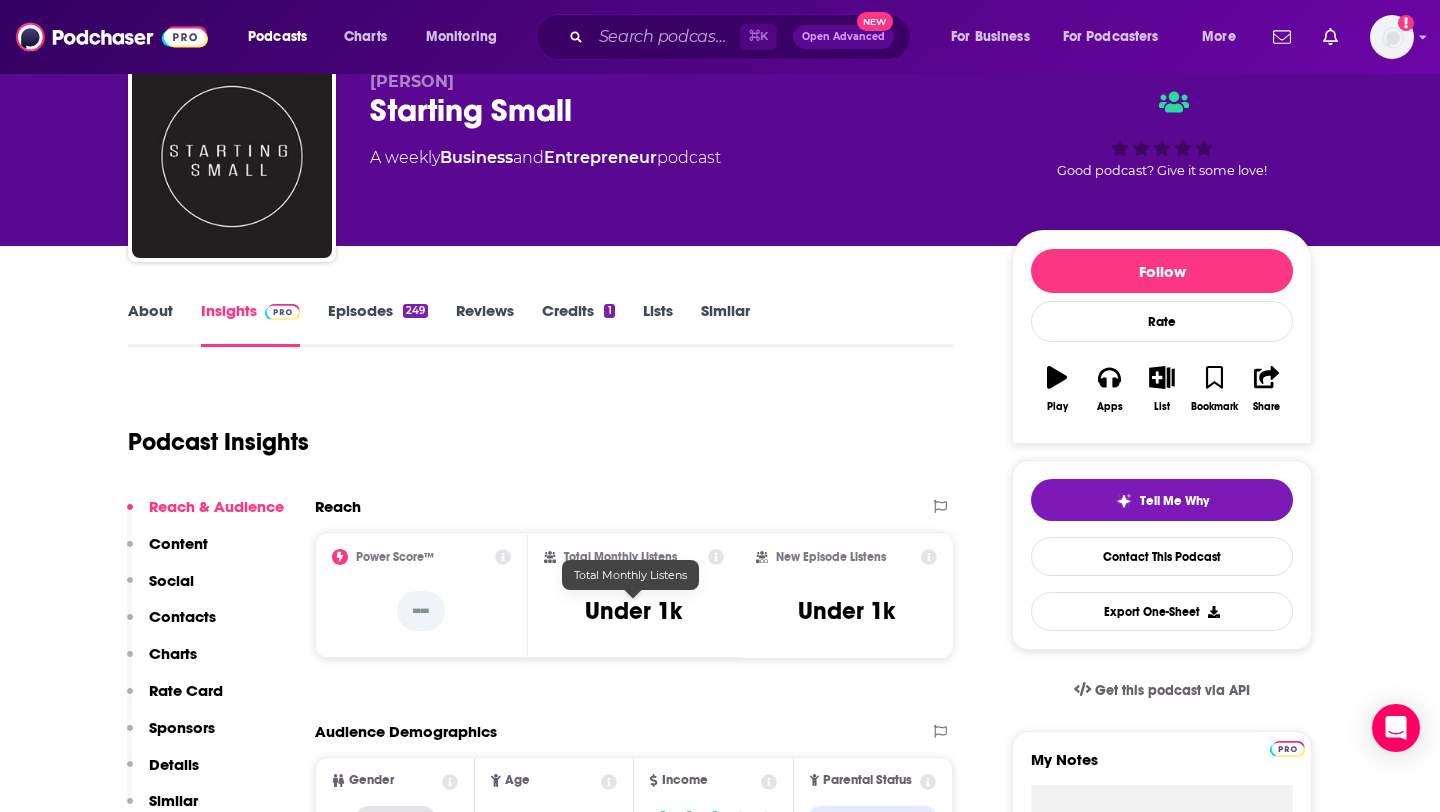 scroll, scrollTop: 81, scrollLeft: 0, axis: vertical 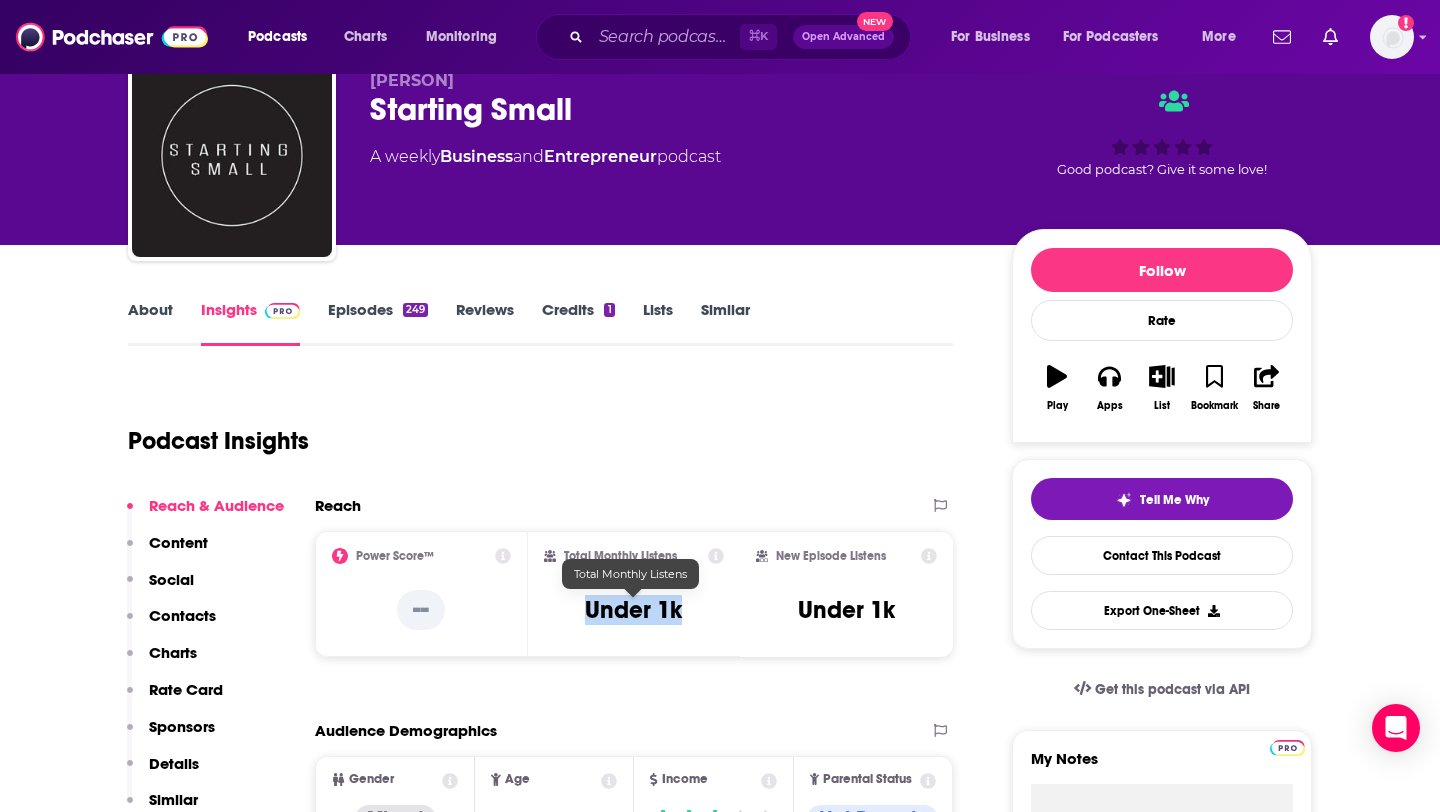 drag, startPoint x: 585, startPoint y: 611, endPoint x: 683, endPoint y: 611, distance: 98 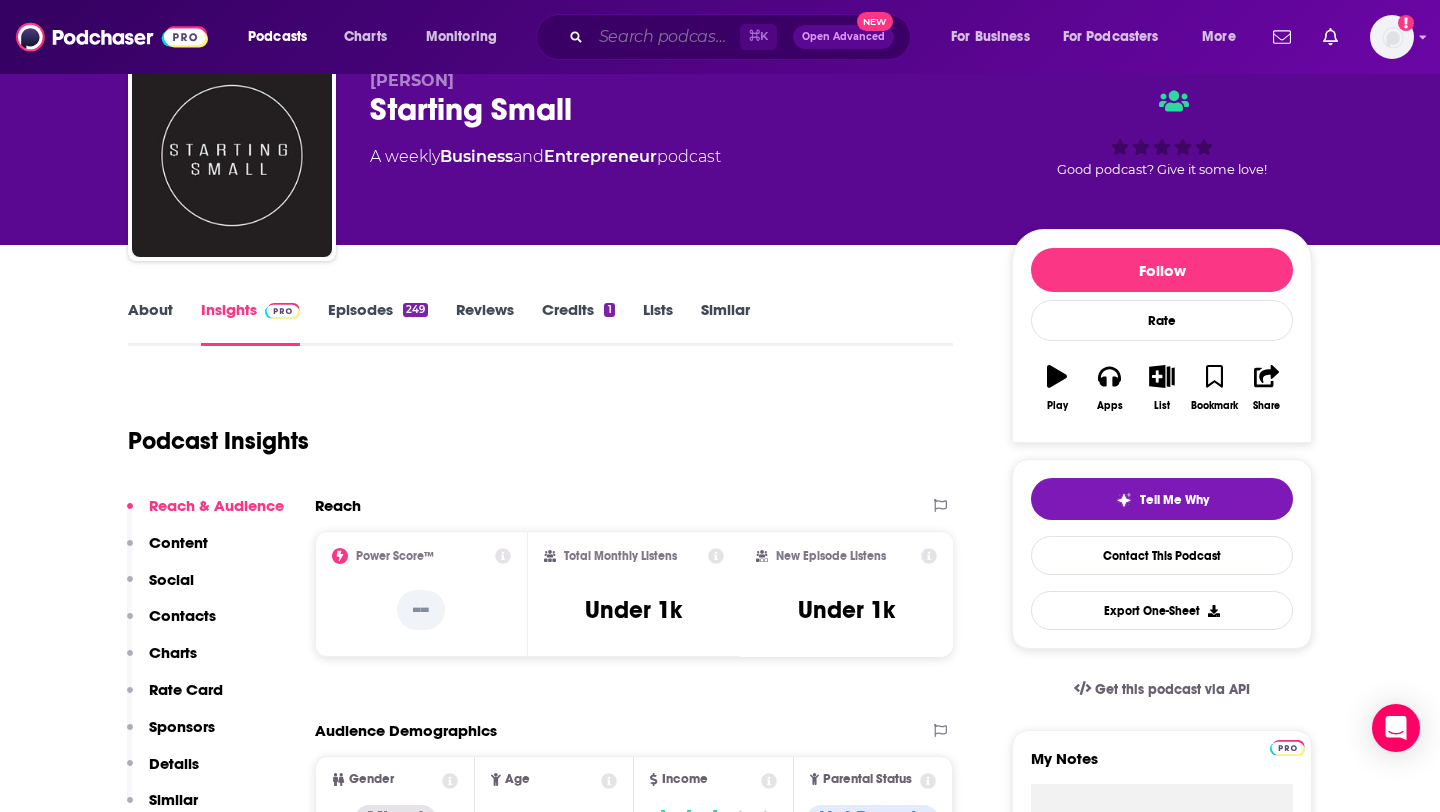 click at bounding box center [665, 37] 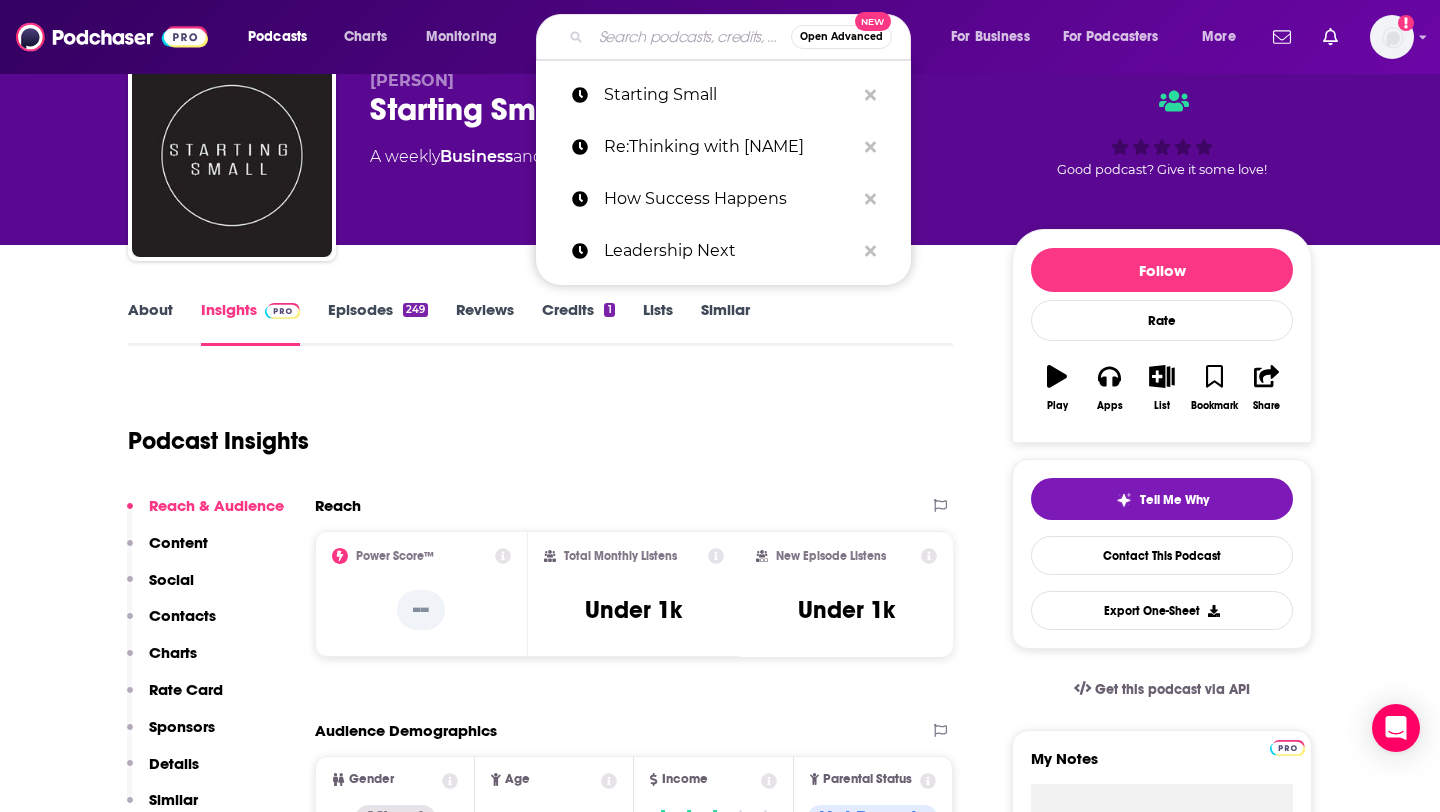 paste on "The Story of a Brand" 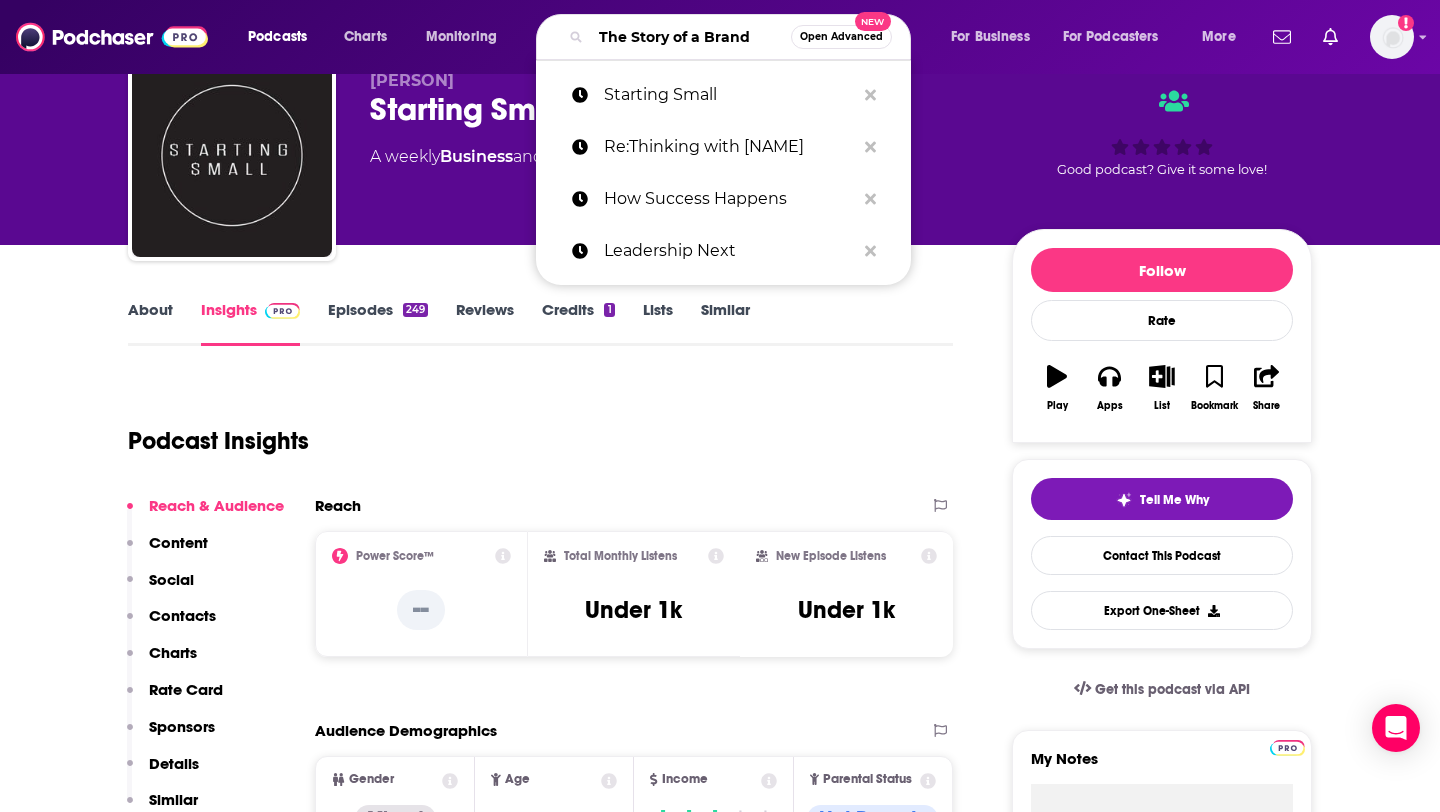scroll, scrollTop: 0, scrollLeft: 7, axis: horizontal 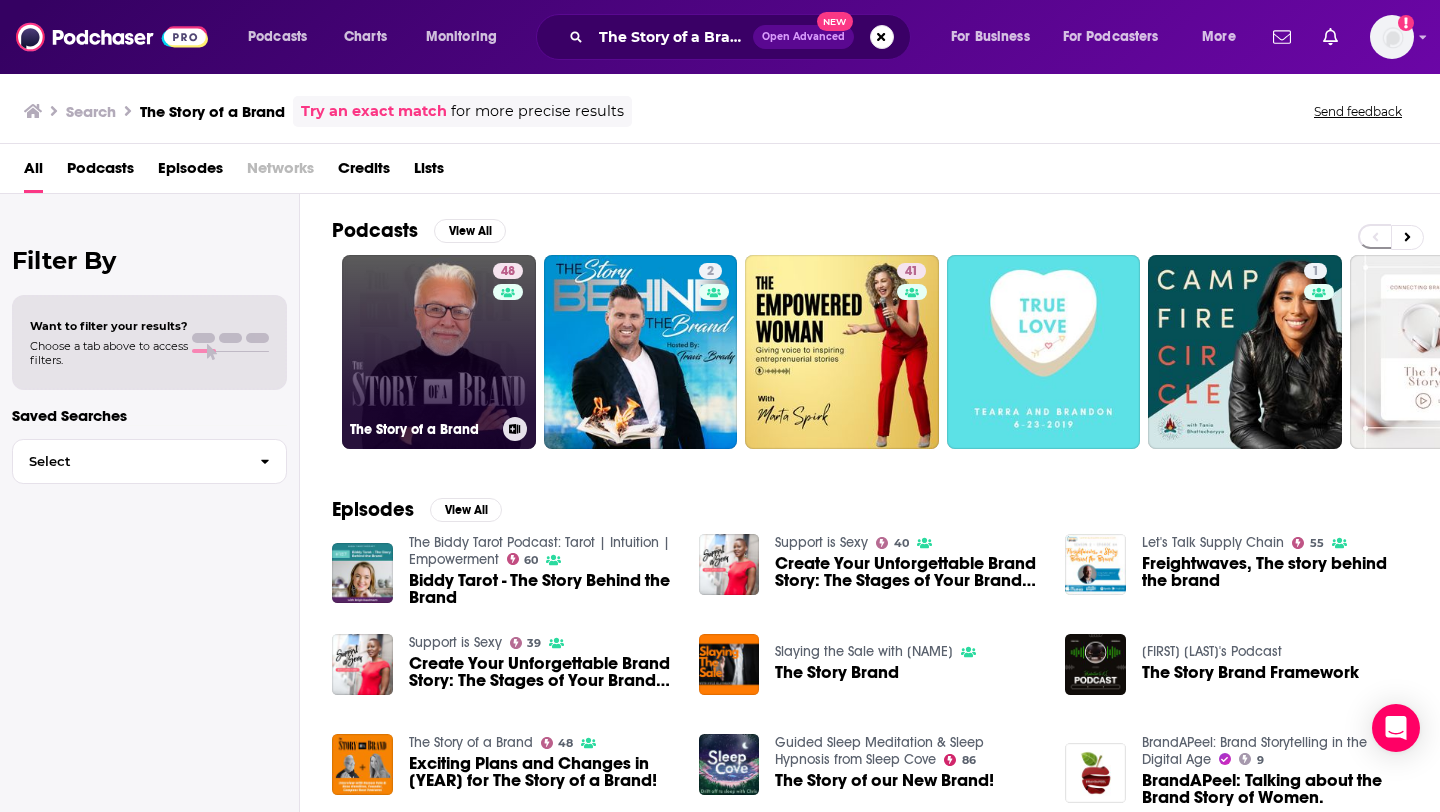 click on "48 The Story of a Brand" at bounding box center [439, 352] 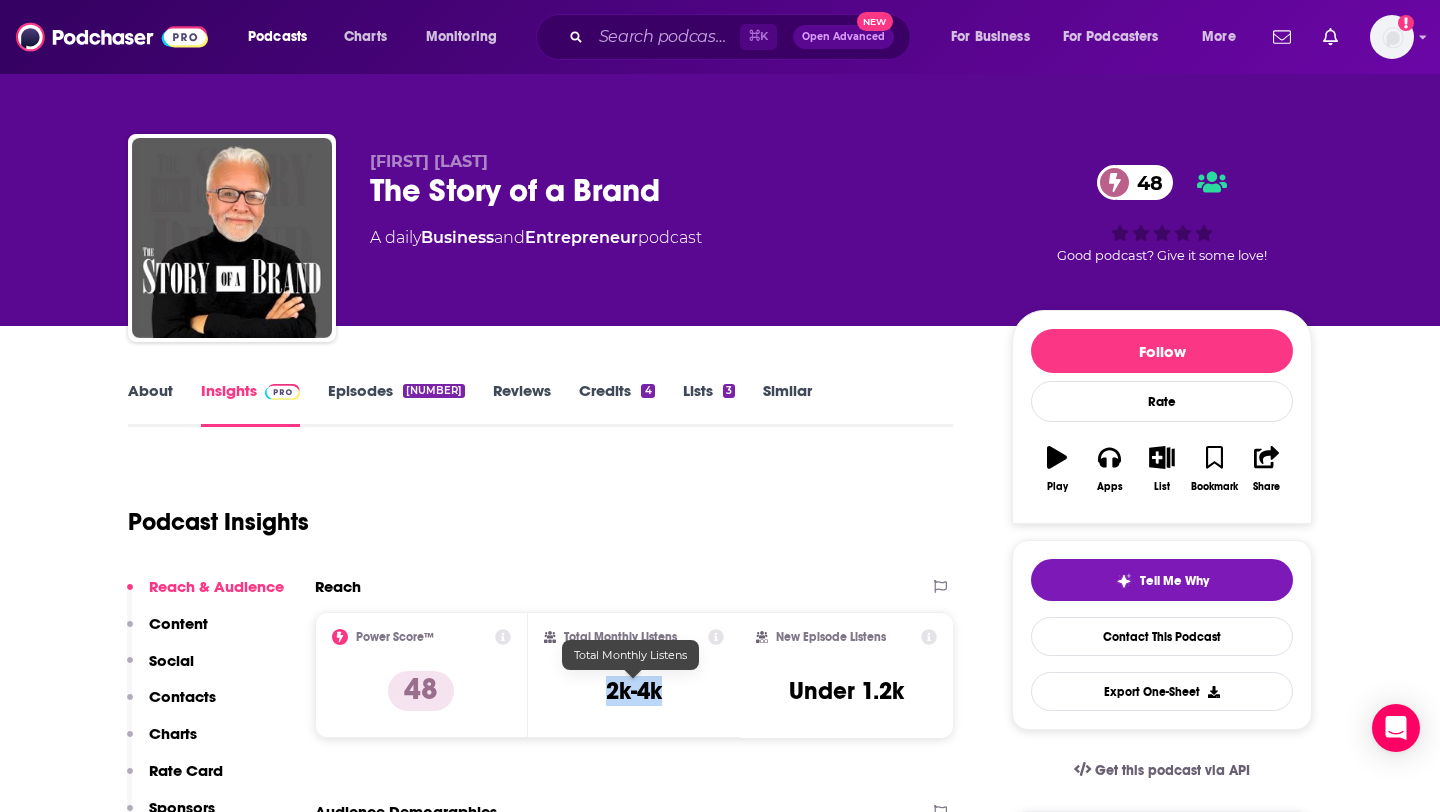 drag, startPoint x: 606, startPoint y: 690, endPoint x: 667, endPoint y: 691, distance: 61.008198 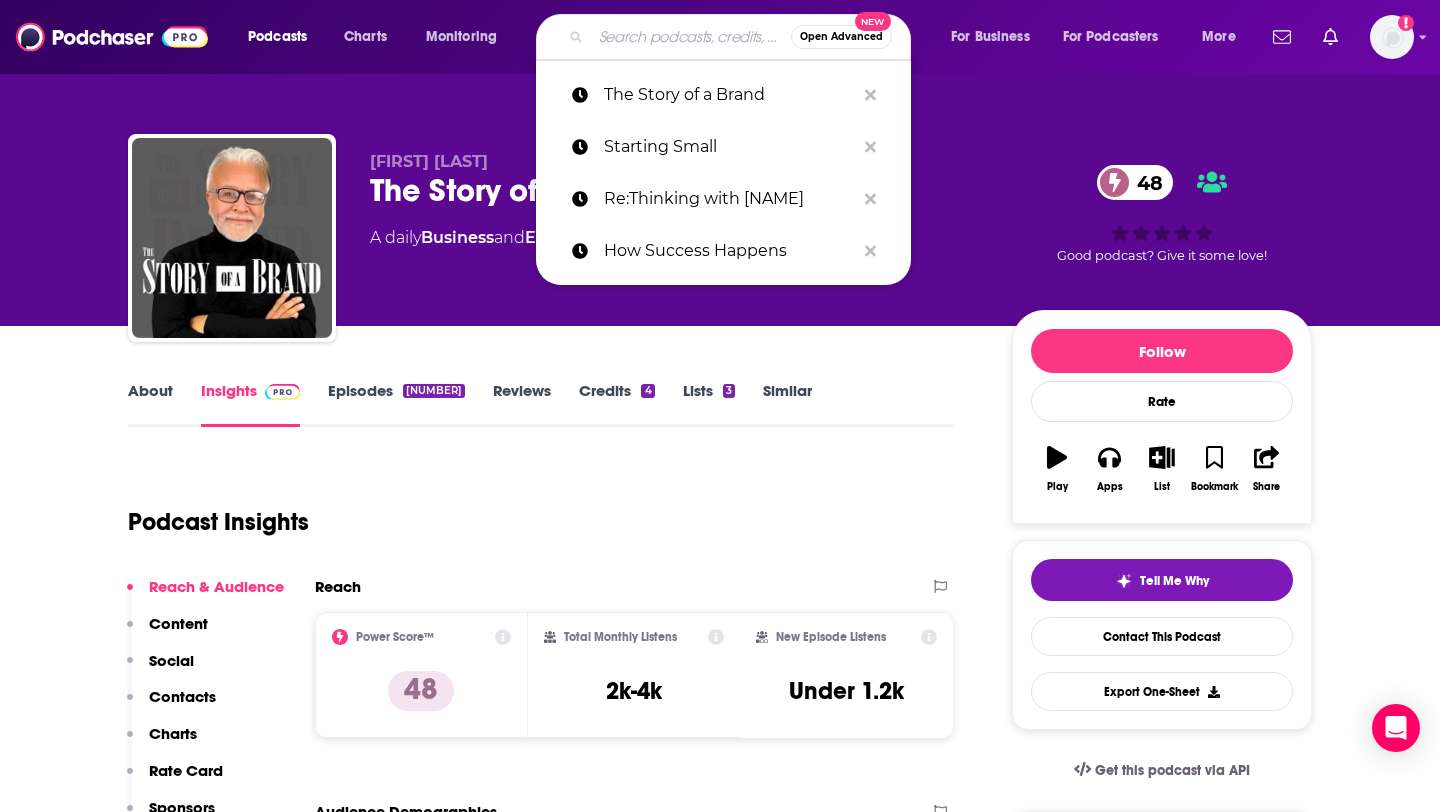 click at bounding box center (691, 37) 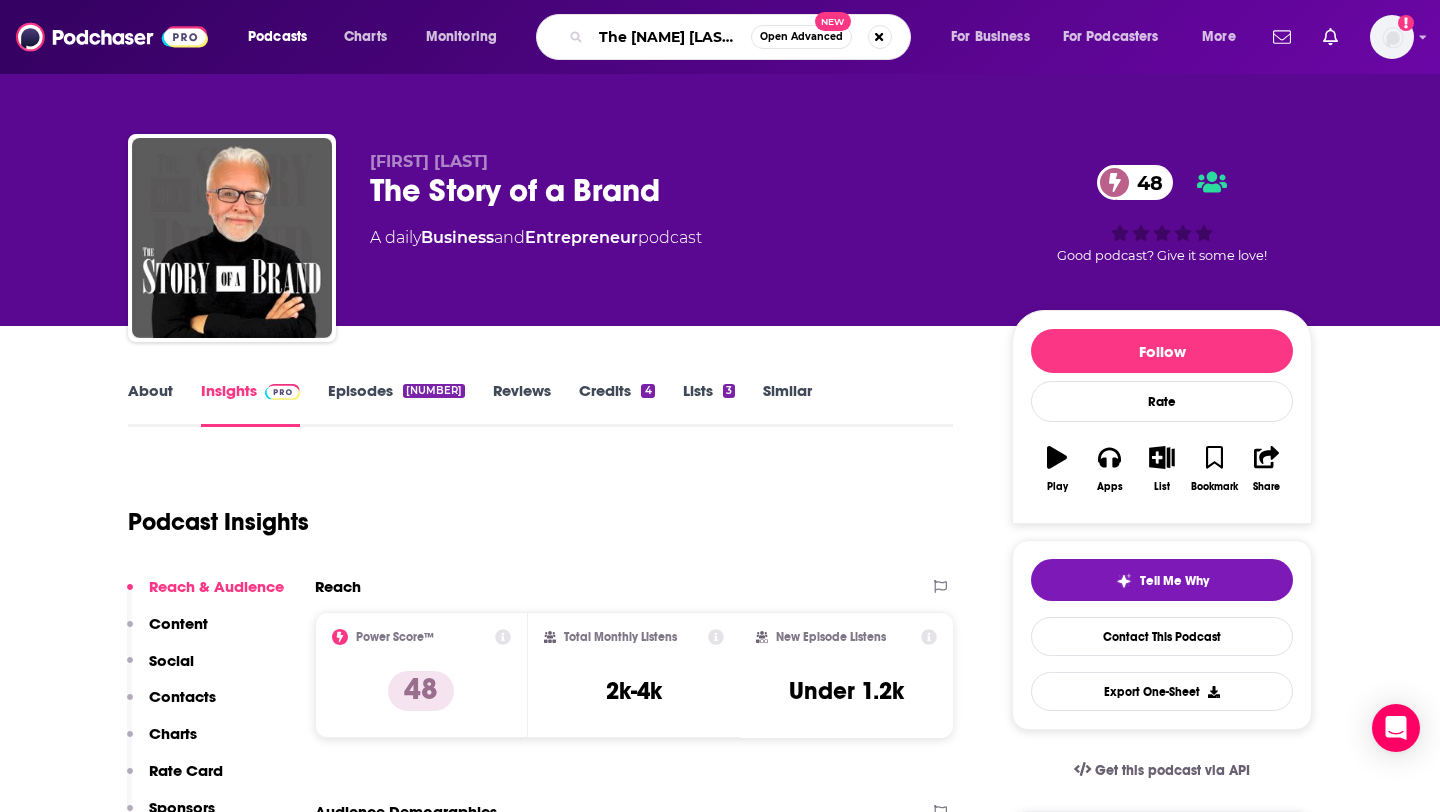 scroll, scrollTop: 0, scrollLeft: 6, axis: horizontal 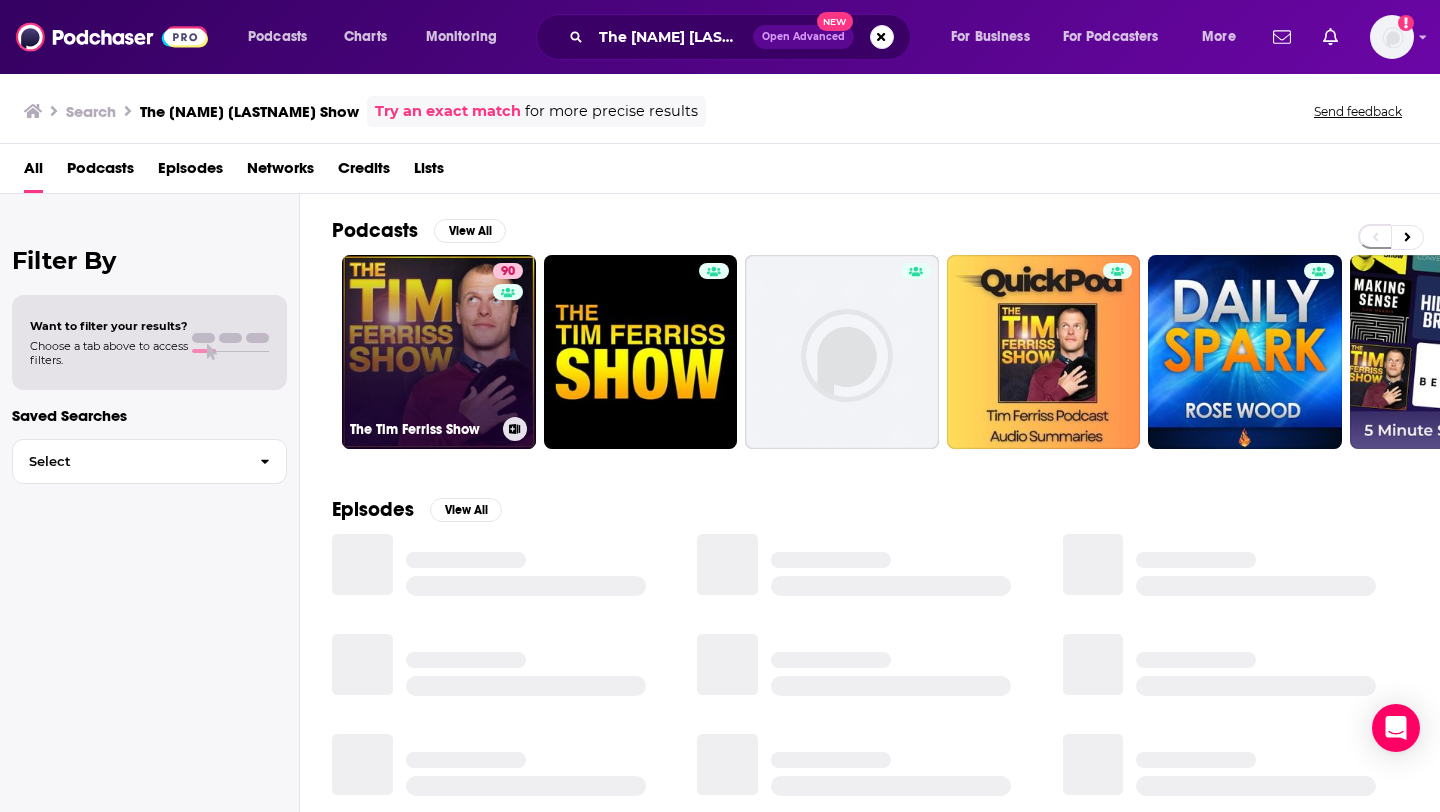click on "90 The Tim Ferriss Show" at bounding box center [439, 352] 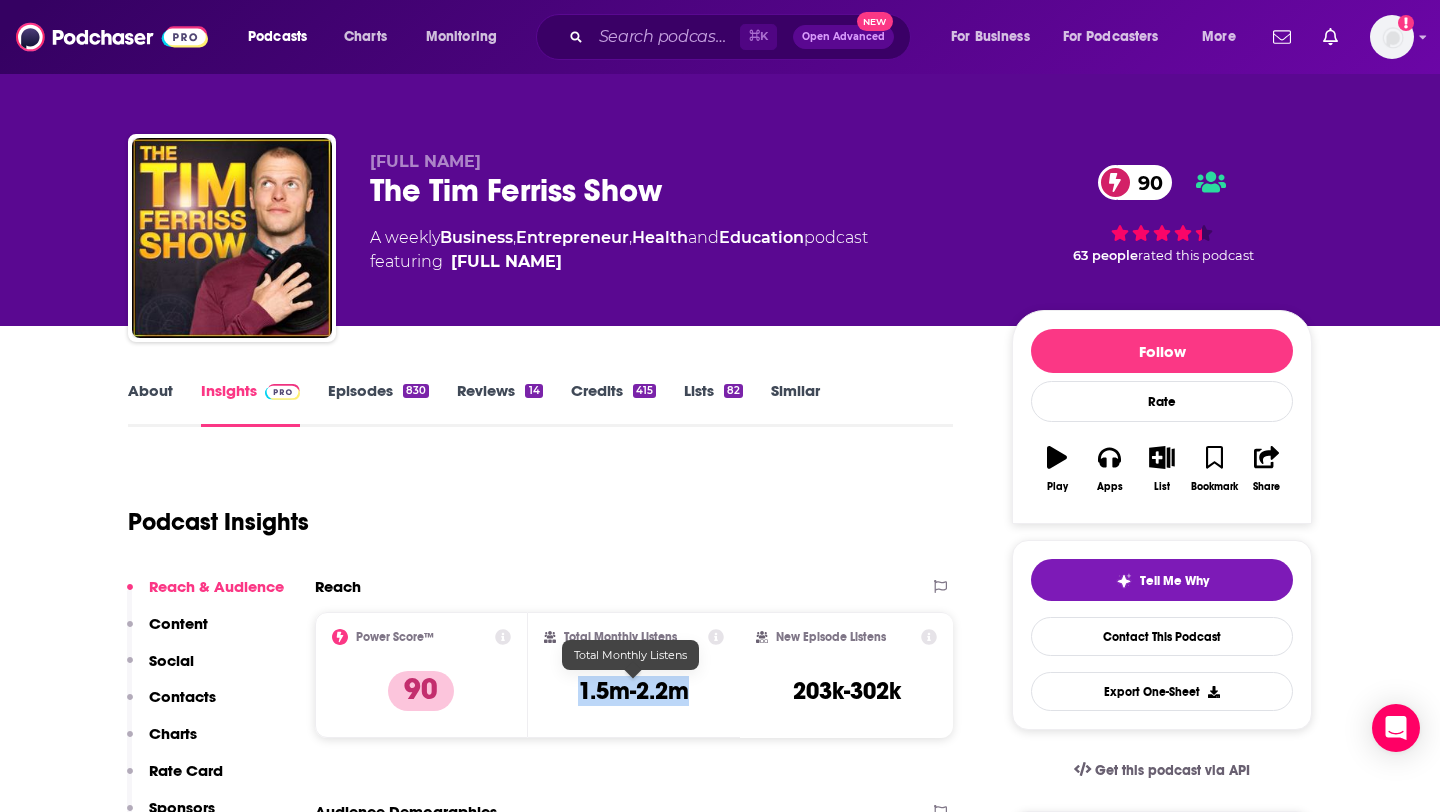 drag, startPoint x: 576, startPoint y: 701, endPoint x: 692, endPoint y: 697, distance: 116.06895 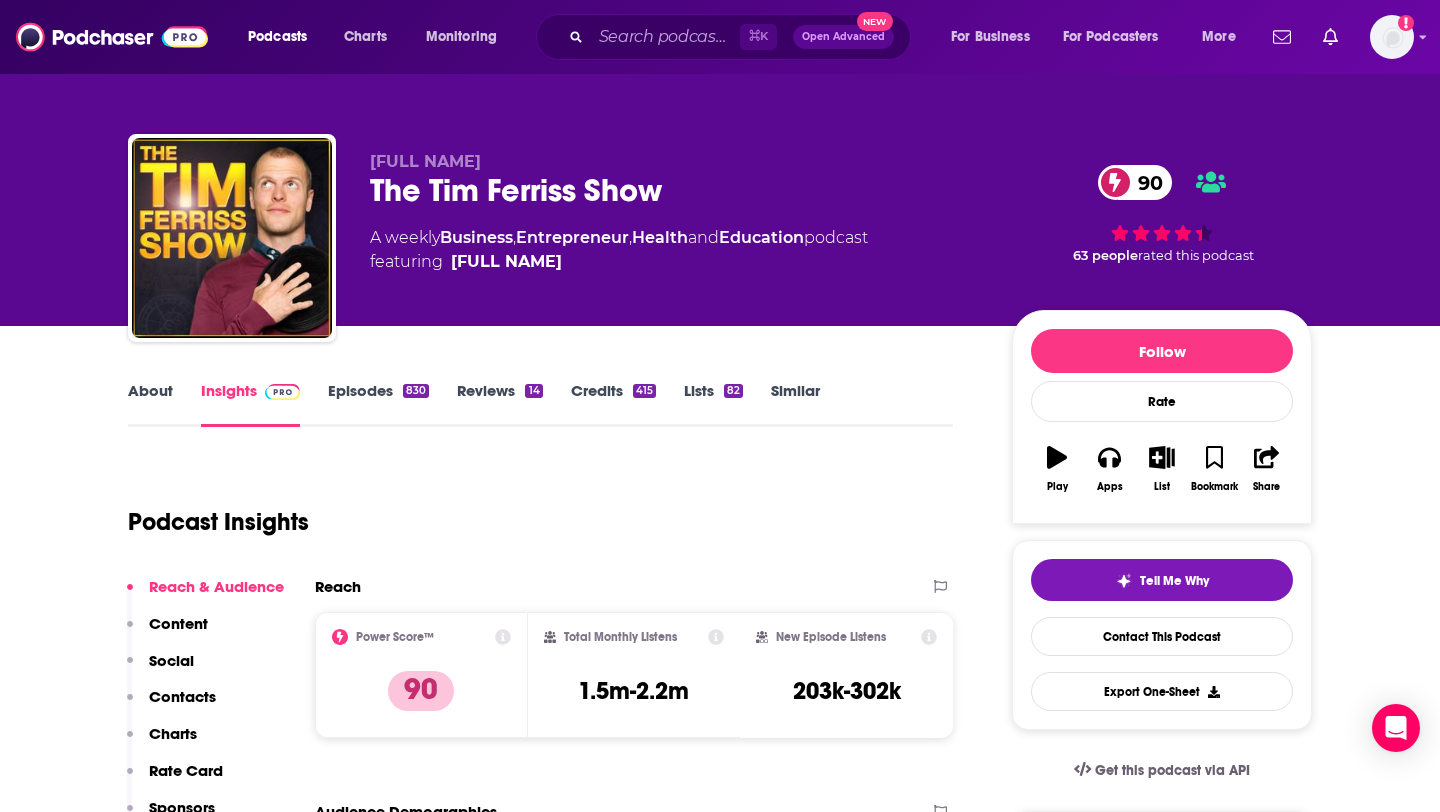 click on "⌘  K Open Advanced New" at bounding box center [723, 37] 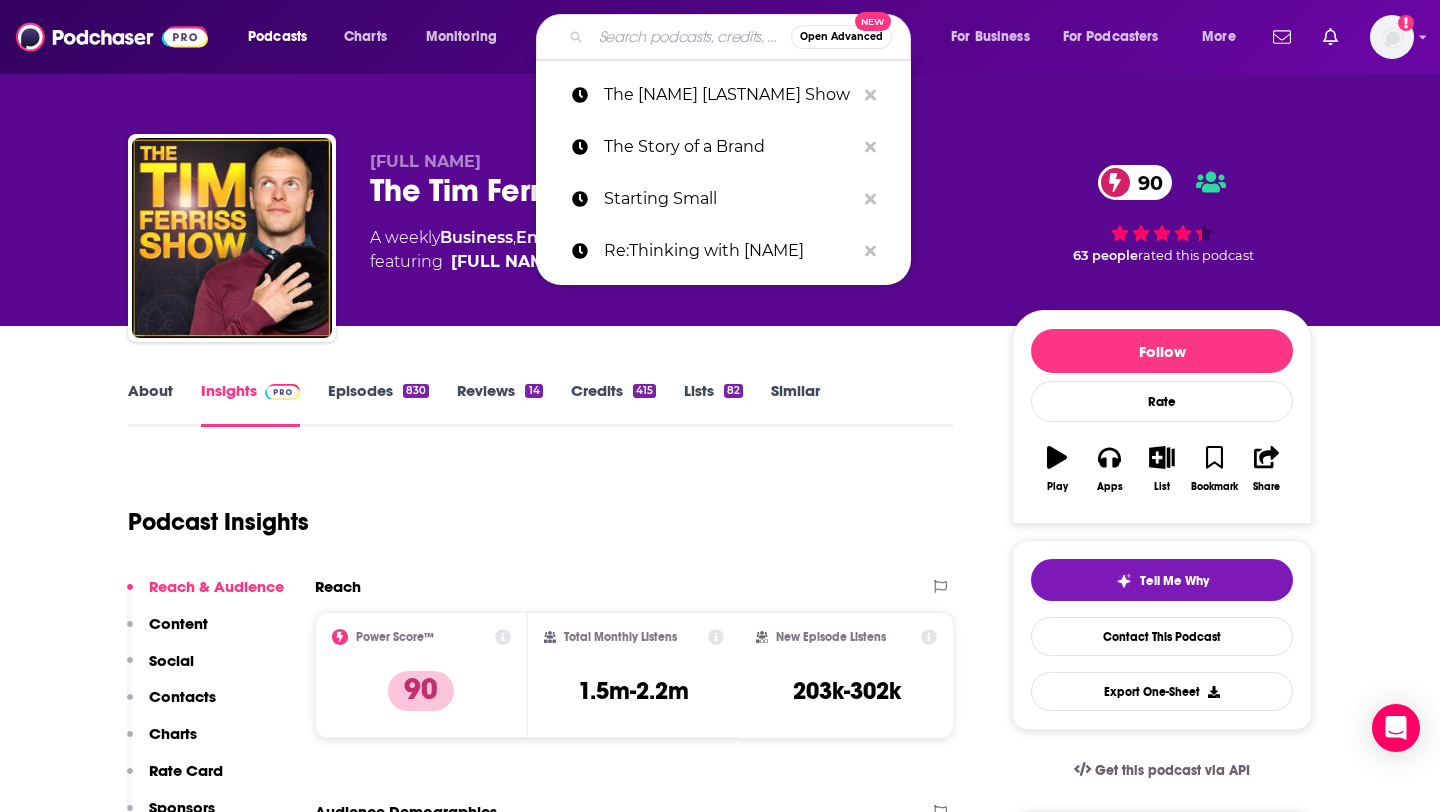 click at bounding box center [691, 37] 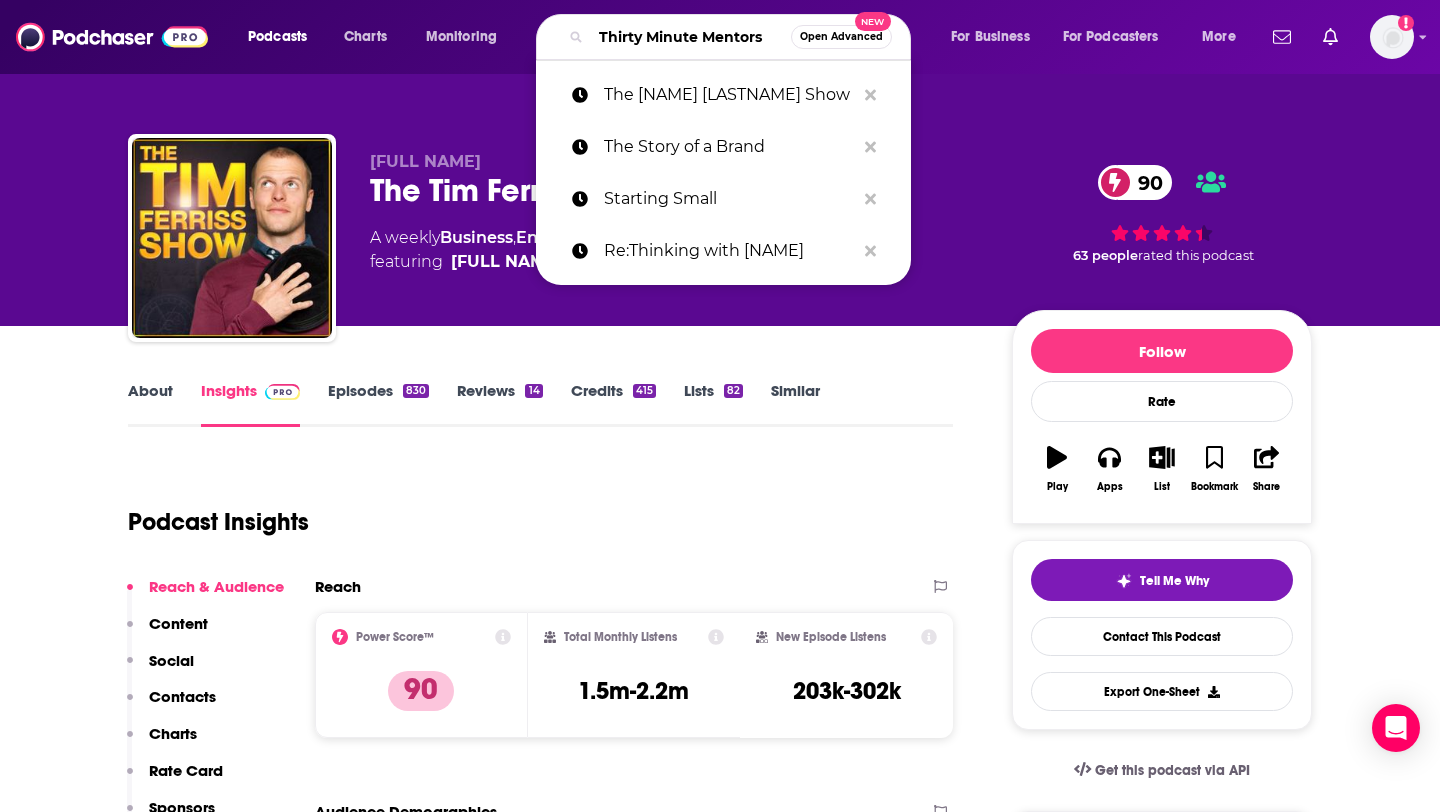 scroll, scrollTop: 0, scrollLeft: 21, axis: horizontal 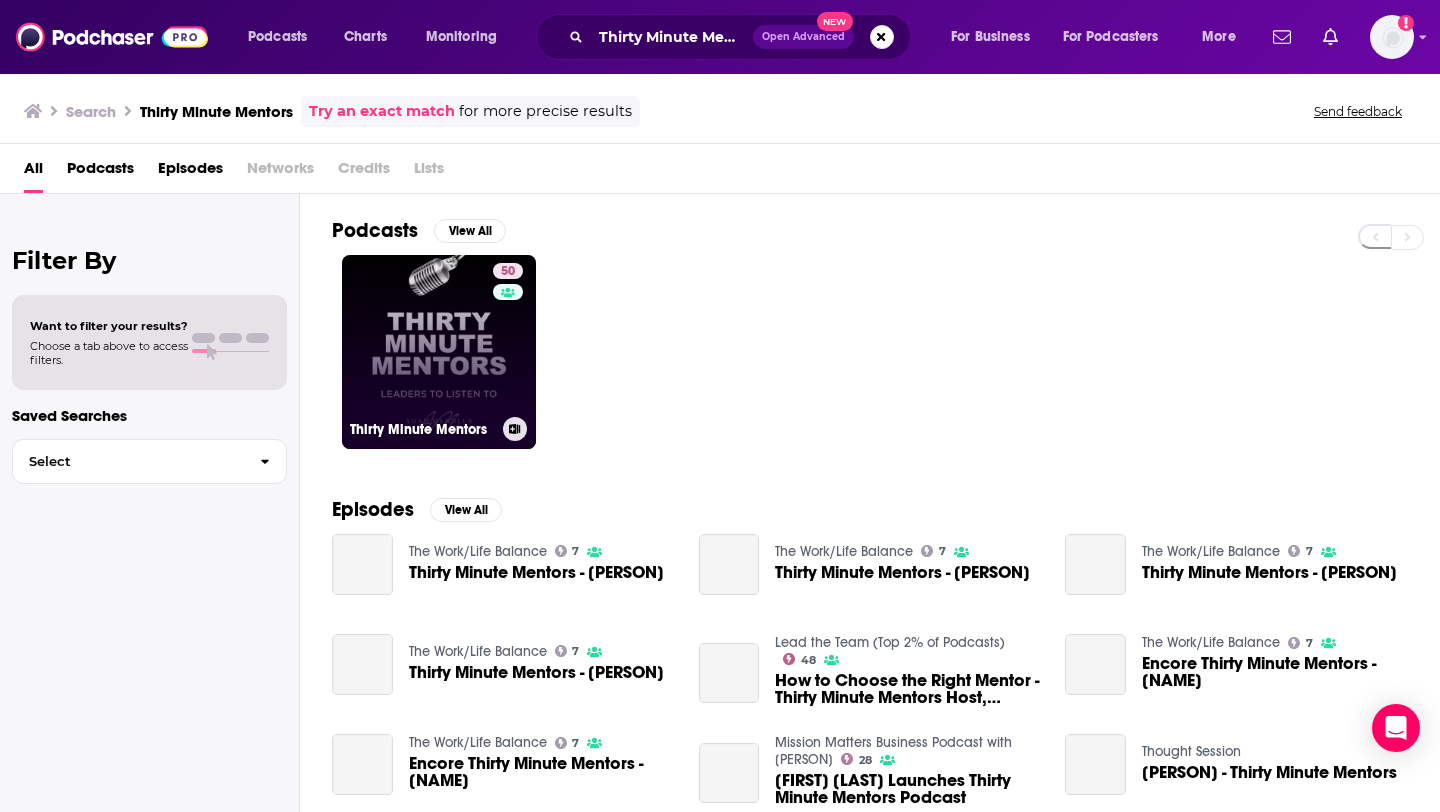 click on "50" at bounding box center [510, 340] 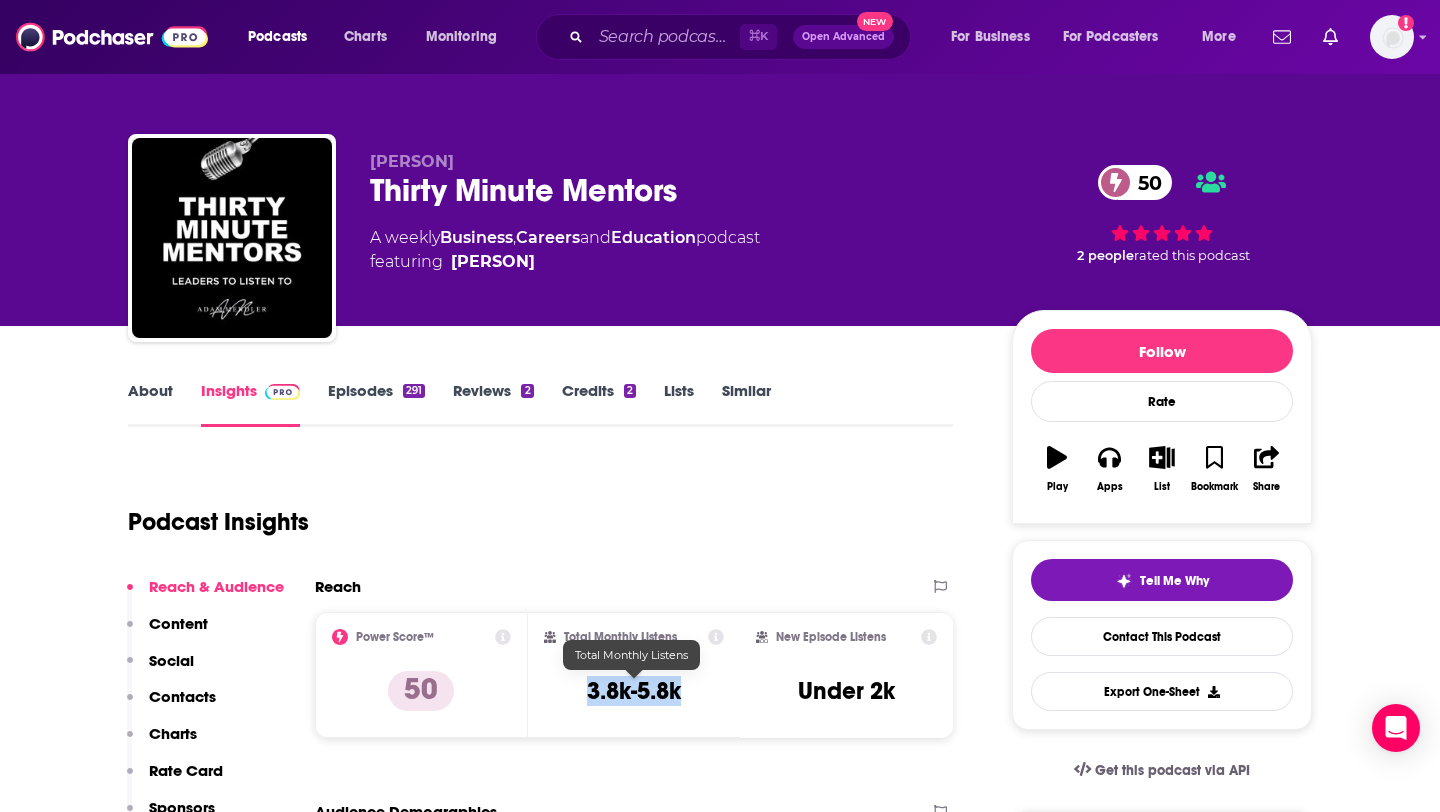 drag, startPoint x: 581, startPoint y: 691, endPoint x: 679, endPoint y: 691, distance: 98 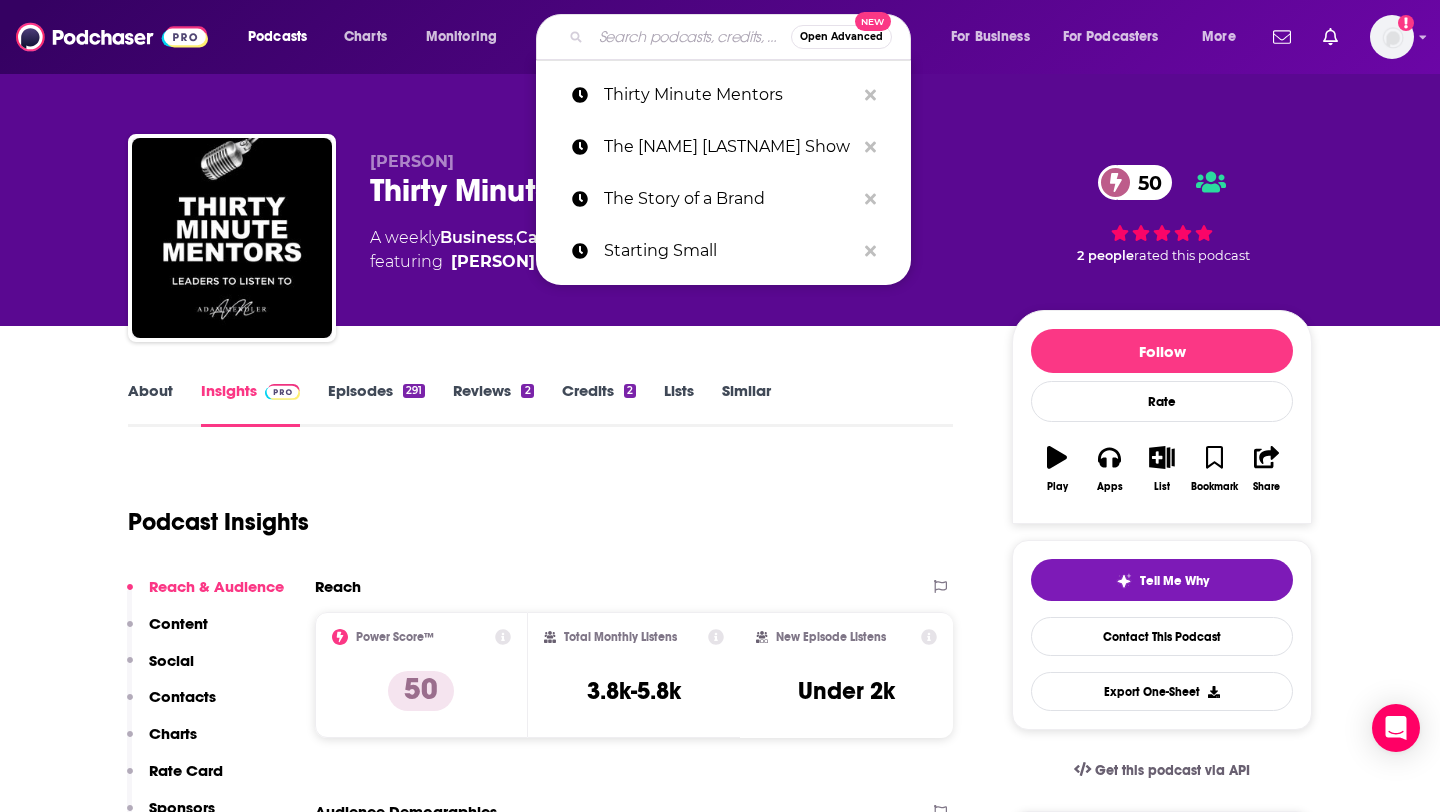 click at bounding box center [691, 37] 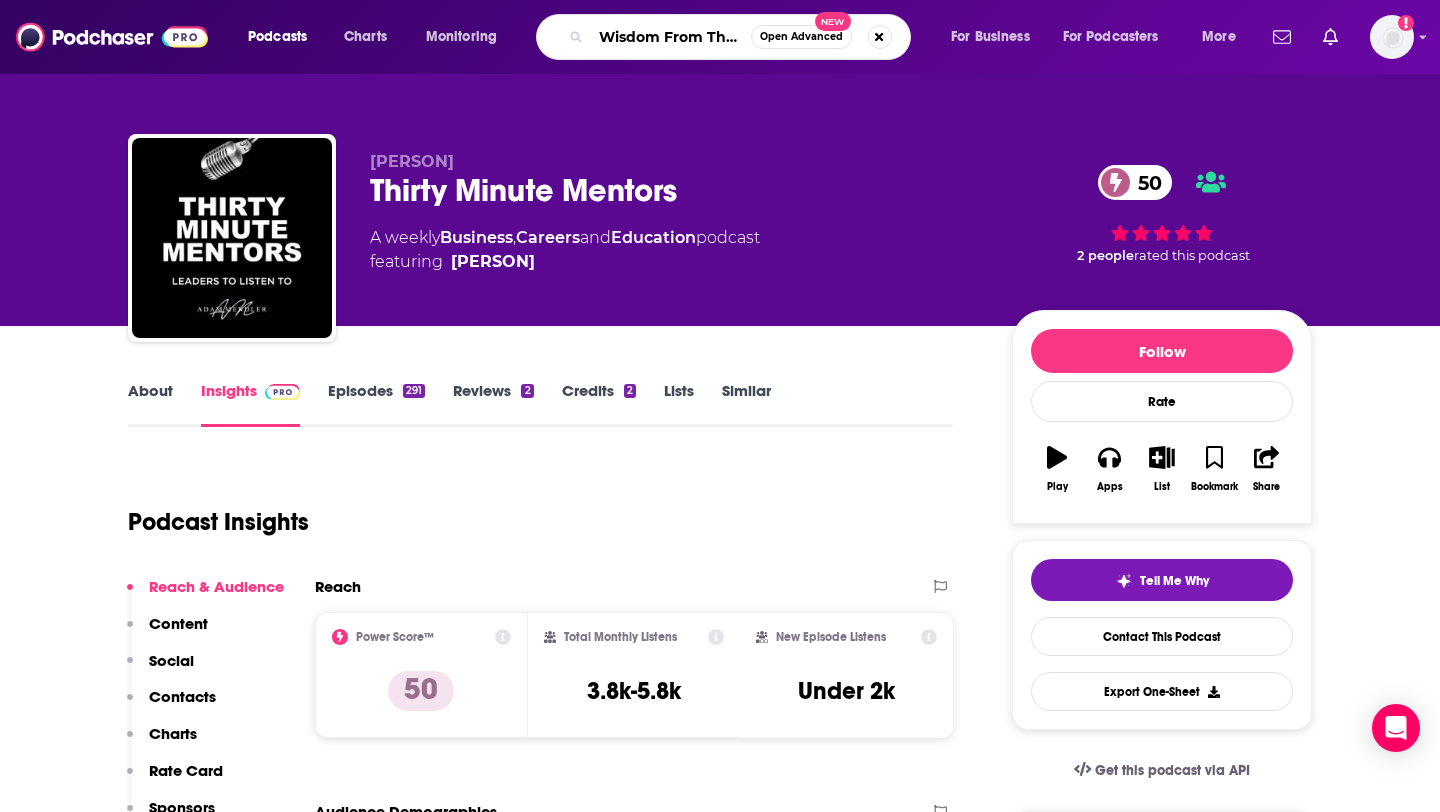 scroll, scrollTop: 0, scrollLeft: 124, axis: horizontal 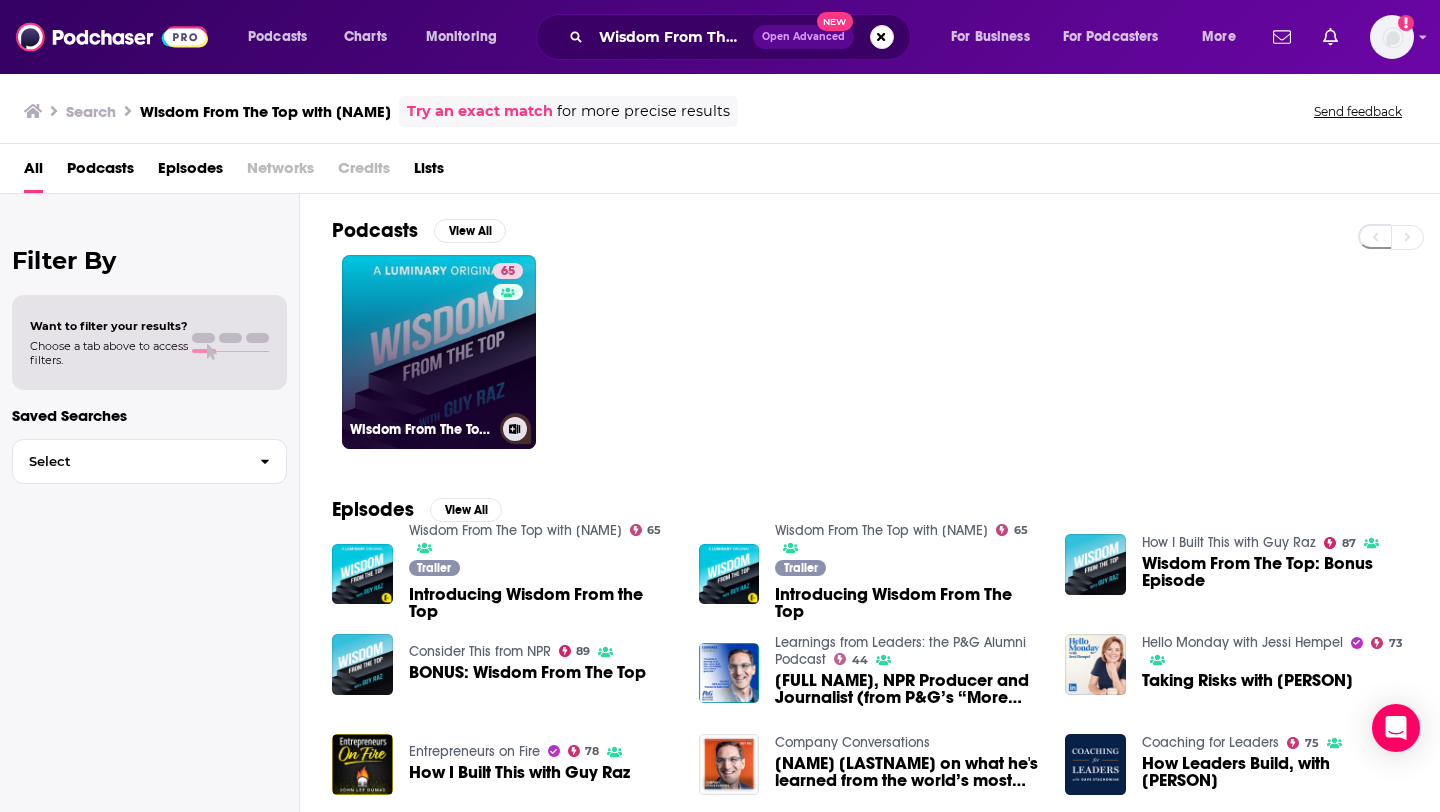 click on "65 Wisdom From The Top with [NAME]" at bounding box center (439, 352) 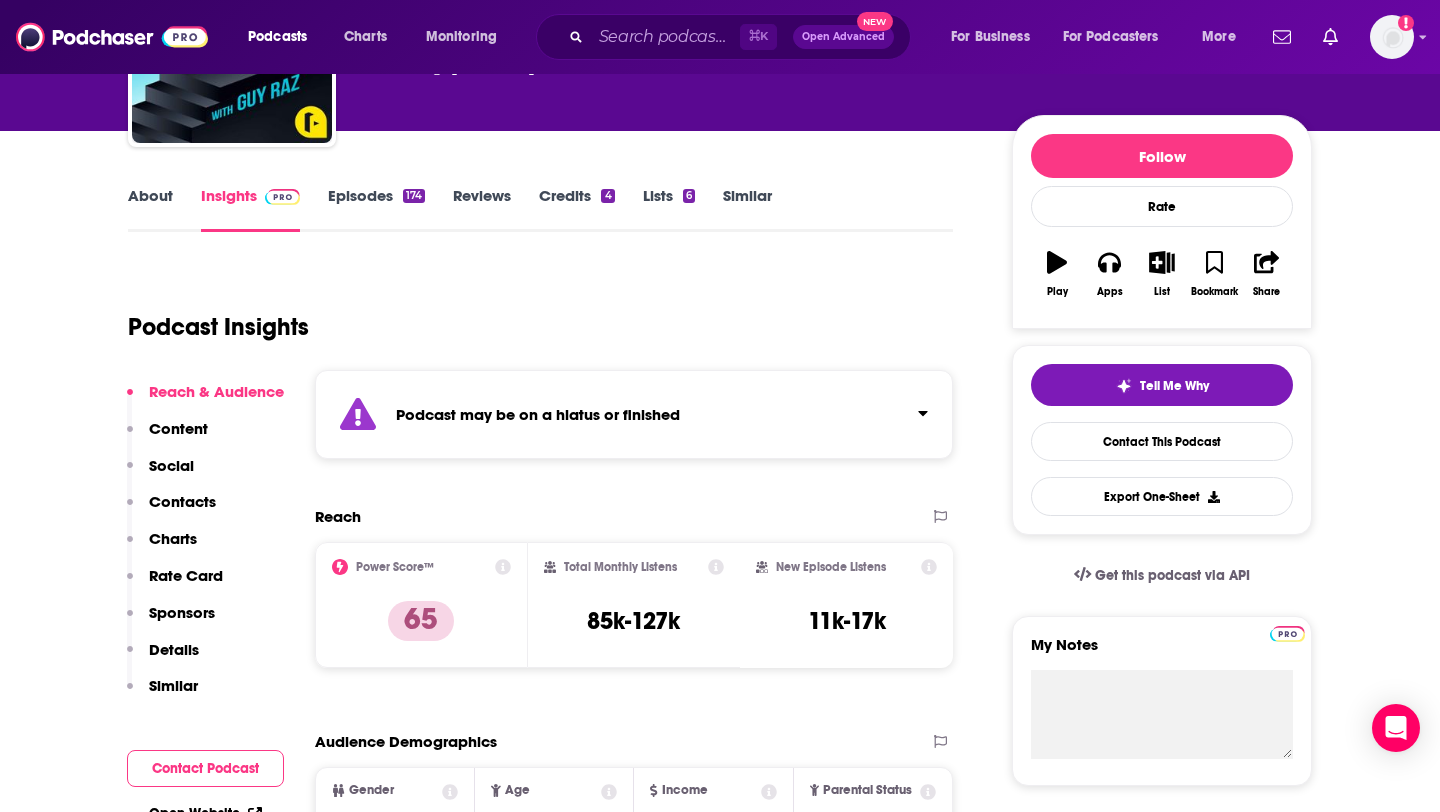 scroll, scrollTop: 134, scrollLeft: 0, axis: vertical 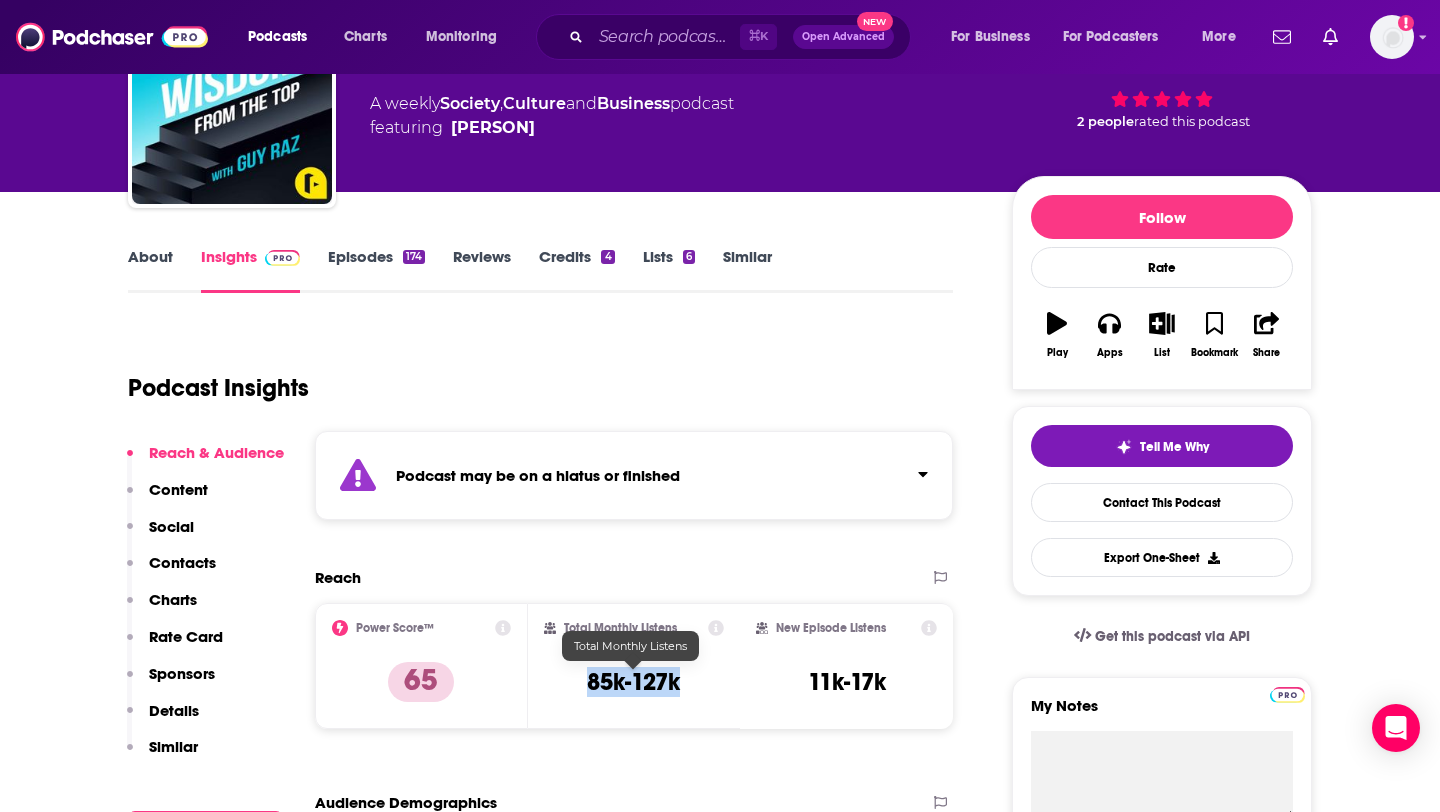 drag, startPoint x: 576, startPoint y: 691, endPoint x: 729, endPoint y: 691, distance: 153 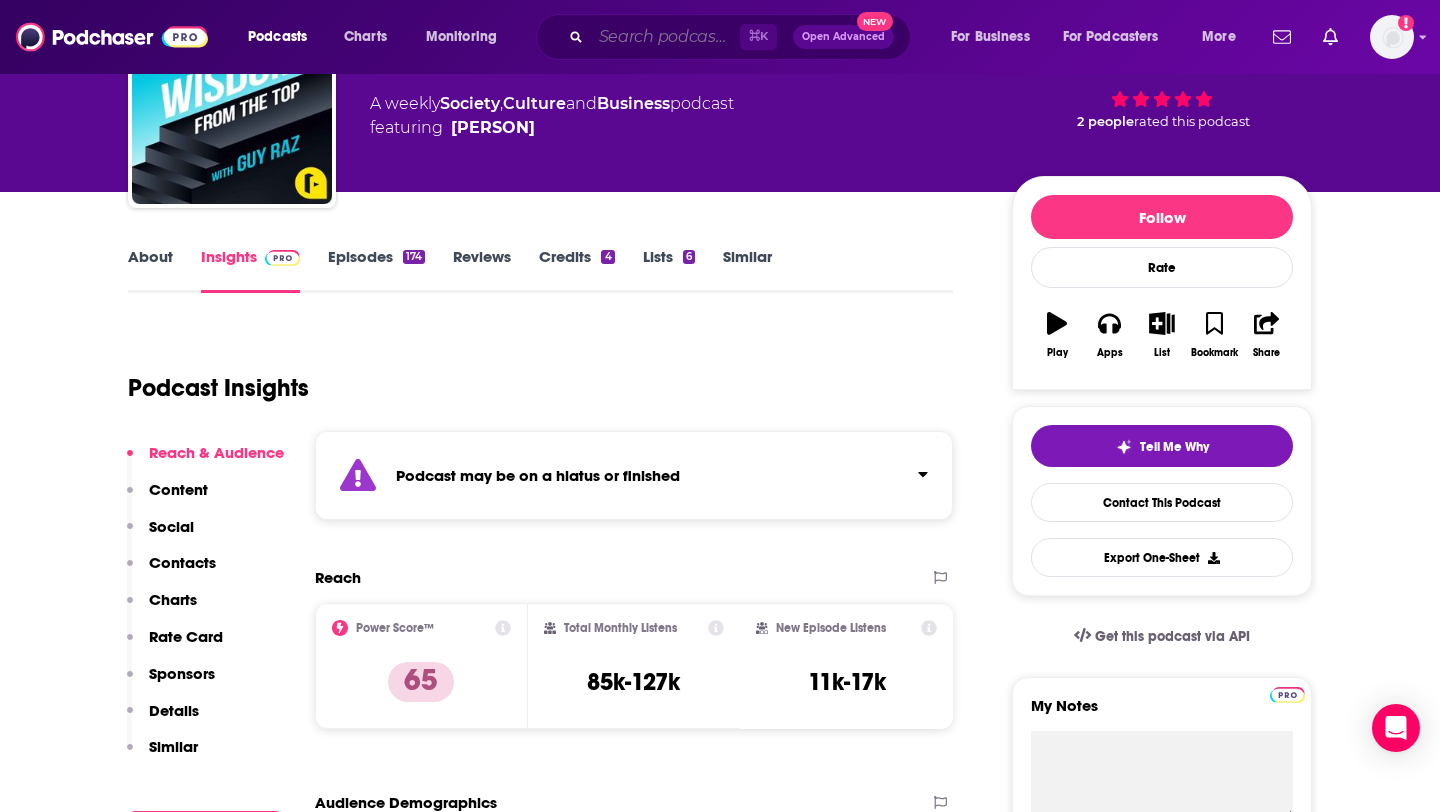 click at bounding box center [665, 37] 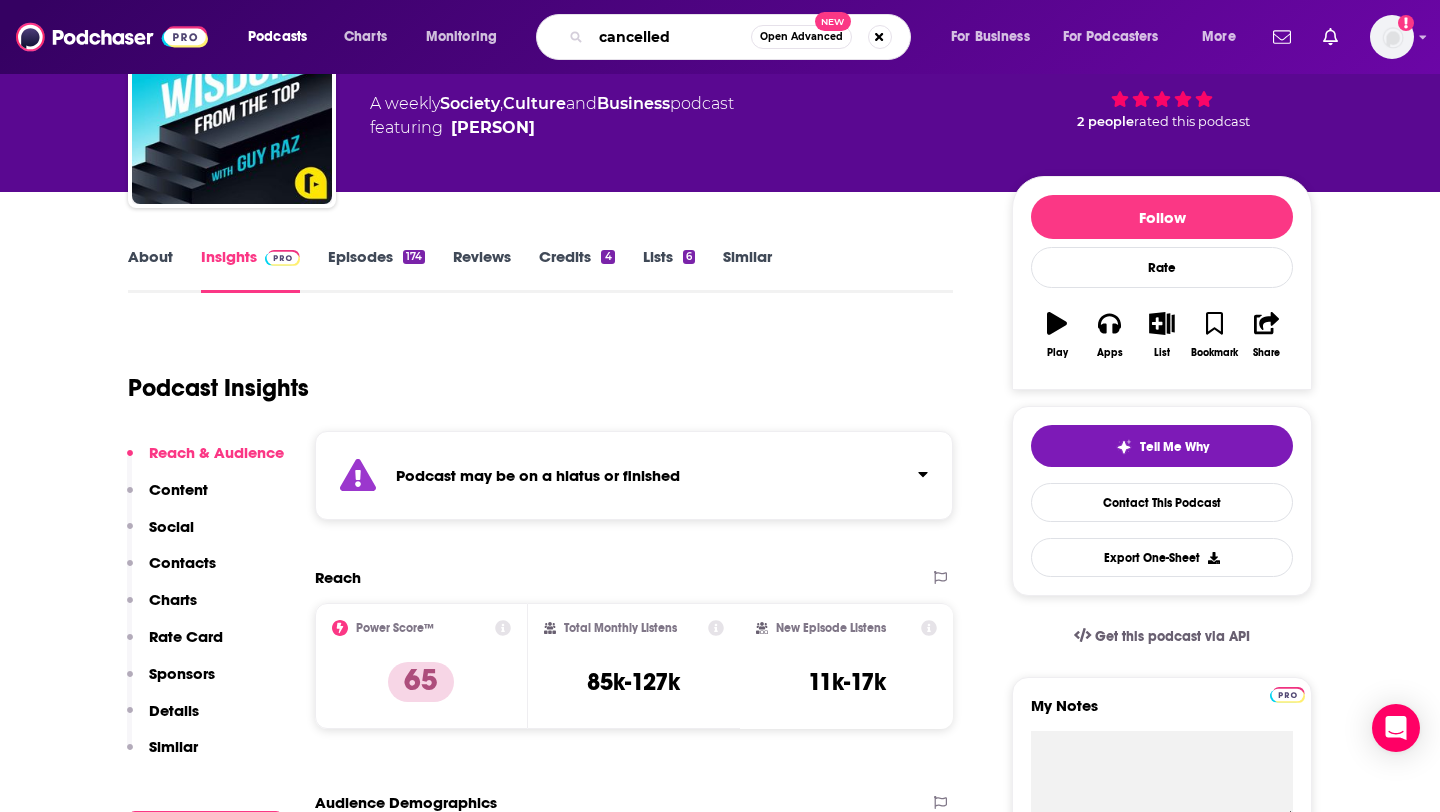 type on "cancelled" 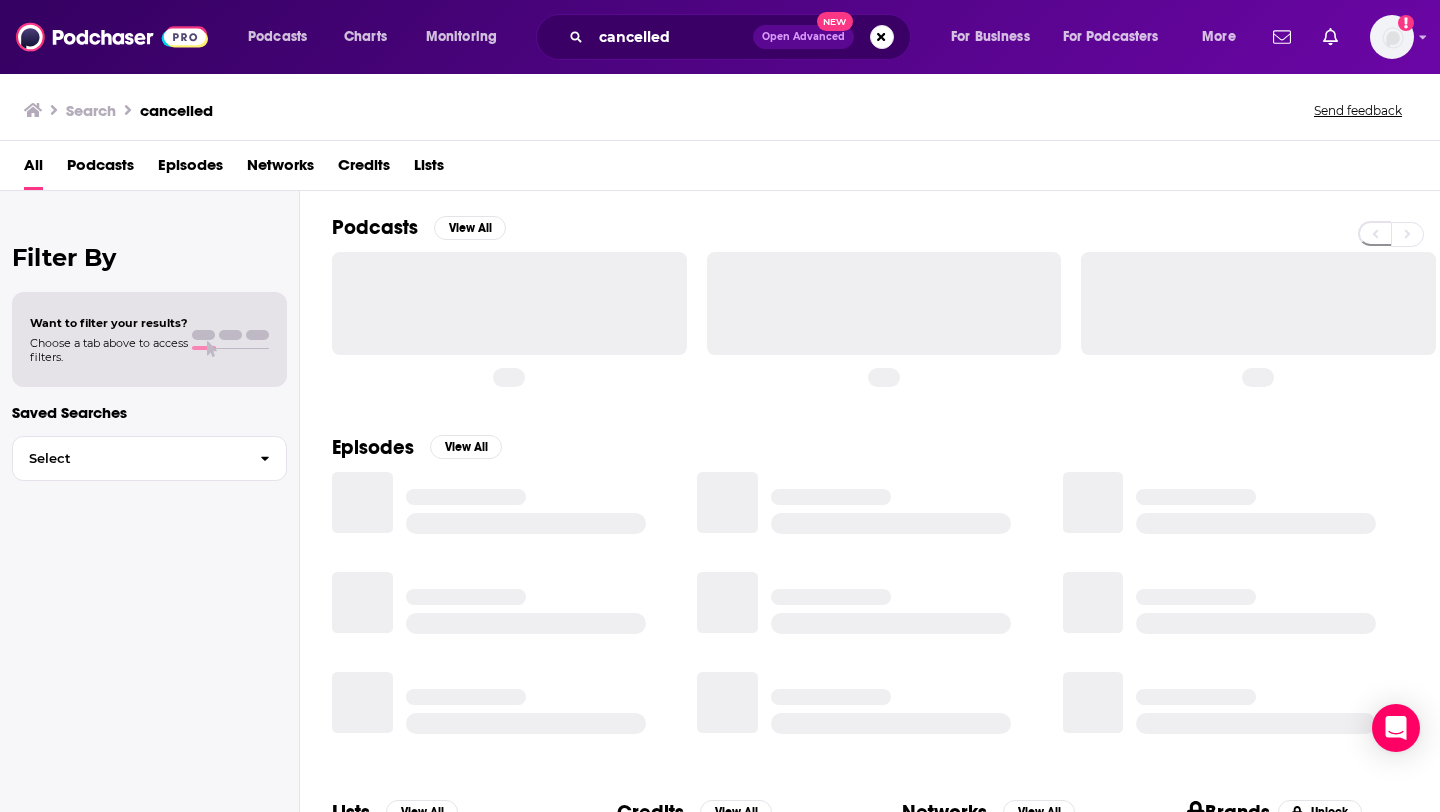 scroll, scrollTop: 0, scrollLeft: 0, axis: both 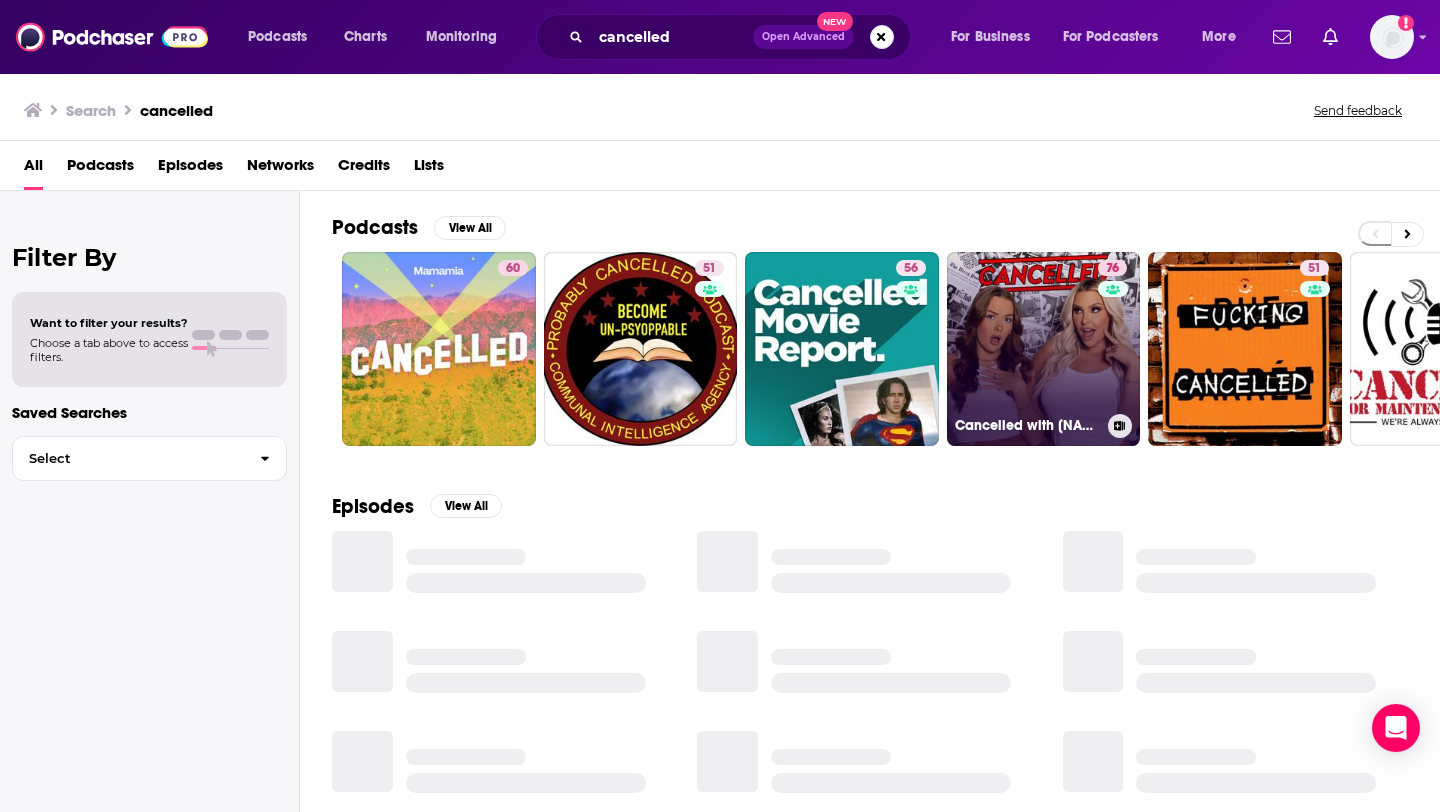 click on "#[NUMBER] Cancelled with [PERSON] & [PERSON]" at bounding box center (1044, 349) 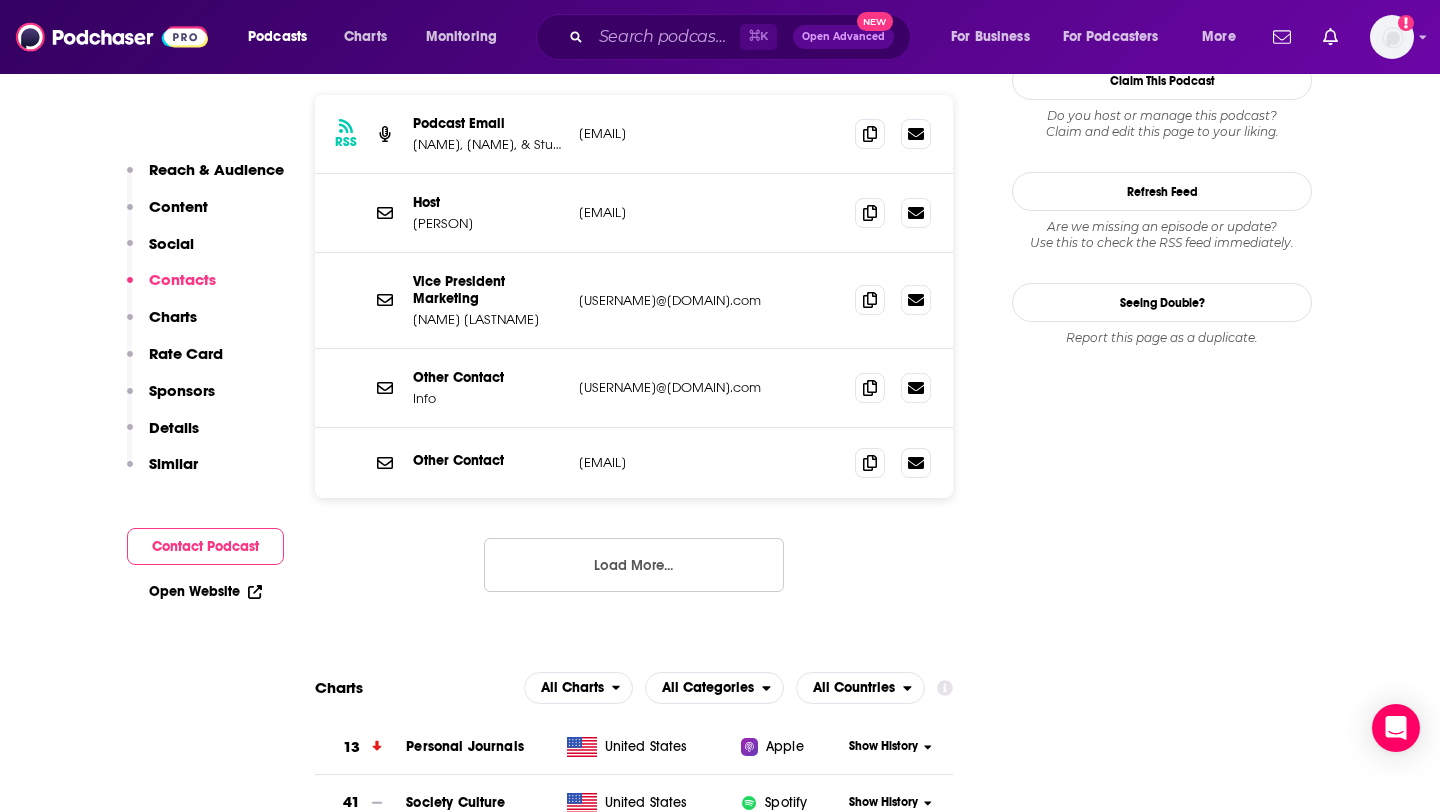 scroll, scrollTop: 1929, scrollLeft: 0, axis: vertical 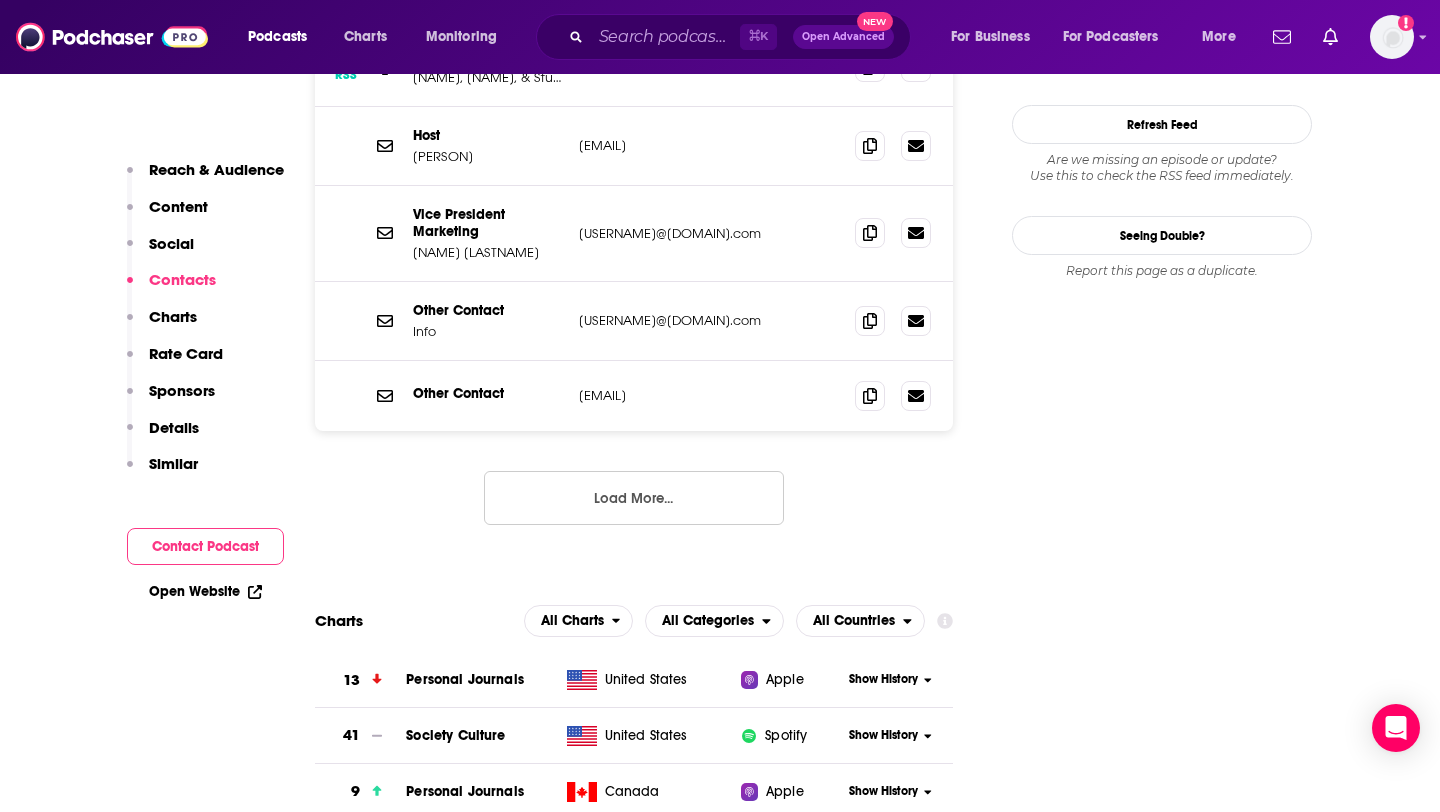 click on "Load More..." at bounding box center [634, 498] 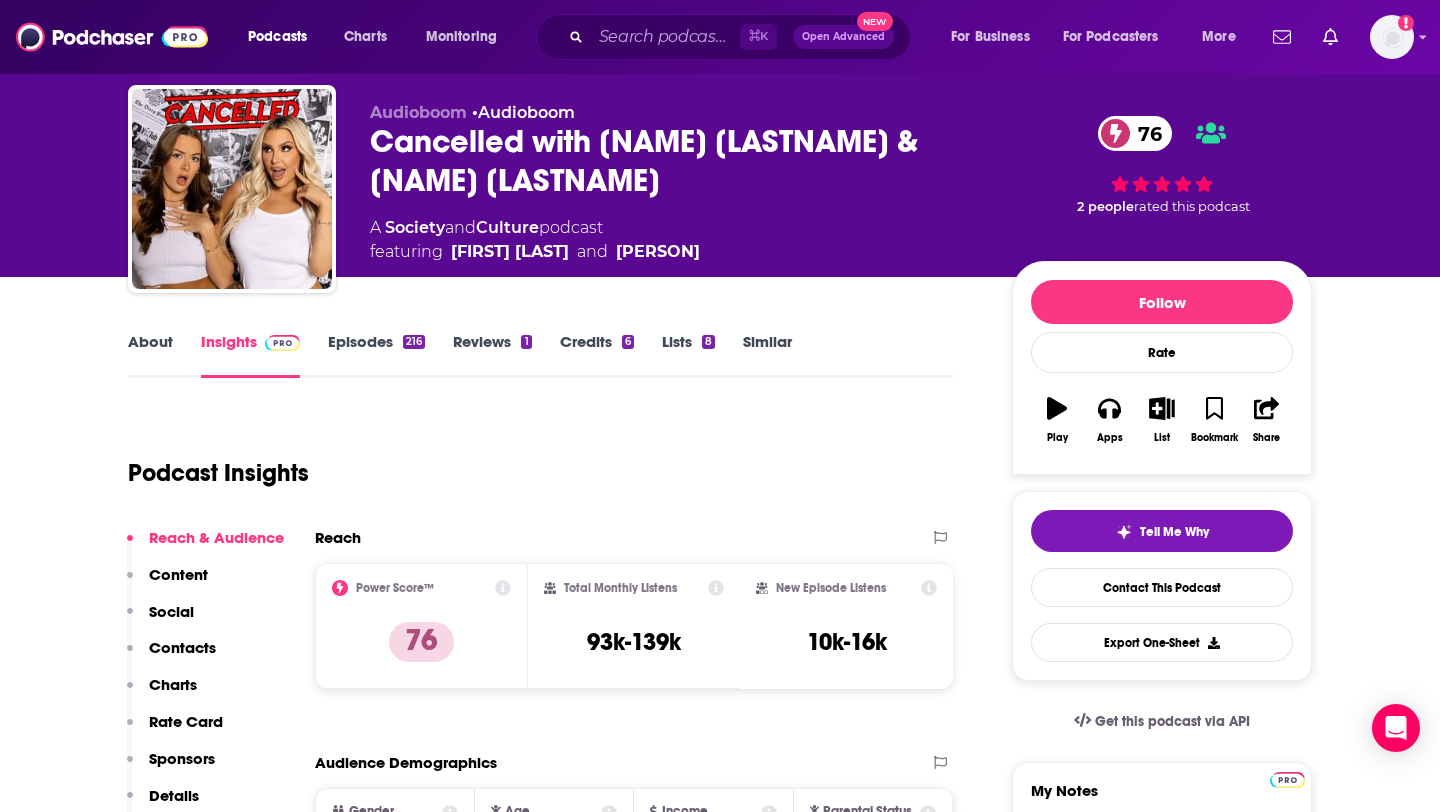 scroll, scrollTop: 0, scrollLeft: 0, axis: both 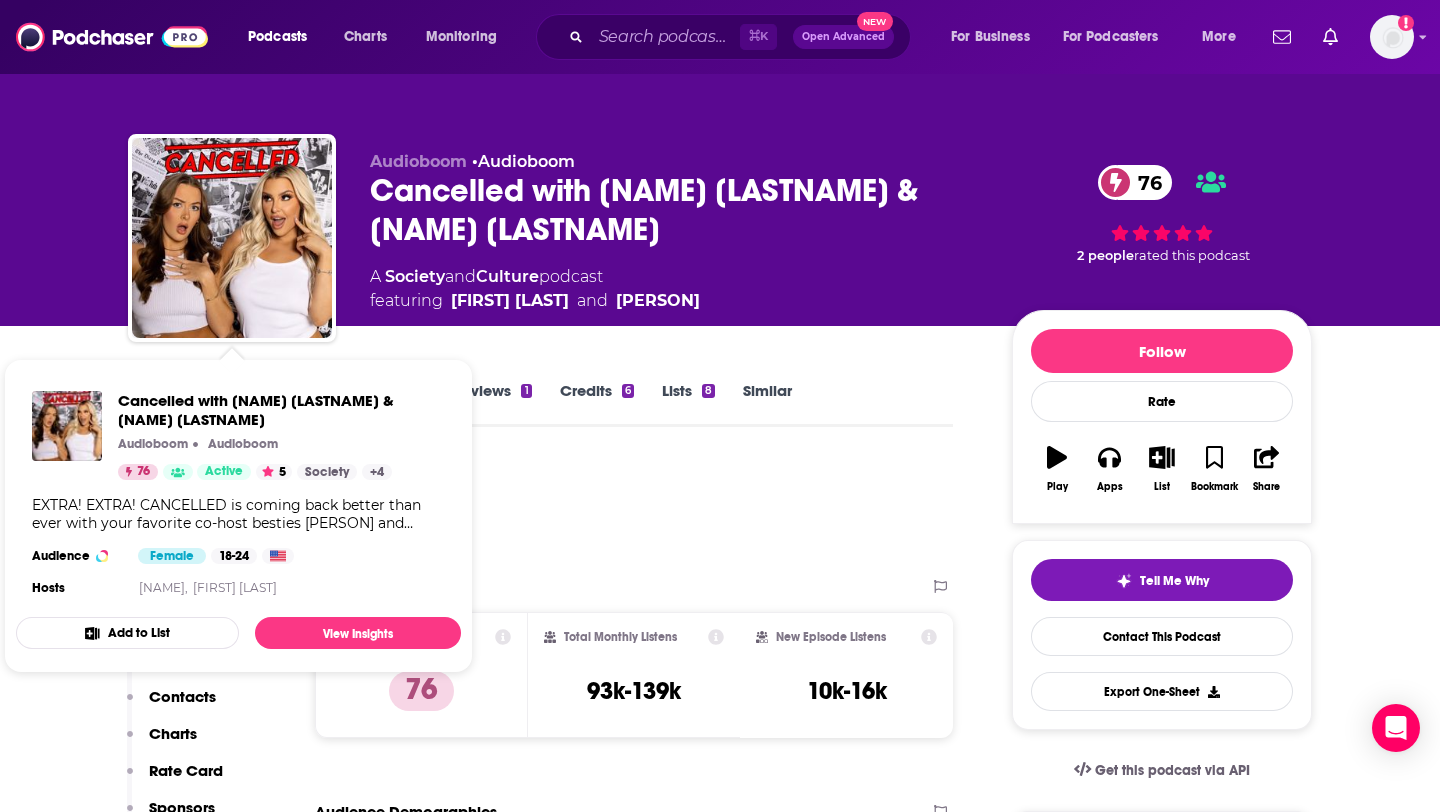 click on "Podcast Insights" at bounding box center (532, 510) 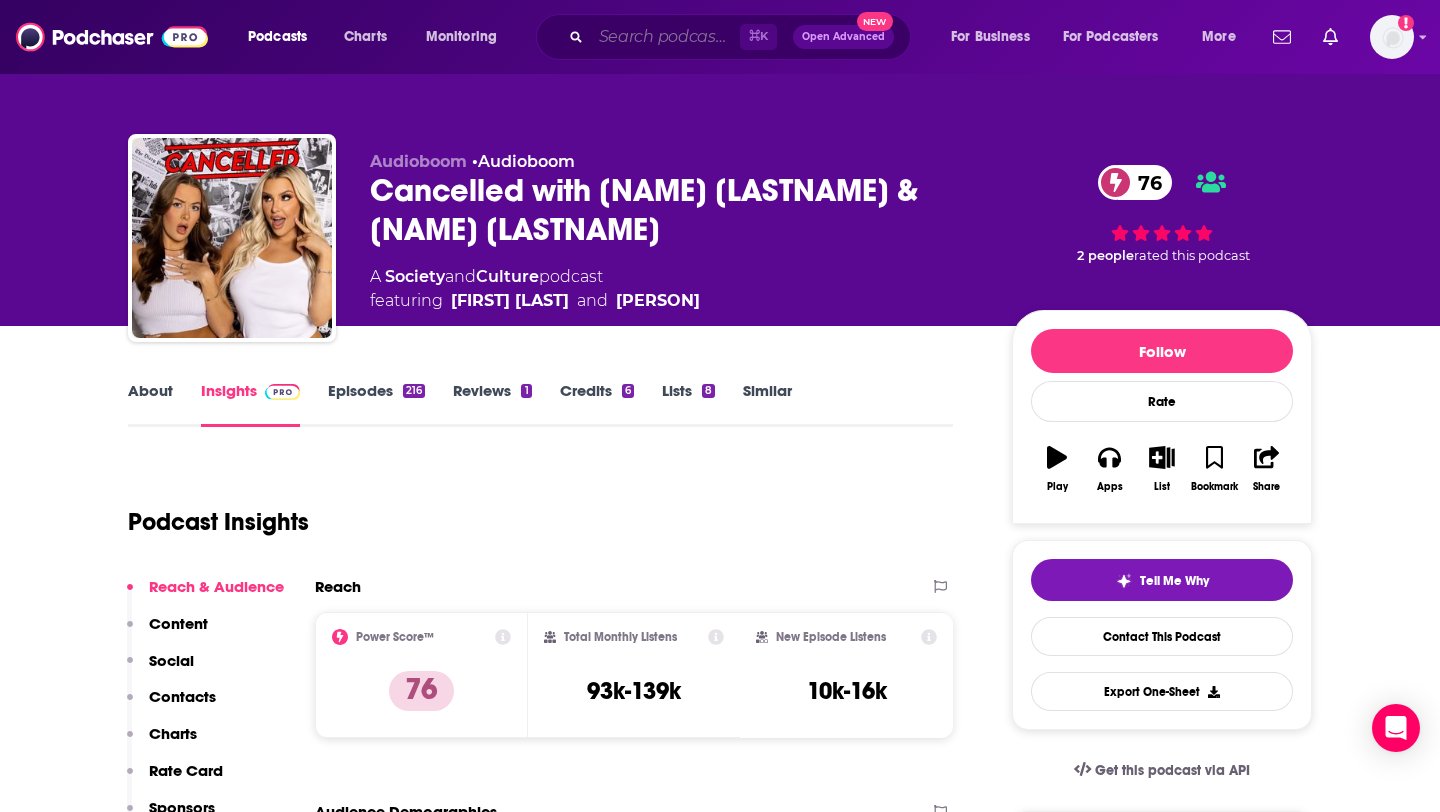click at bounding box center [665, 37] 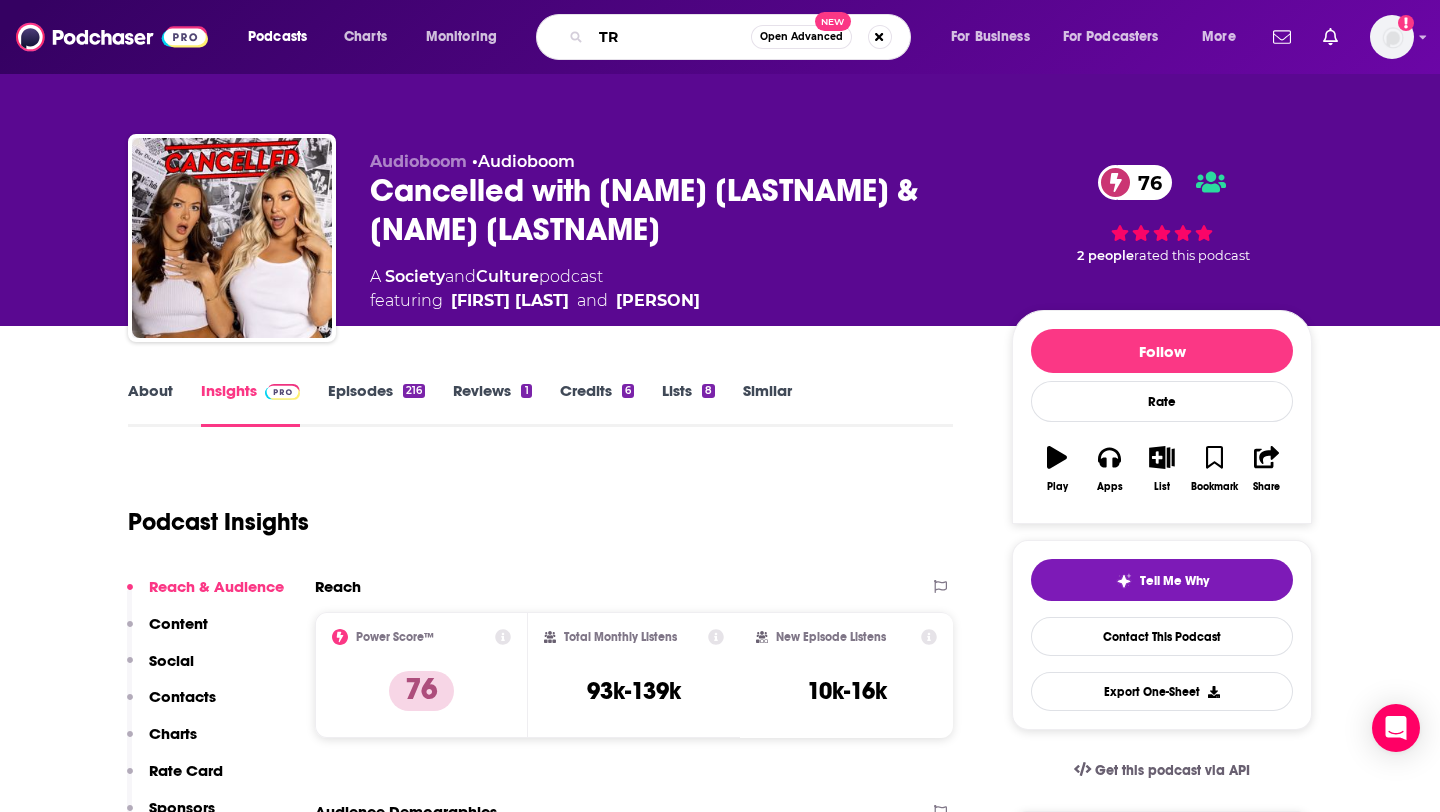 type on "T" 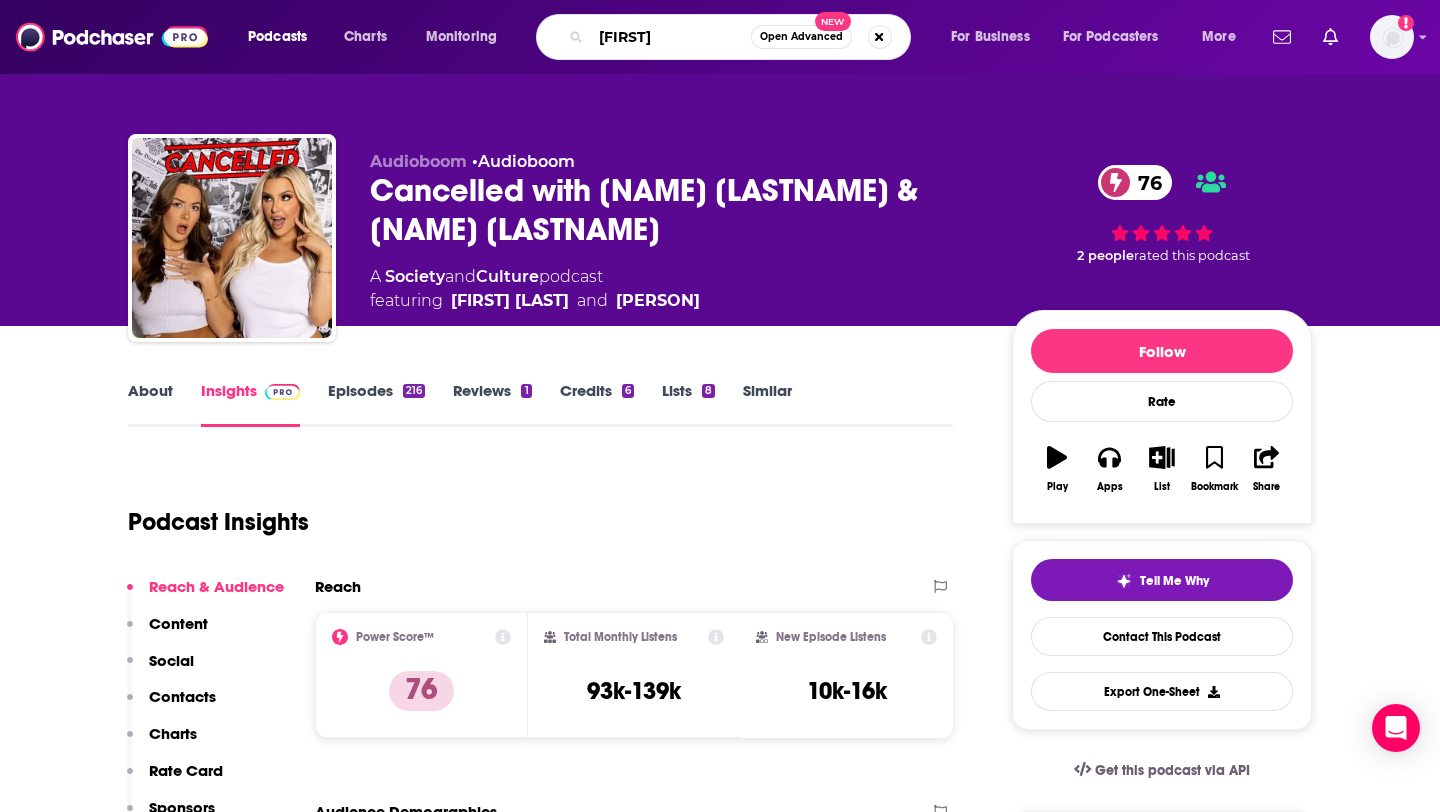 type on "[PERSON]" 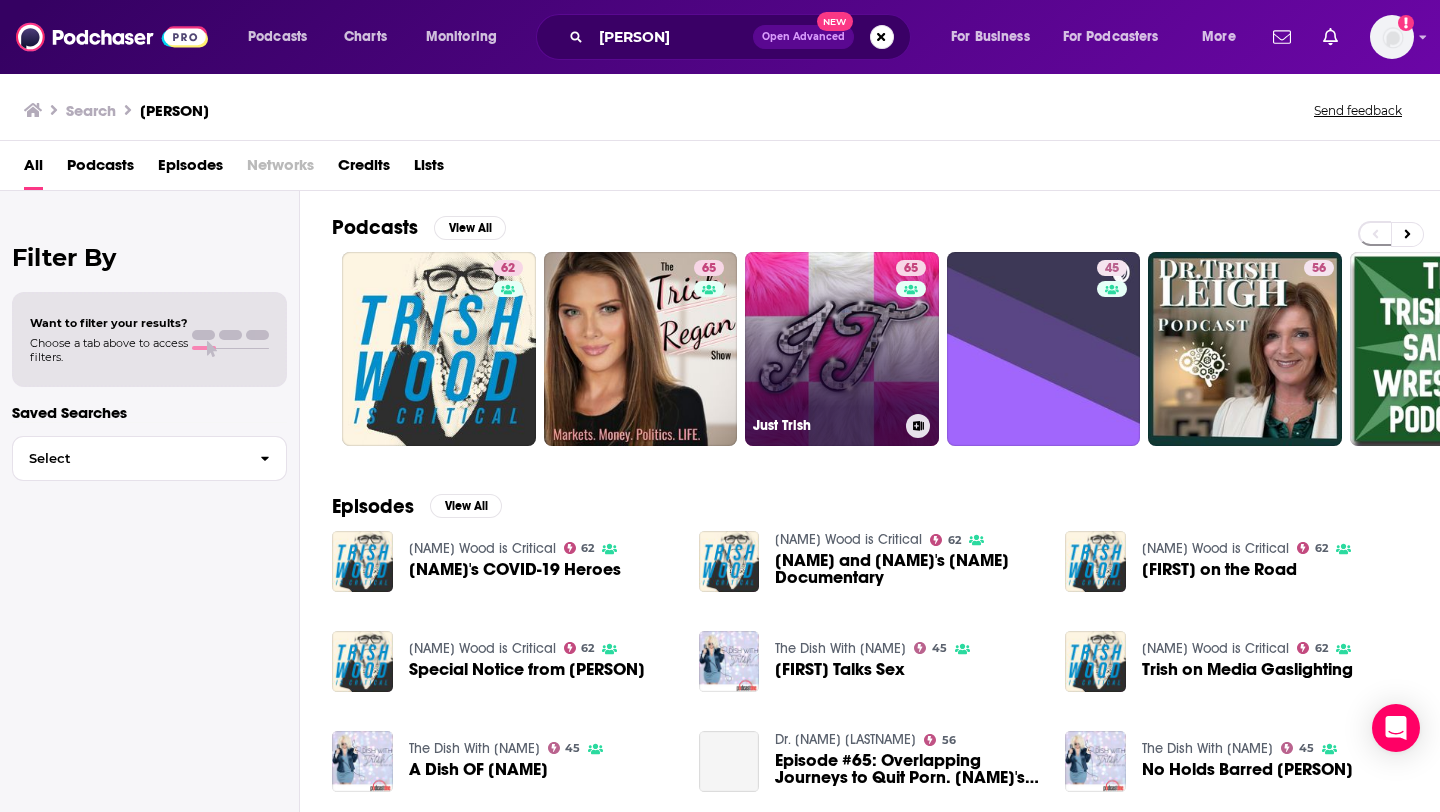 click on "65 Just Trish" at bounding box center [842, 349] 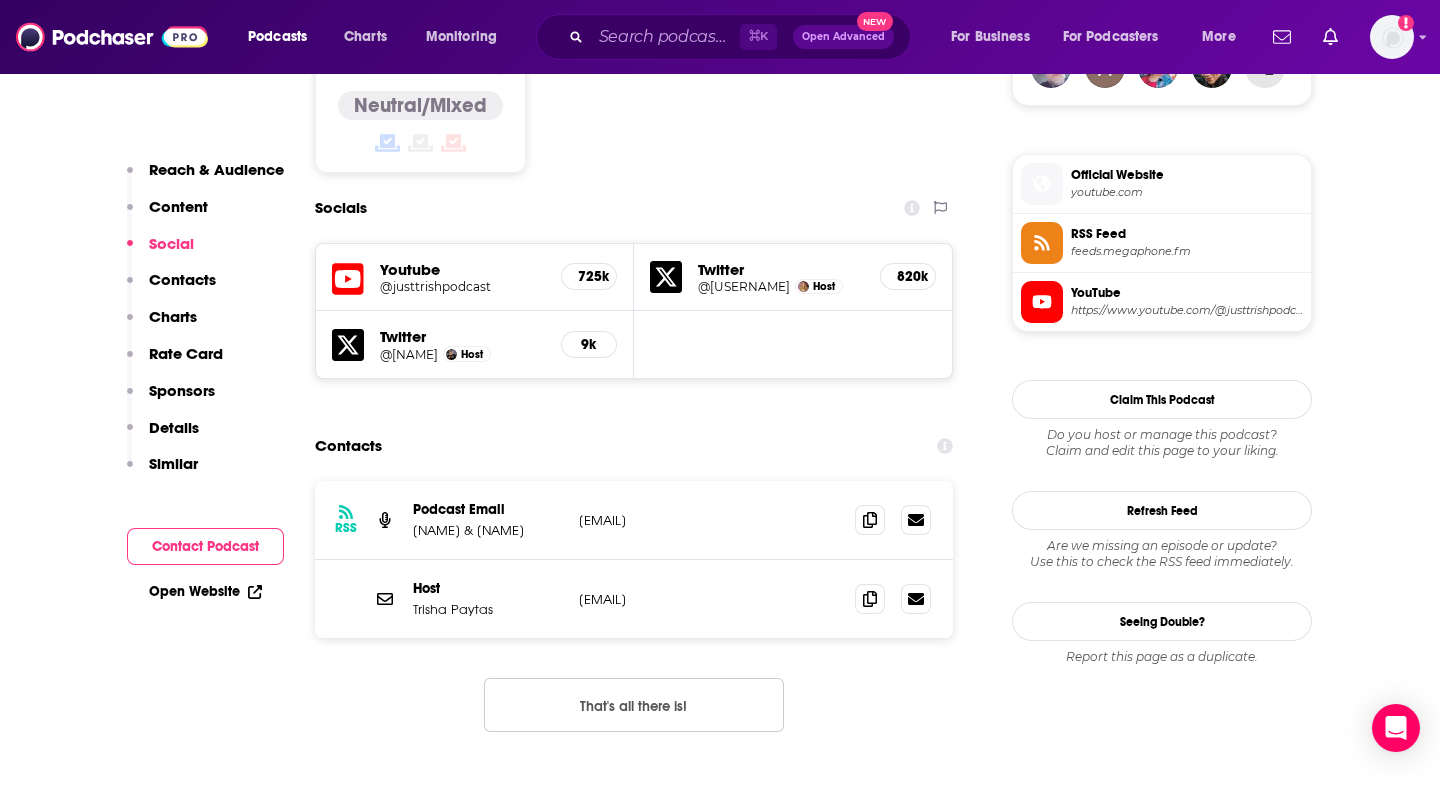 scroll, scrollTop: 1560, scrollLeft: 0, axis: vertical 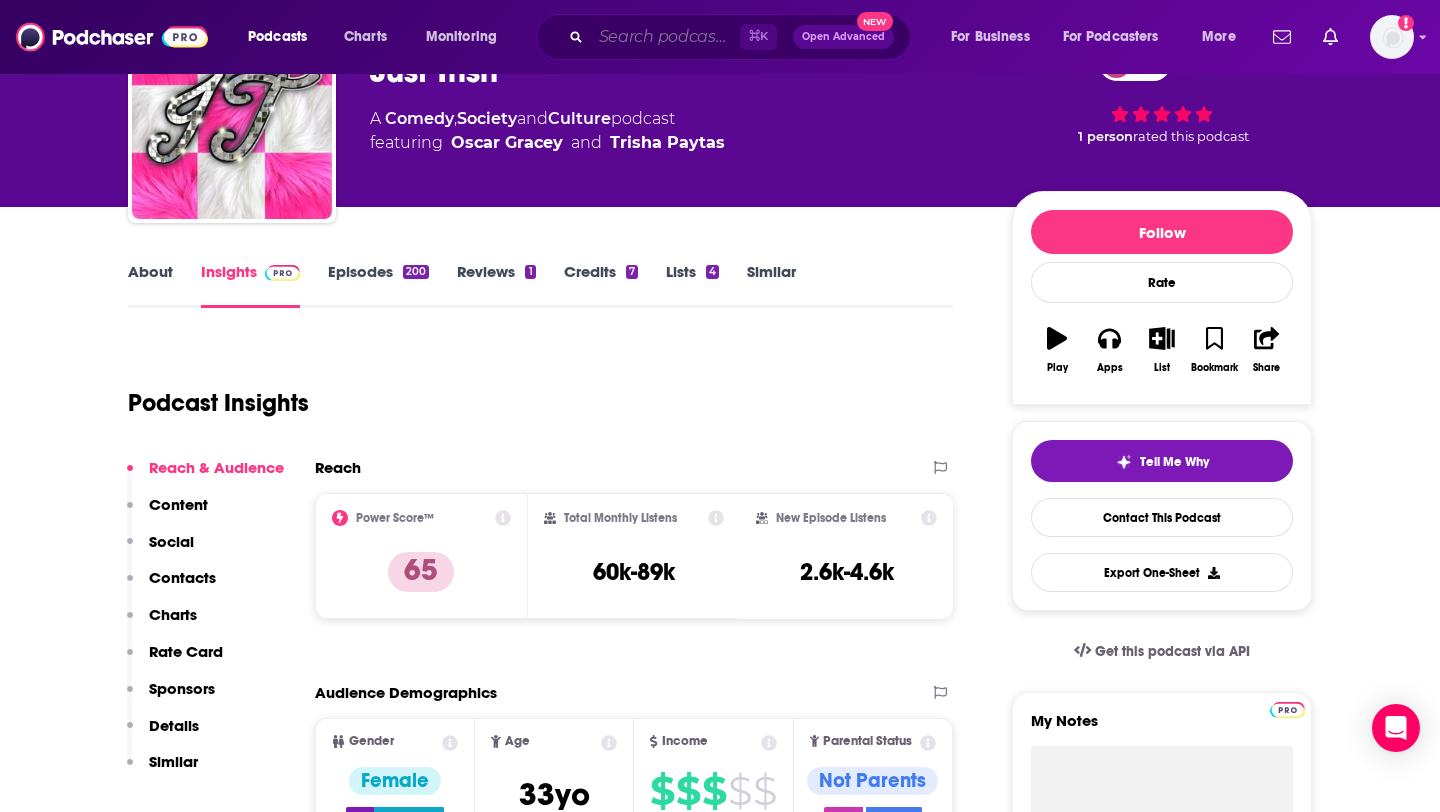 click at bounding box center (665, 37) 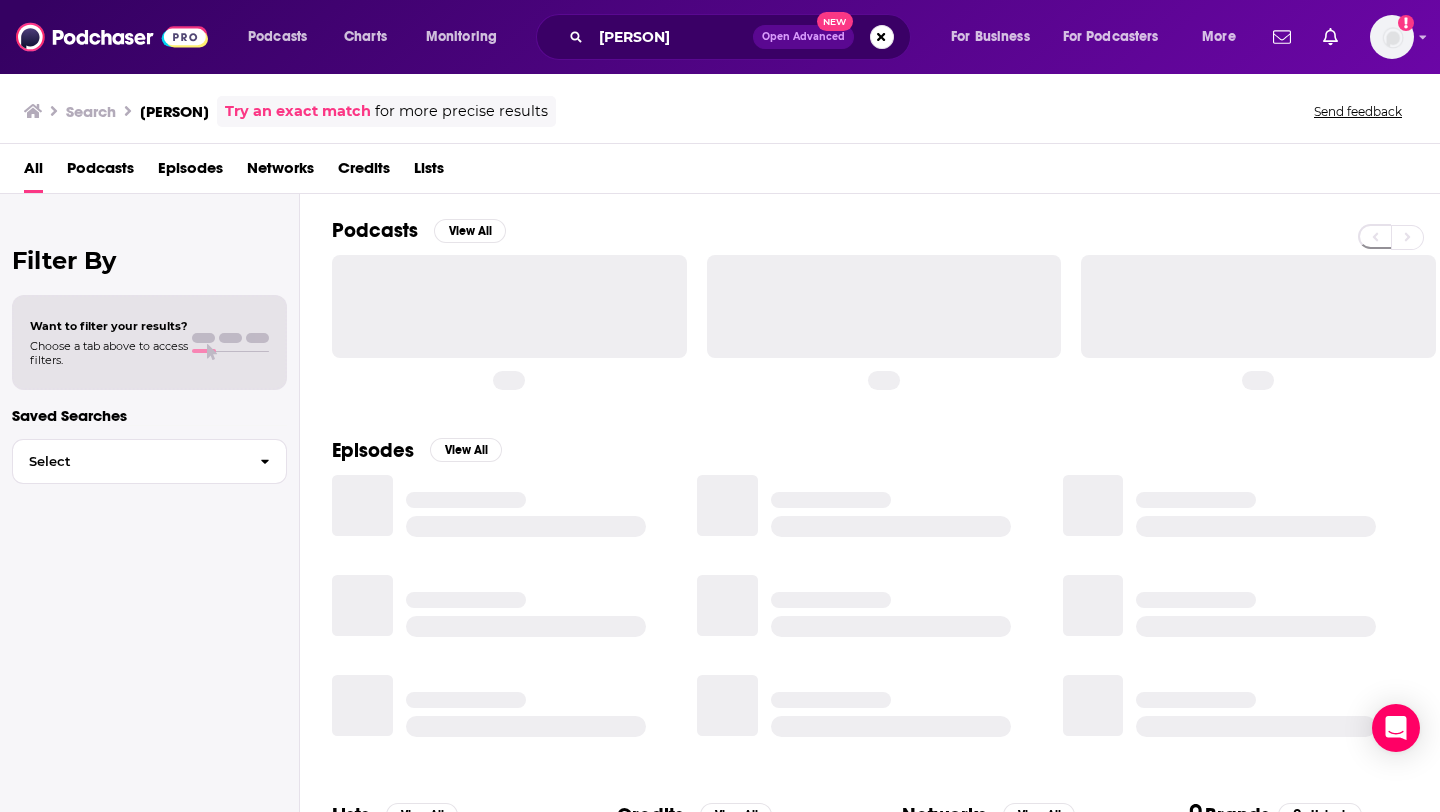 scroll, scrollTop: 0, scrollLeft: 0, axis: both 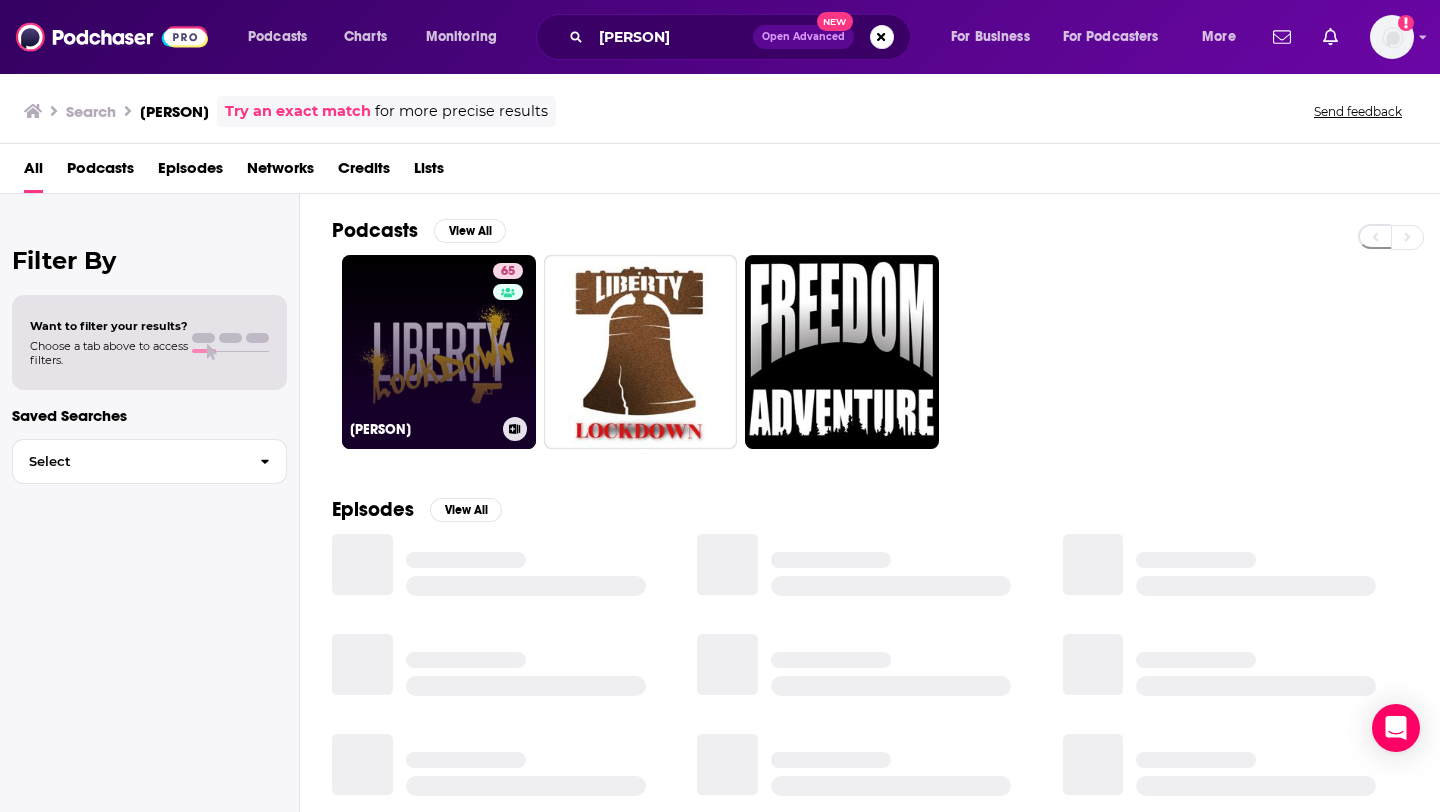 click on "65" at bounding box center [510, 340] 